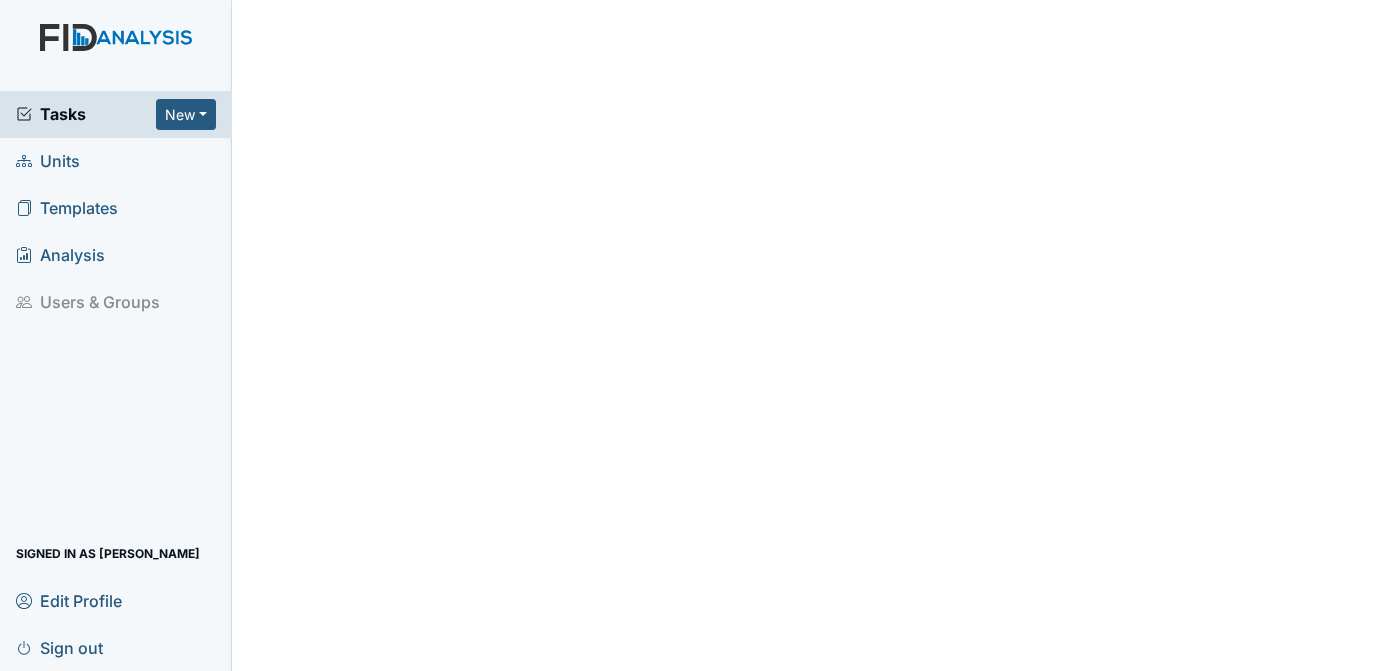 scroll, scrollTop: 0, scrollLeft: 0, axis: both 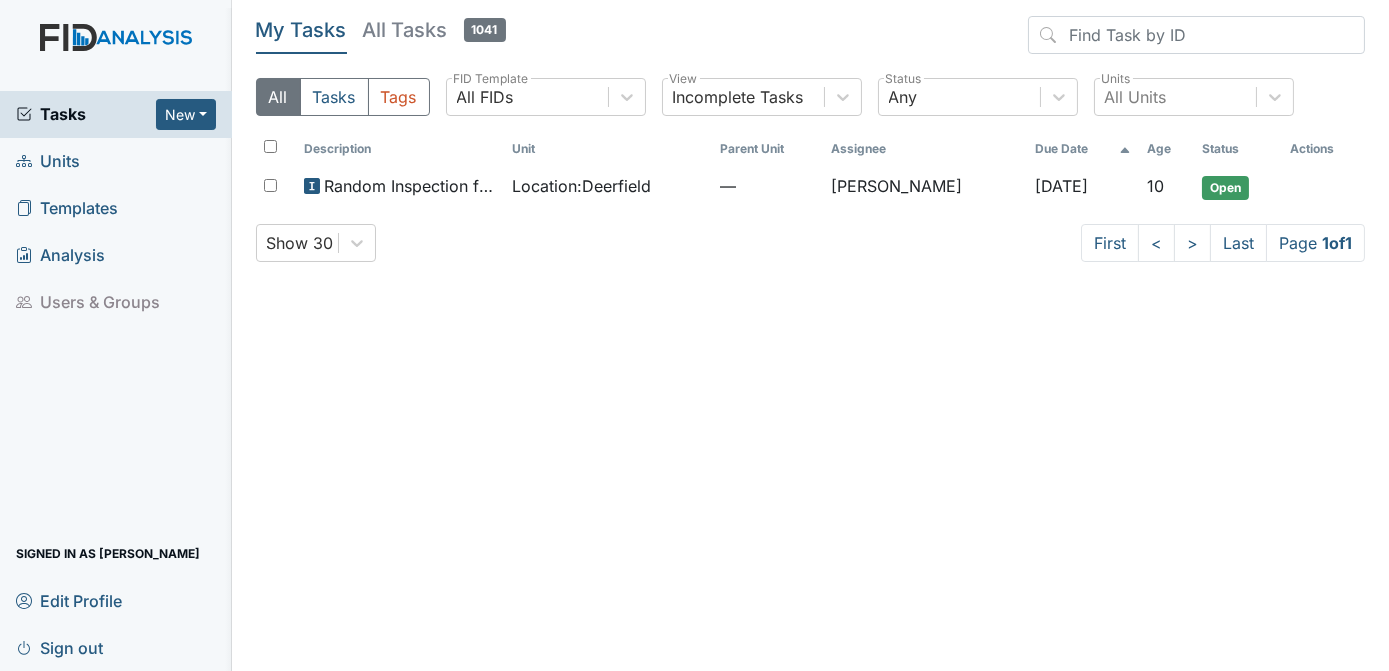 click on "Units" at bounding box center (48, 161) 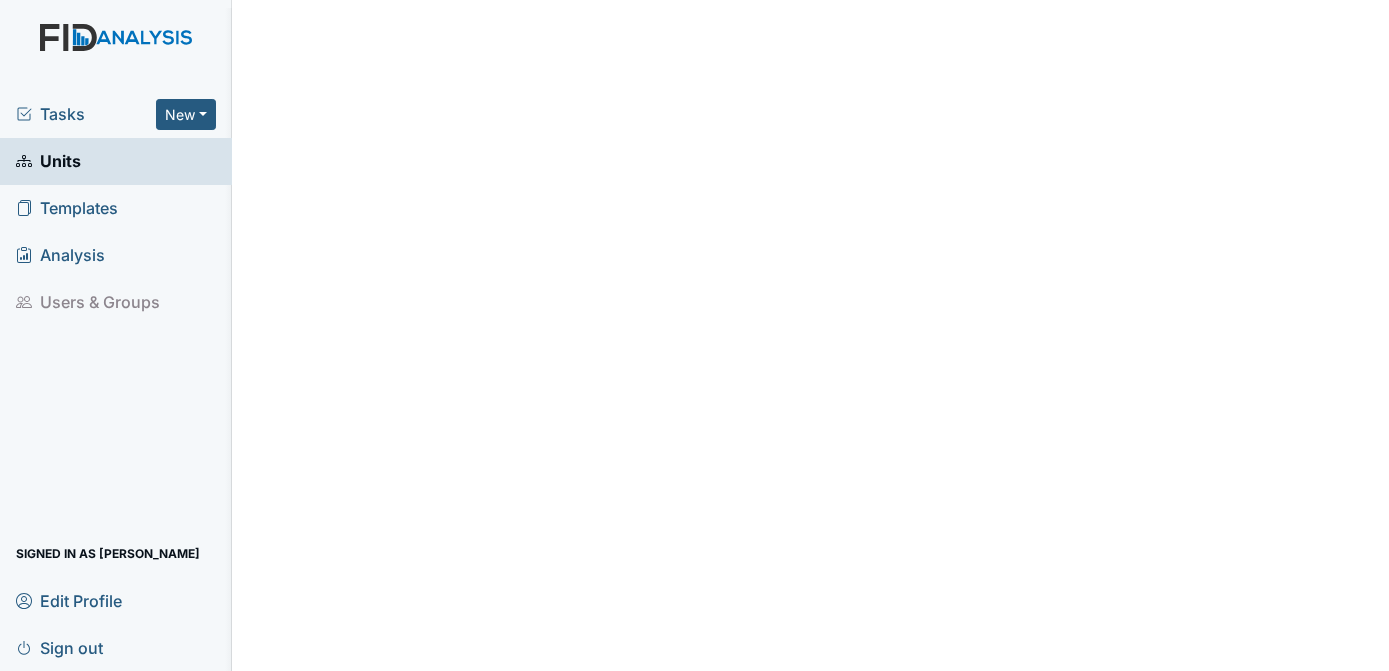 scroll, scrollTop: 0, scrollLeft: 0, axis: both 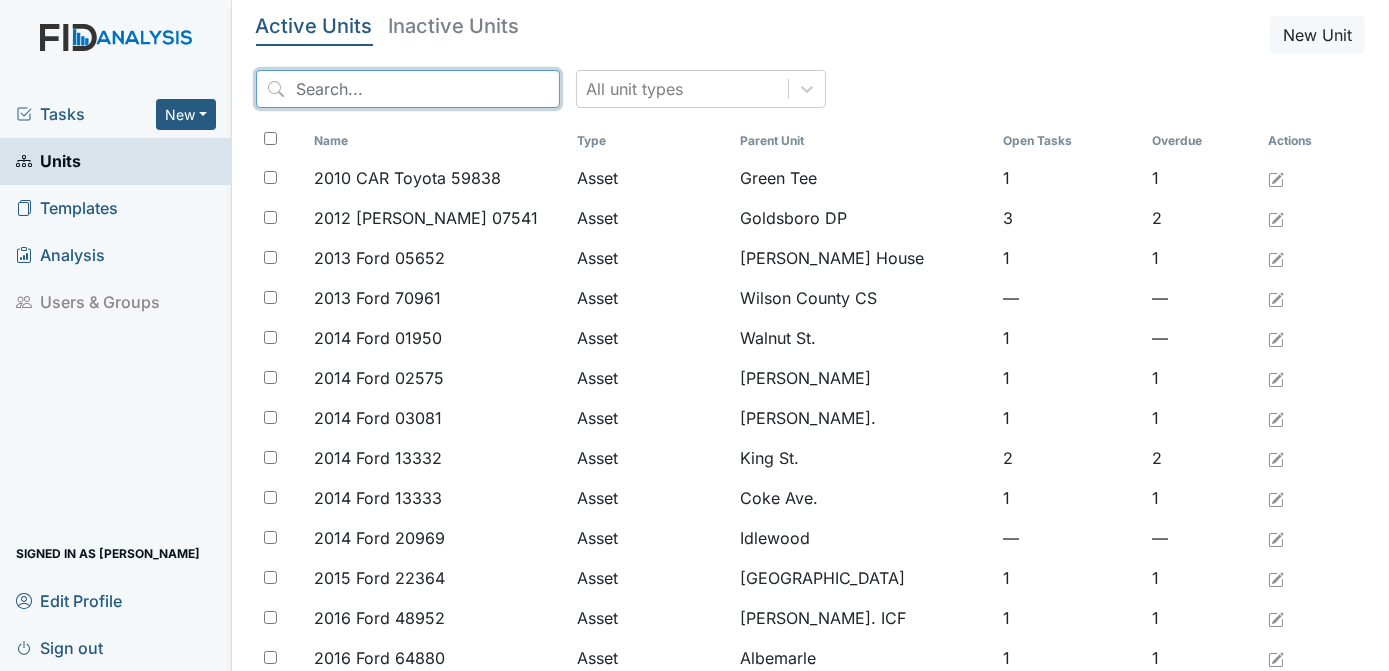 click at bounding box center [408, 89] 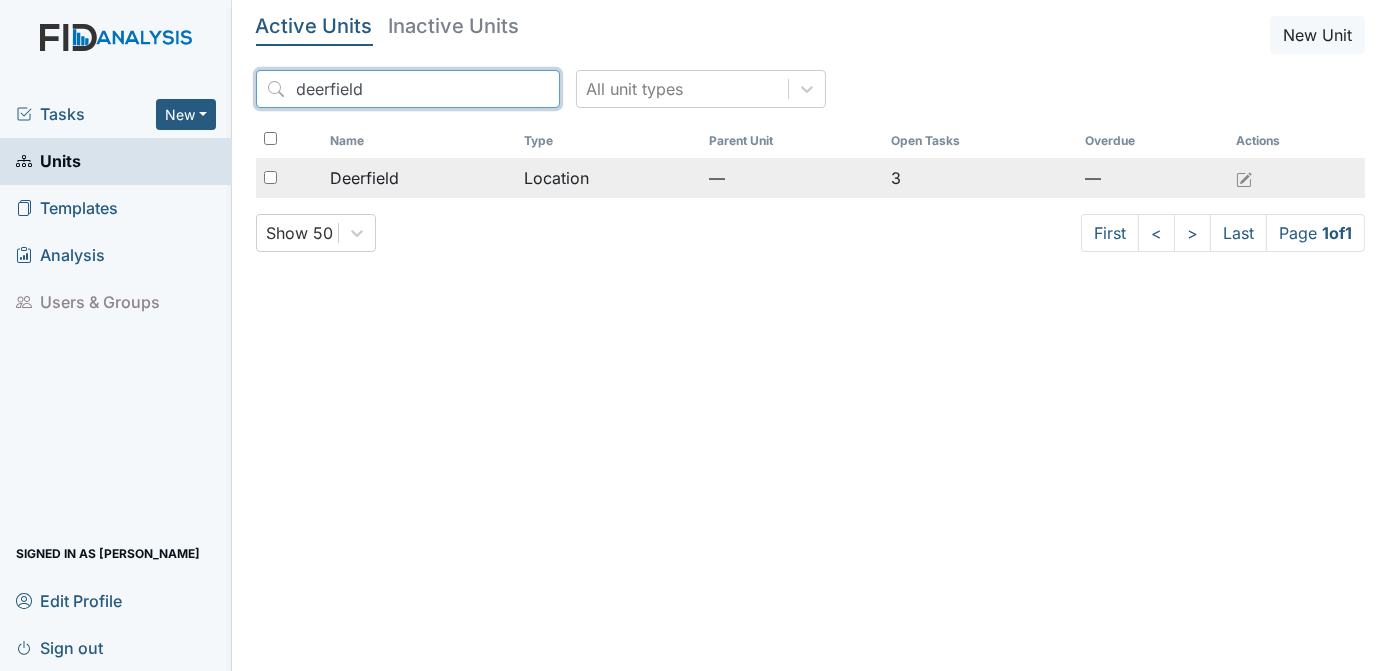 type on "deerfield" 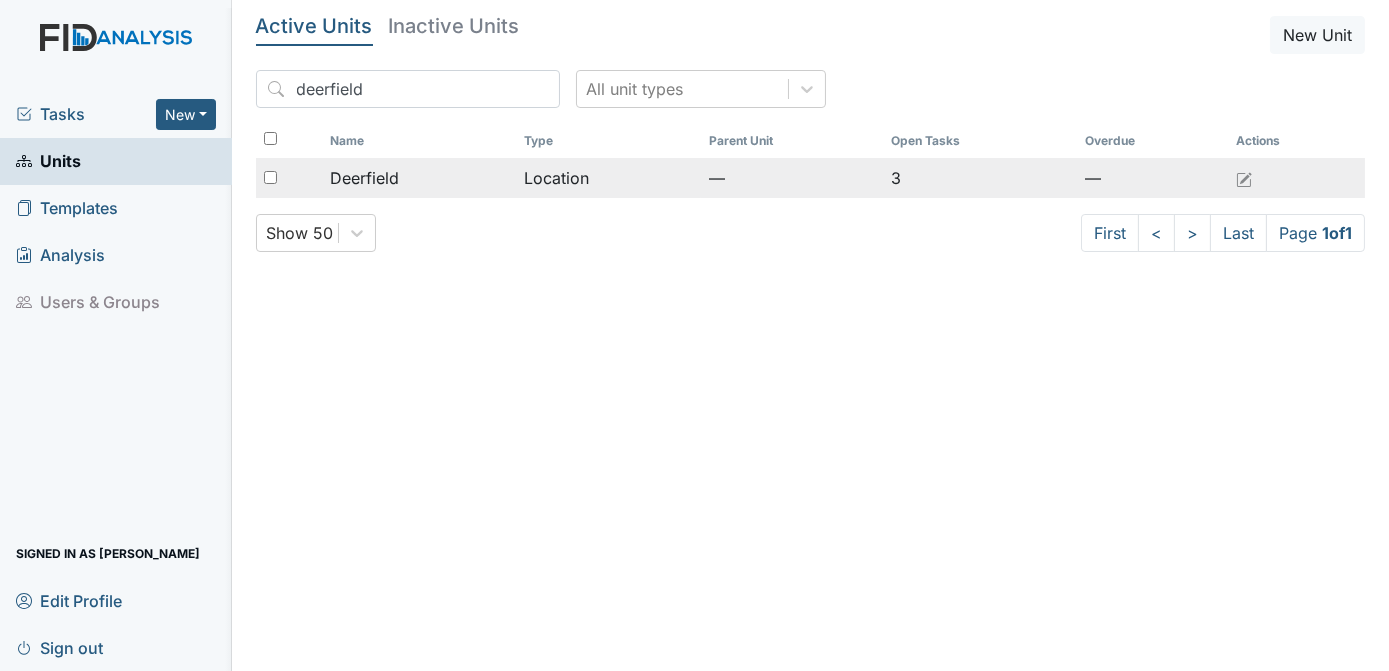 click at bounding box center (270, 177) 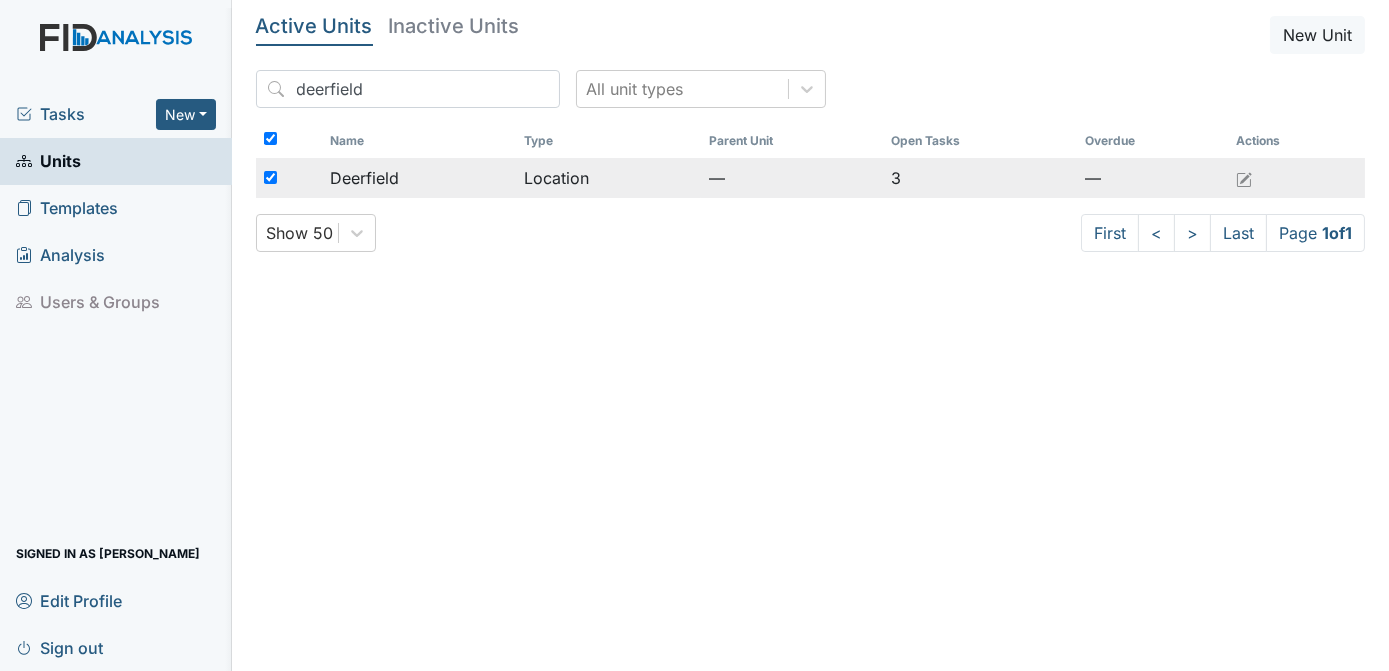 checkbox on "true" 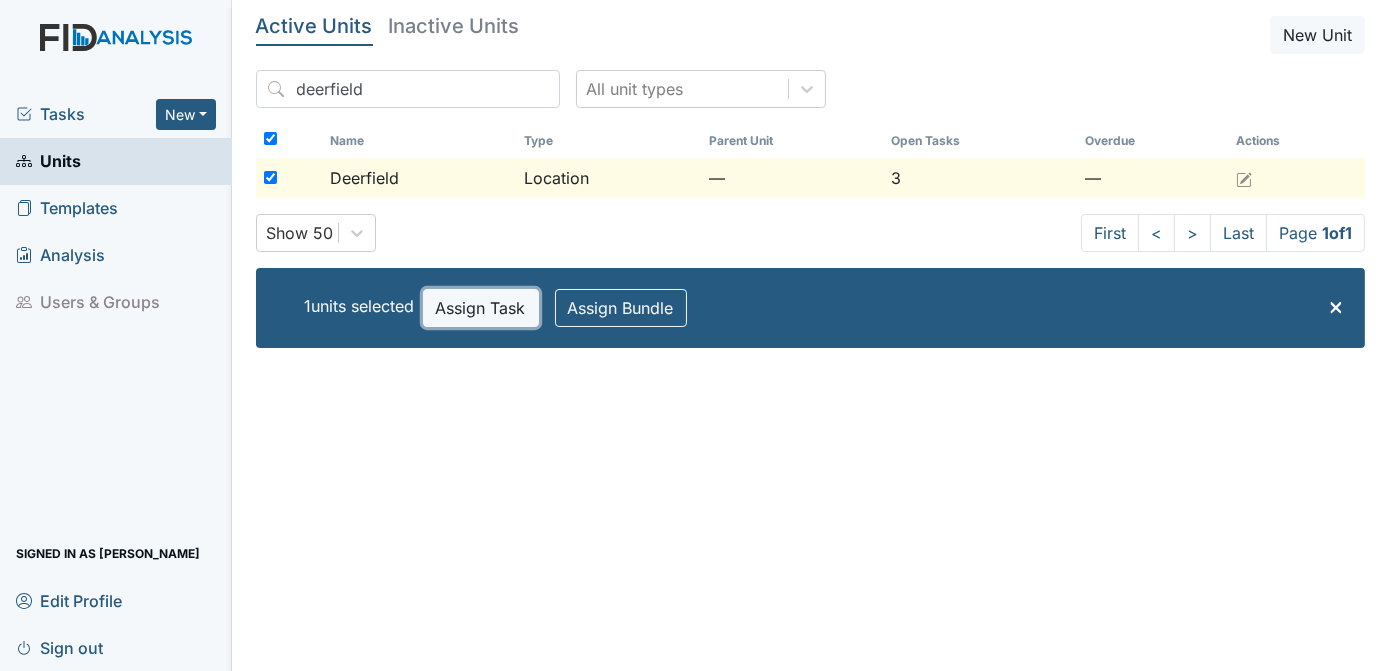 click on "Assign Task" at bounding box center (481, 308) 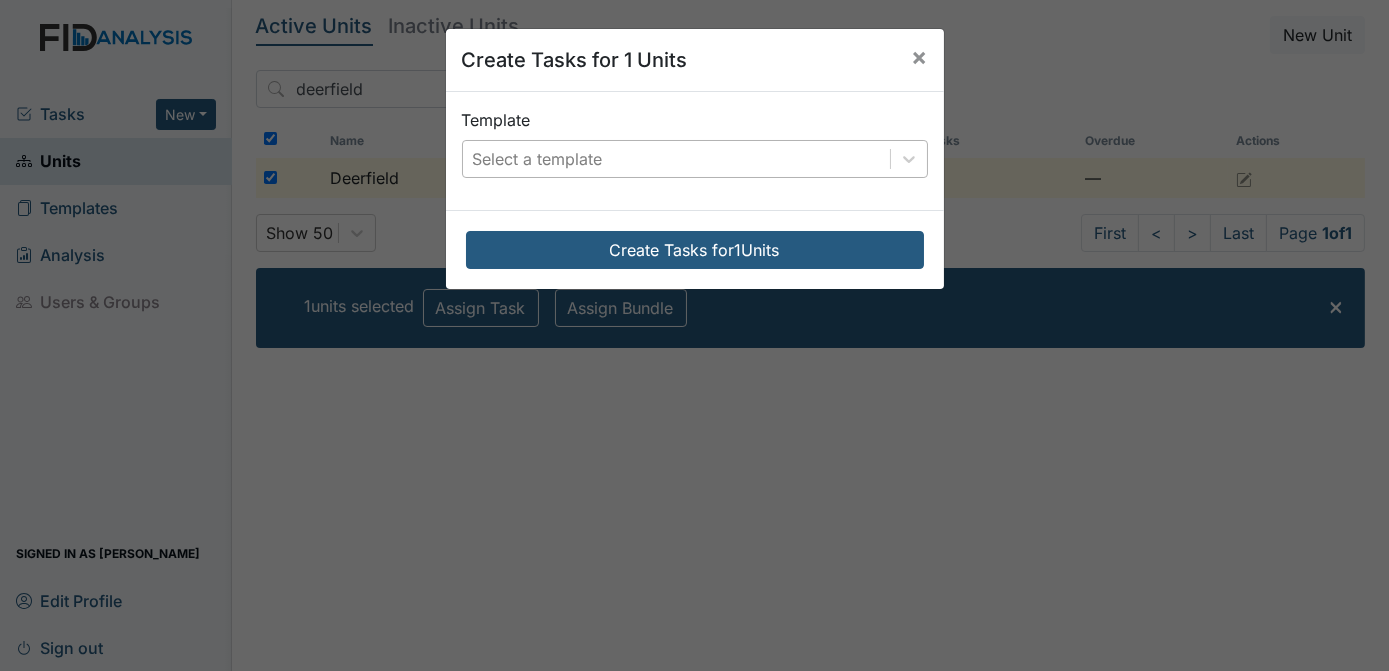click on "Select a template" at bounding box center (538, 159) 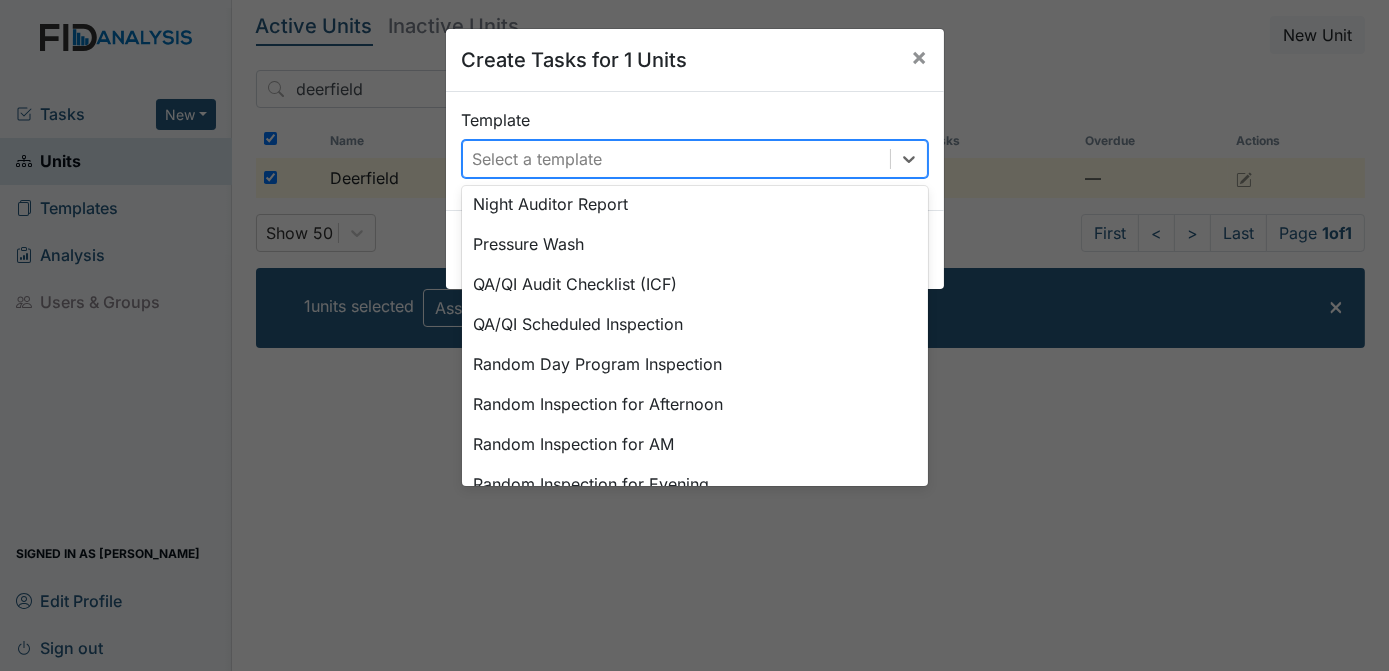 scroll, scrollTop: 682, scrollLeft: 0, axis: vertical 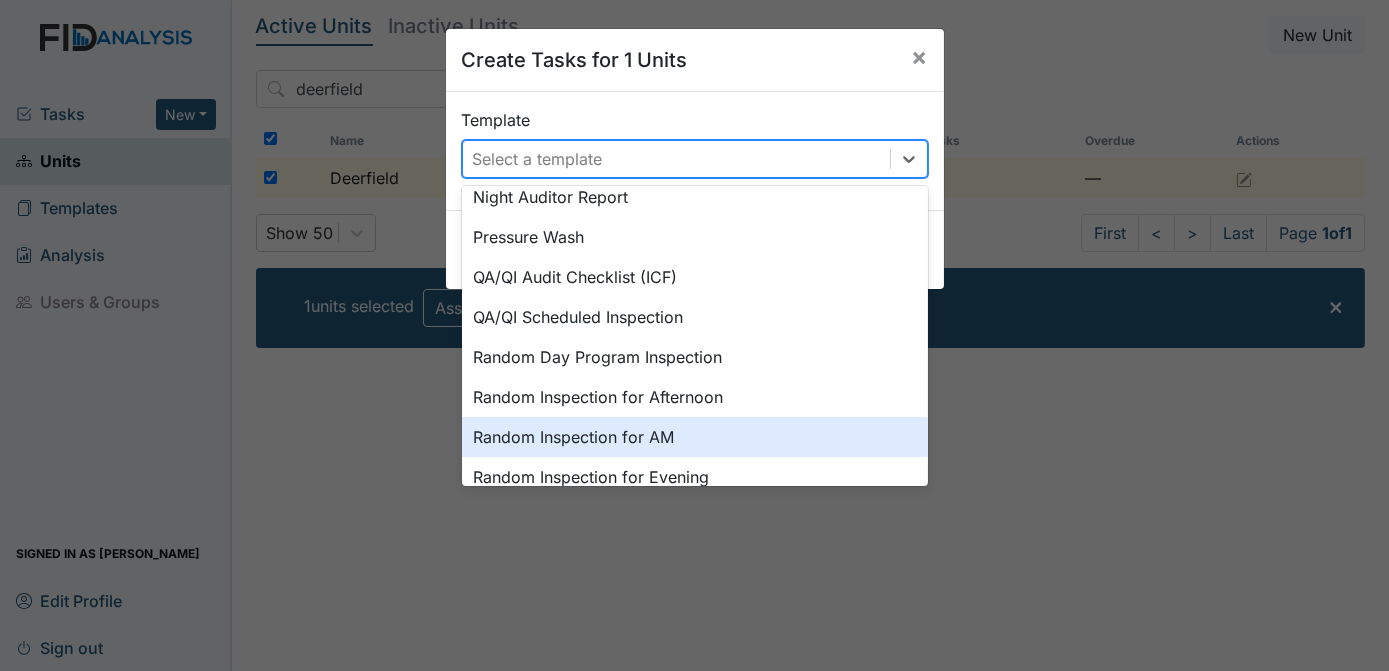 click on "Random Inspection for AM" at bounding box center (695, 437) 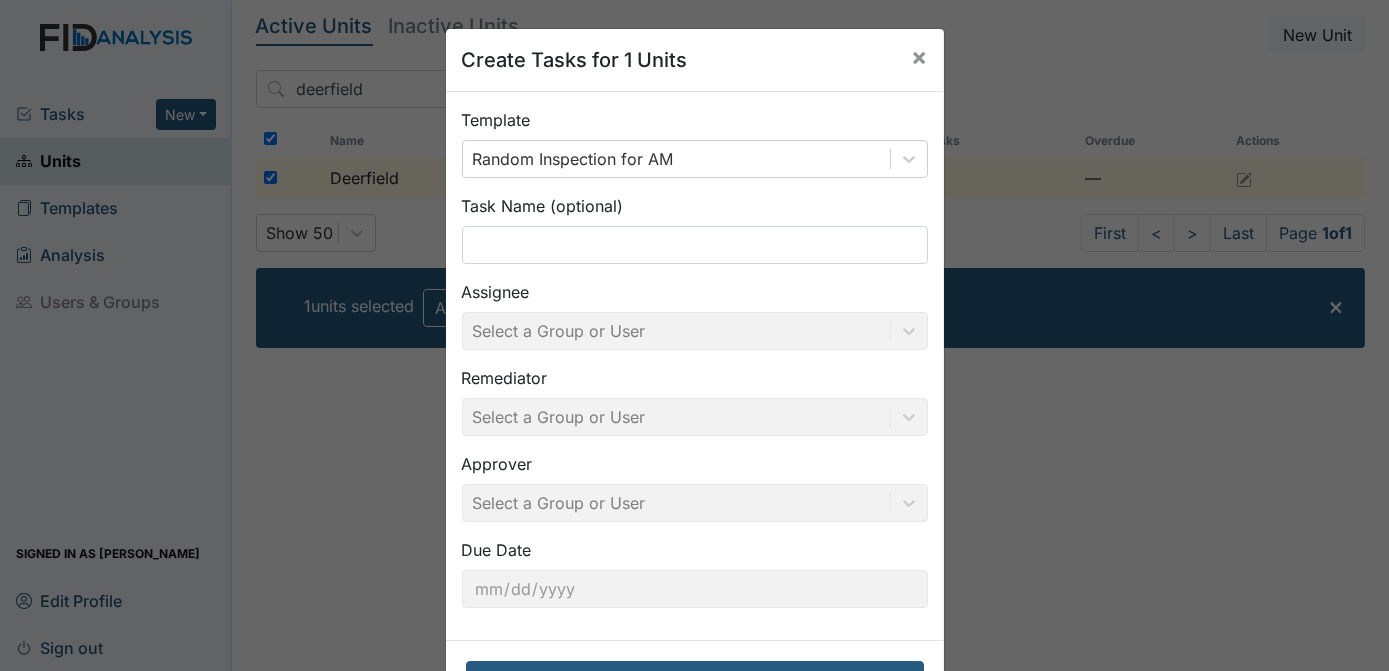 click on "Template Random Inspection for AM  Task Name (optional)  Assignee Select a Group or User Remediator Select a Group or User Approver Select a Group or User Due Date 2025-07-25" at bounding box center [695, 366] 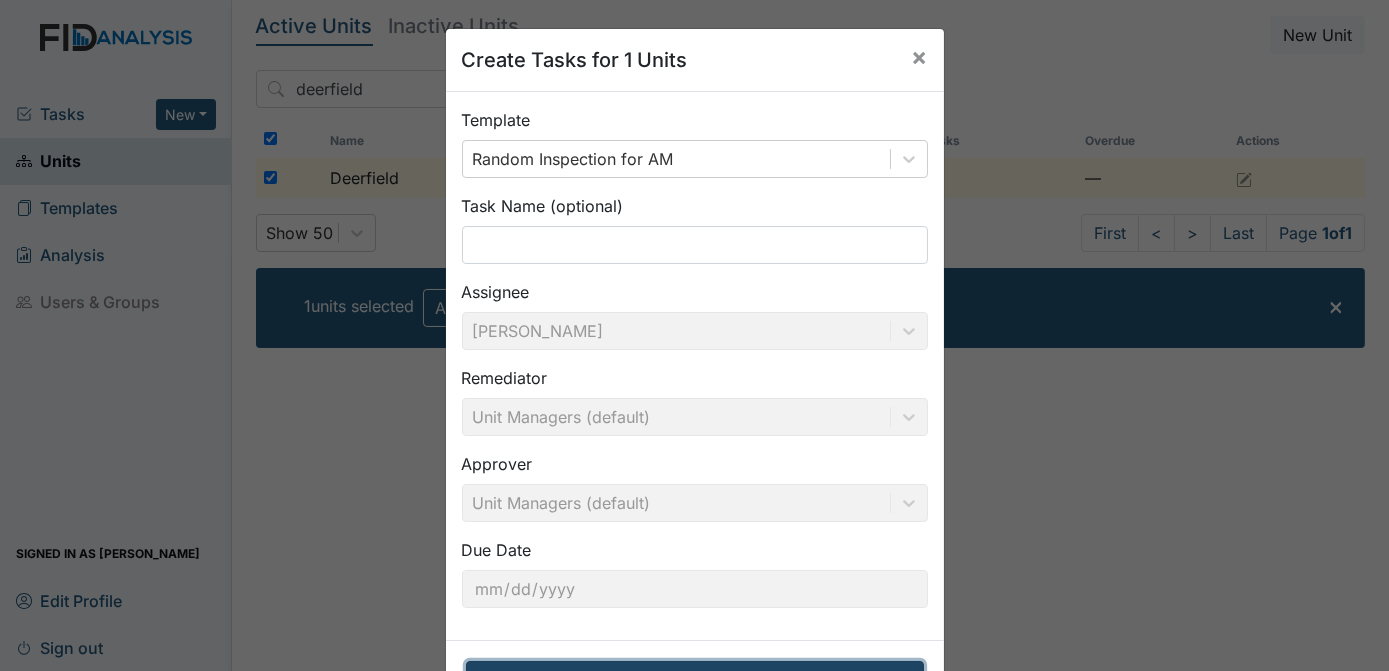 click on "Create Tasks for  1  Units" at bounding box center (695, 680) 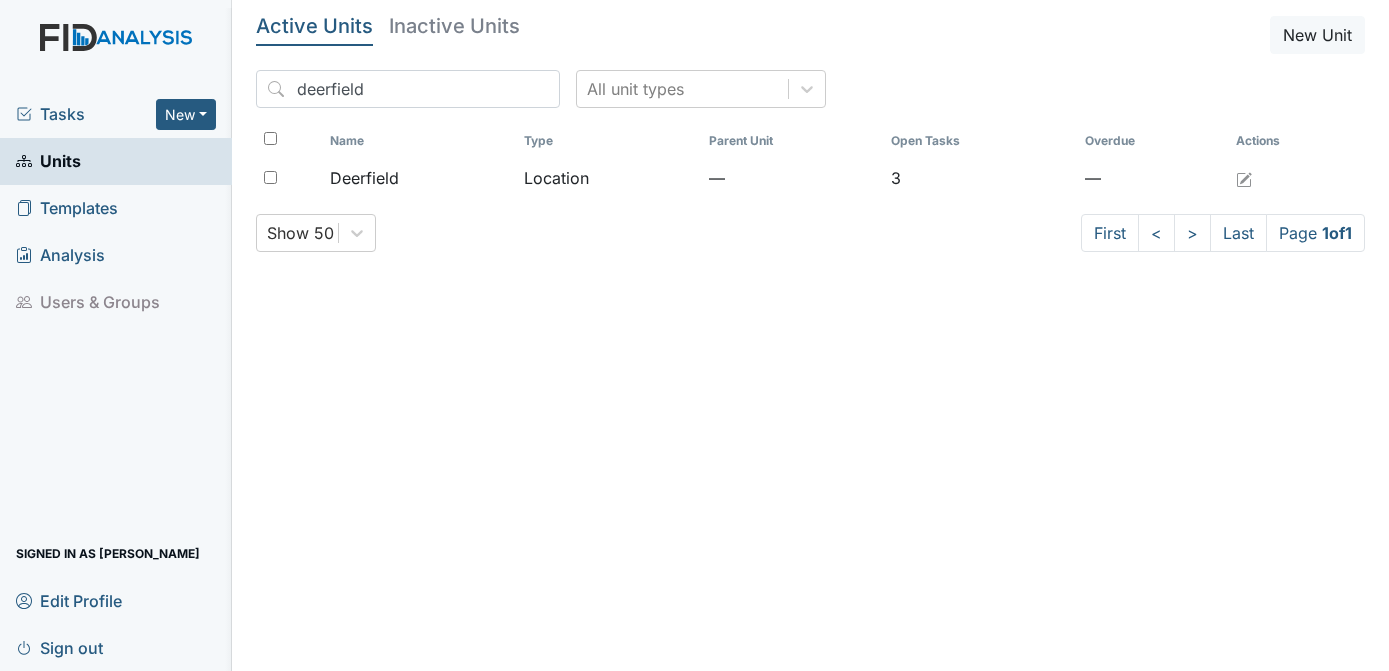 scroll, scrollTop: 0, scrollLeft: 0, axis: both 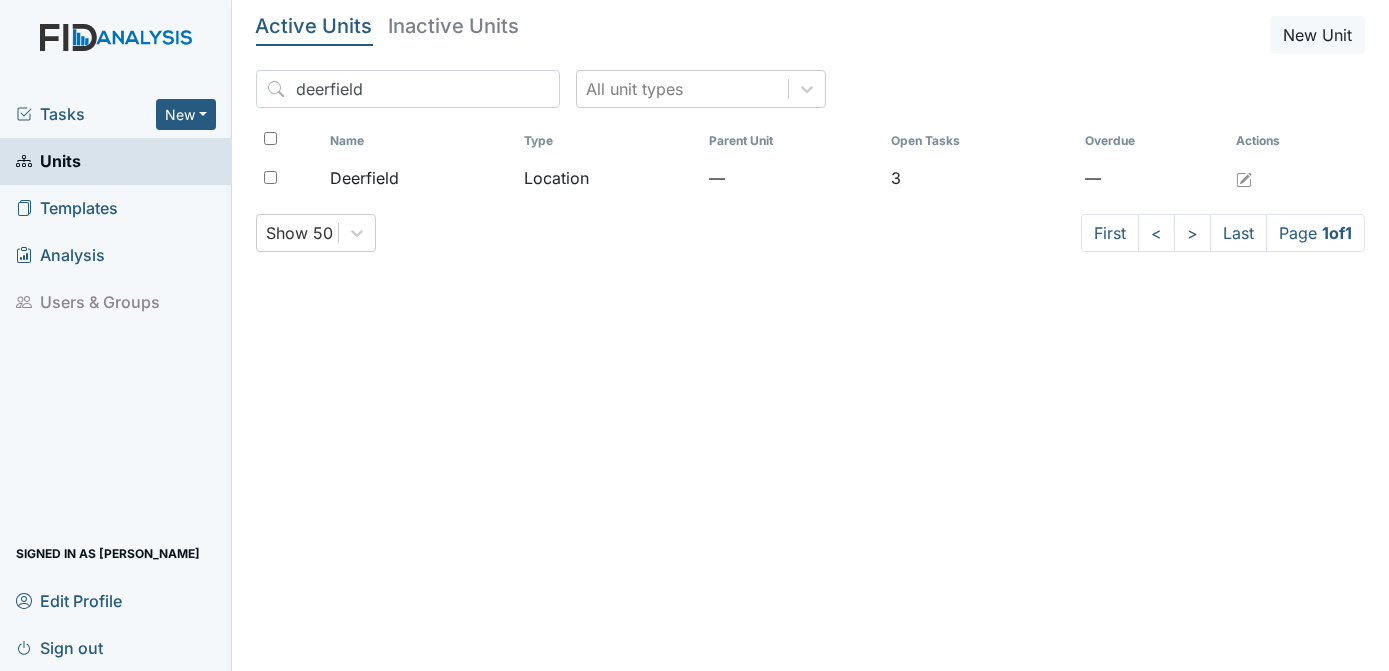 click on "Tasks" at bounding box center [86, 114] 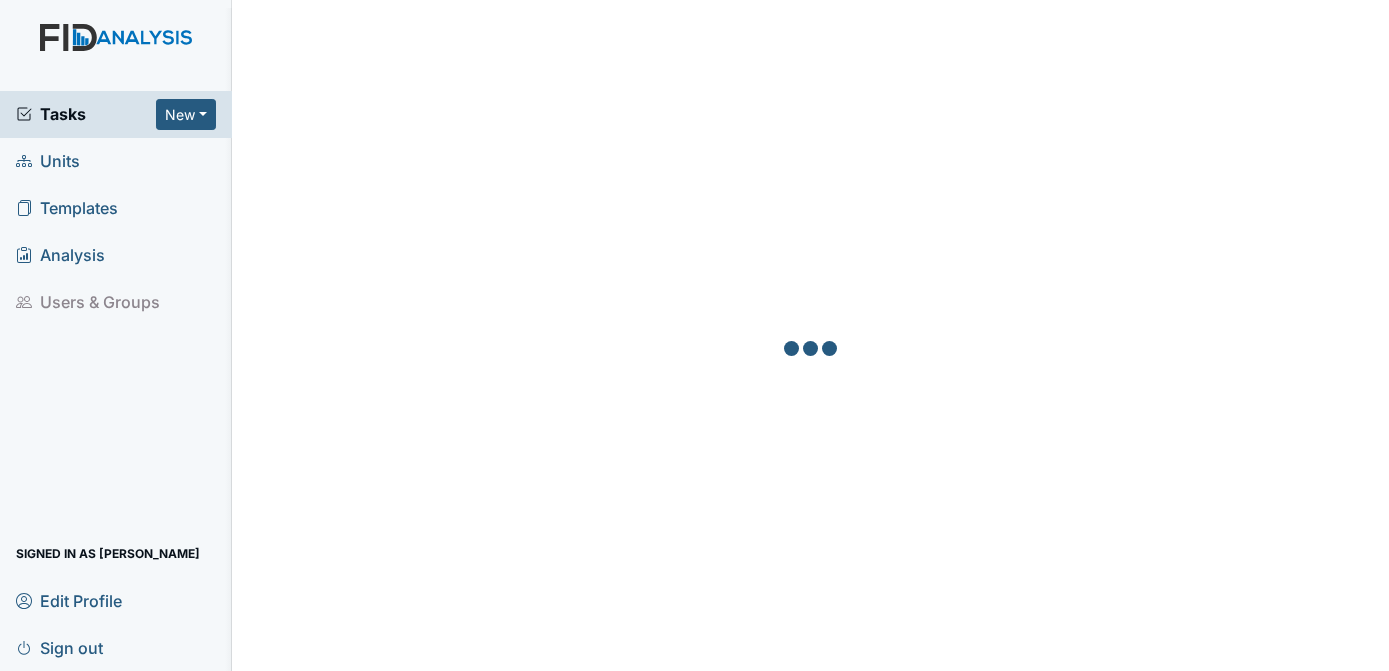 scroll, scrollTop: 0, scrollLeft: 0, axis: both 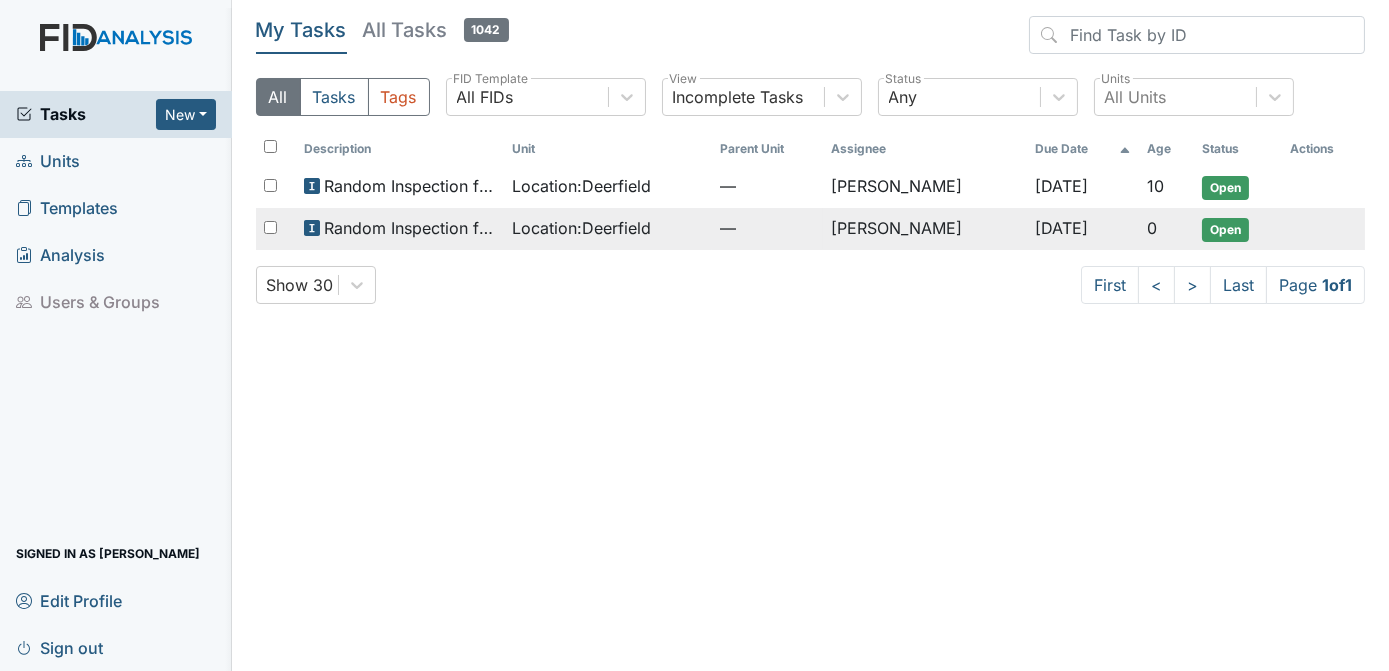 click on "Open" at bounding box center [1225, 230] 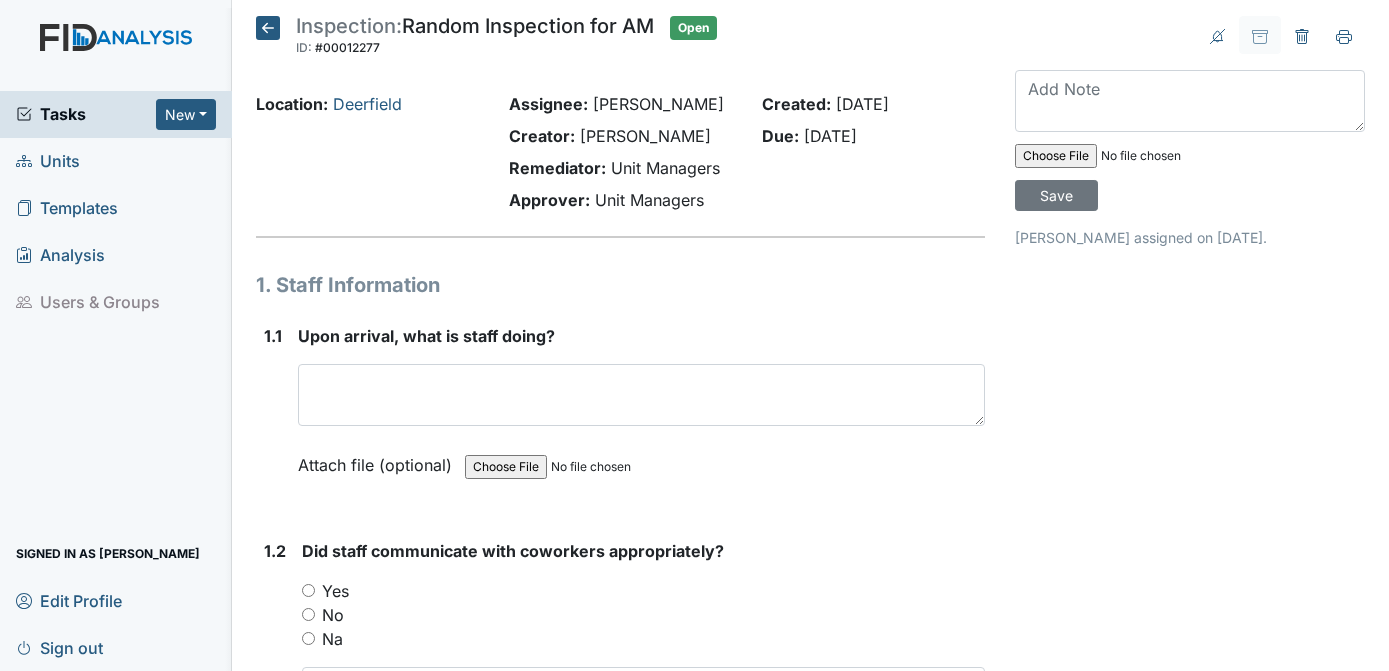 scroll, scrollTop: 0, scrollLeft: 0, axis: both 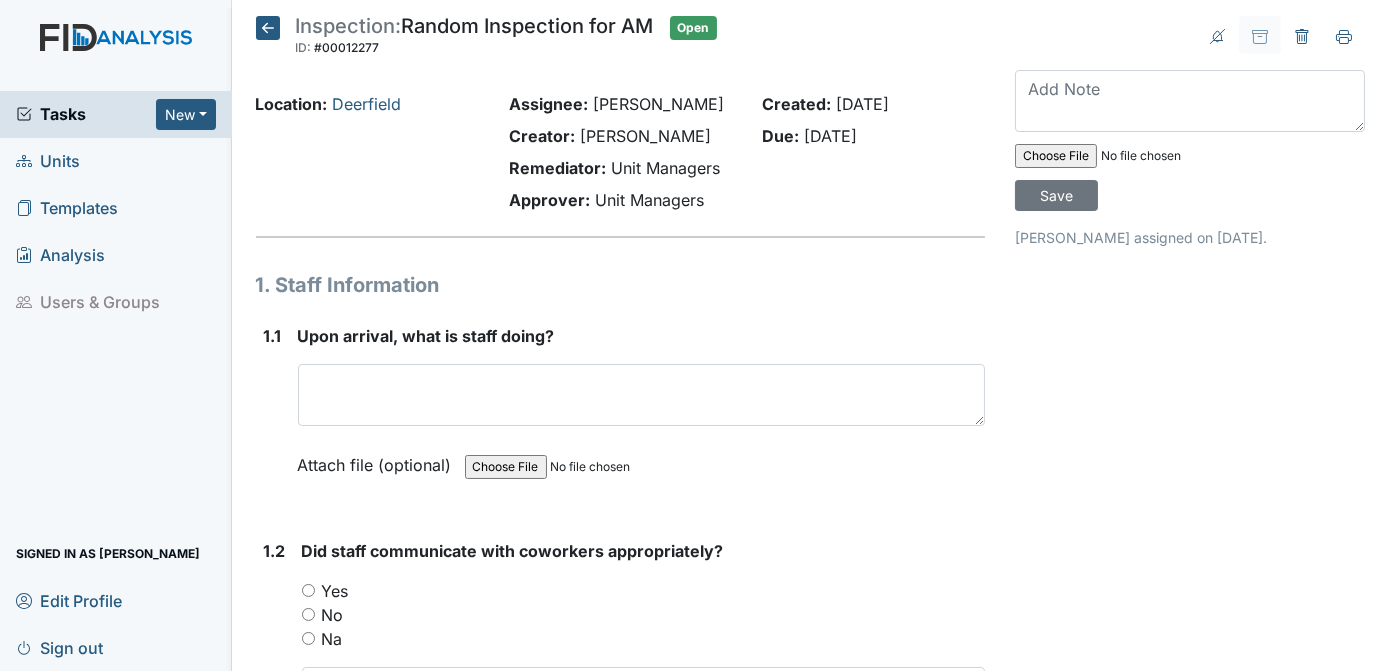 click on "Open" at bounding box center (693, 28) 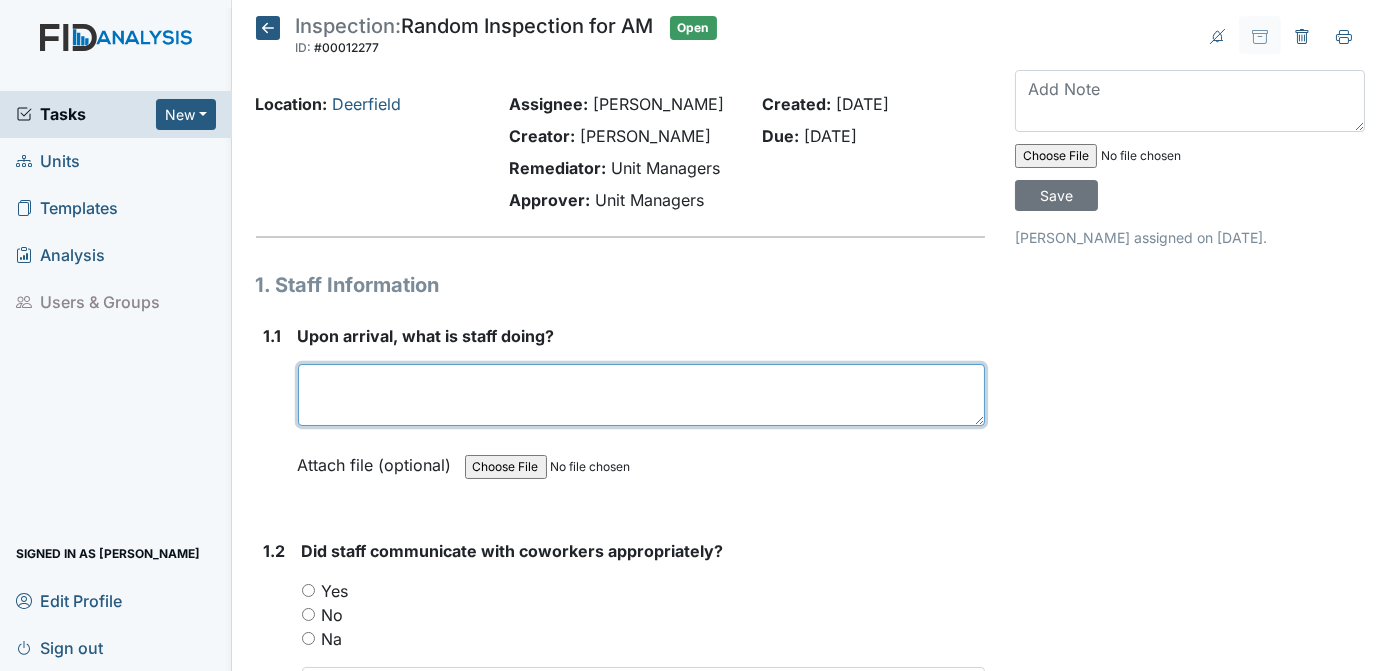 click at bounding box center [642, 395] 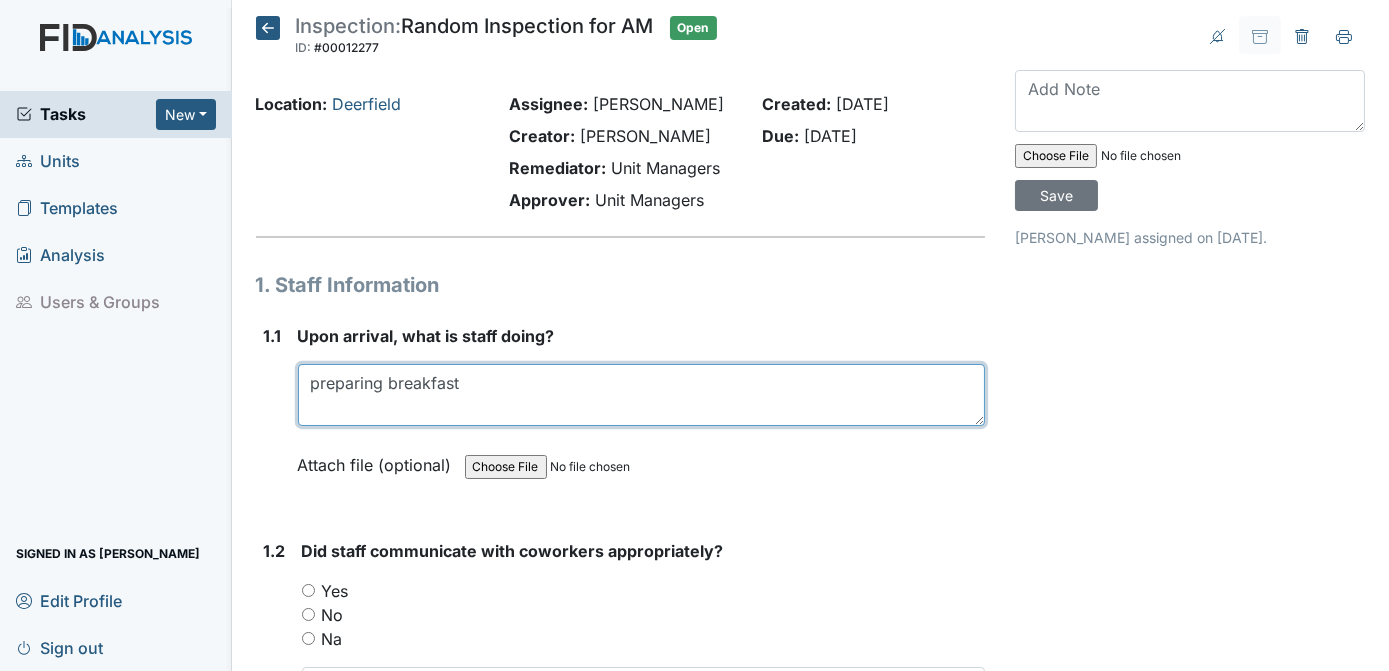 type on "preparing breakfast" 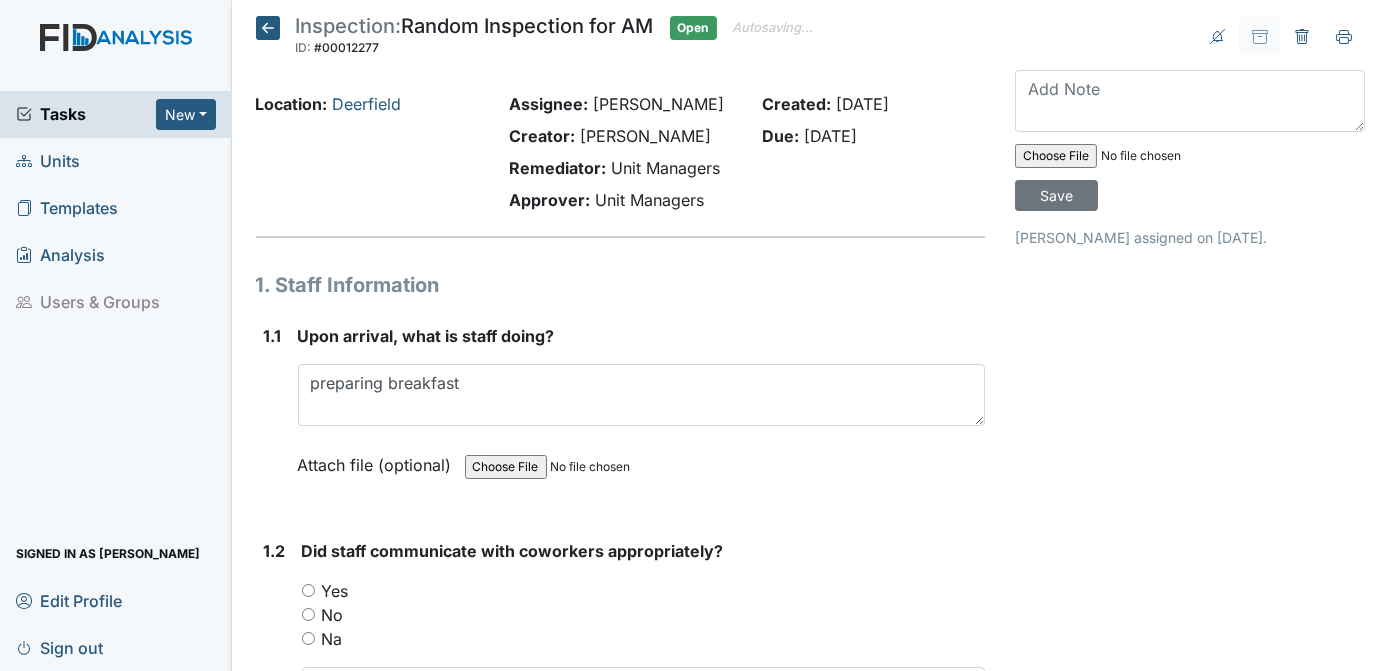 click on "Yes" at bounding box center [308, 590] 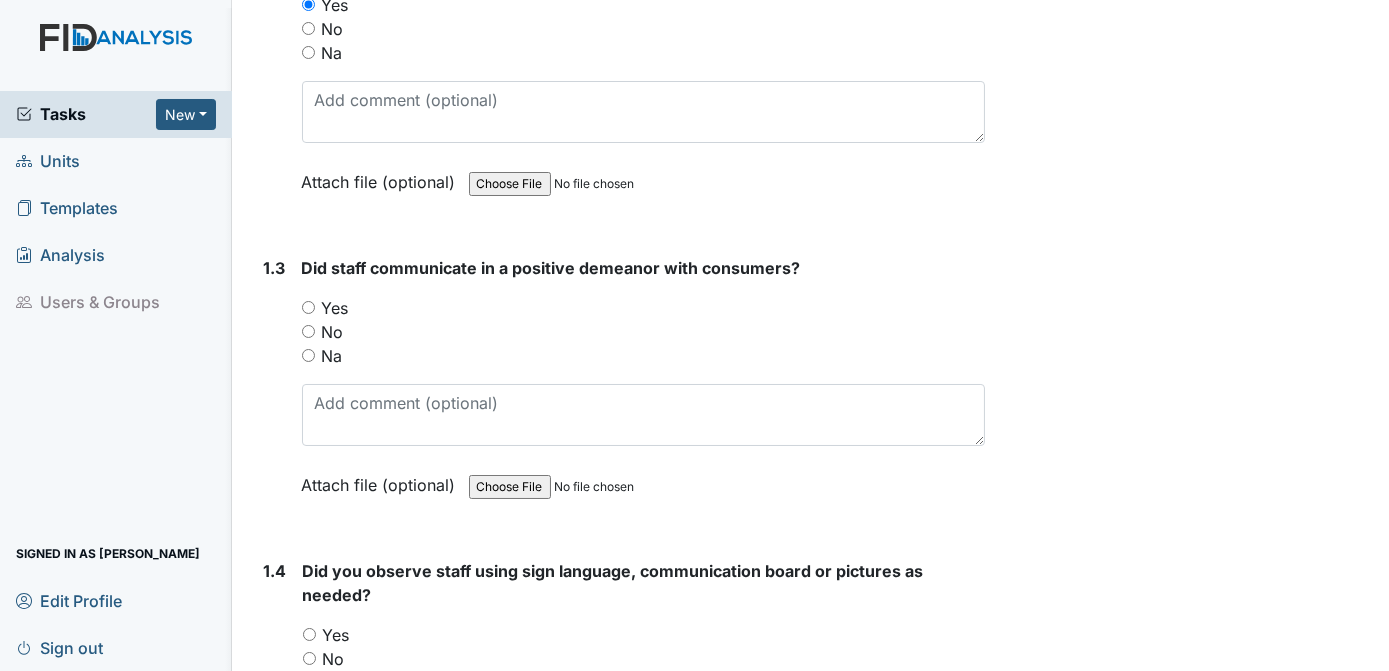 scroll, scrollTop: 1562, scrollLeft: 0, axis: vertical 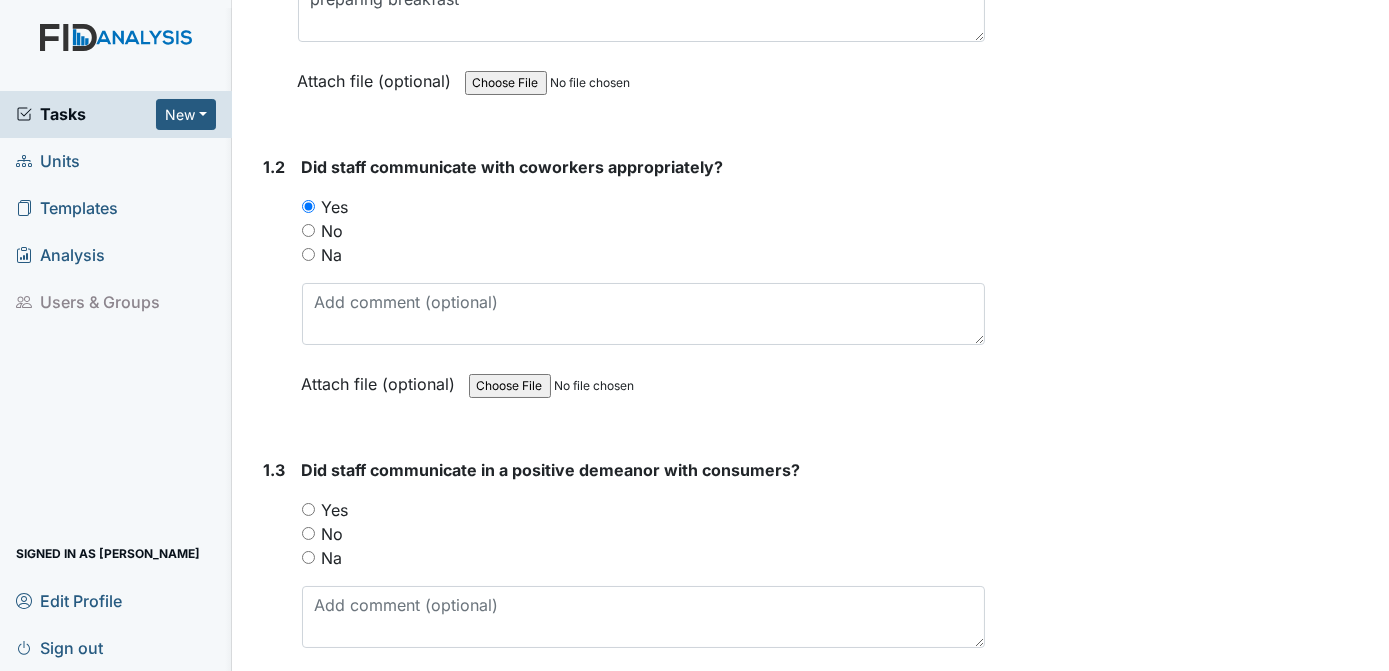 click on "Yes" at bounding box center (308, 509) 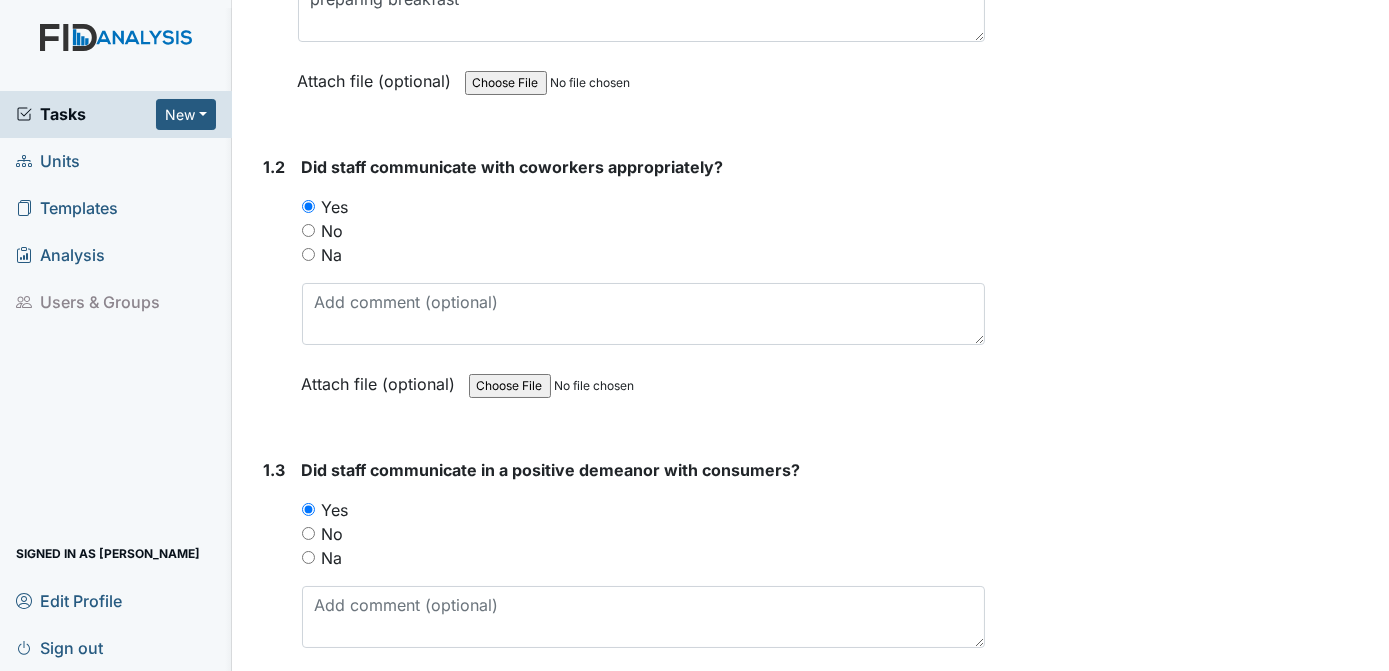 click on "Archive Task
×
Are you sure you want to archive this task? It will appear as incomplete on reports.
Archive
Delete Task
×
Are you sure you want to delete this task?
Delete
Save
Tracie Ponton assigned on Jul 10, 2025." at bounding box center (1190, 19147) 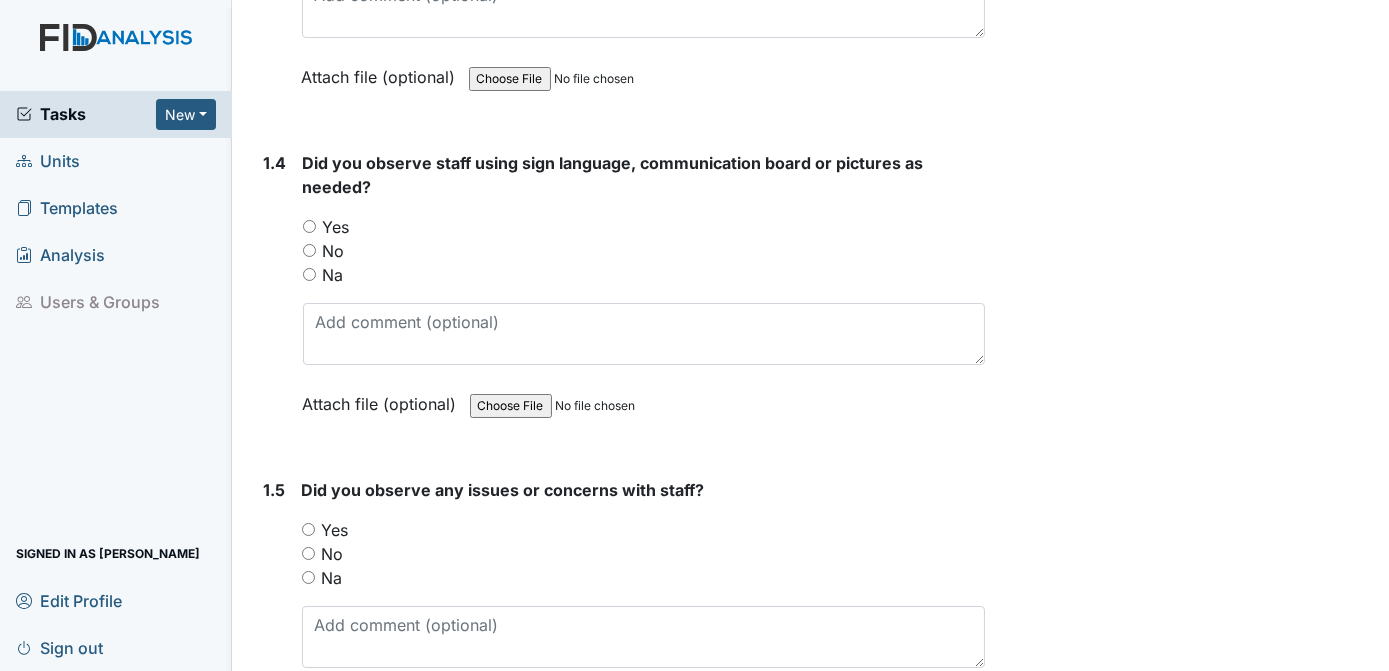 scroll, scrollTop: 1040, scrollLeft: 0, axis: vertical 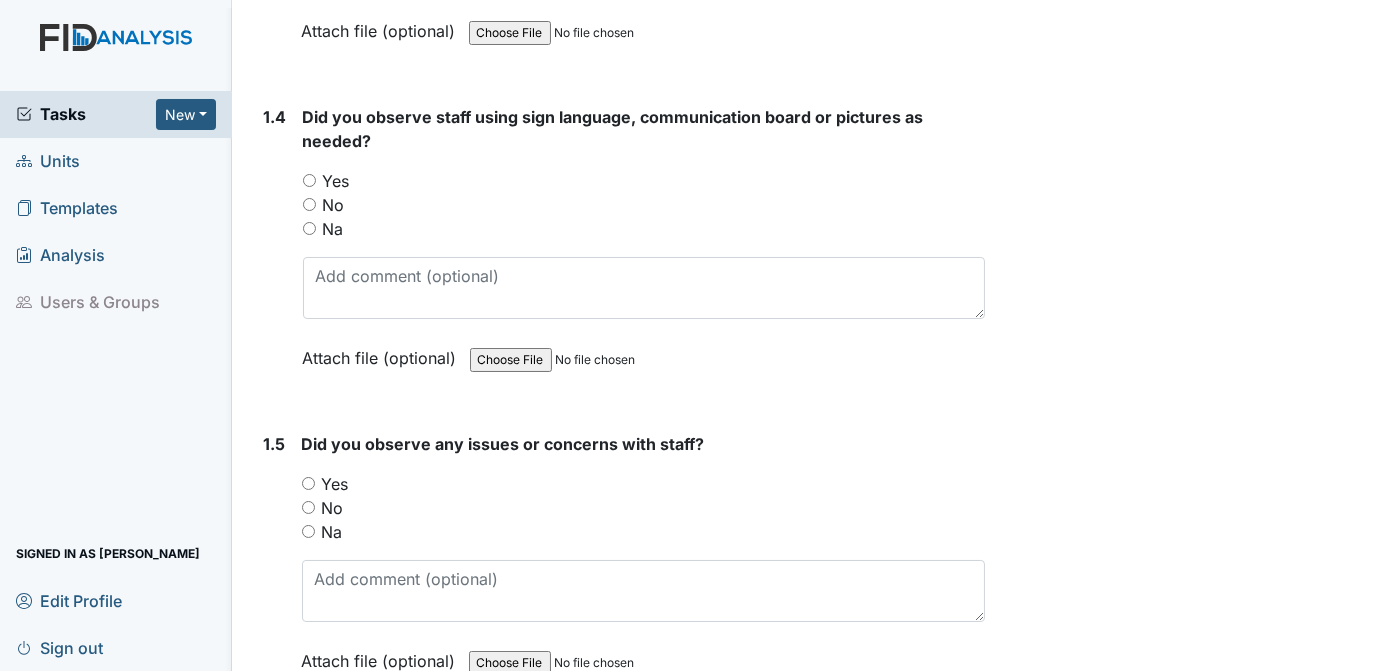 click on "Na" at bounding box center (309, 228) 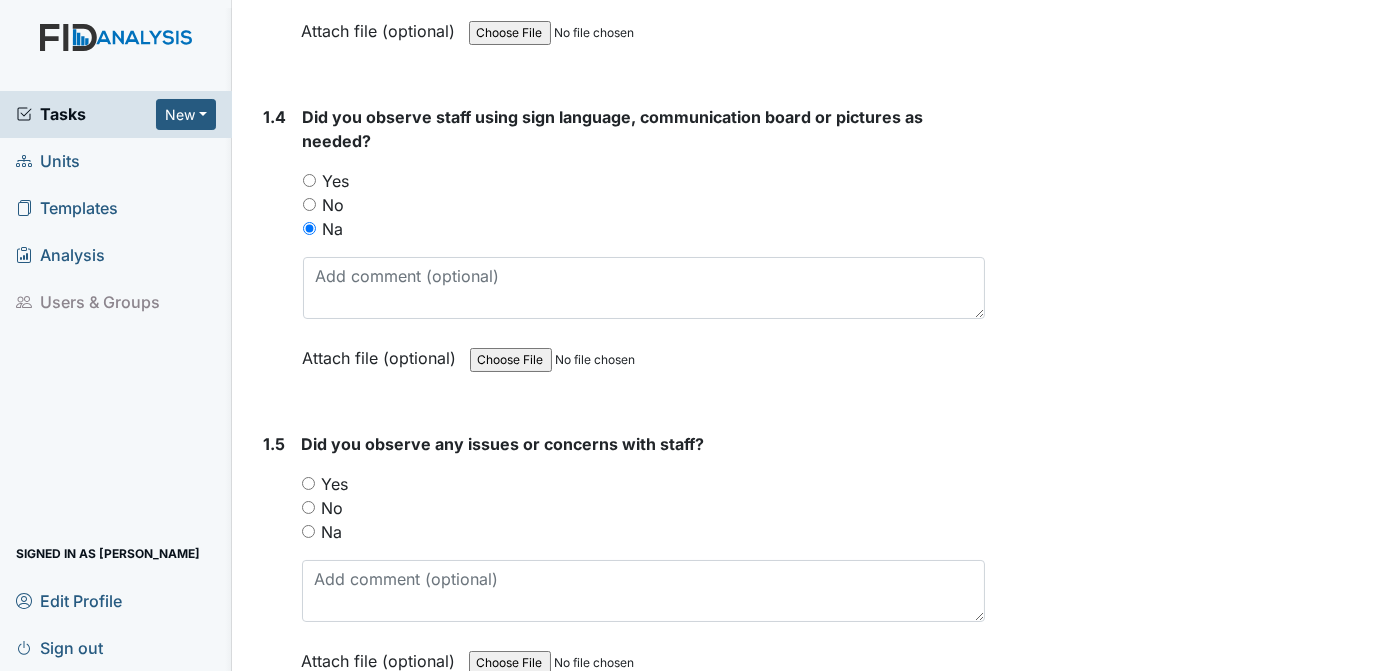 click on "No" at bounding box center [308, 507] 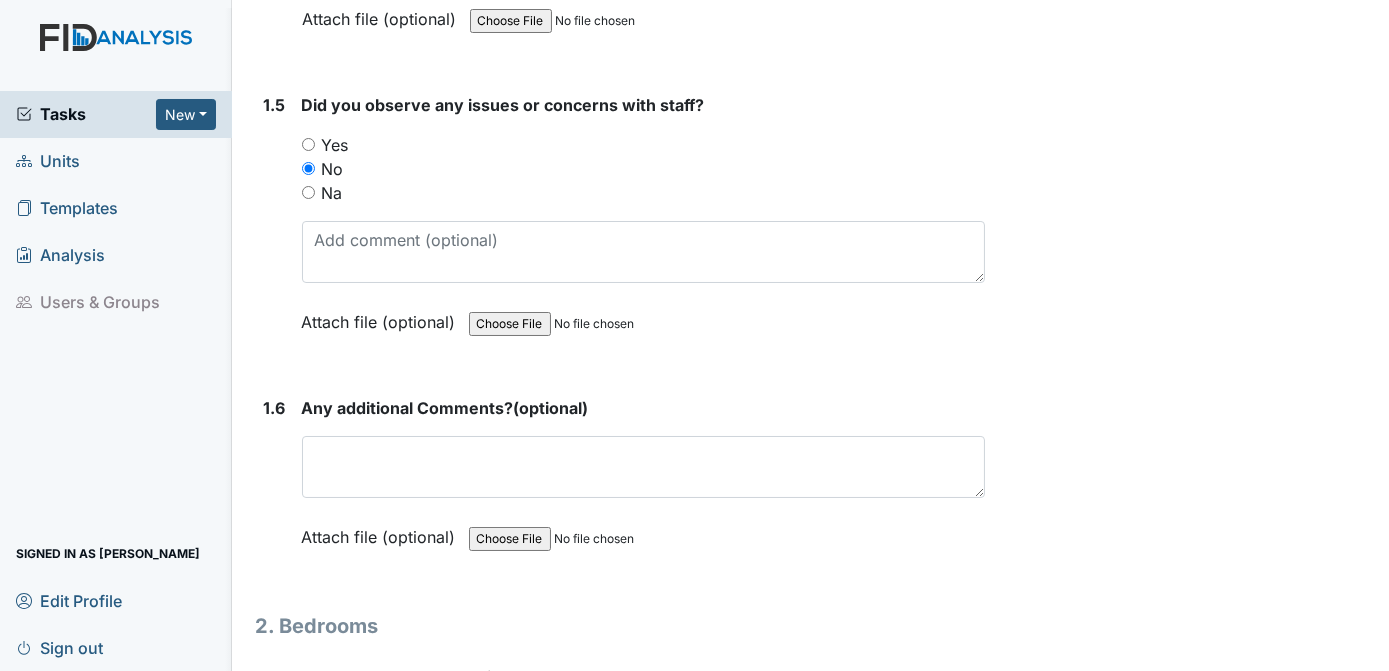scroll, scrollTop: 1424, scrollLeft: 0, axis: vertical 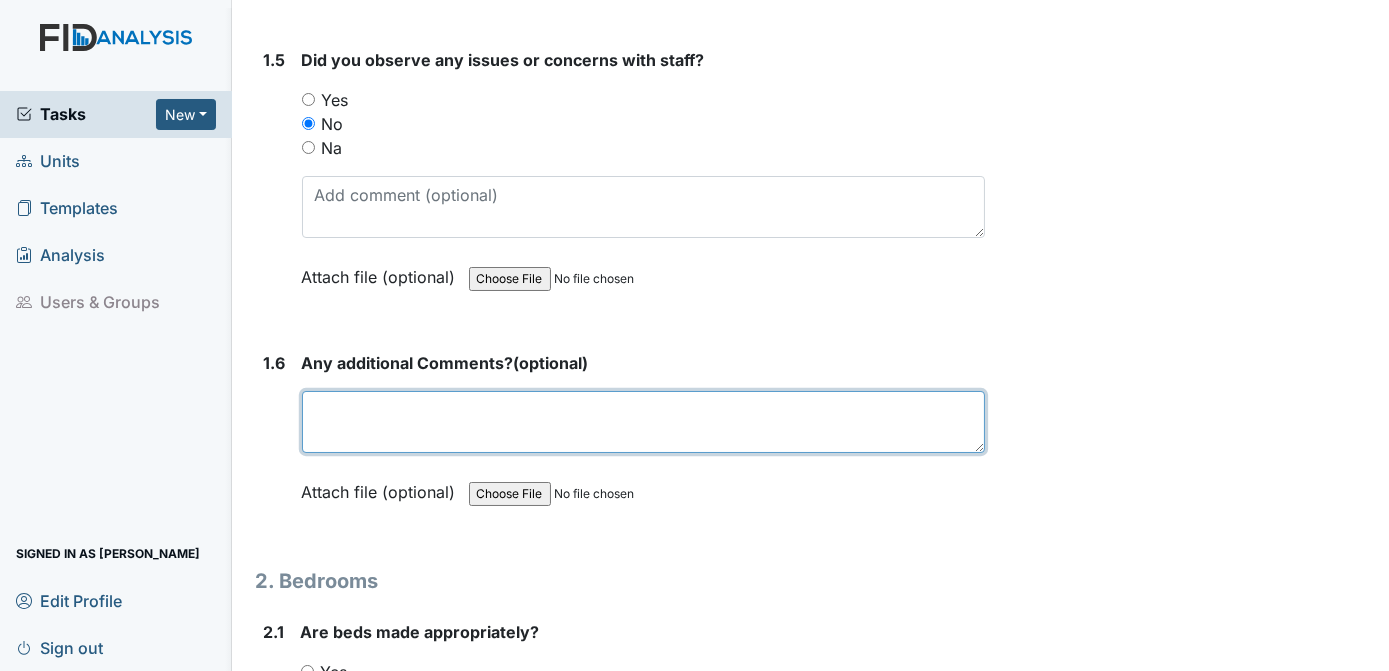 click at bounding box center [644, 422] 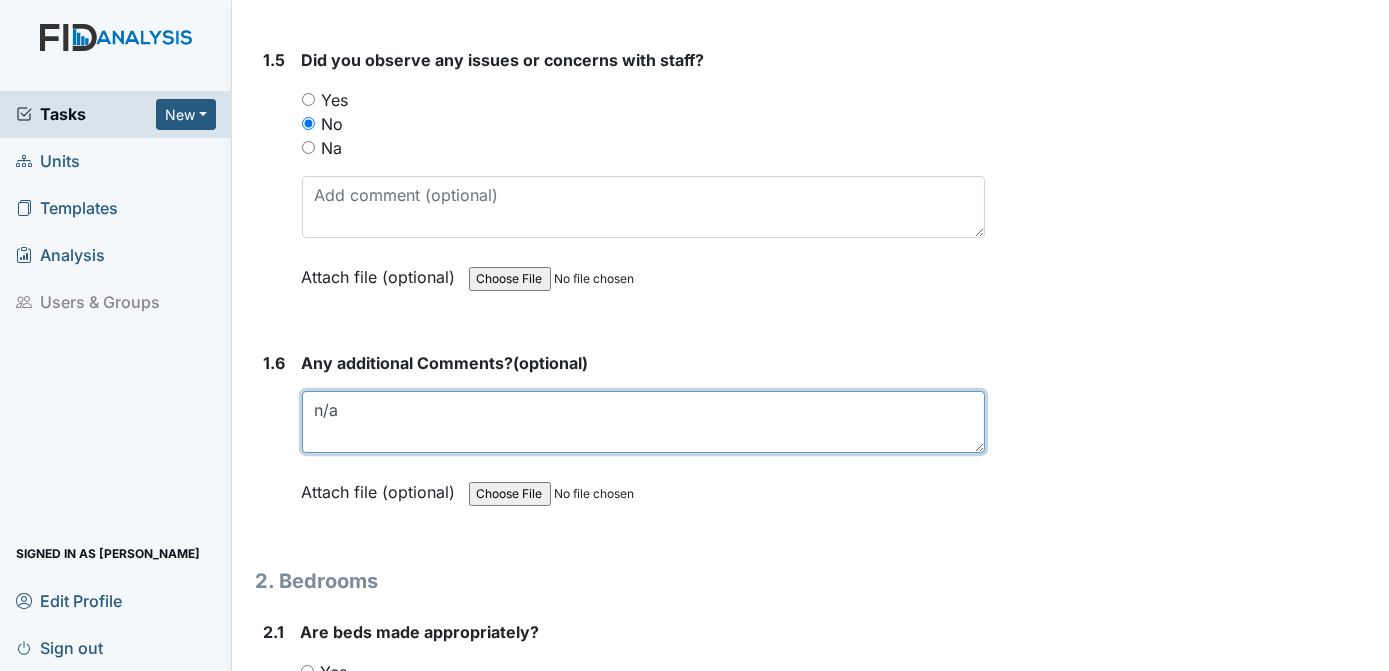 type on "n/a" 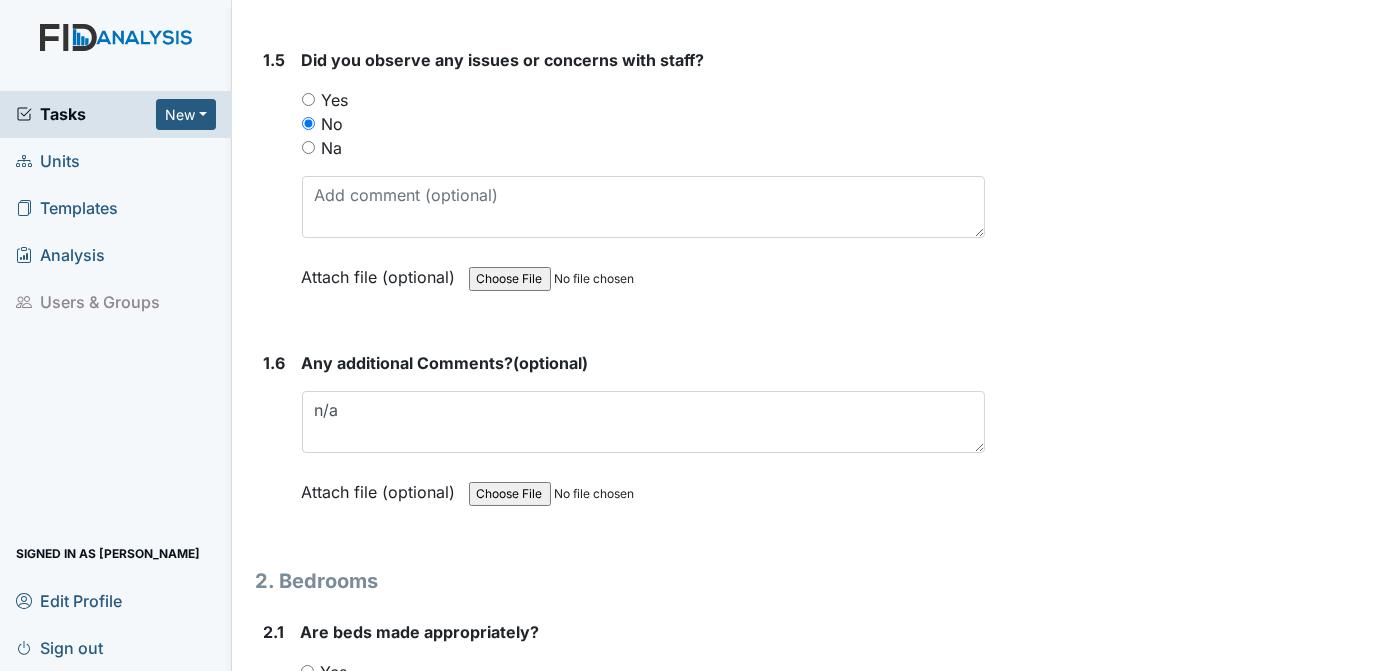 click on "Archive Task
×
Are you sure you want to archive this task? It will appear as incomplete on reports.
Archive
Delete Task
×
Are you sure you want to delete this task?
Delete
Save
Tracie Ponton assigned on Jul 10, 2025." at bounding box center (1190, 18107) 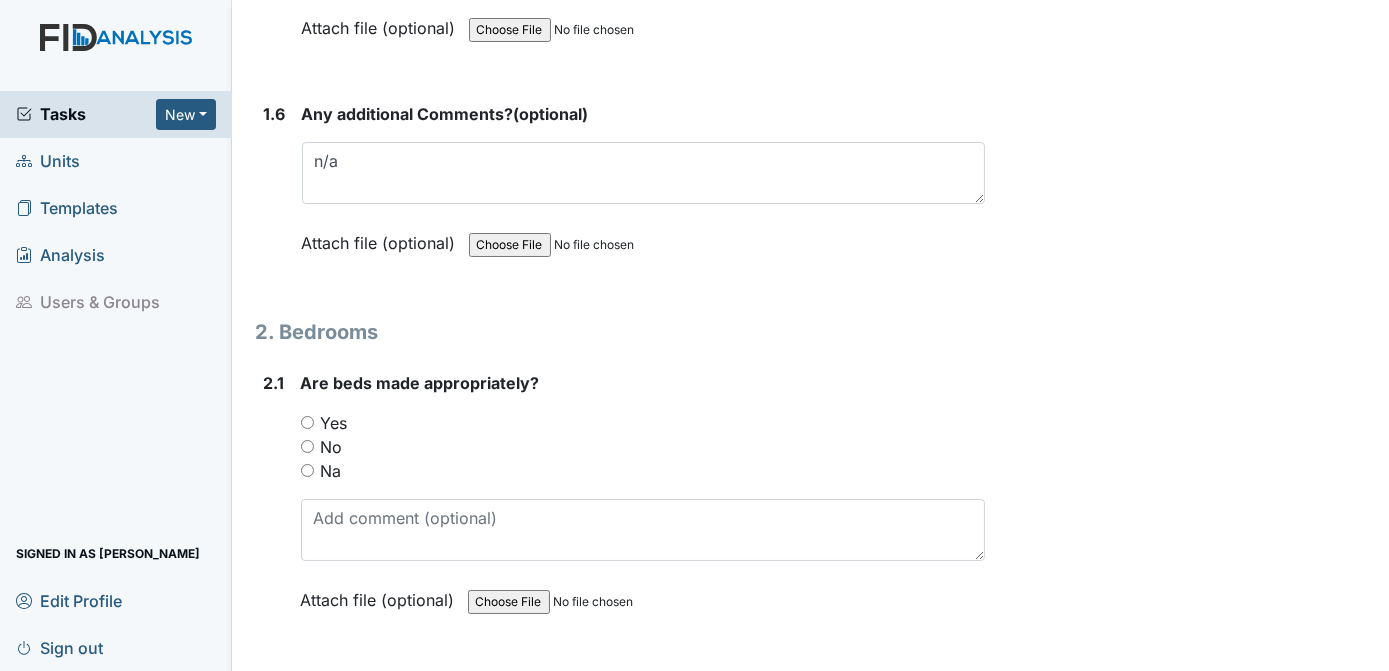 scroll, scrollTop: 1763, scrollLeft: 0, axis: vertical 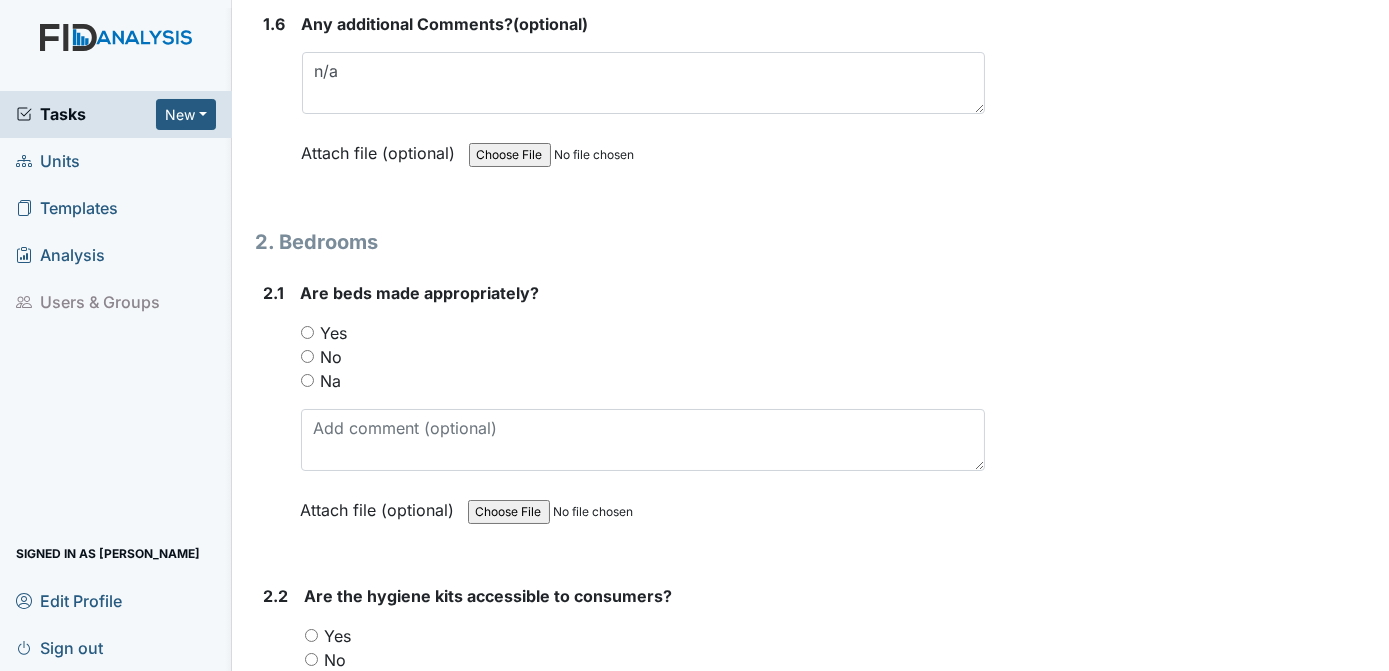 click on "Yes" at bounding box center (307, 332) 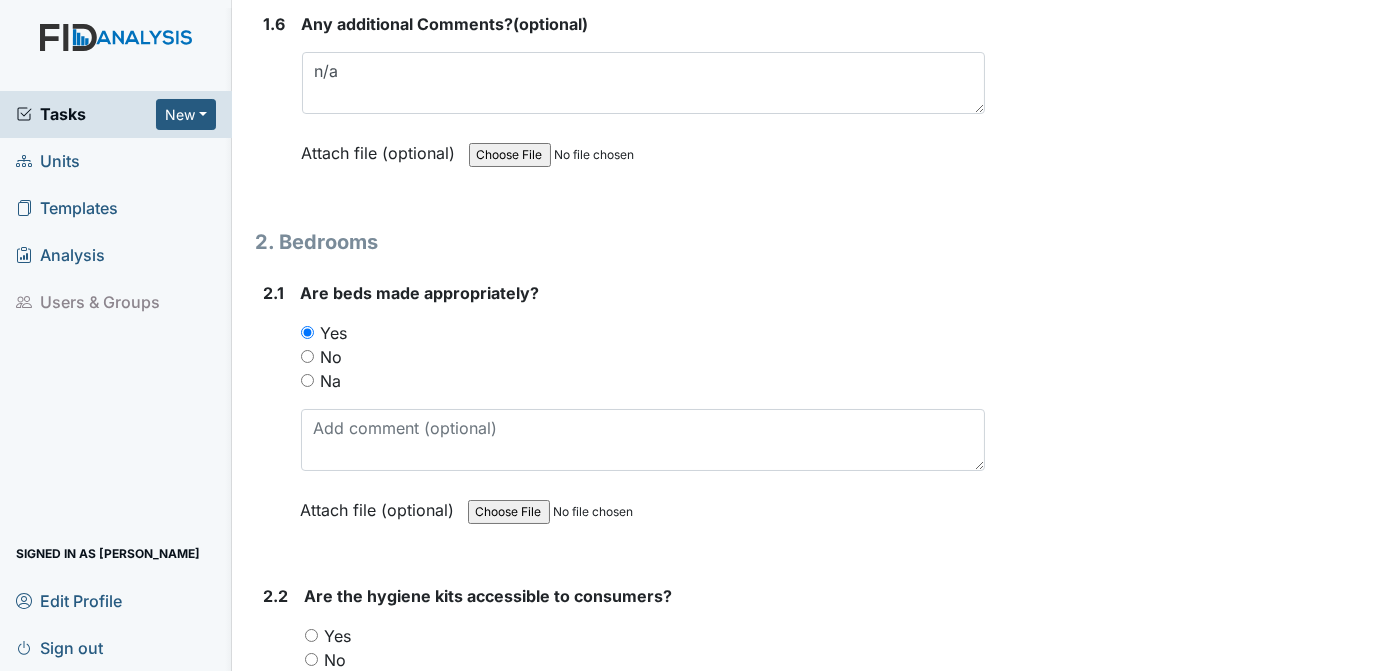 click on "Yes" at bounding box center [311, 635] 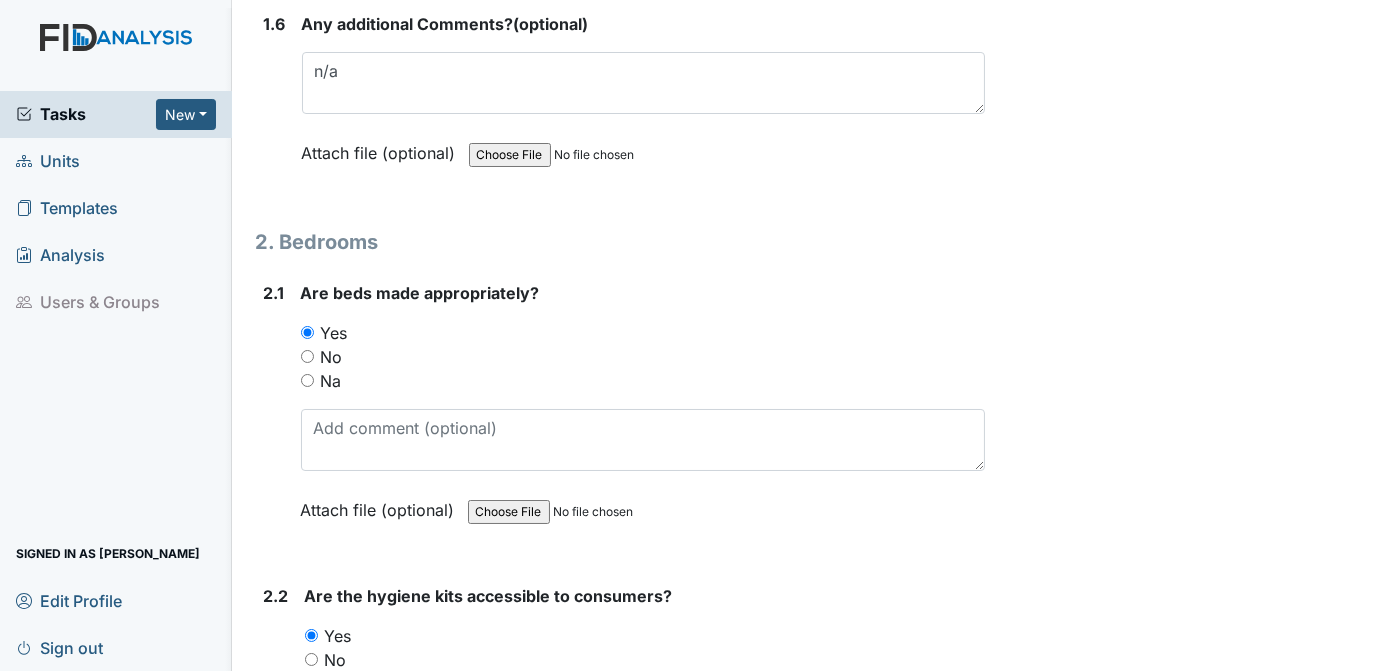 click on "Archive Task
×
Are you sure you want to archive this task? It will appear as incomplete on reports.
Archive
Delete Task
×
Are you sure you want to delete this task?
Delete
Save
Tracie Ponton assigned on Jul 10, 2025." at bounding box center (1190, 17768) 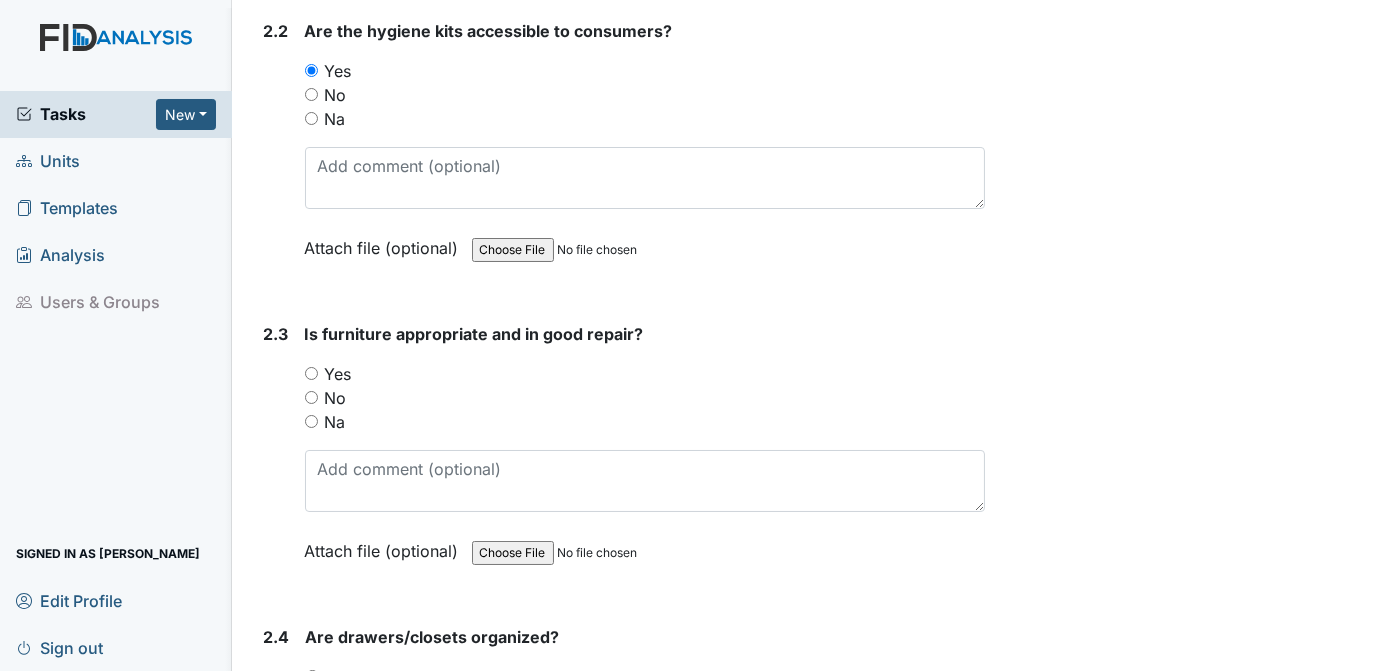 scroll, scrollTop: 2419, scrollLeft: 0, axis: vertical 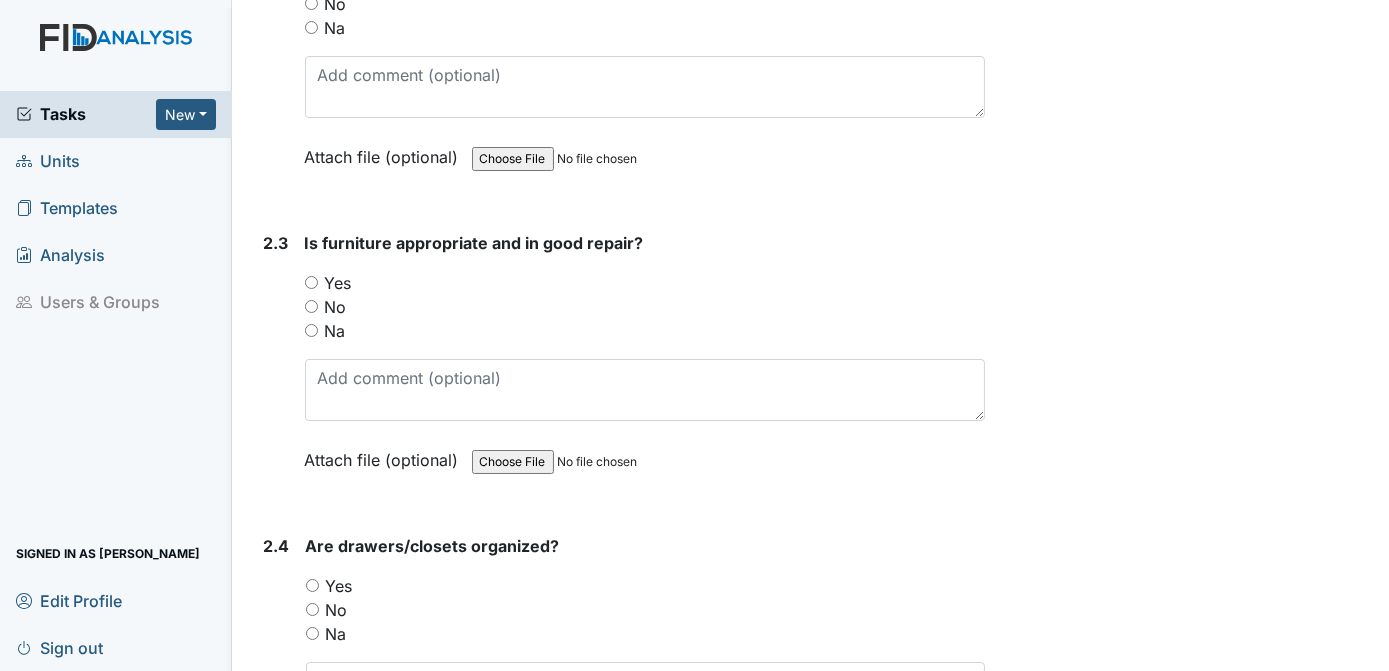 click on "No" at bounding box center [311, 306] 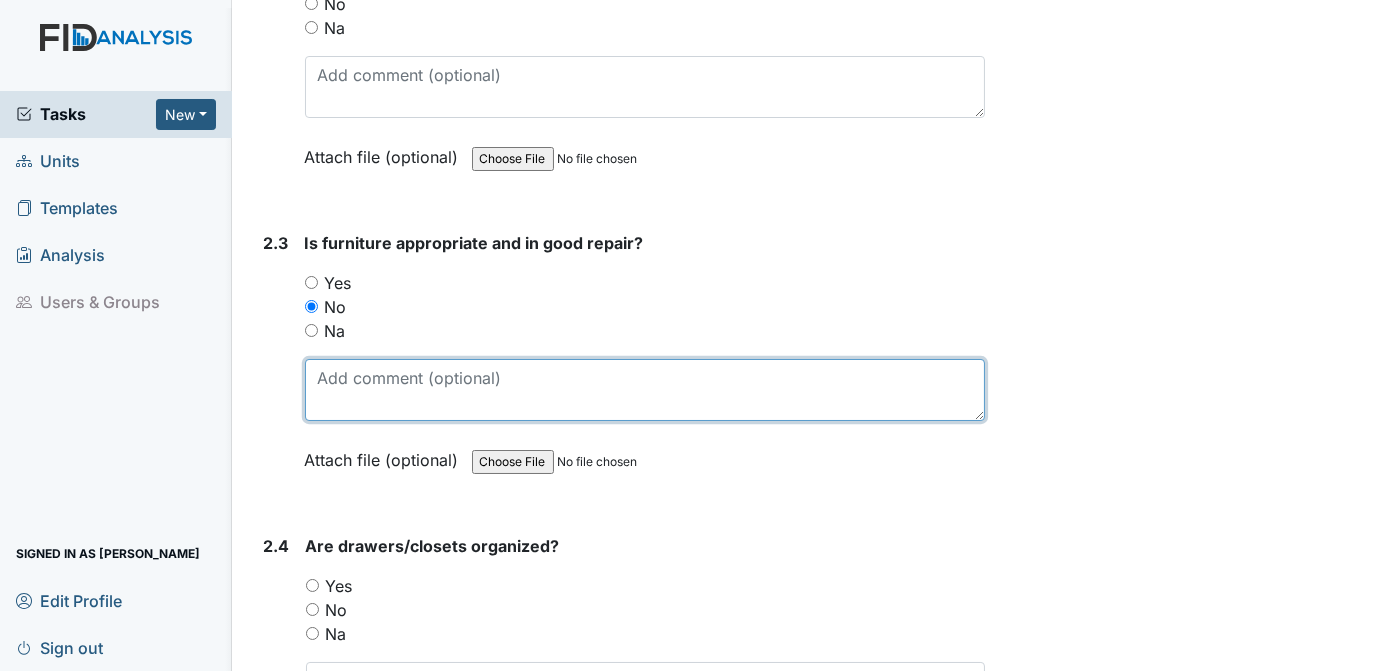click at bounding box center (645, 390) 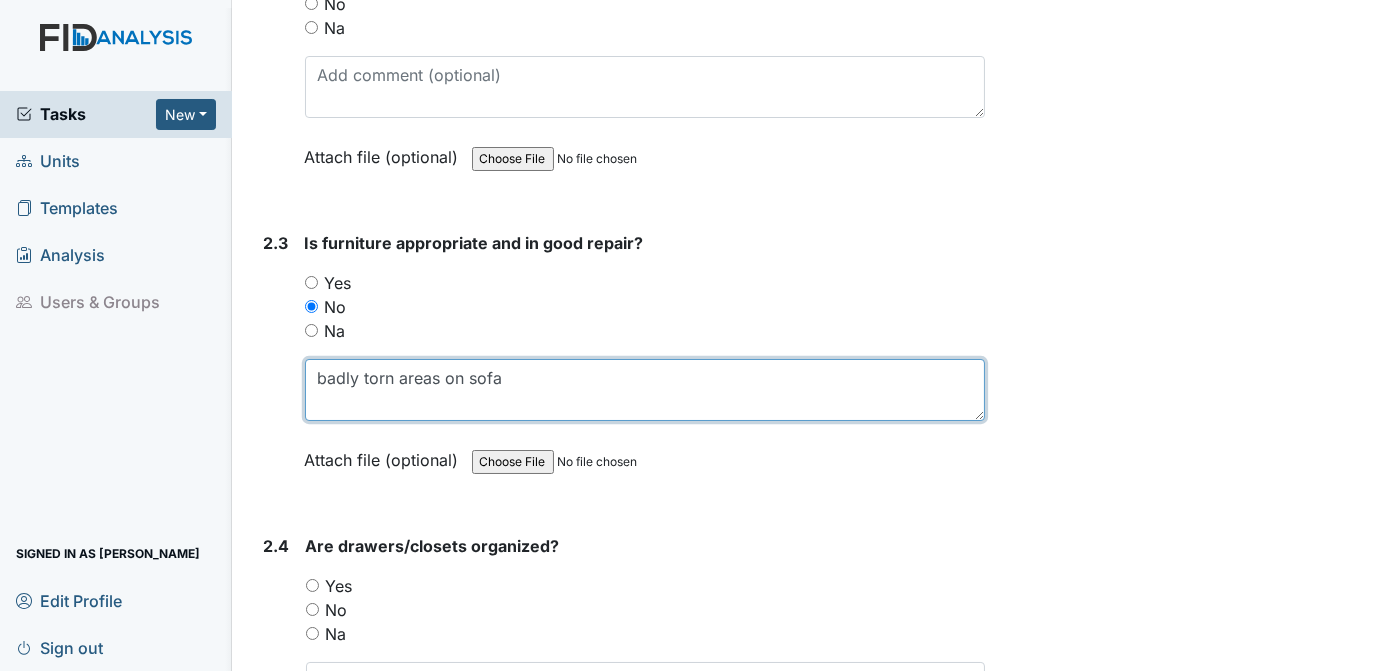 type on "badly torn areas on sofa" 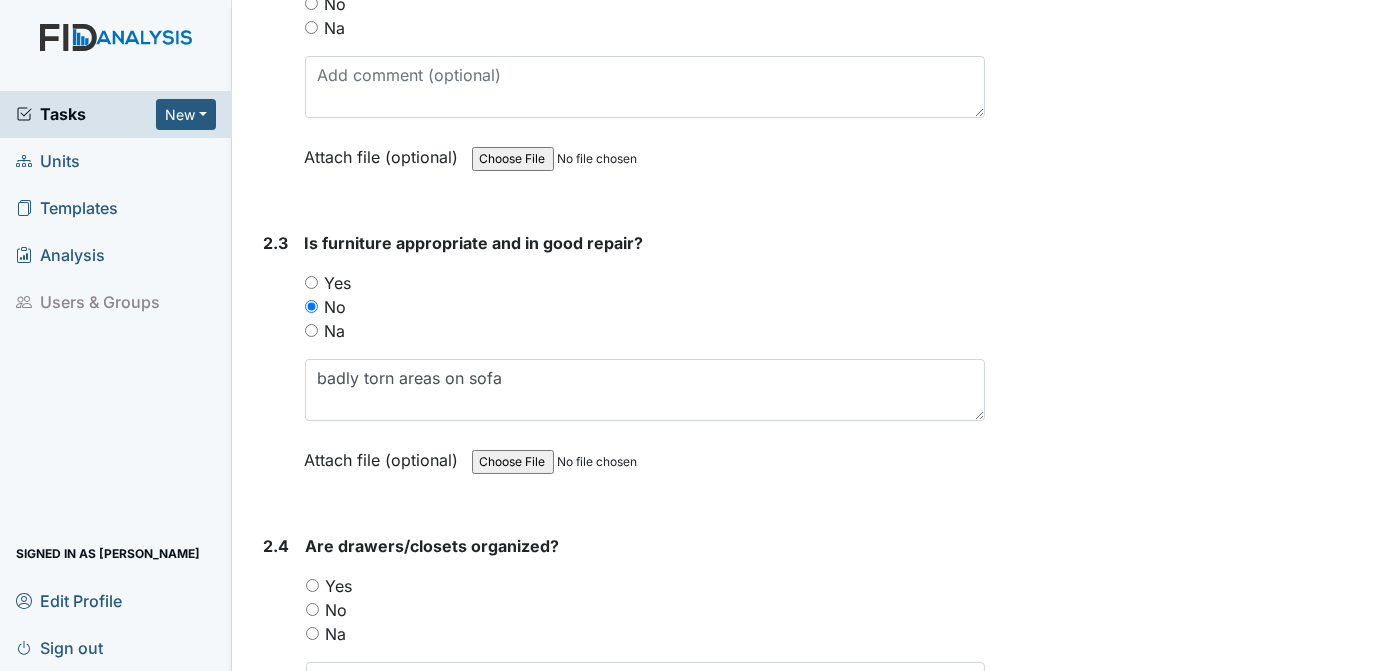 click on "Yes" at bounding box center (312, 585) 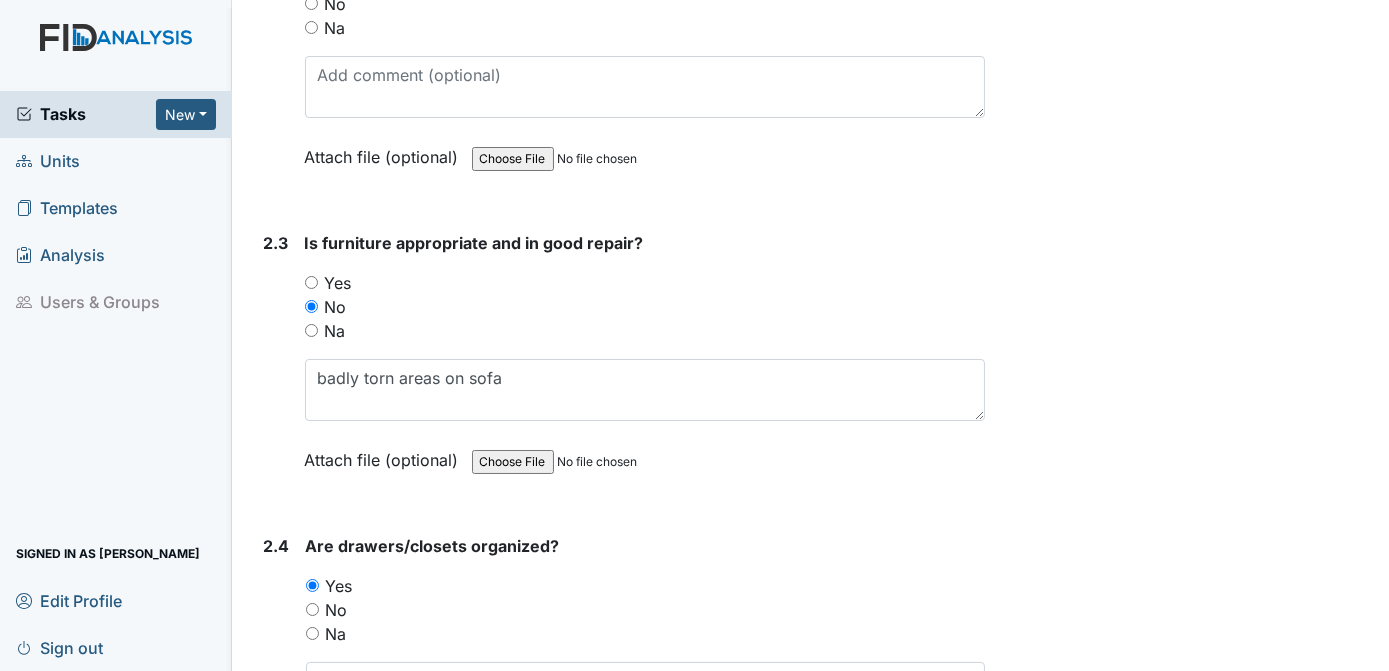click on "Archive Task
×
Are you sure you want to archive this task? It will appear as incomplete on reports.
Archive
Delete Task
×
Are you sure you want to delete this task?
Delete
Save
Tracie Ponton assigned on Jul 10, 2025." at bounding box center (1190, 17112) 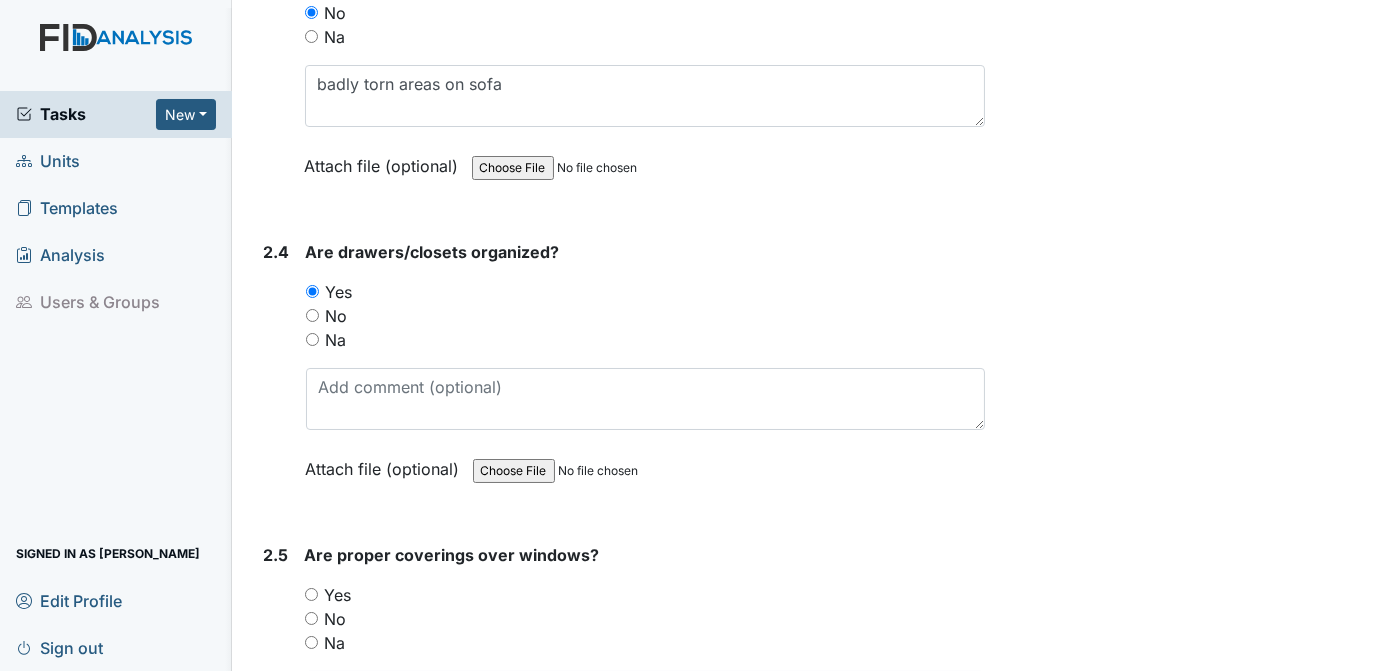 scroll, scrollTop: 2758, scrollLeft: 0, axis: vertical 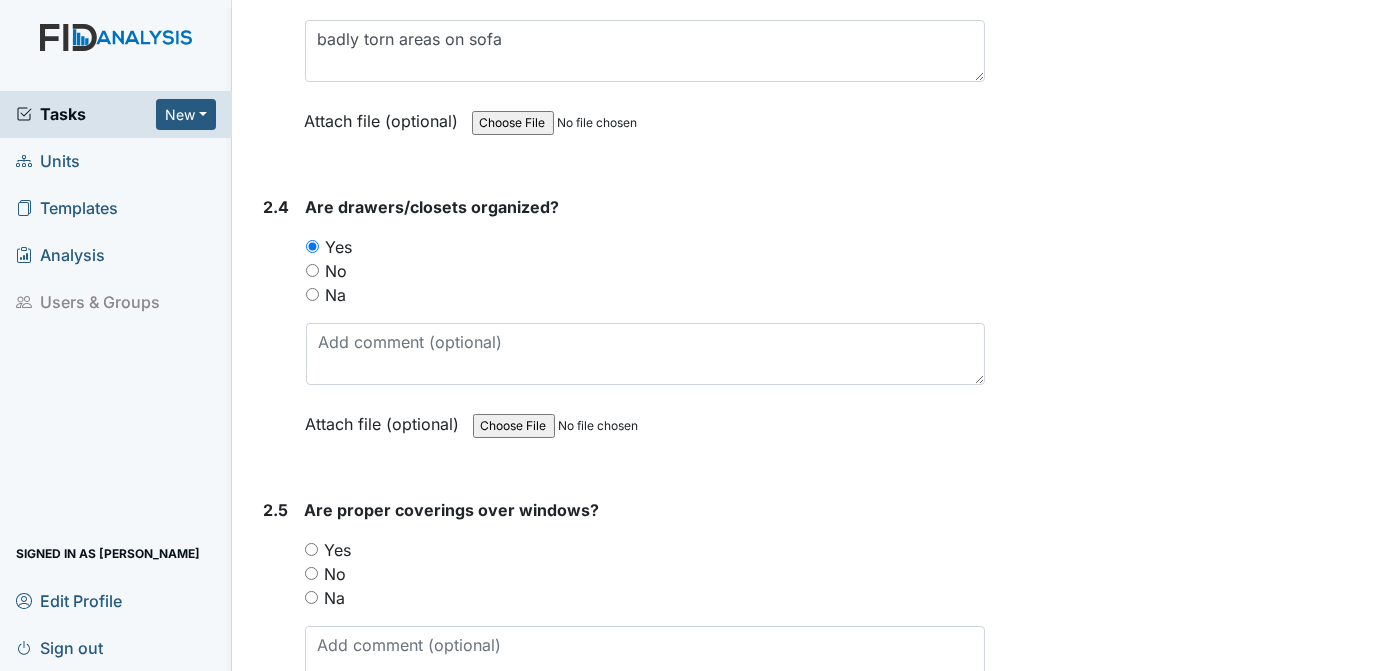 click on "Yes" at bounding box center [311, 549] 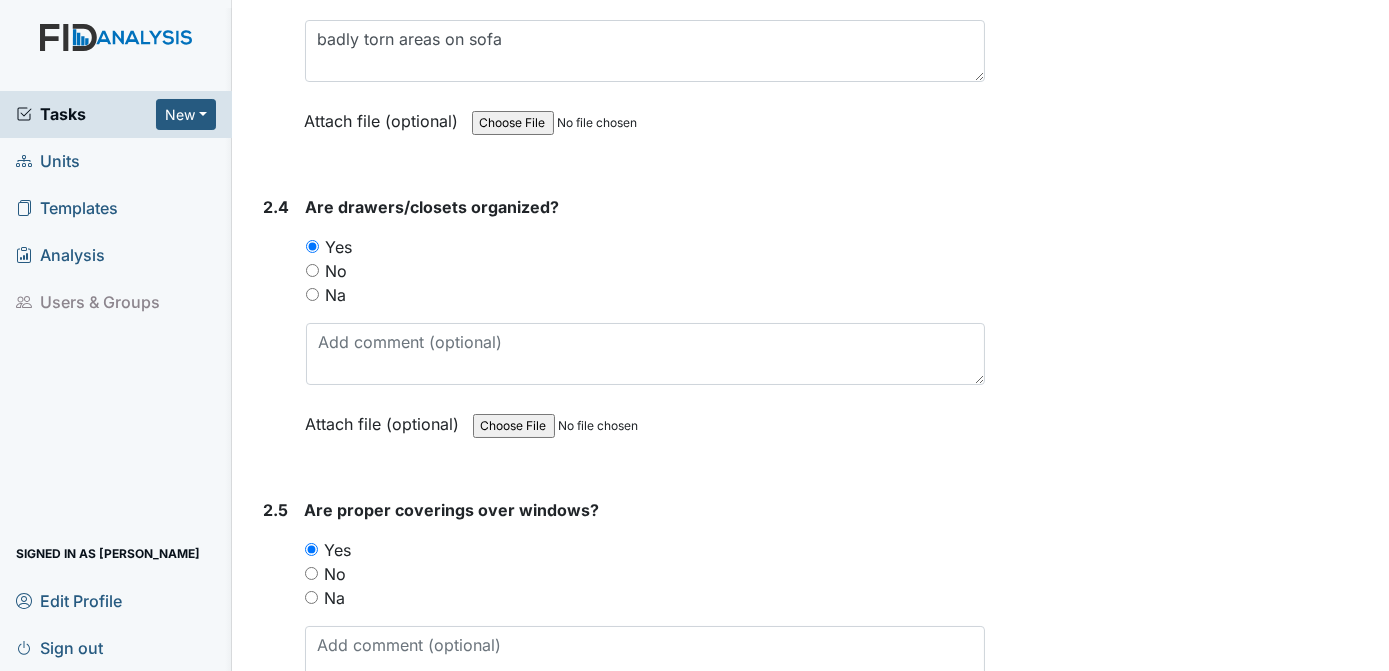 click on "Archive Task
×
Are you sure you want to archive this task? It will appear as incomplete on reports.
Archive
Delete Task
×
Are you sure you want to delete this task?
Delete
Save
Tracie Ponton assigned on Jul 10, 2025." at bounding box center [1190, 16773] 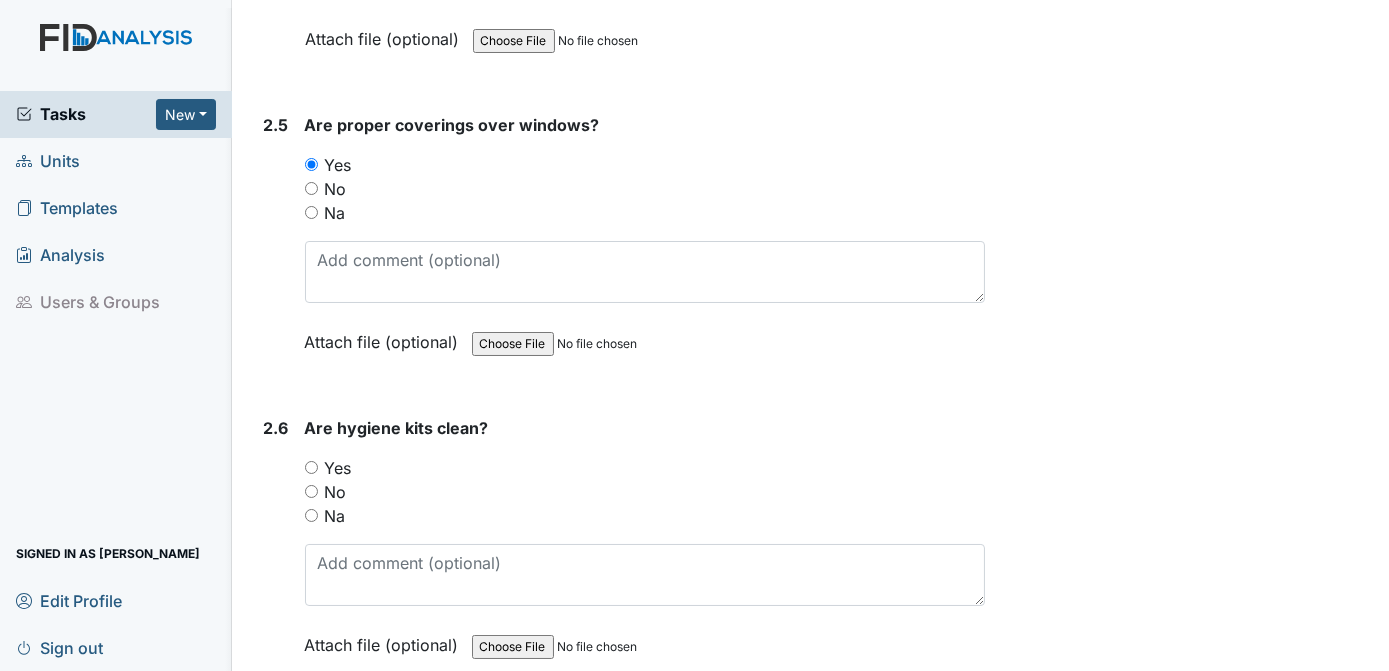 scroll, scrollTop: 3188, scrollLeft: 0, axis: vertical 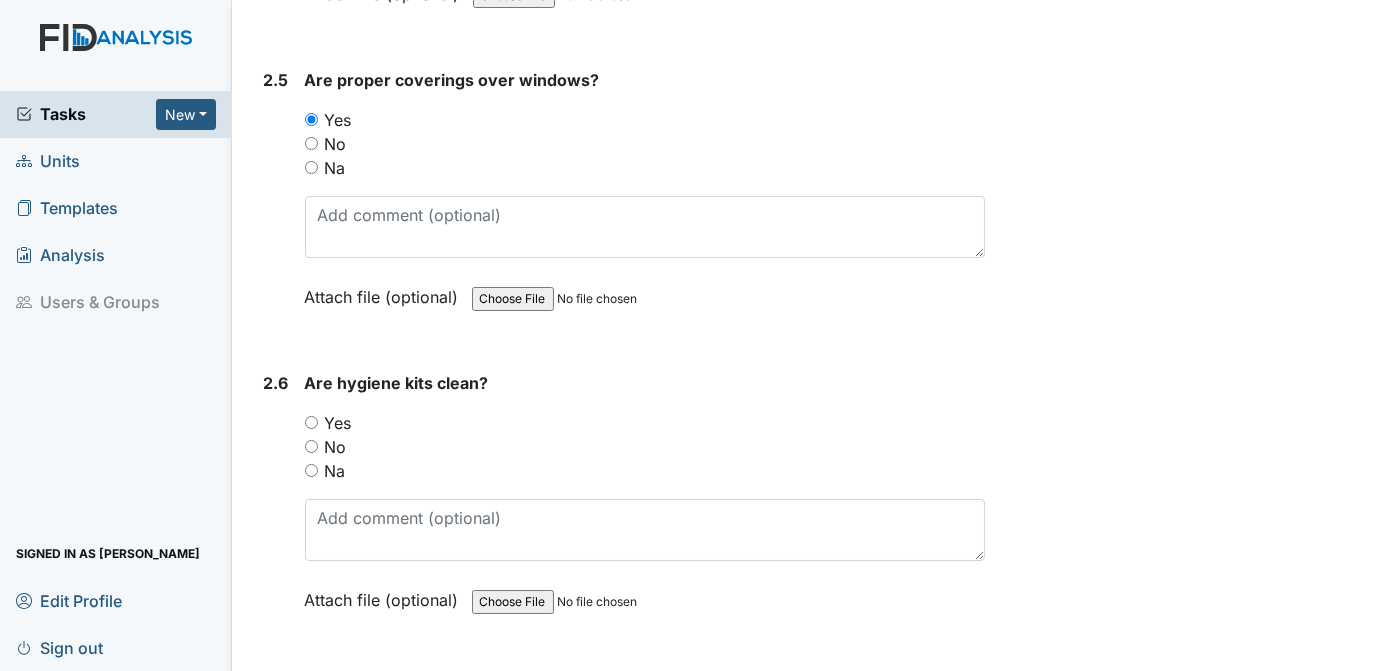 click on "Yes" at bounding box center (311, 422) 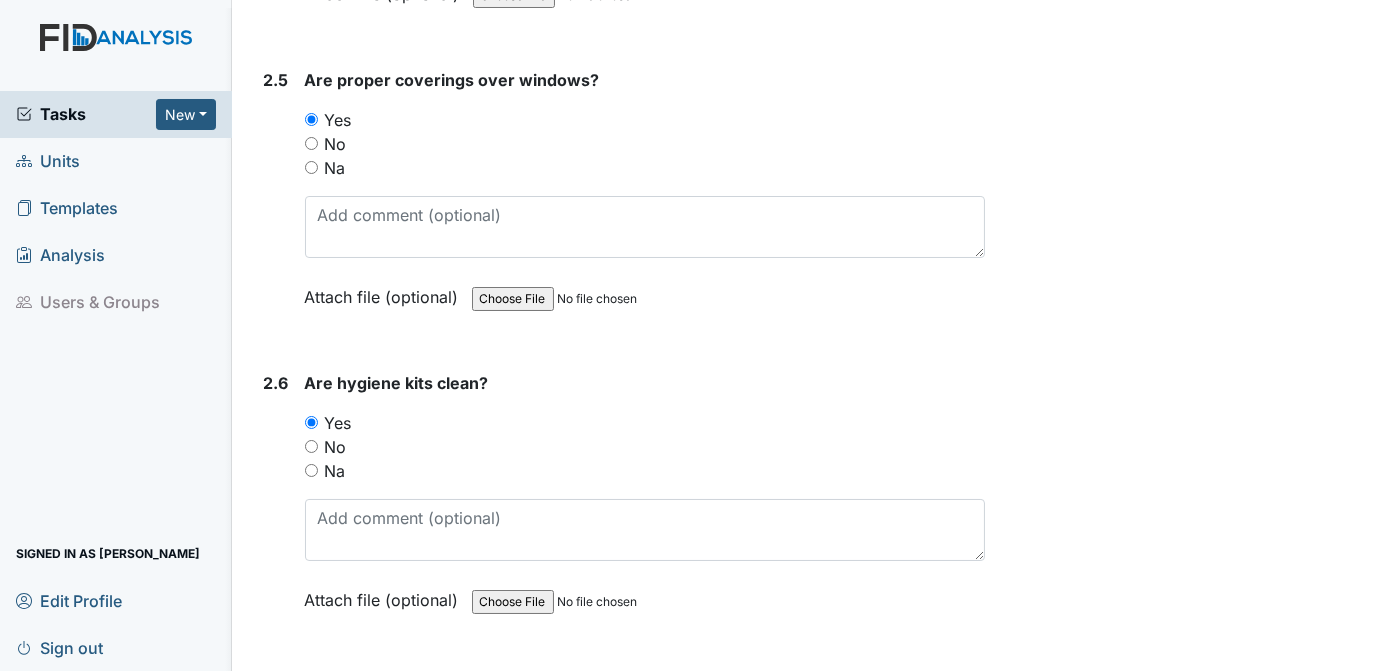 click on "Archive Task
×
Are you sure you want to archive this task? It will appear as incomplete on reports.
Archive
Delete Task
×
Are you sure you want to delete this task?
Delete
Save
Tracie Ponton assigned on Jul 10, 2025." at bounding box center [1190, 16343] 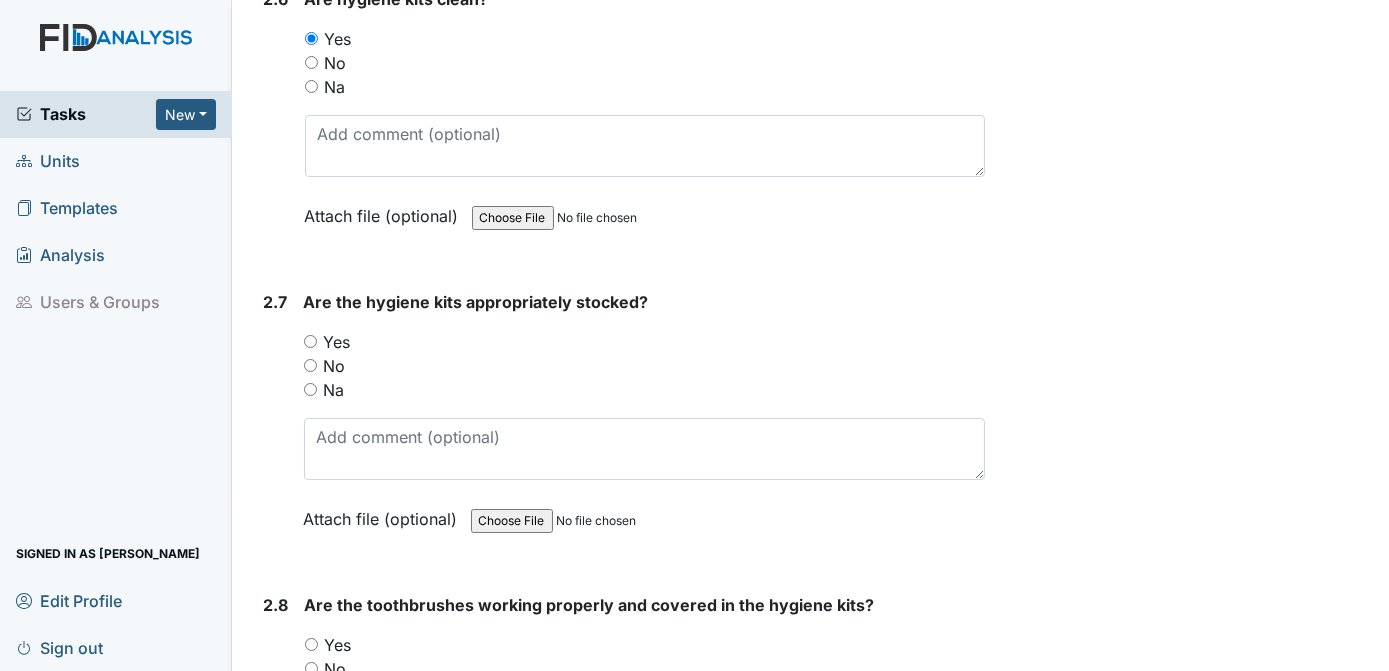 scroll, scrollTop: 3663, scrollLeft: 0, axis: vertical 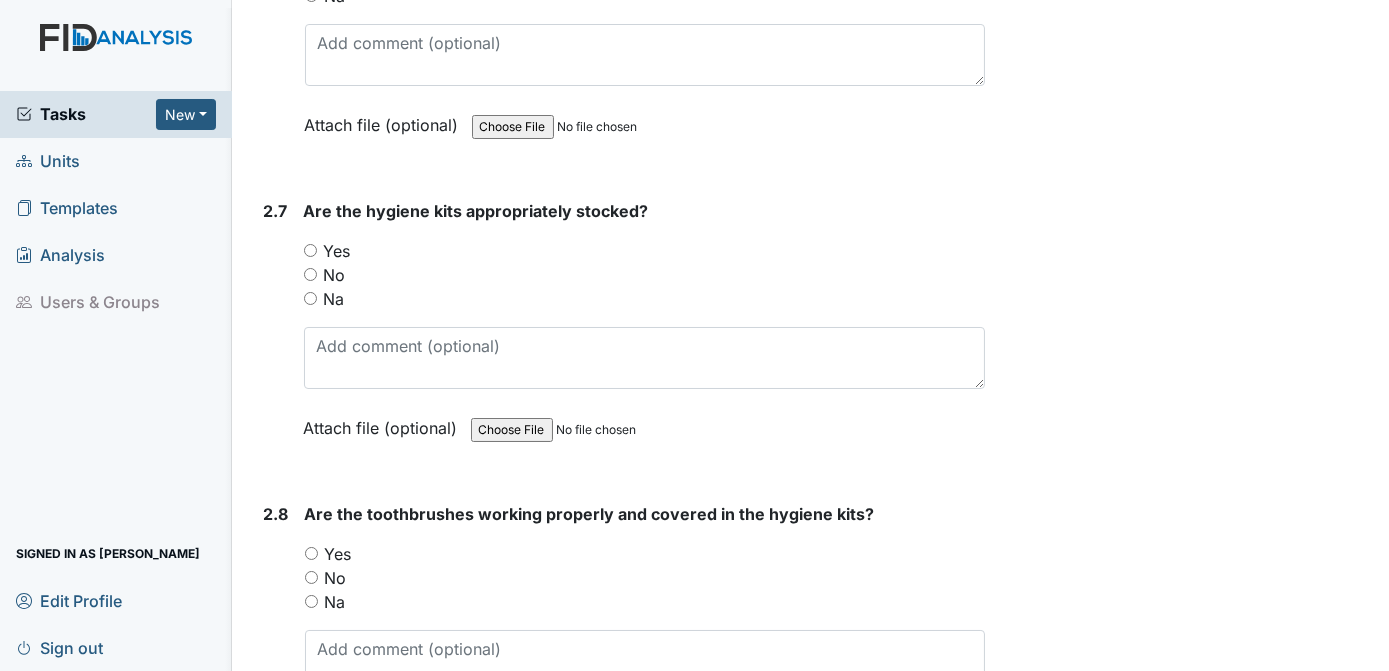 click on "Yes" at bounding box center [310, 250] 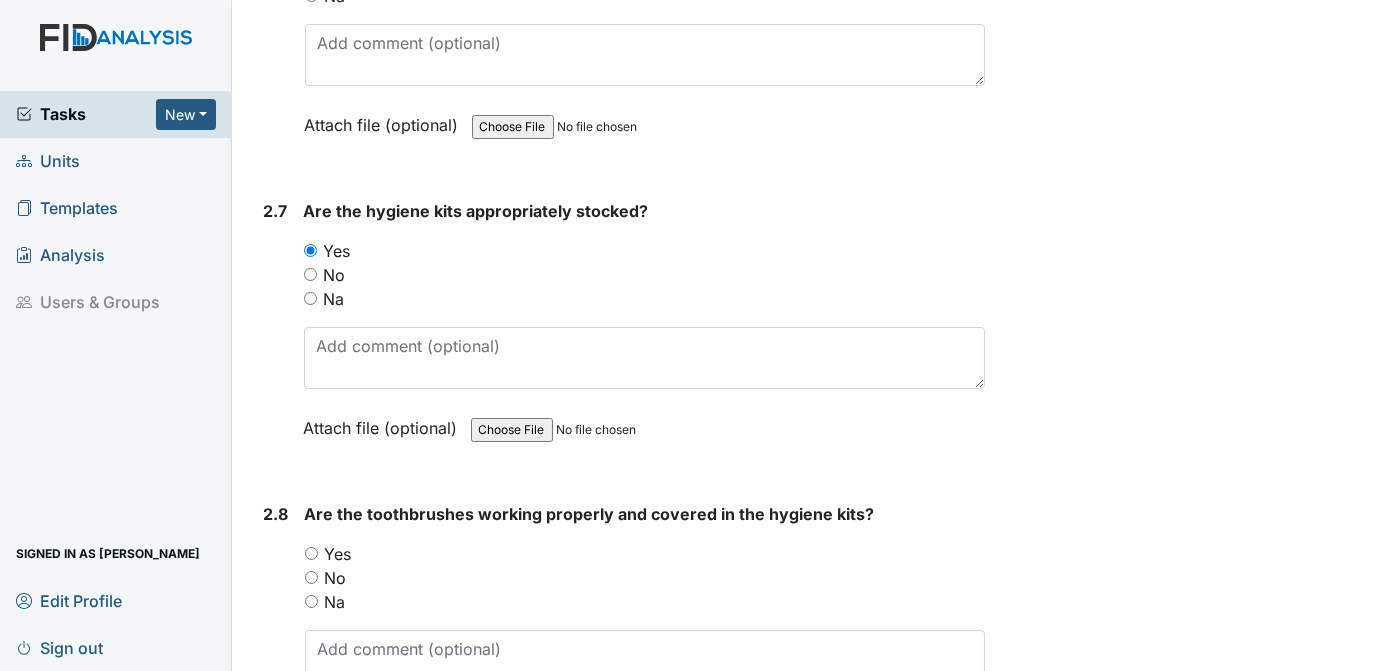 click on "Yes" at bounding box center [311, 553] 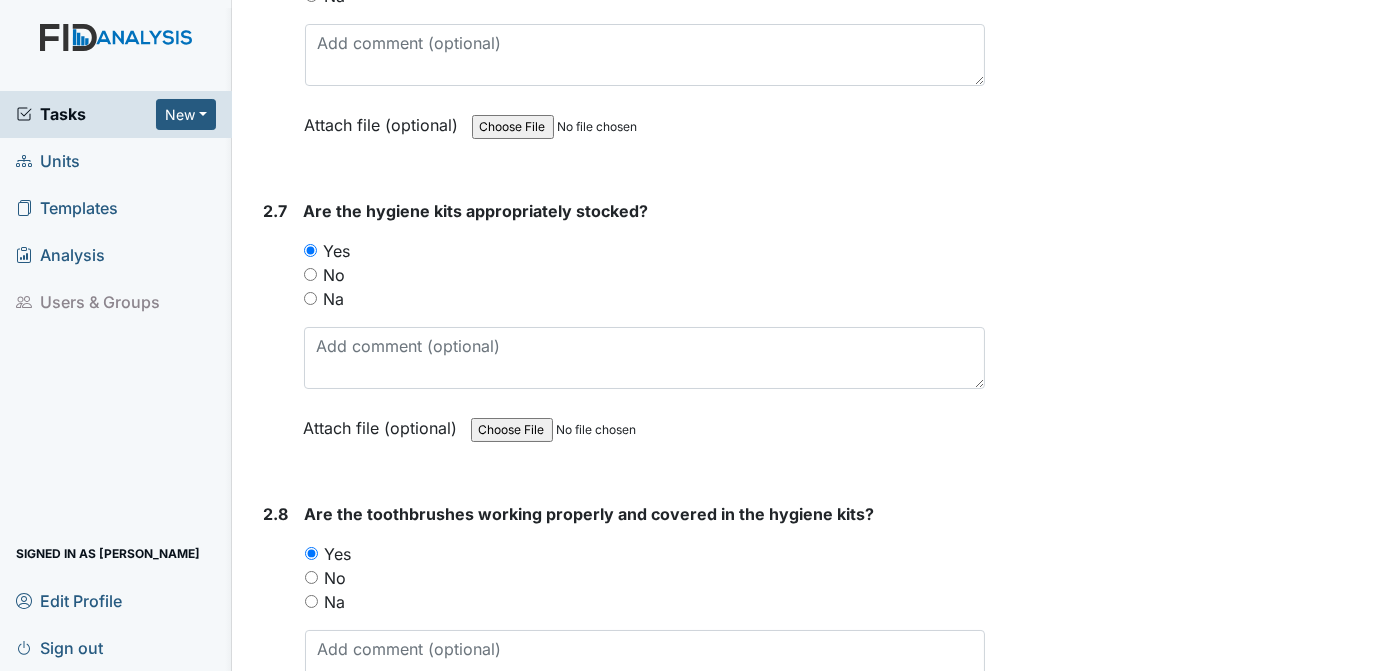click on "Archive Task
×
Are you sure you want to archive this task? It will appear as incomplete on reports.
Archive
Delete Task
×
Are you sure you want to delete this task?
Delete
Save
Tracie Ponton assigned on Jul 10, 2025." at bounding box center [1190, 15868] 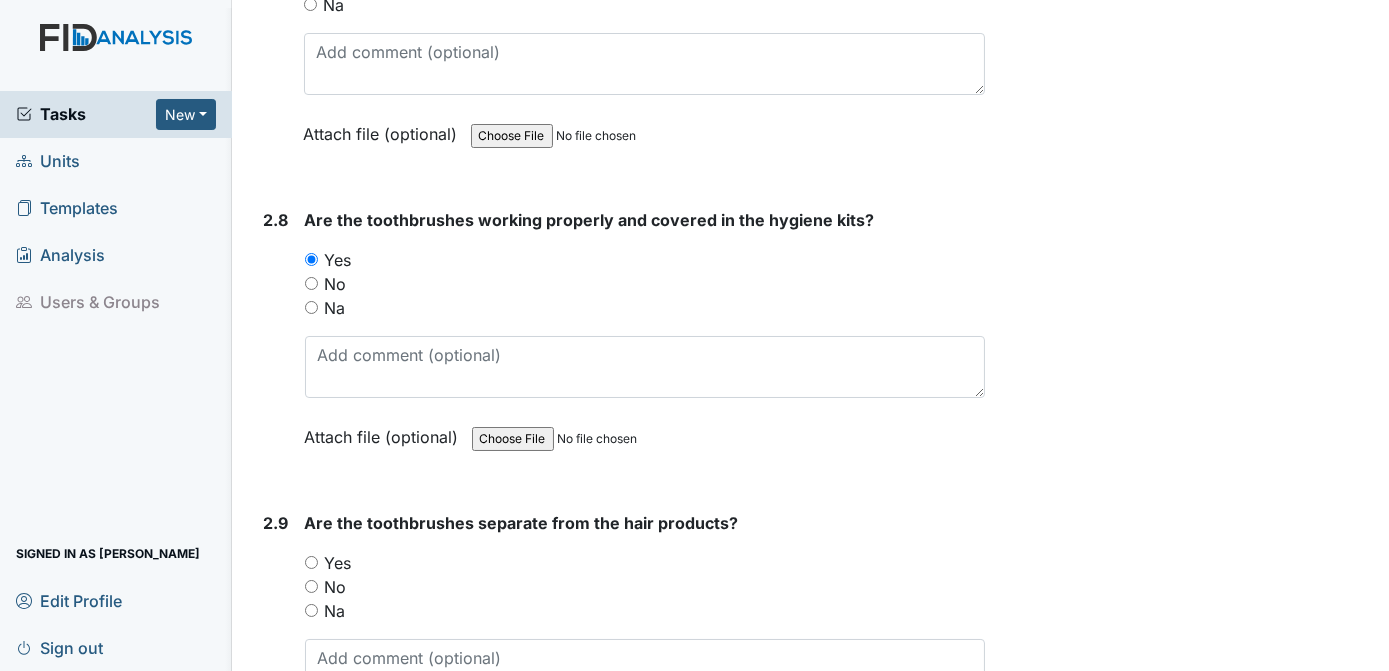 scroll, scrollTop: 4002, scrollLeft: 0, axis: vertical 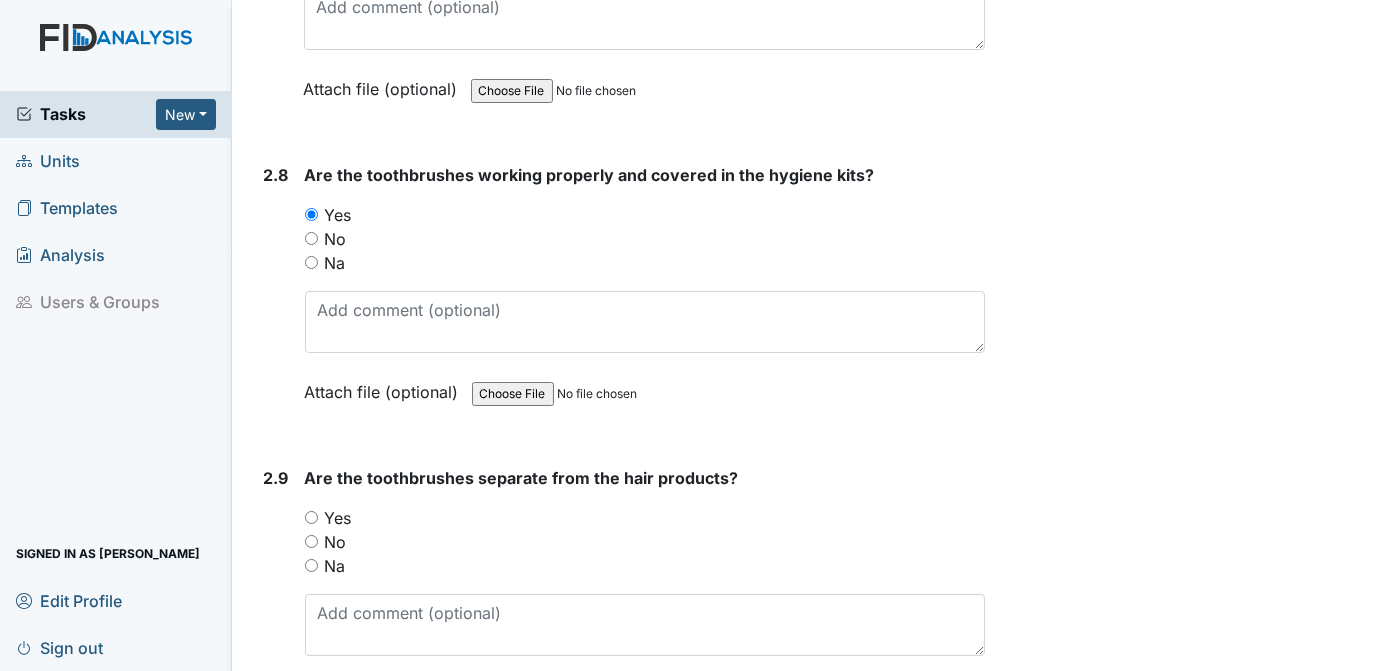 click on "Yes" at bounding box center (311, 517) 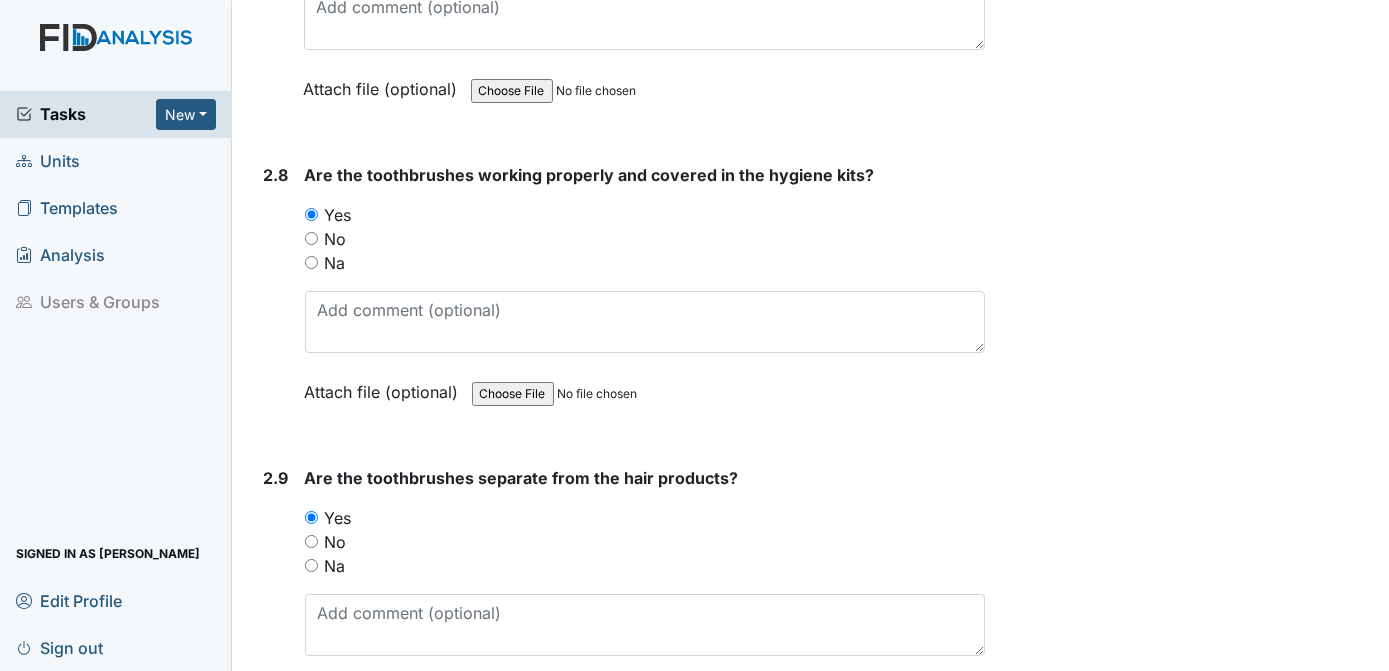 click on "Archive Task
×
Are you sure you want to archive this task? It will appear as incomplete on reports.
Archive
Delete Task
×
Are you sure you want to delete this task?
Delete
Save
Tracie Ponton assigned on Jul 10, 2025." at bounding box center (1190, 15529) 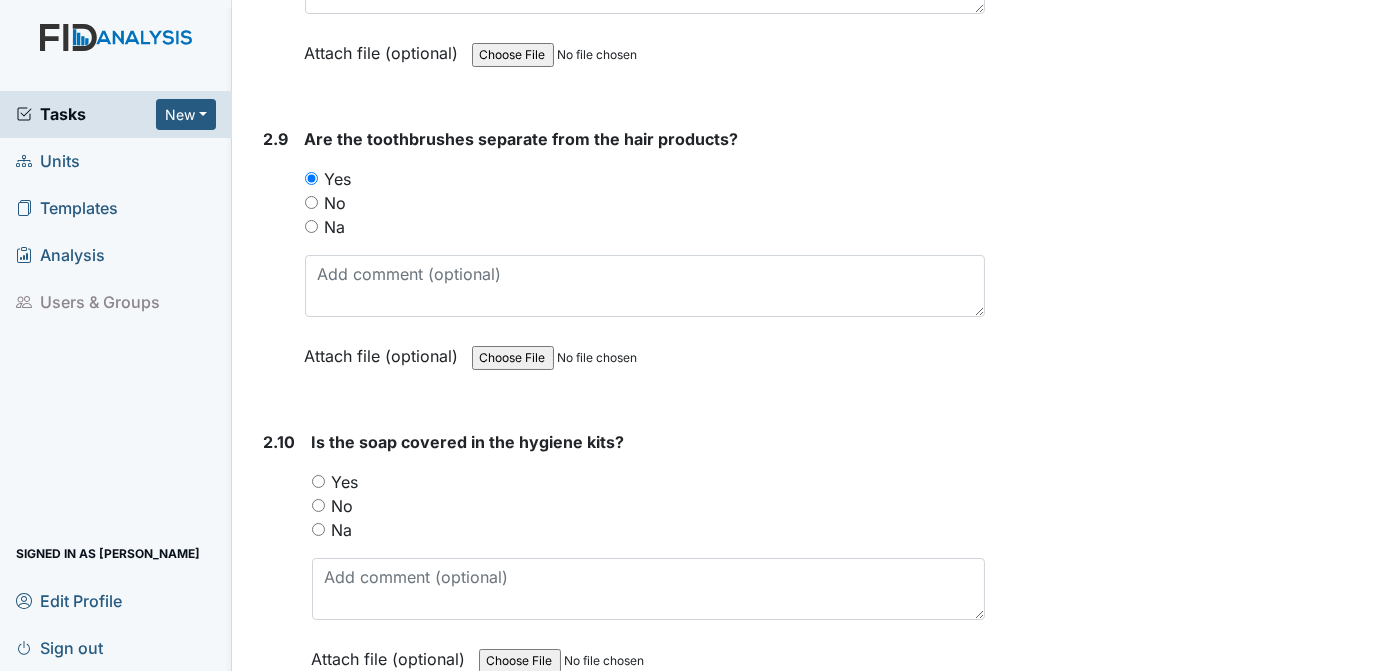 scroll, scrollTop: 4432, scrollLeft: 0, axis: vertical 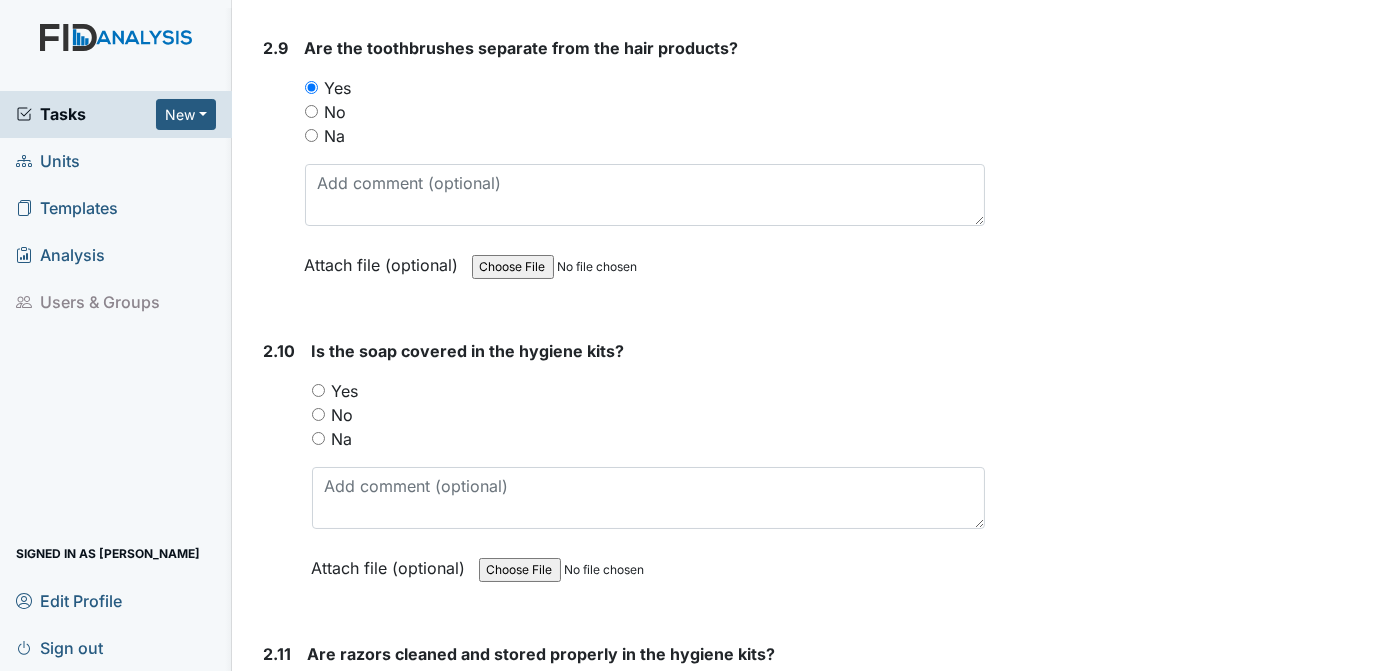 radio on "true" 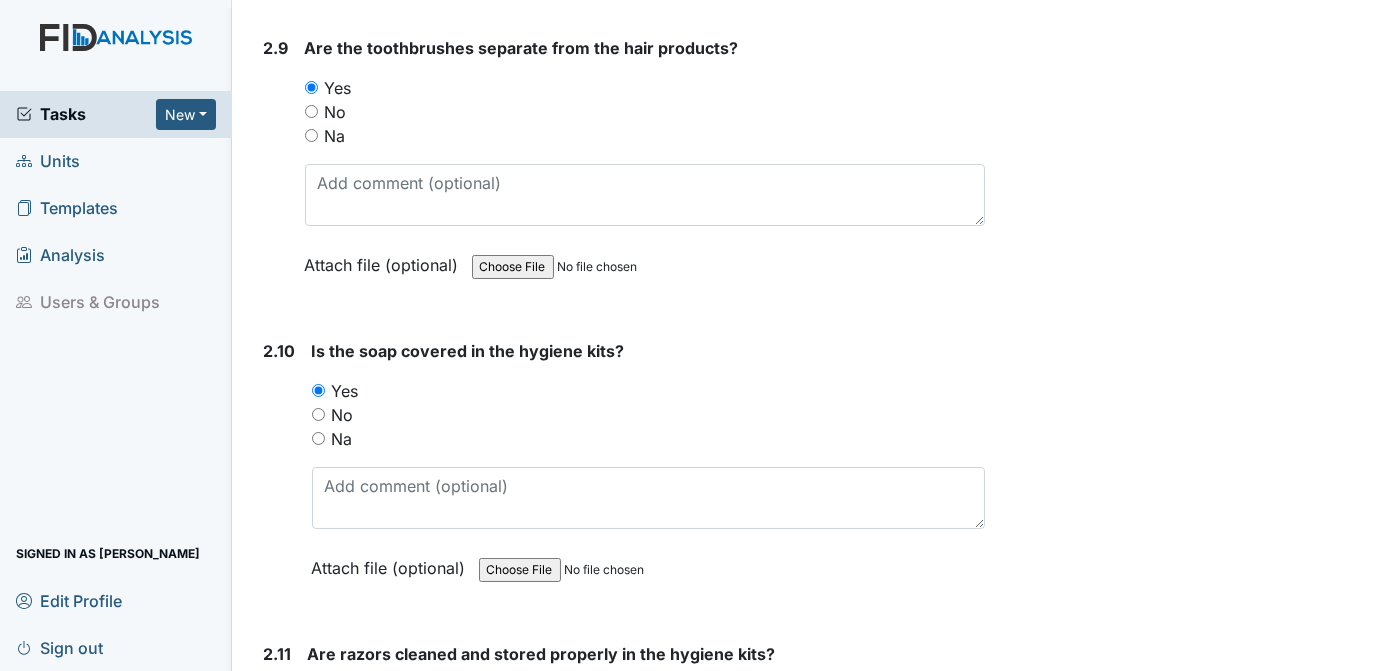 scroll, scrollTop: 5018, scrollLeft: 0, axis: vertical 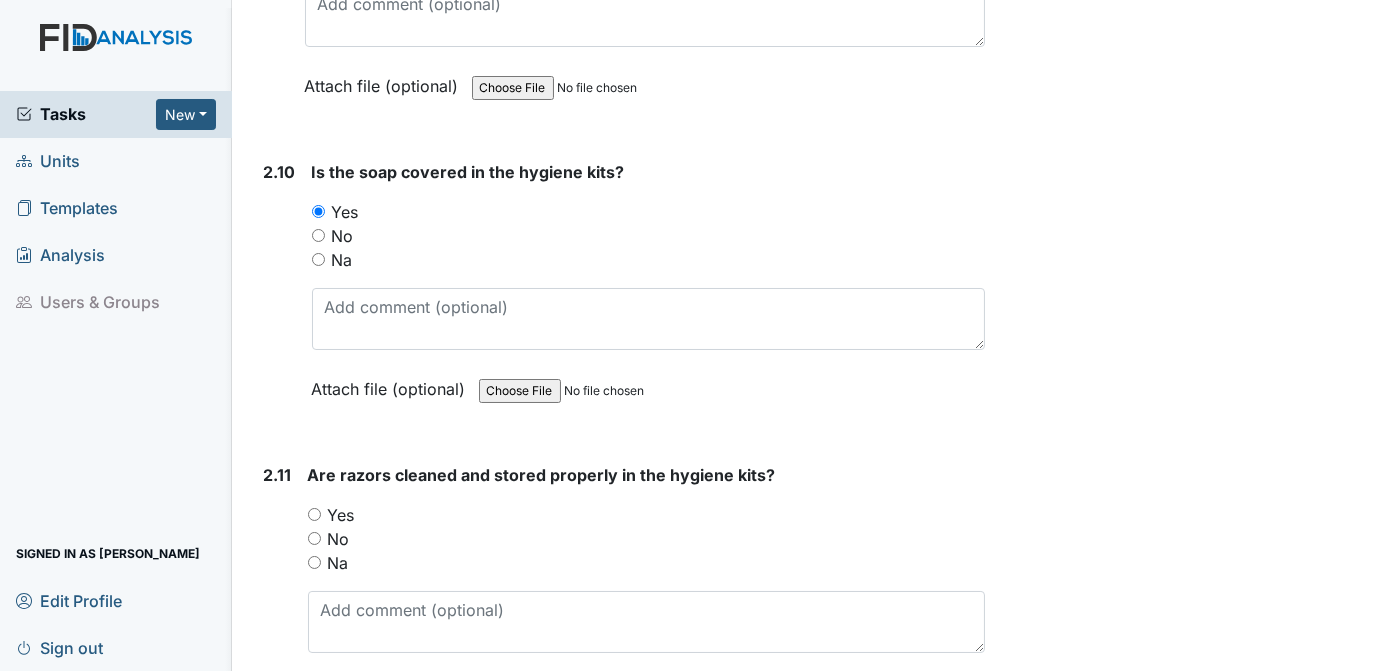 click on "Yes" at bounding box center (314, 514) 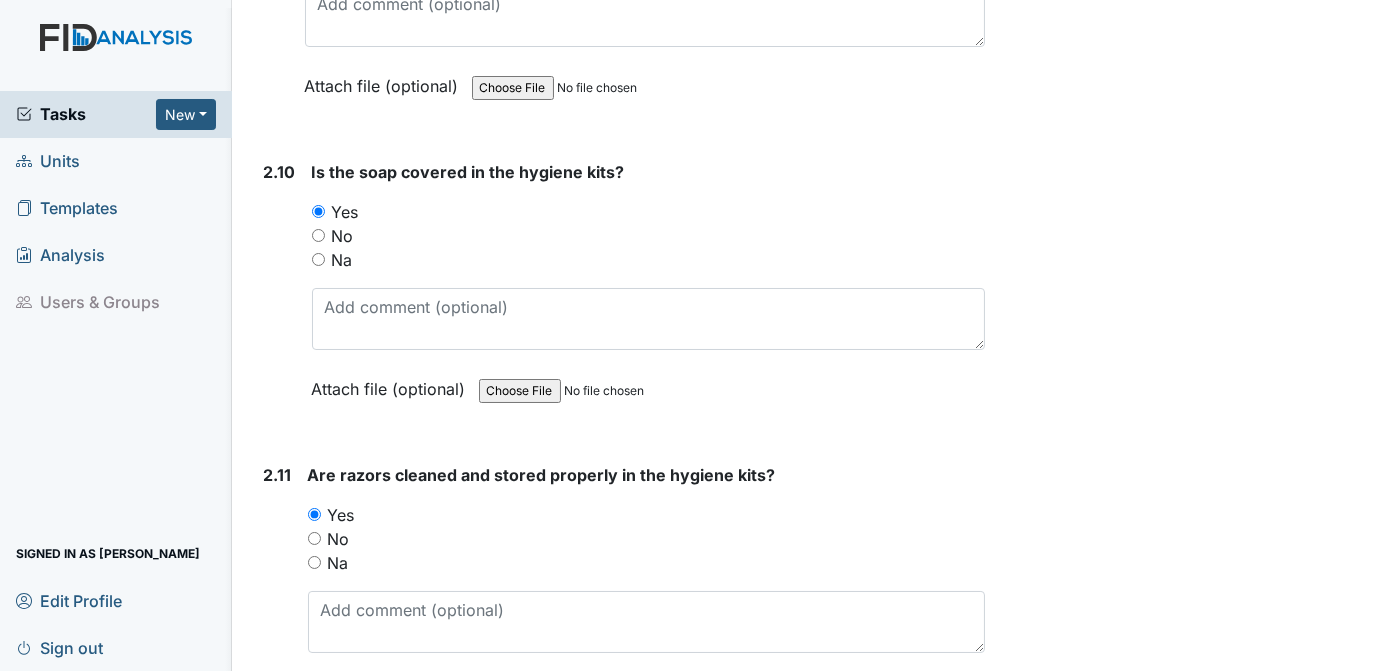 click on "Archive Task
×
Are you sure you want to archive this task? It will appear as incomplete on reports.
Archive
Delete Task
×
Are you sure you want to delete this task?
Delete
Save
Tracie Ponton assigned on Jul 10, 2025." at bounding box center (1190, 14920) 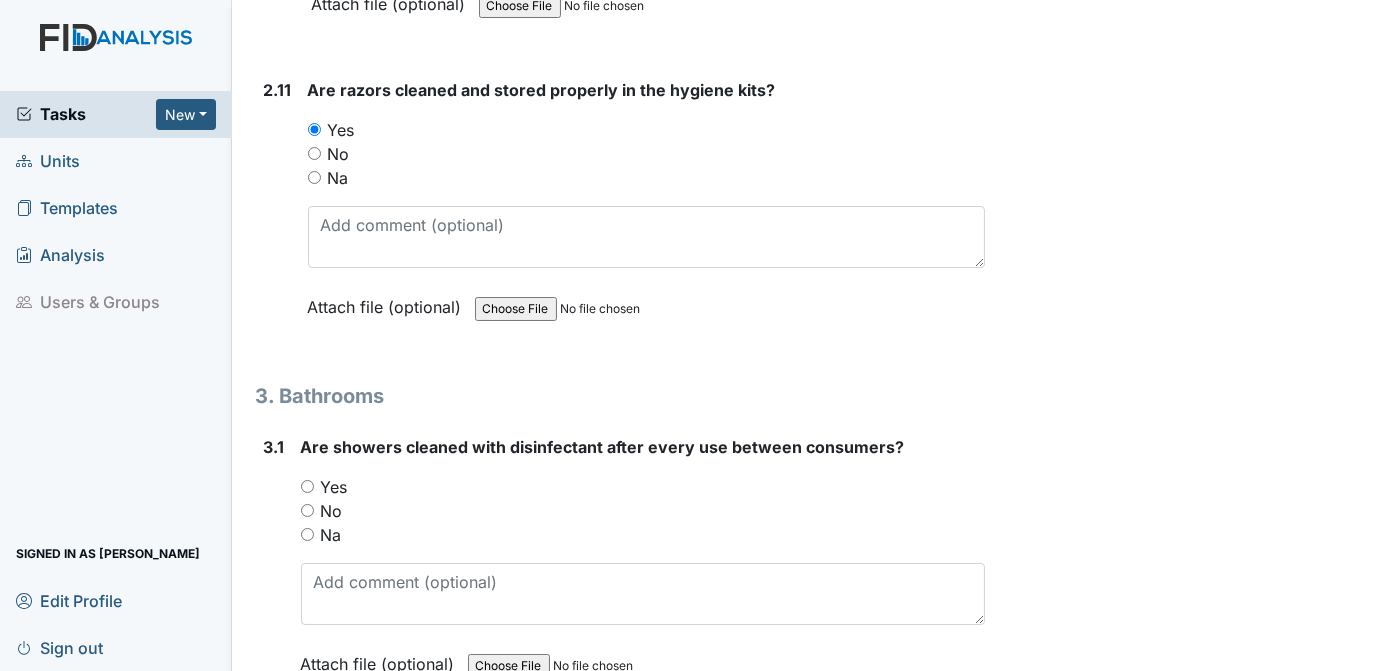 scroll, scrollTop: 5086, scrollLeft: 0, axis: vertical 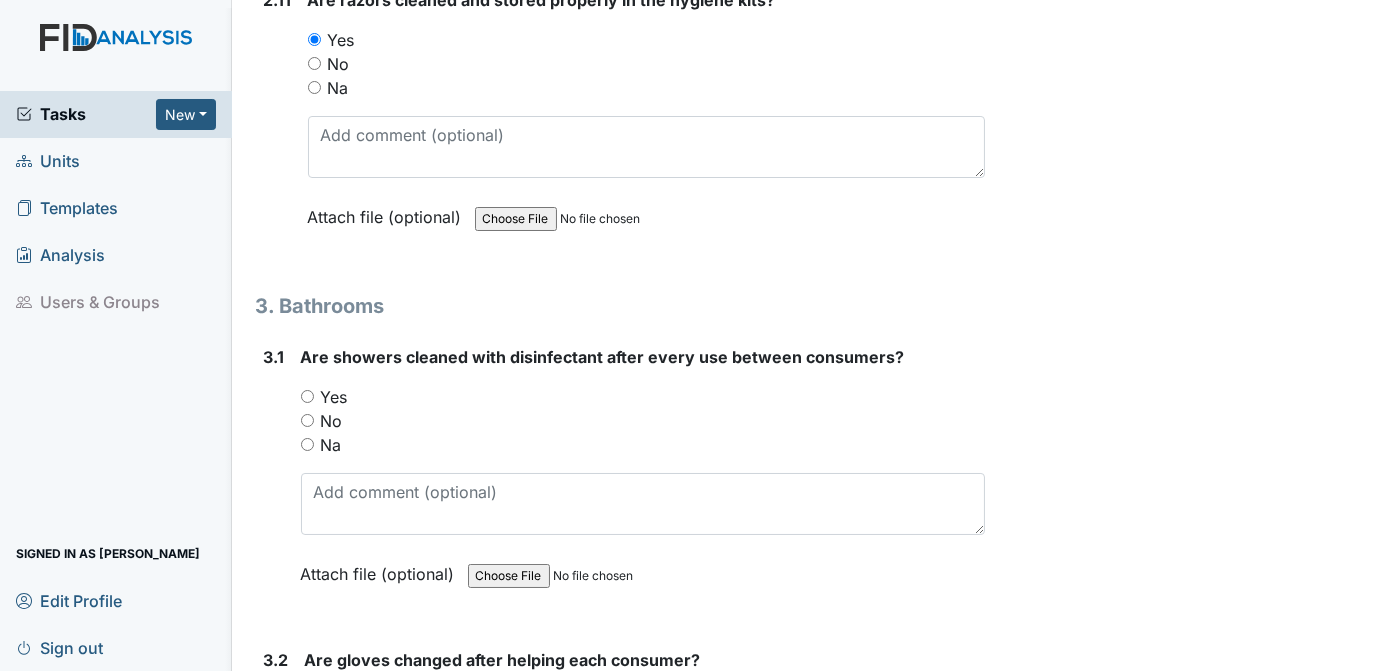 click on "Yes" at bounding box center (307, 396) 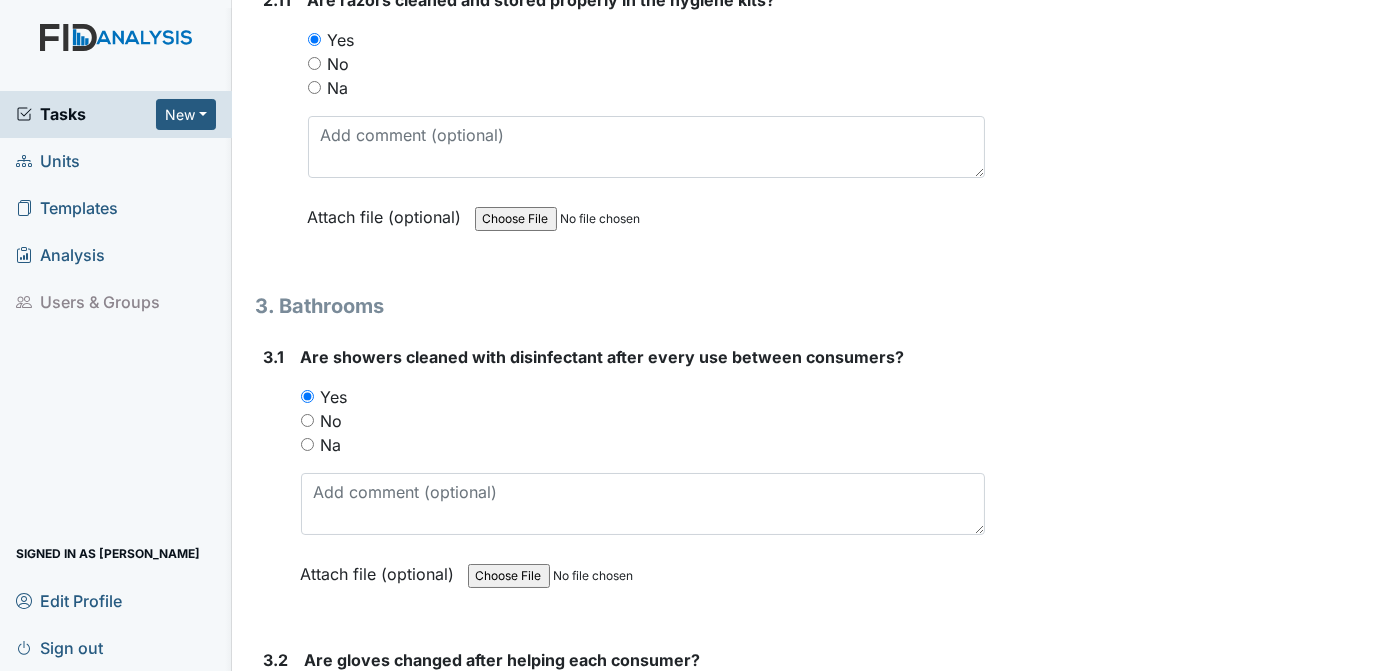 click on "Archive Task
×
Are you sure you want to archive this task? It will appear as incomplete on reports.
Archive
Delete Task
×
Are you sure you want to delete this task?
Delete
Save
Tracie Ponton assigned on Jul 10, 2025." at bounding box center [1190, 14445] 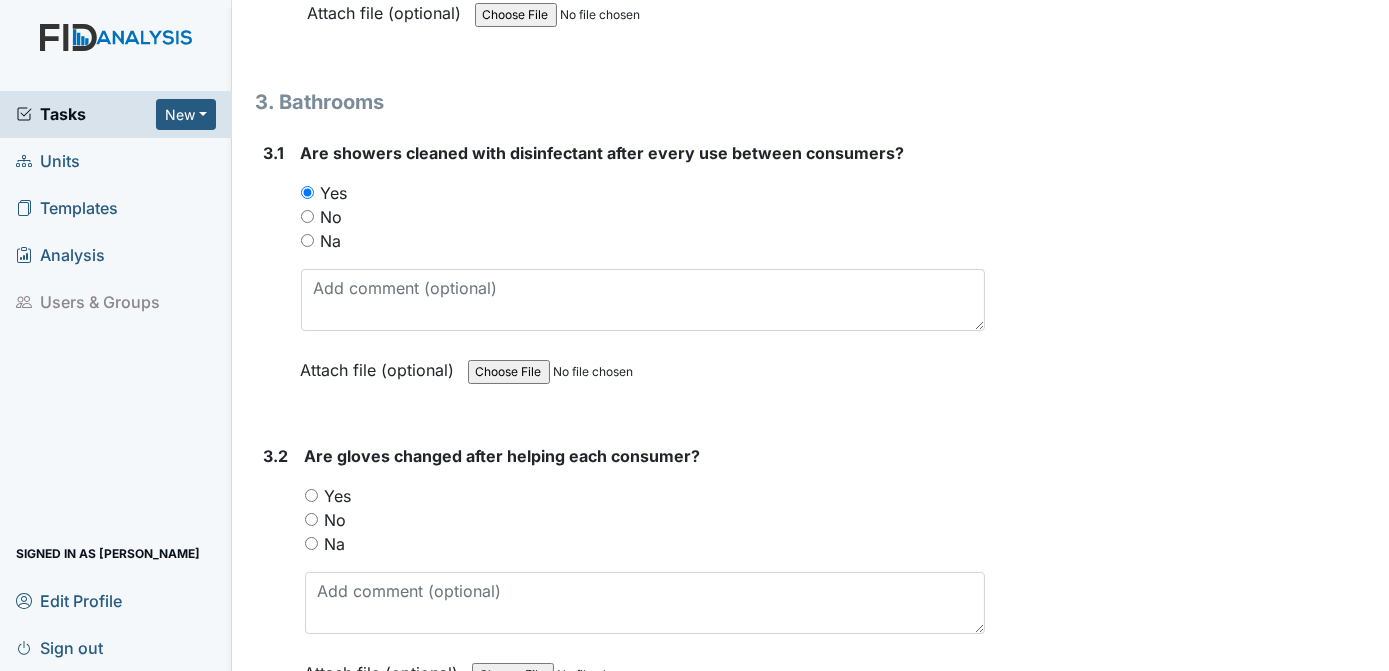 scroll, scrollTop: 5425, scrollLeft: 0, axis: vertical 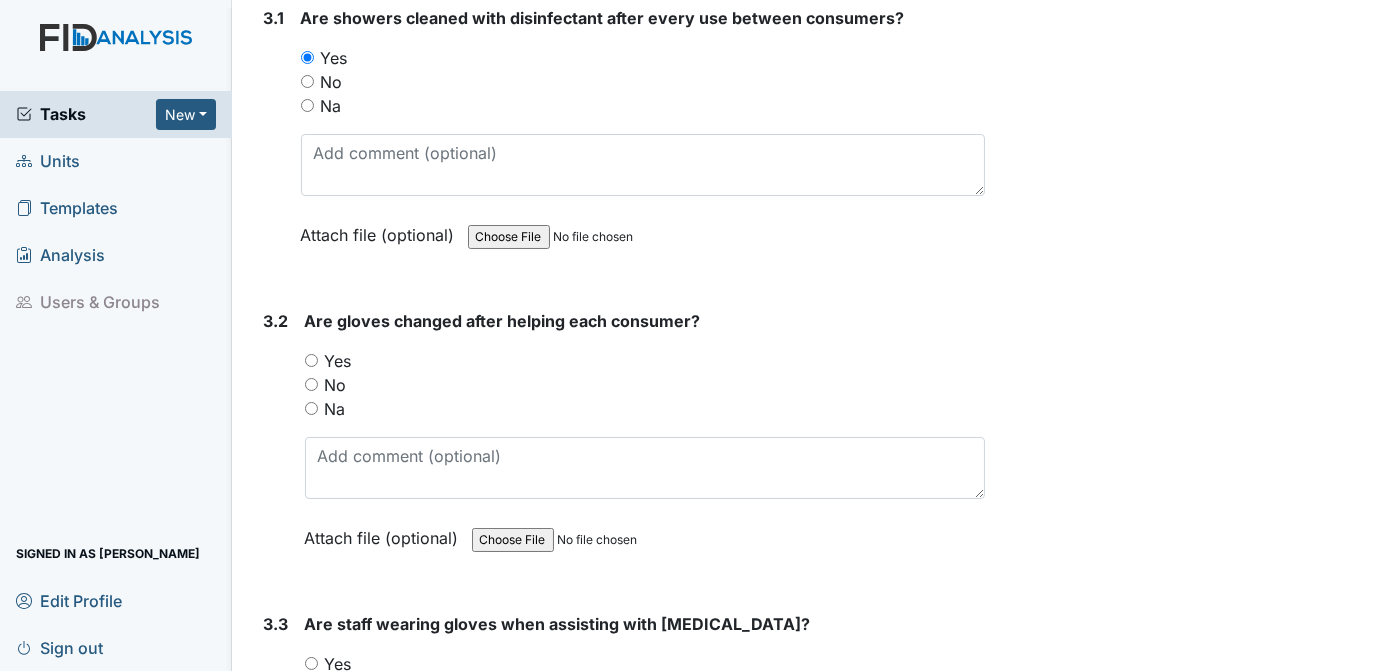click on "Yes" at bounding box center [311, 360] 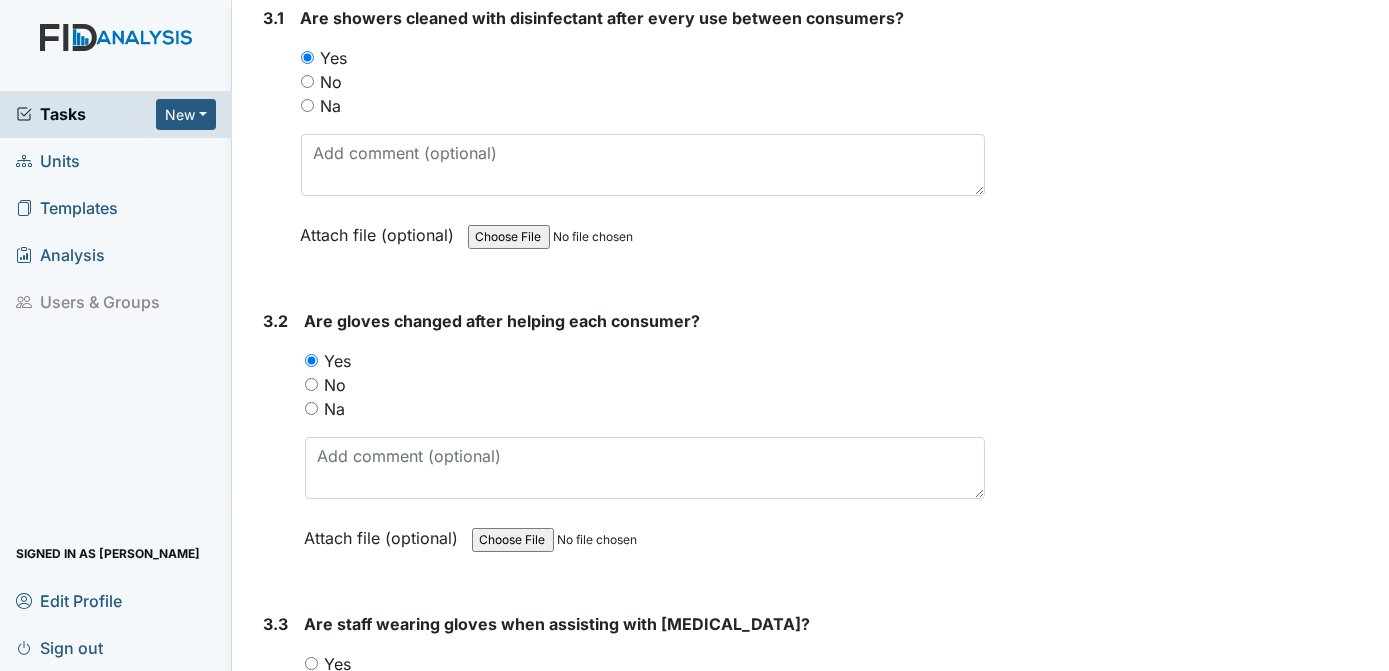 click on "Yes" at bounding box center [311, 663] 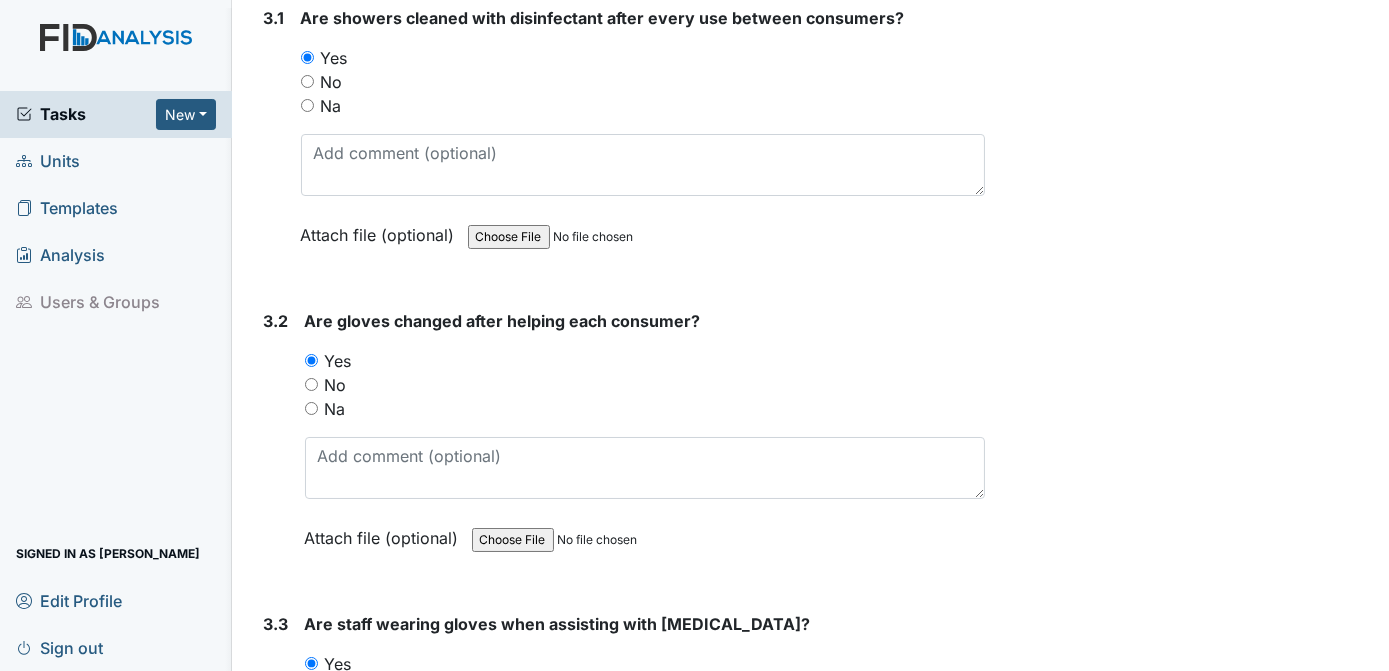 click on "Archive Task
×
Are you sure you want to archive this task? It will appear as incomplete on reports.
Archive
Delete Task
×
Are you sure you want to delete this task?
Delete
Save
Tracie Ponton assigned on Jul 10, 2025." at bounding box center [1190, 14106] 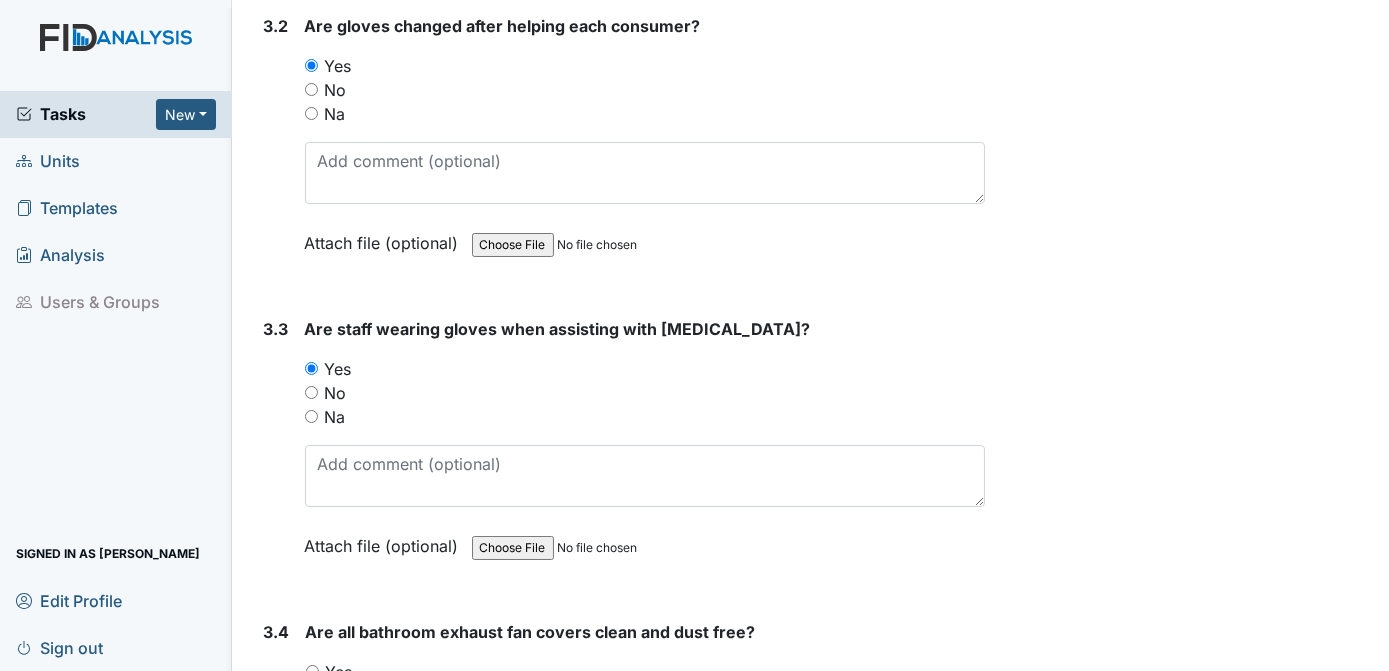 scroll, scrollTop: 5810, scrollLeft: 0, axis: vertical 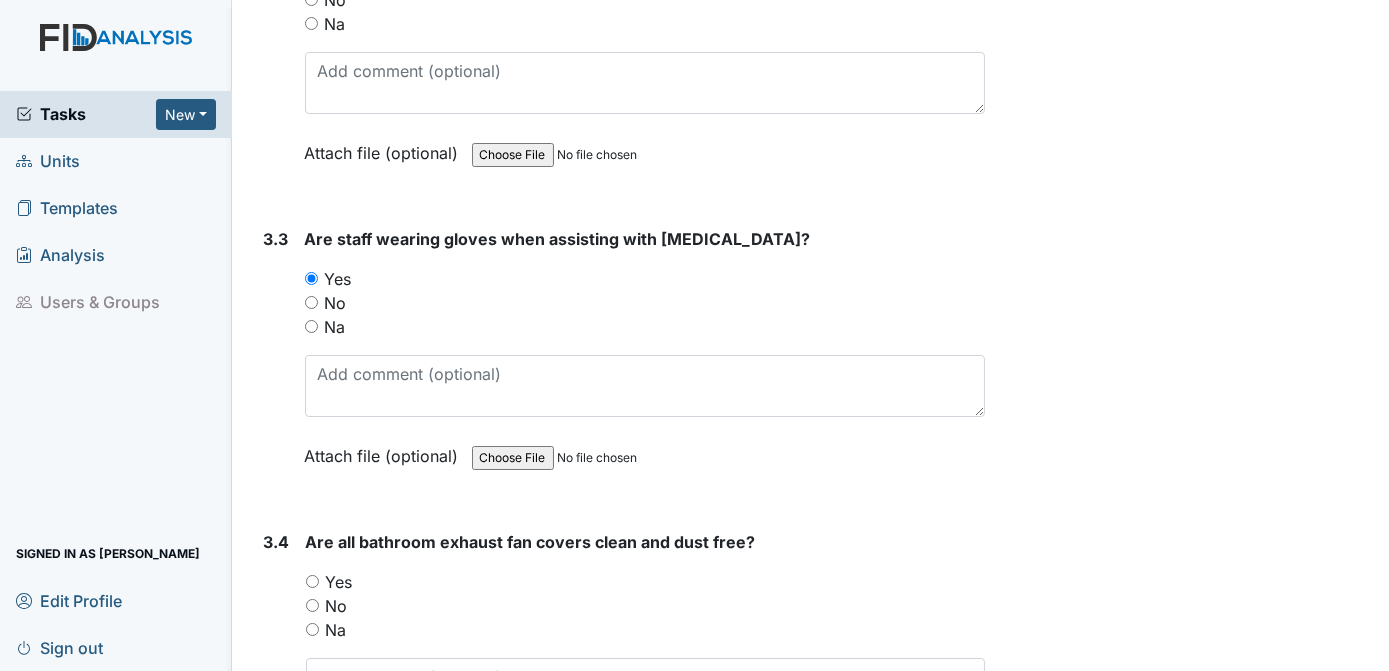 click on "Yes" at bounding box center [312, 581] 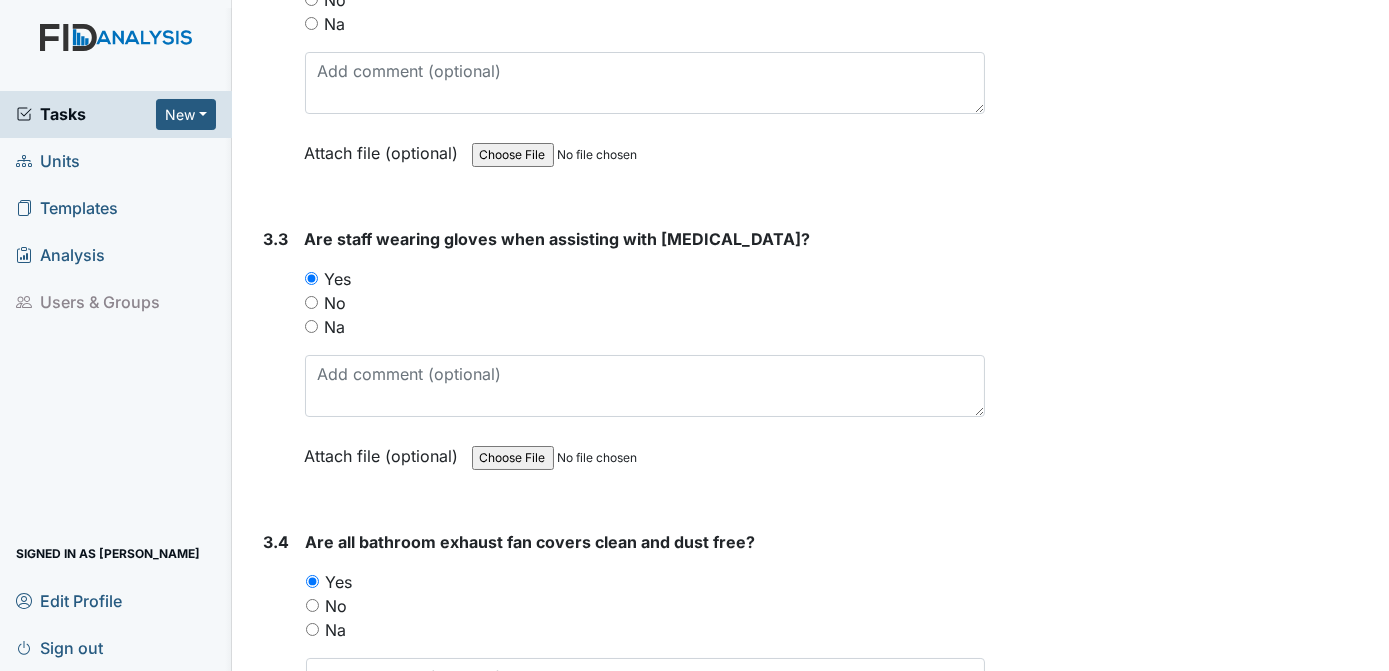 click on "Inspection:
Random Inspection for AM
ID:
#00012277
Open
Autosaving...
Location:
Deerfield
Assignee:
Tracie Ponton
Creator:
Tracie Ponton
Remediator:
Unit Managers
Approver:
Unit Managers
Created:
Jul 10, 2025
Due:
Jul 24, 2025
1. Staff Information
1.1
Upon arrival, what is staff doing?
preparing breakfast
This field is required.
Attach file (optional)
You can upload .pdf, .txt, .jpg, .jpeg, .png, .csv, .xls, or .doc files under 100MB.
1.2
Did staff communicate with coworkers appropriately?
You must select one of the below options.
Yes
No
Na
Attach file (optional)
You can upload .pdf, .txt, .jpg, .jpeg, .png, .csv, .xls, or .doc files under 100MB.
1.3
Did staff communicate in a positive demeanor with consumers?
Yes" at bounding box center (621, 13721) 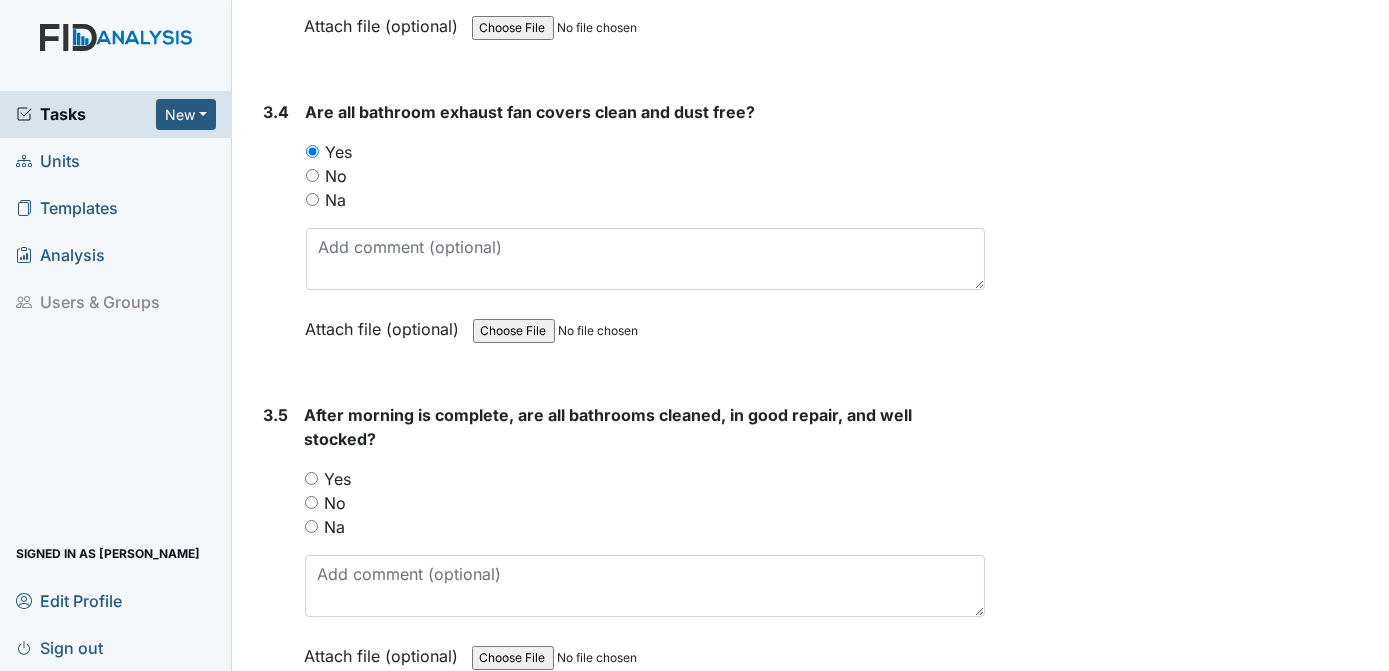 scroll, scrollTop: 6330, scrollLeft: 0, axis: vertical 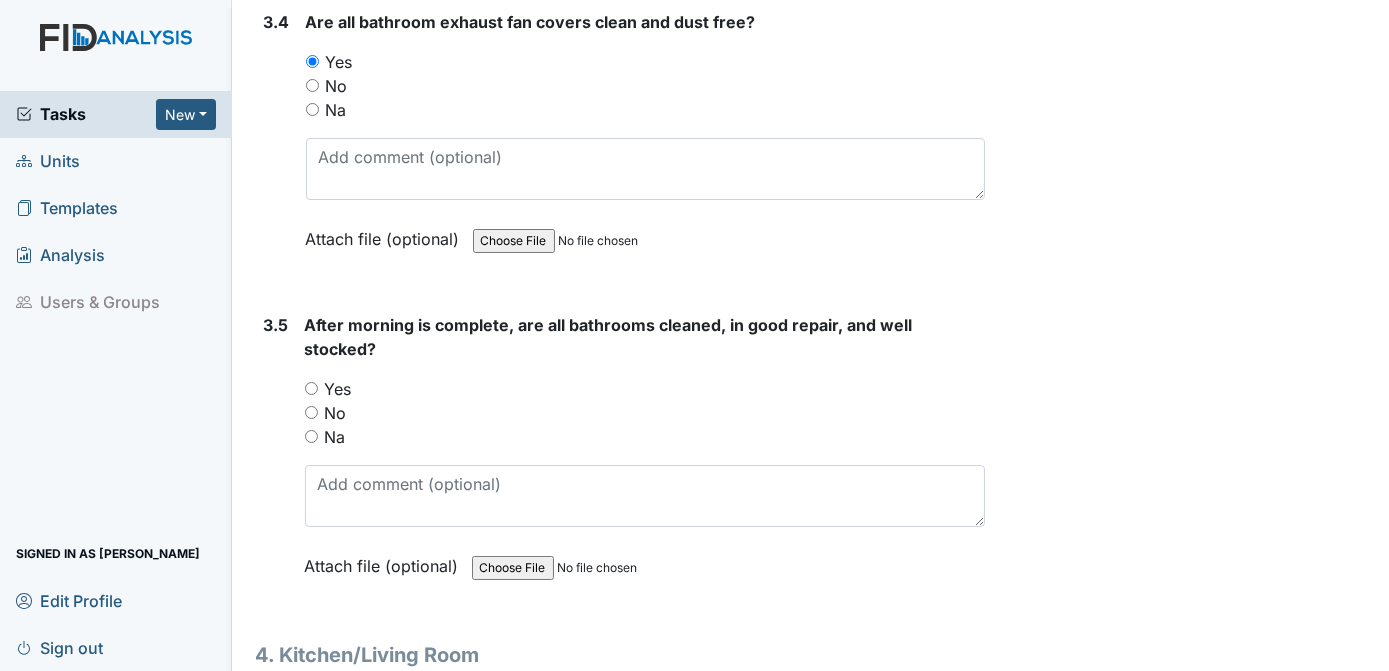 click on "Yes" at bounding box center (311, 388) 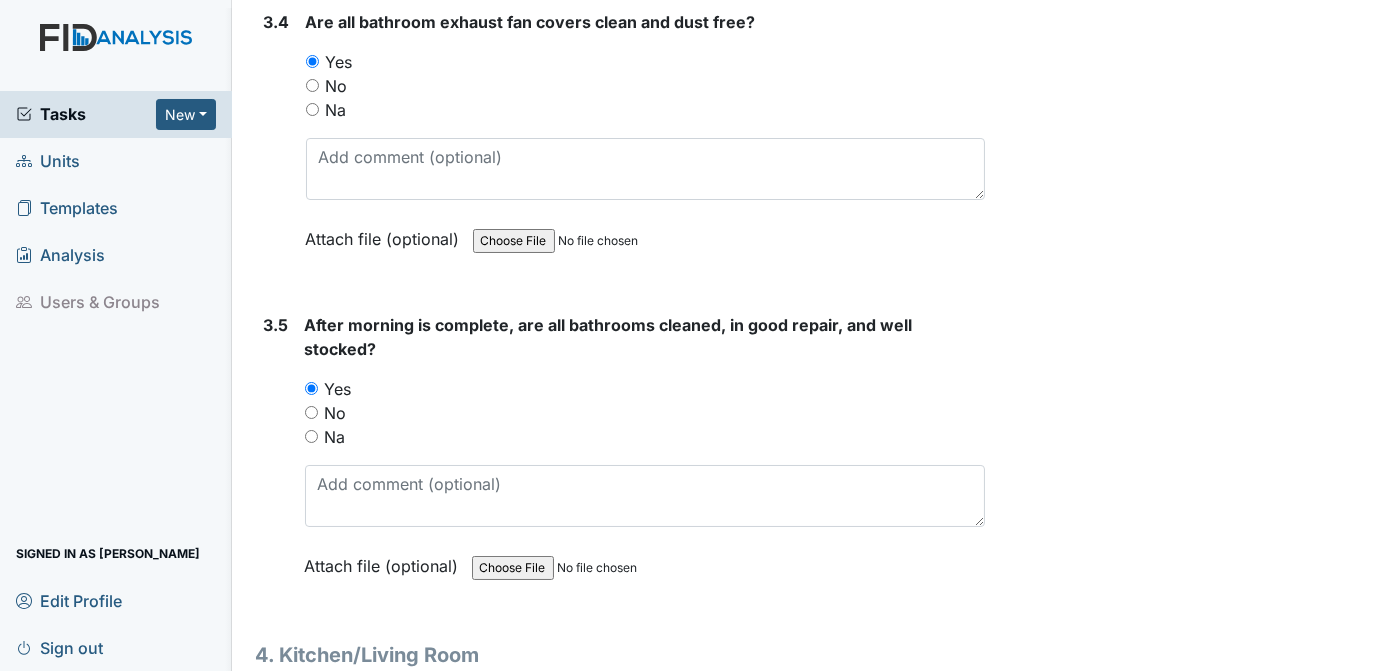 click on "Archive Task
×
Are you sure you want to archive this task? It will appear as incomplete on reports.
Archive
Delete Task
×
Are you sure you want to delete this task?
Delete
Save
Tracie Ponton assigned on Jul 10, 2025." at bounding box center [1190, 13201] 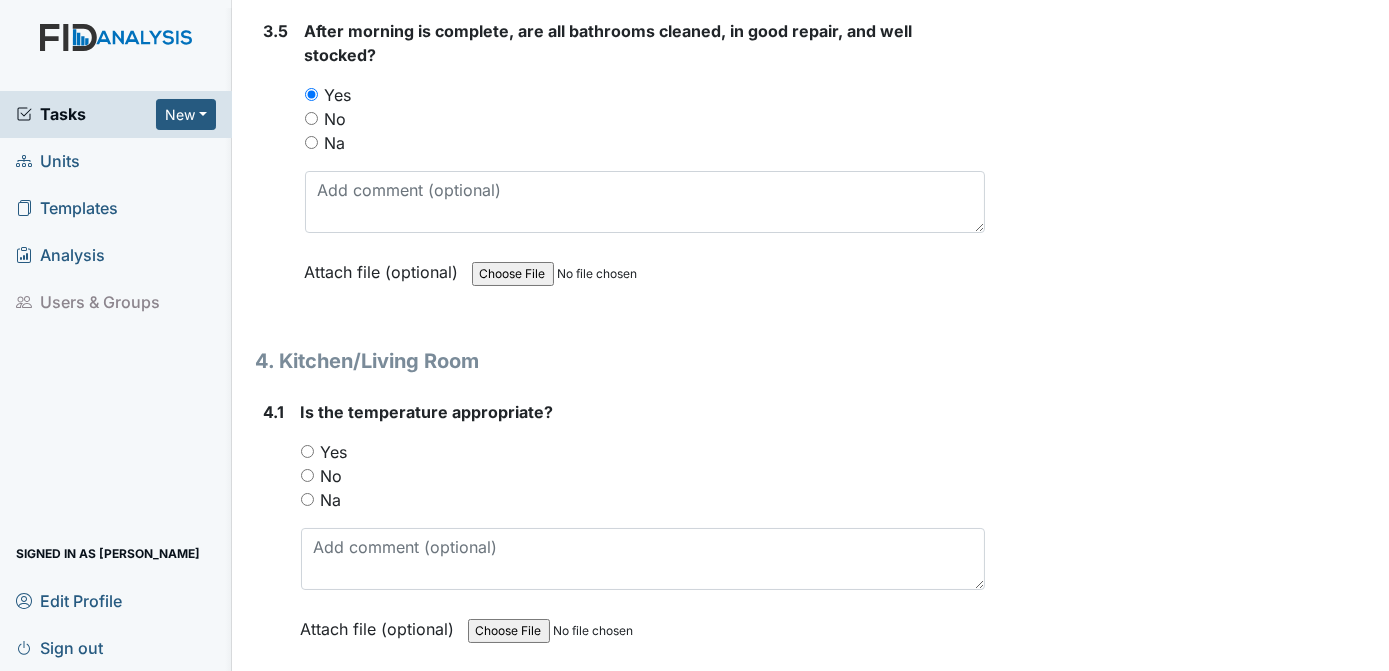 scroll, scrollTop: 6669, scrollLeft: 0, axis: vertical 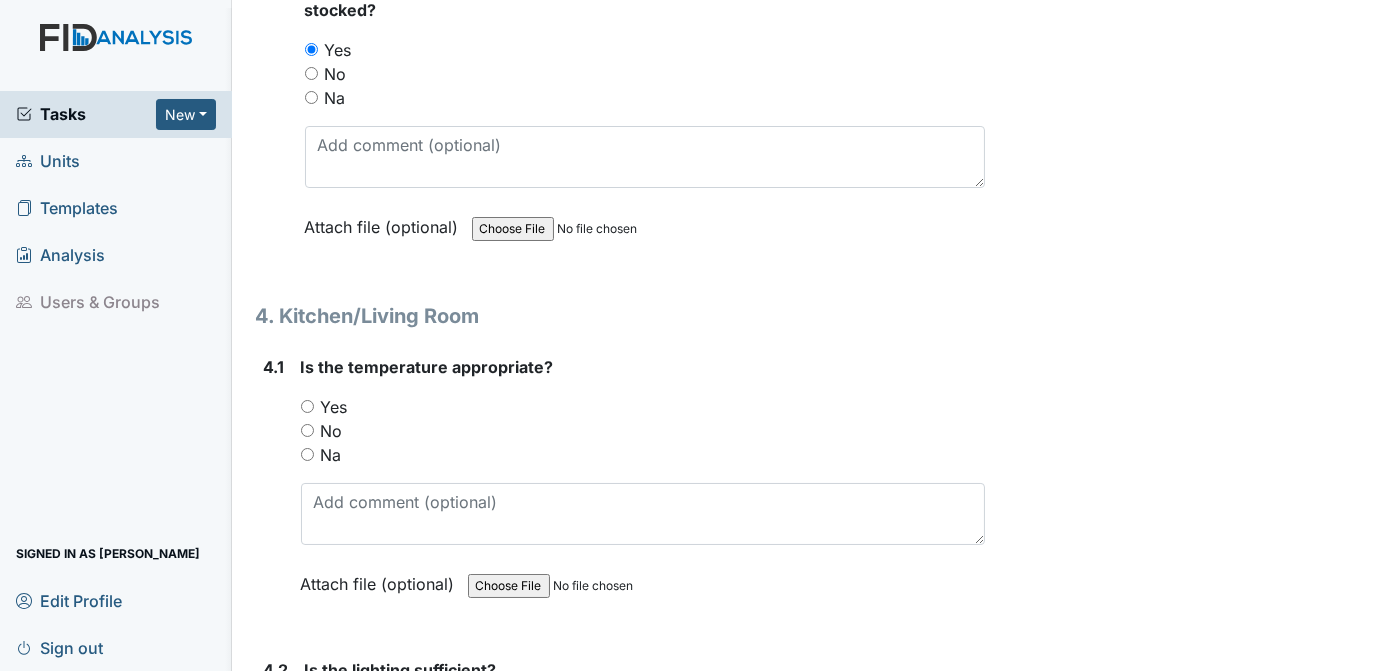 click on "Yes" at bounding box center (307, 406) 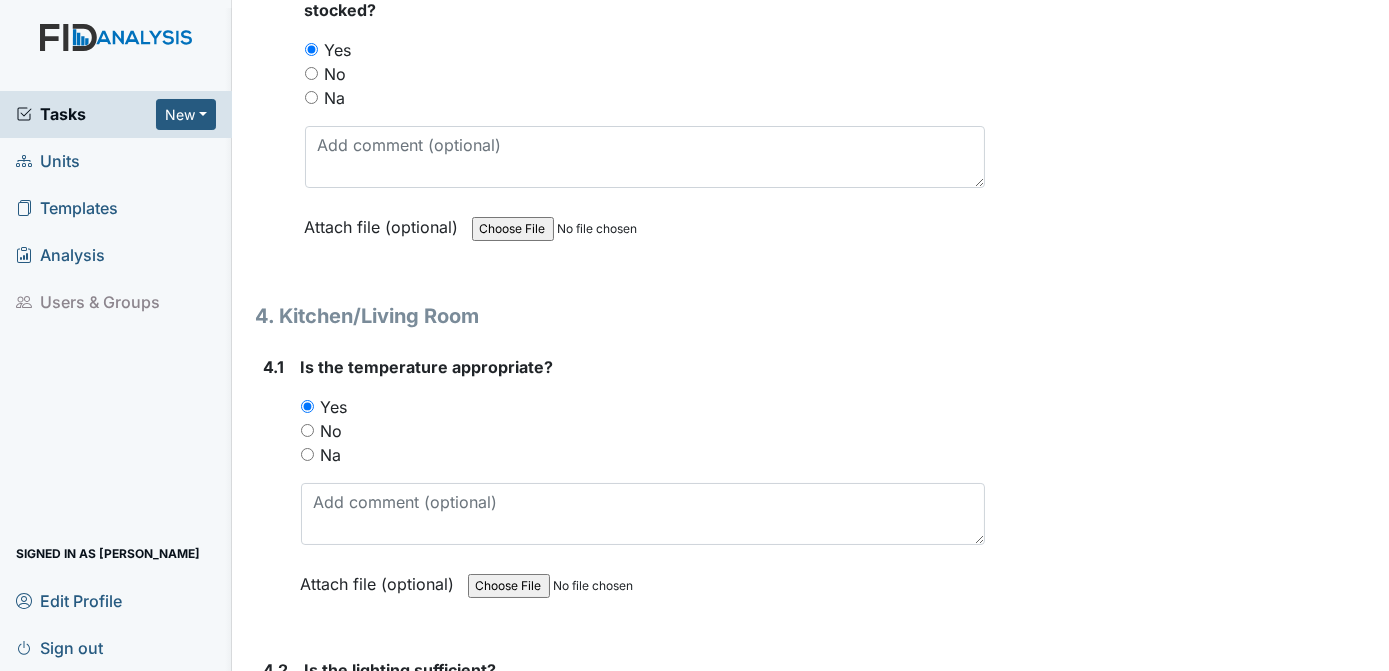 click on "Yes" at bounding box center (311, 709) 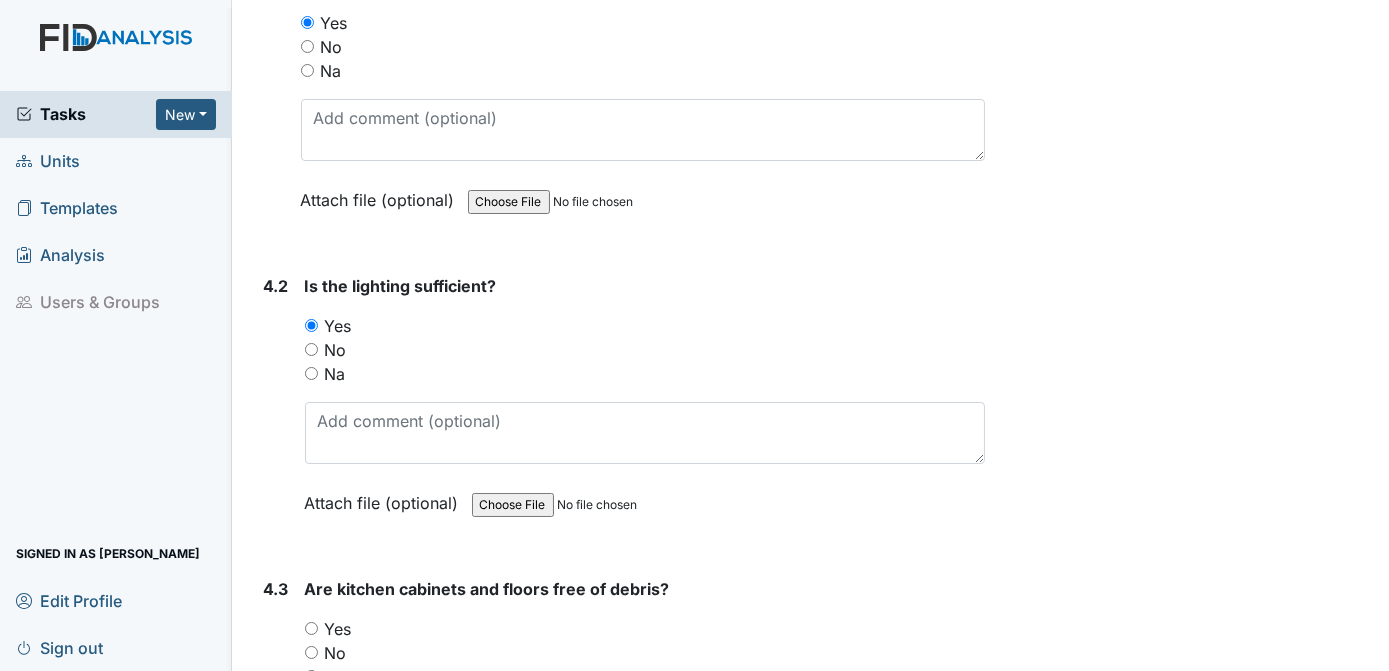 scroll, scrollTop: 7144, scrollLeft: 0, axis: vertical 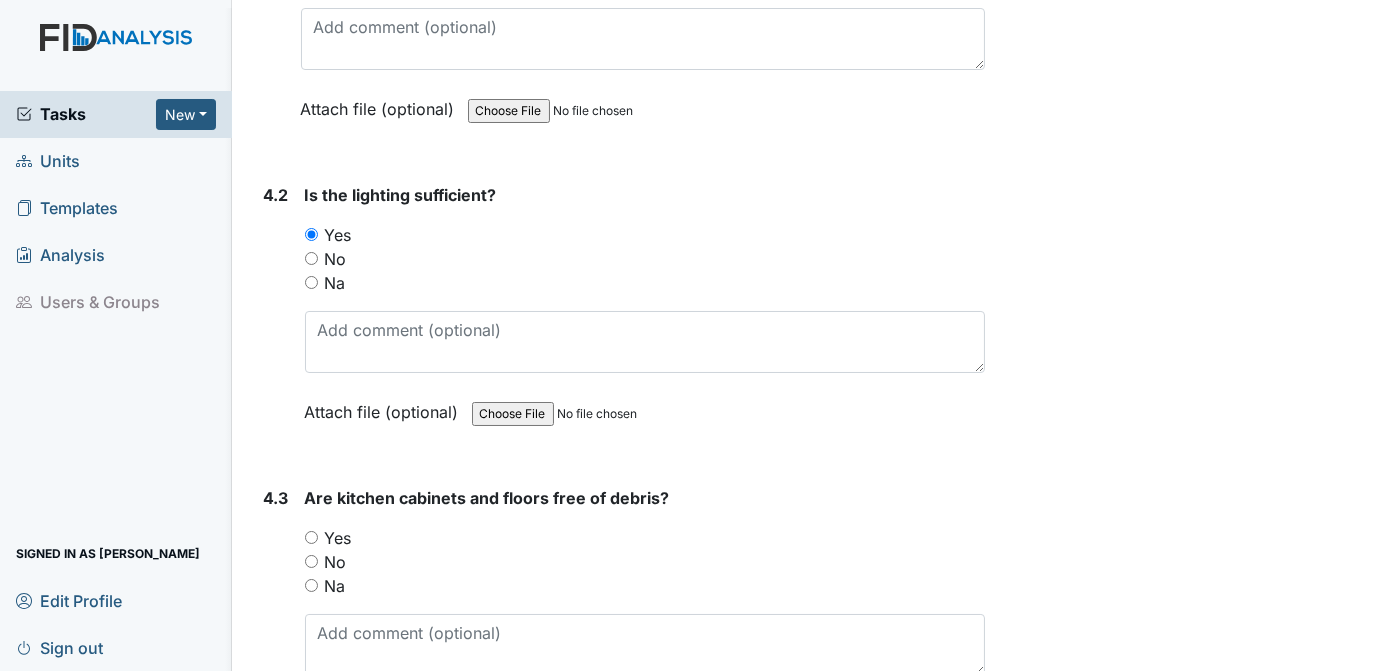 click on "Yes" at bounding box center [311, 537] 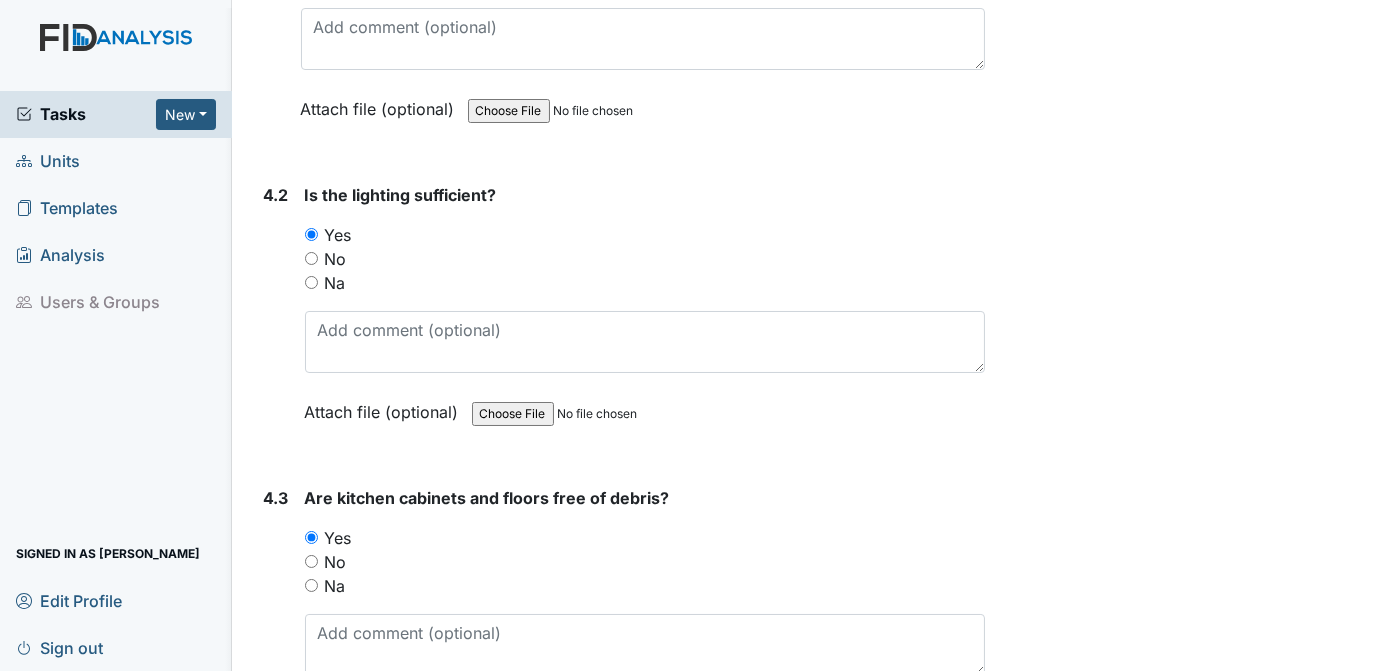 click on "Archive Task
×
Are you sure you want to archive this task? It will appear as incomplete on reports.
Archive
Delete Task
×
Are you sure you want to delete this task?
Delete
Save
Tracie Ponton assigned on Jul 10, 2025." at bounding box center [1190, 12387] 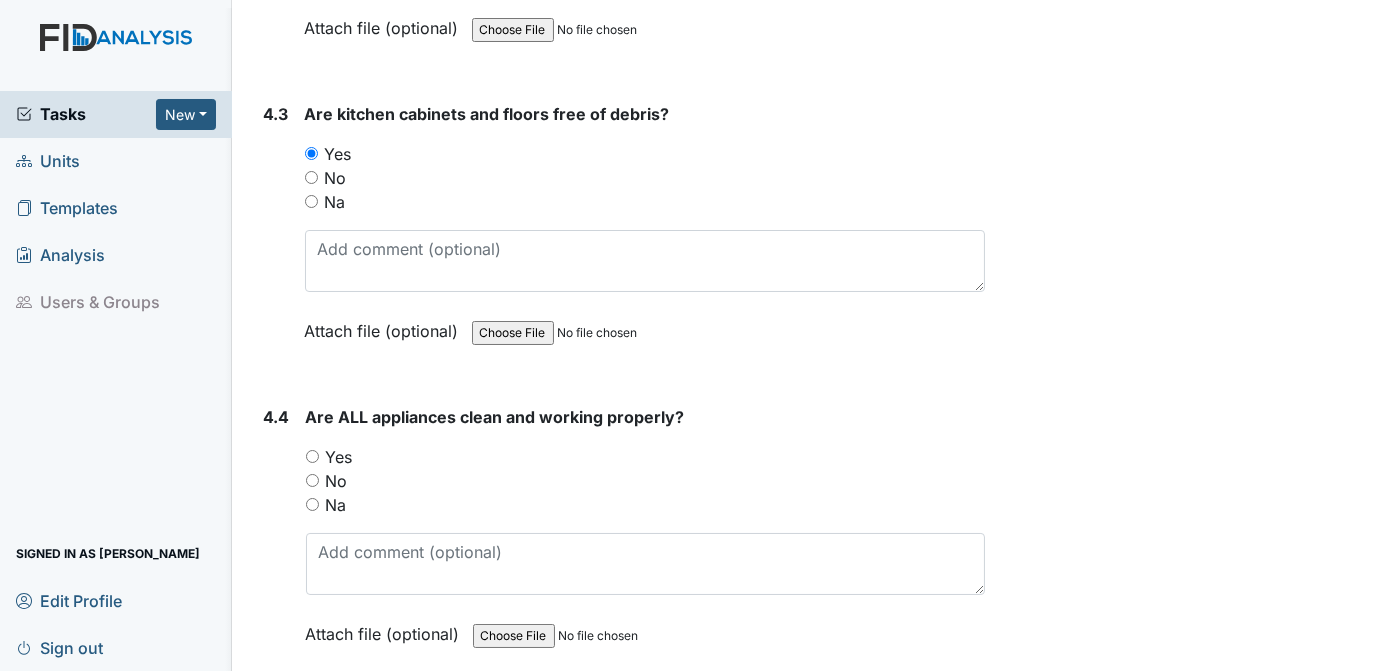scroll, scrollTop: 7573, scrollLeft: 0, axis: vertical 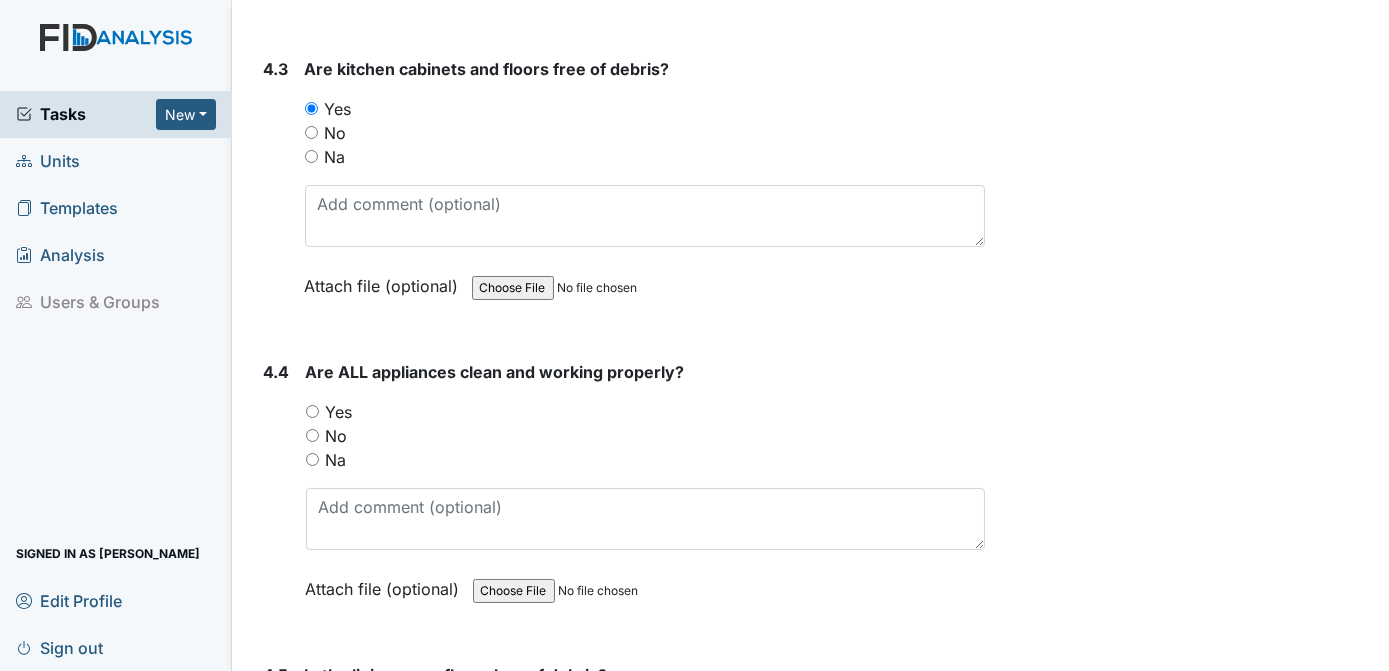 click on "Yes" at bounding box center (312, 411) 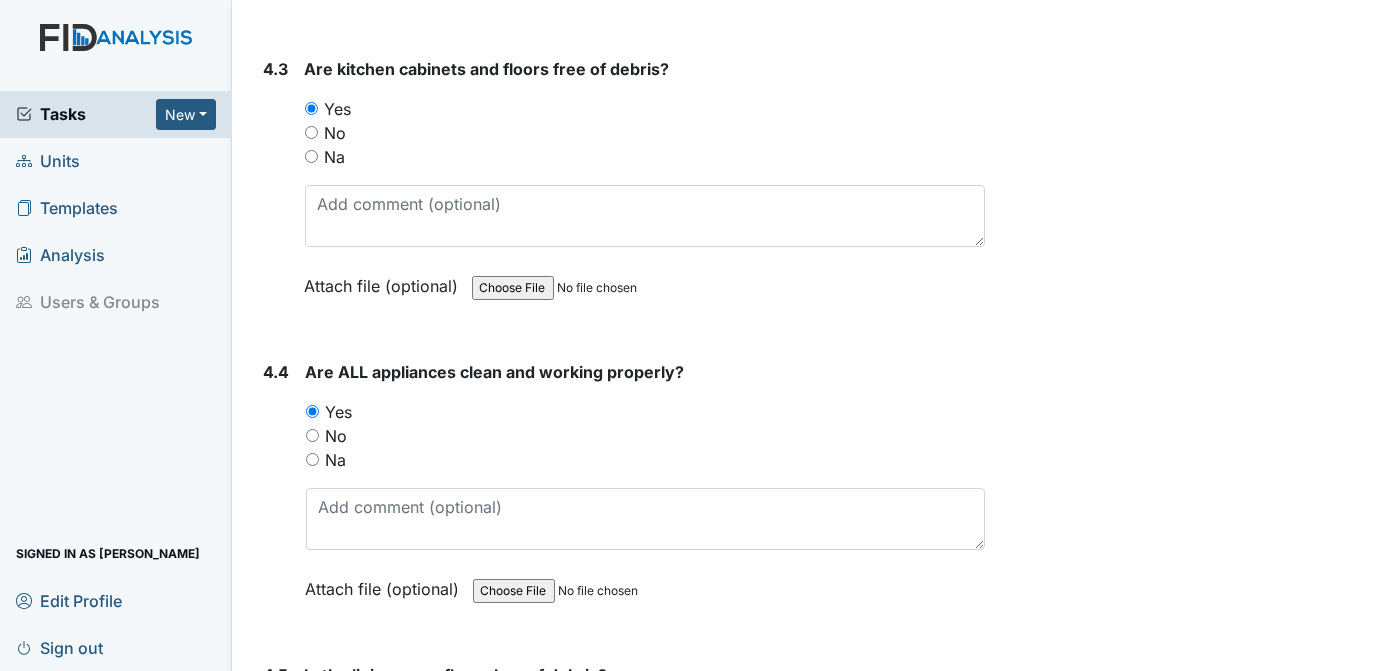 drag, startPoint x: 915, startPoint y: 319, endPoint x: 885, endPoint y: 340, distance: 36.619667 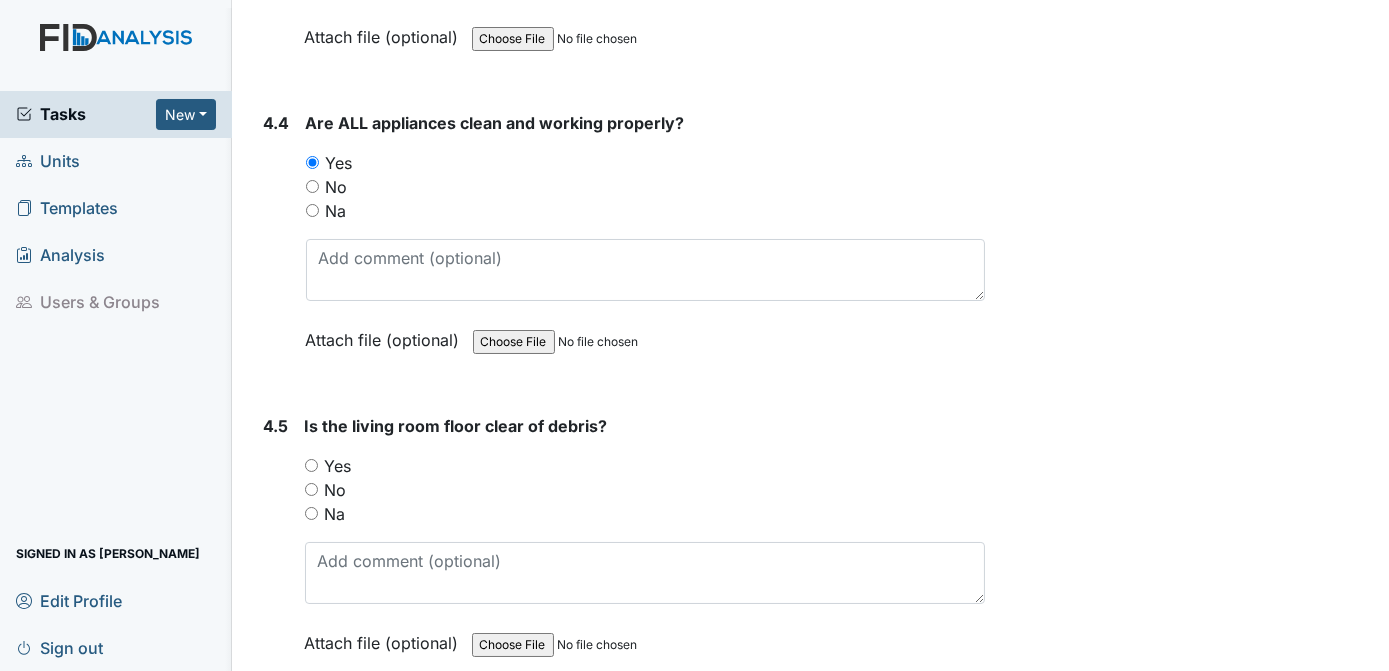 scroll, scrollTop: 7867, scrollLeft: 0, axis: vertical 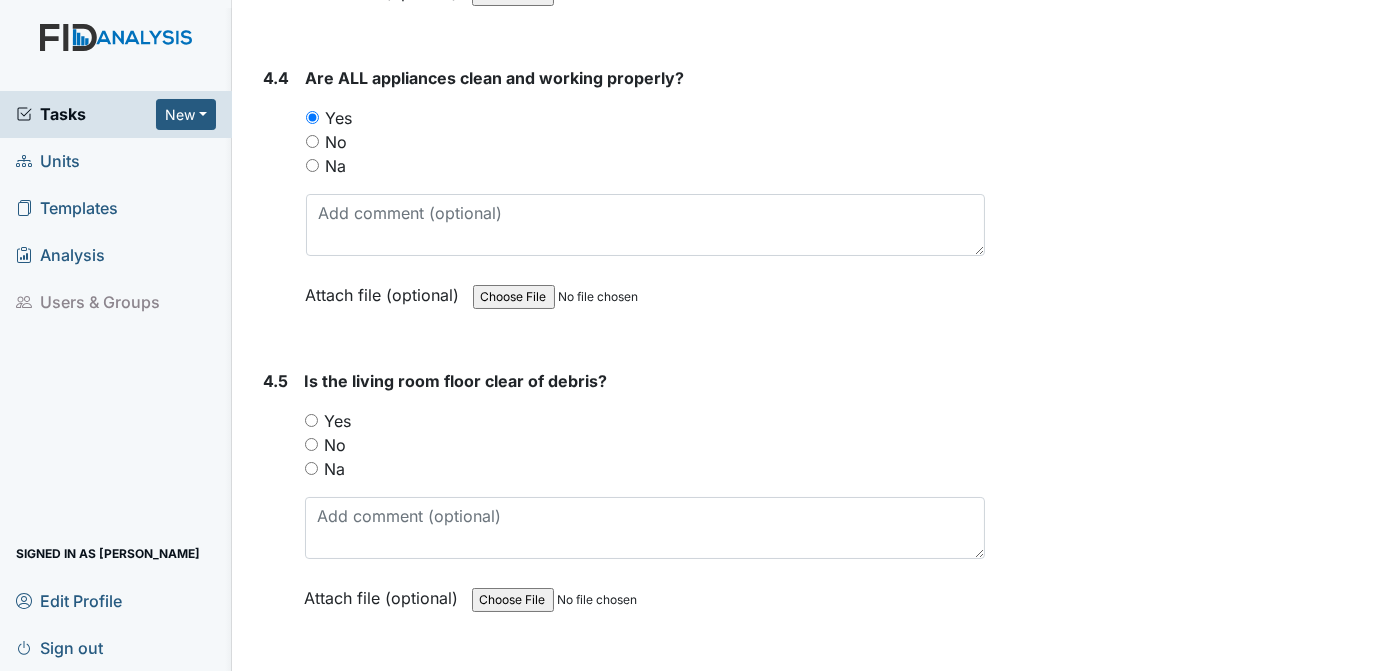 click on "Yes" at bounding box center (311, 420) 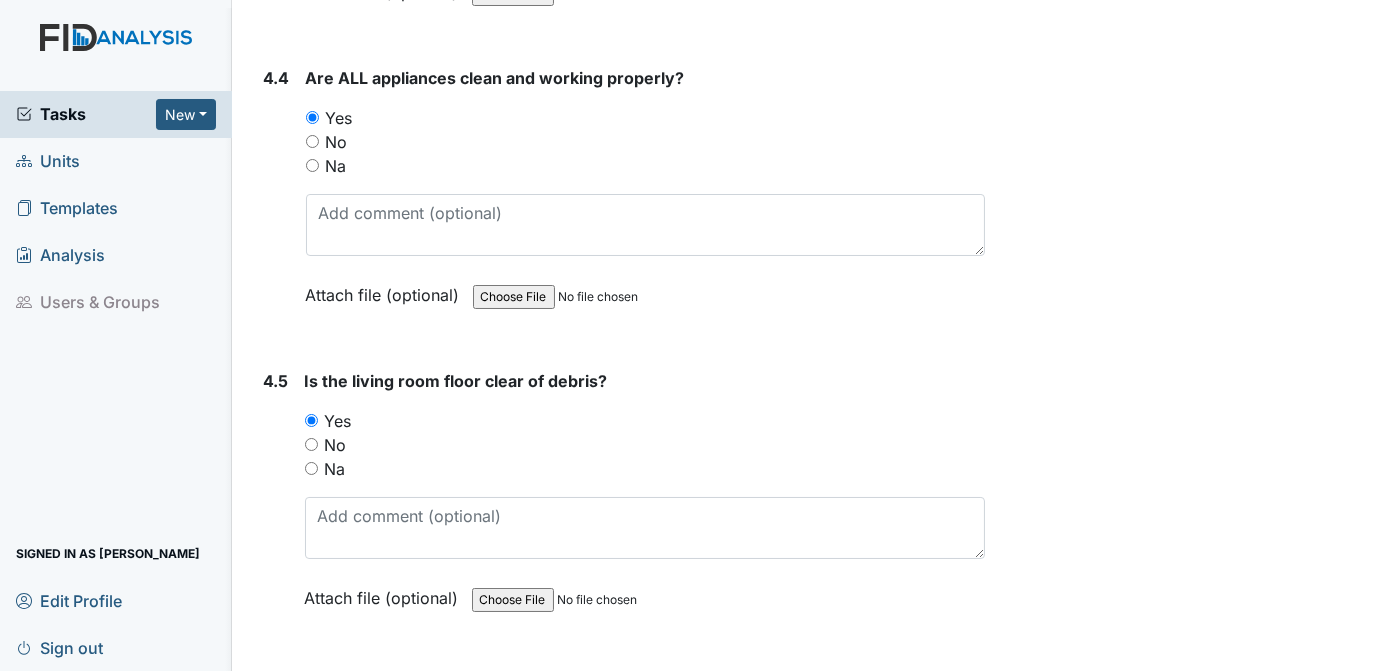 click on "Archive Task
×
Are you sure you want to archive this task? It will appear as incomplete on reports.
Archive
Delete Task
×
Are you sure you want to delete this task?
Delete
Save
Tracie Ponton assigned on Jul 10, 2025." at bounding box center (1190, 11664) 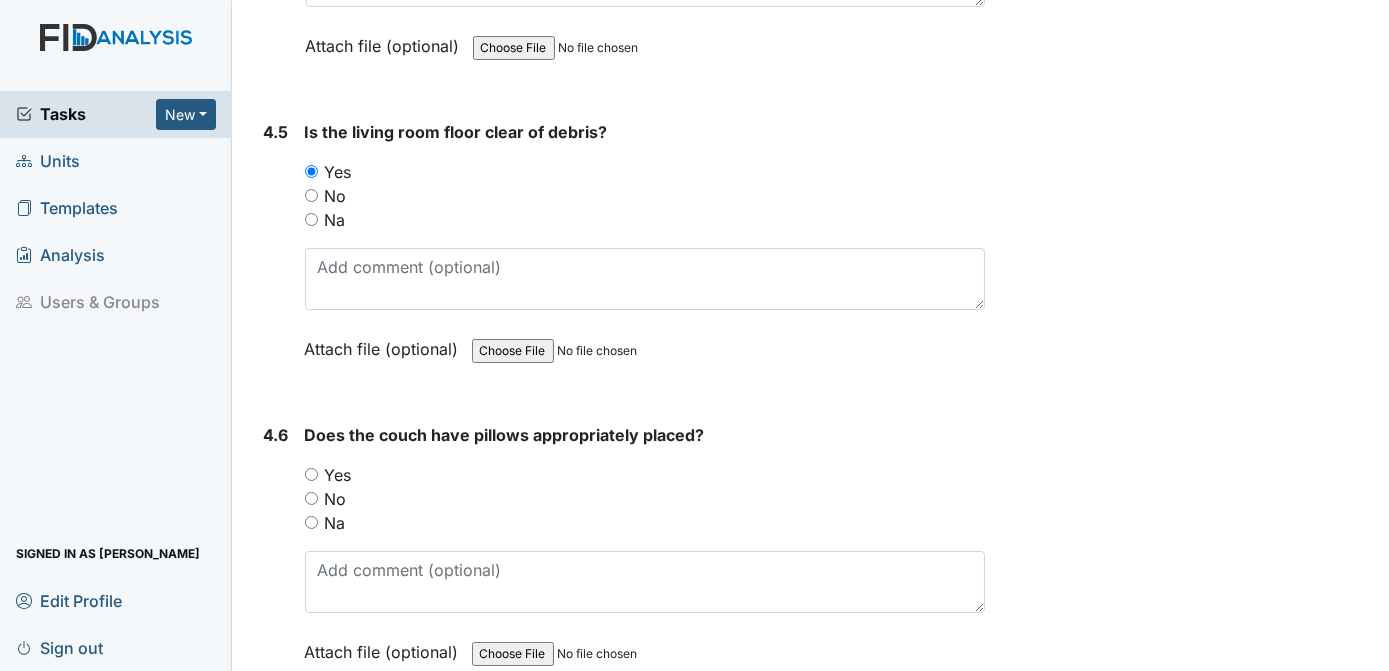 scroll, scrollTop: 8207, scrollLeft: 0, axis: vertical 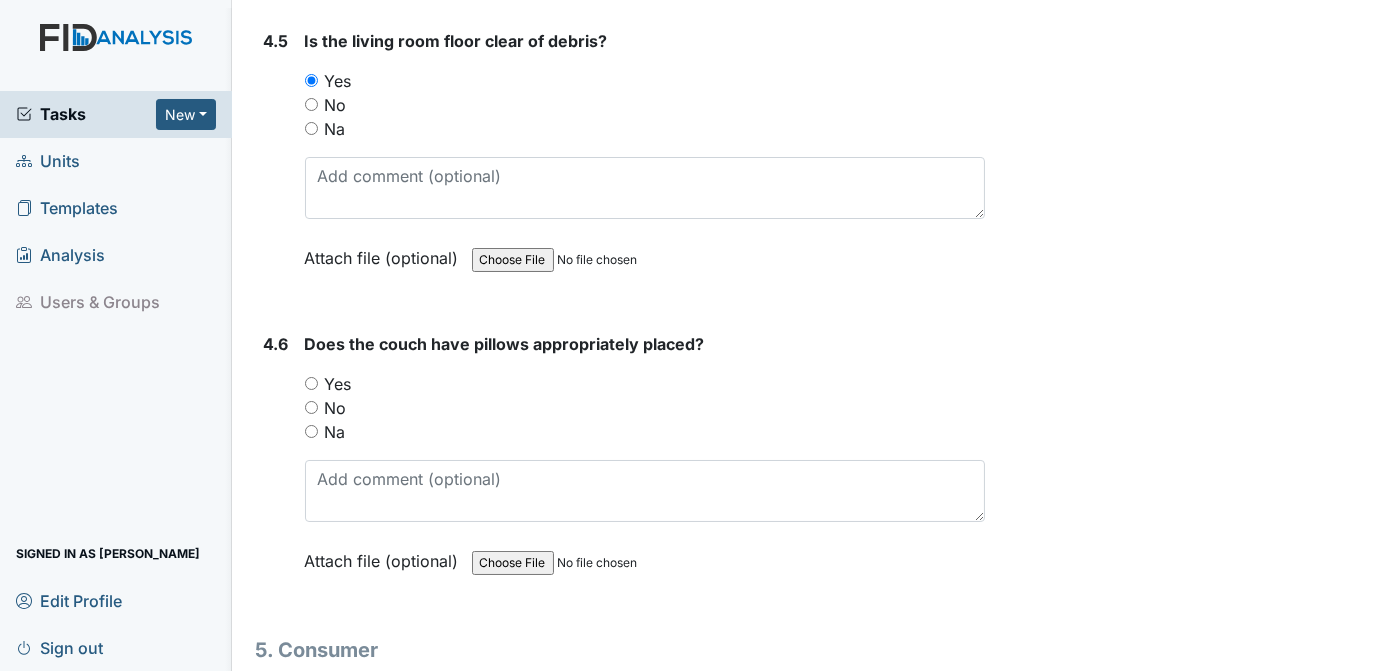 click on "Yes" at bounding box center [311, 383] 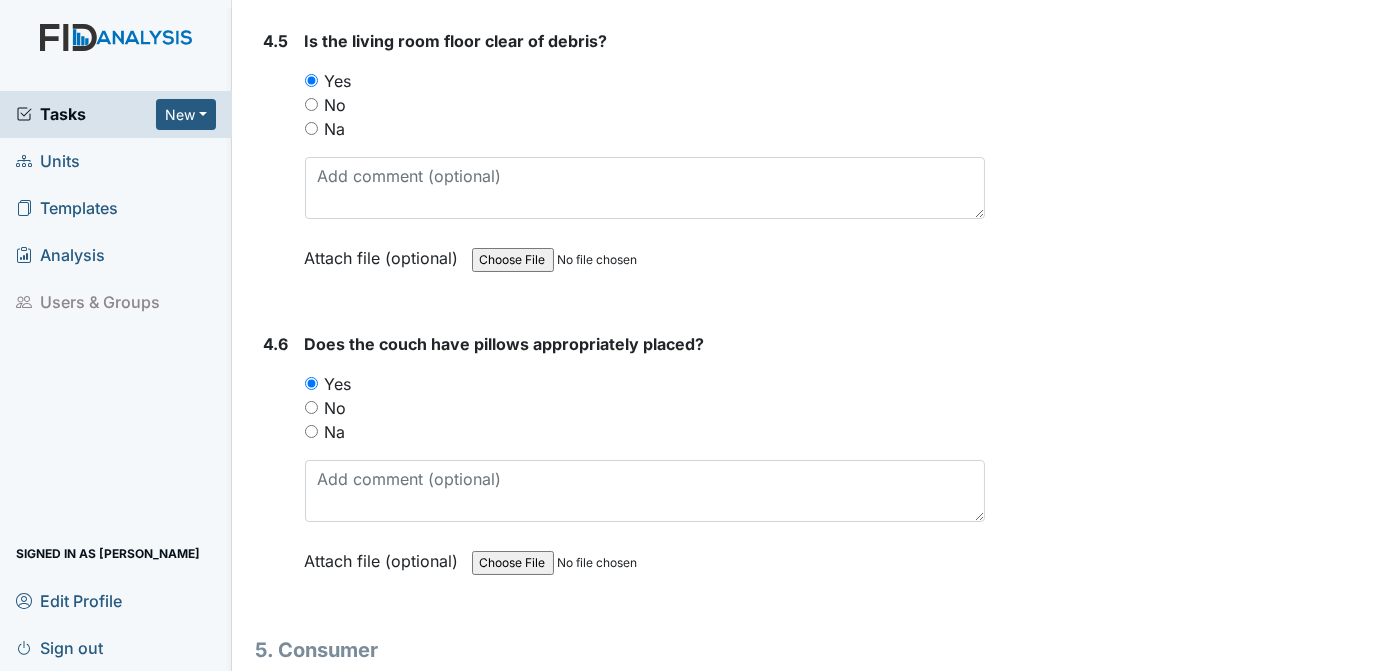 click on "Archive Task
×
Are you sure you want to archive this task? It will appear as incomplete on reports.
Archive
Delete Task
×
Are you sure you want to delete this task?
Delete
Save
Tracie Ponton assigned on Jul 10, 2025." at bounding box center (1190, 11324) 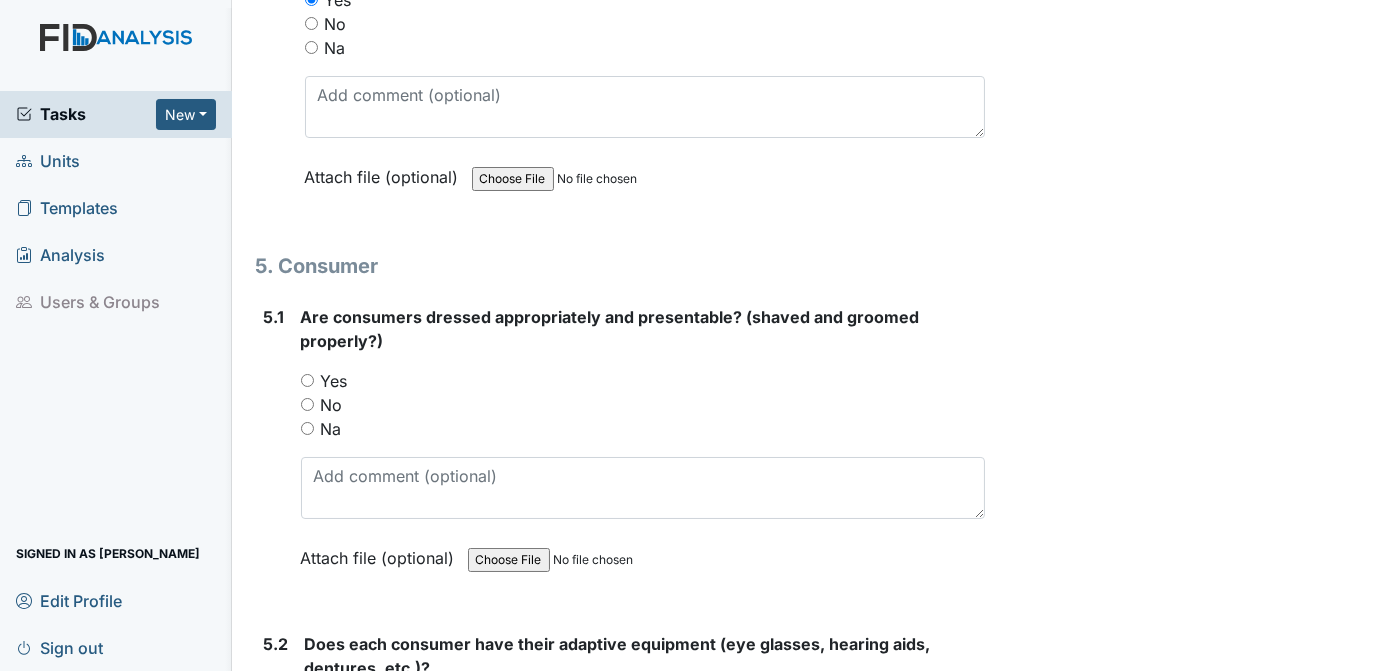 scroll, scrollTop: 8636, scrollLeft: 0, axis: vertical 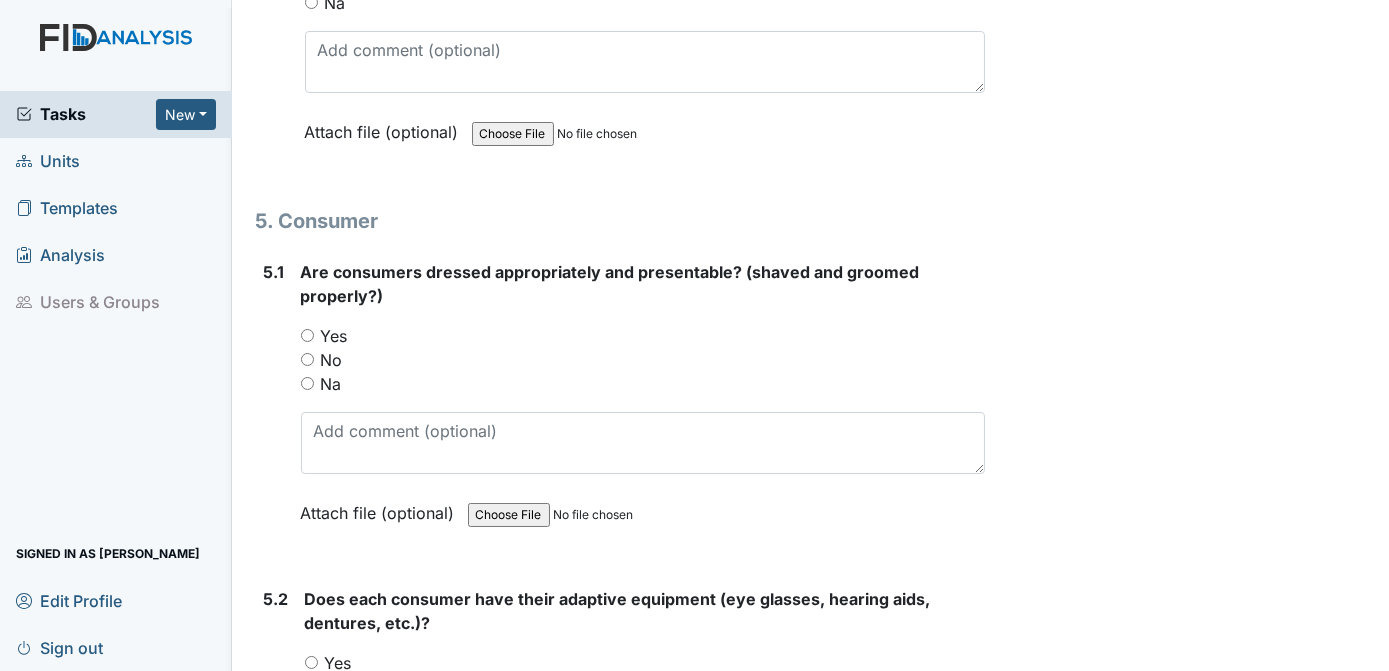 click on "Yes" at bounding box center [307, 335] 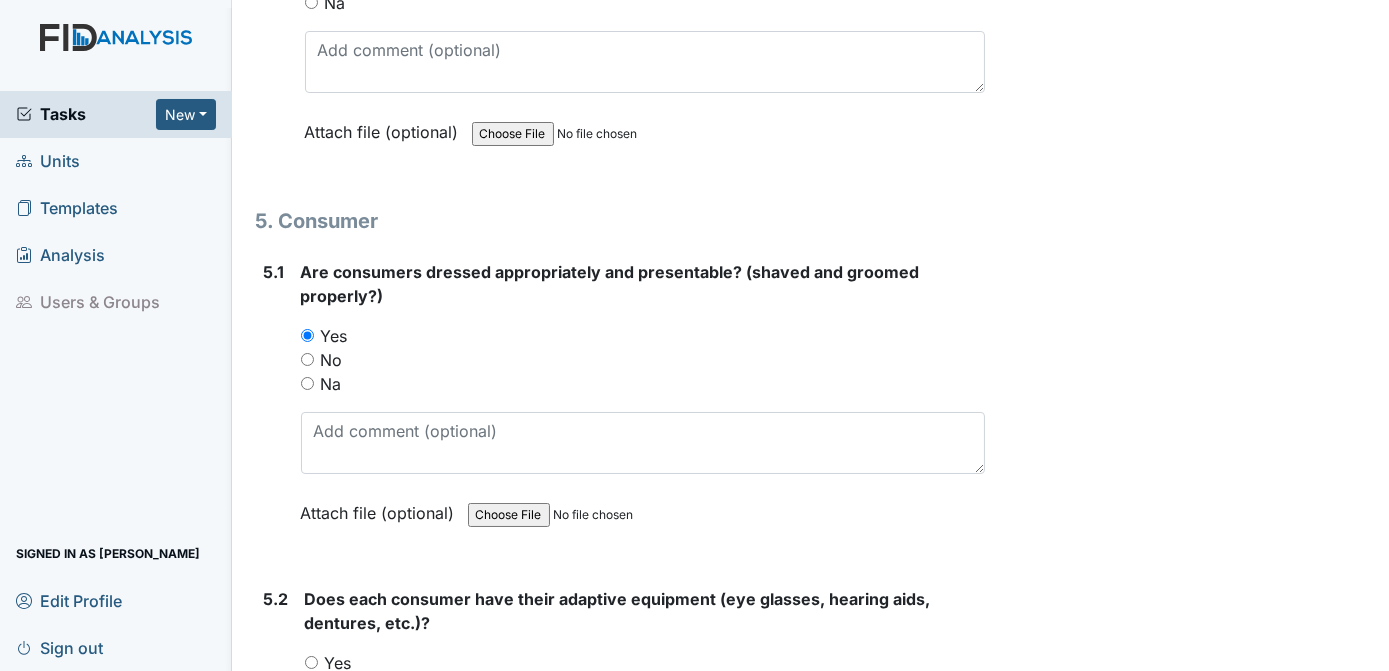 click on "Yes" at bounding box center (311, 662) 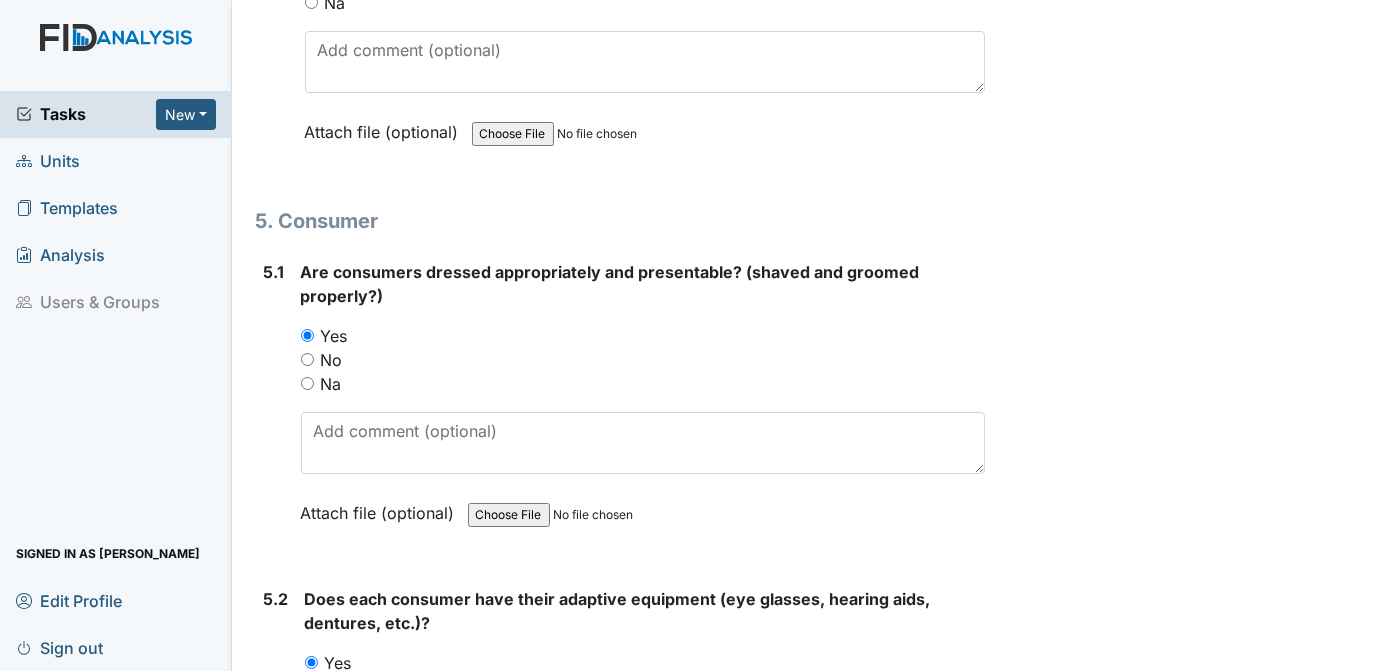 click on "Archive Task
×
Are you sure you want to archive this task? It will appear as incomplete on reports.
Archive
Delete Task
×
Are you sure you want to delete this task?
Delete
Save
Tracie Ponton assigned on Jul 10, 2025." at bounding box center (1190, 10895) 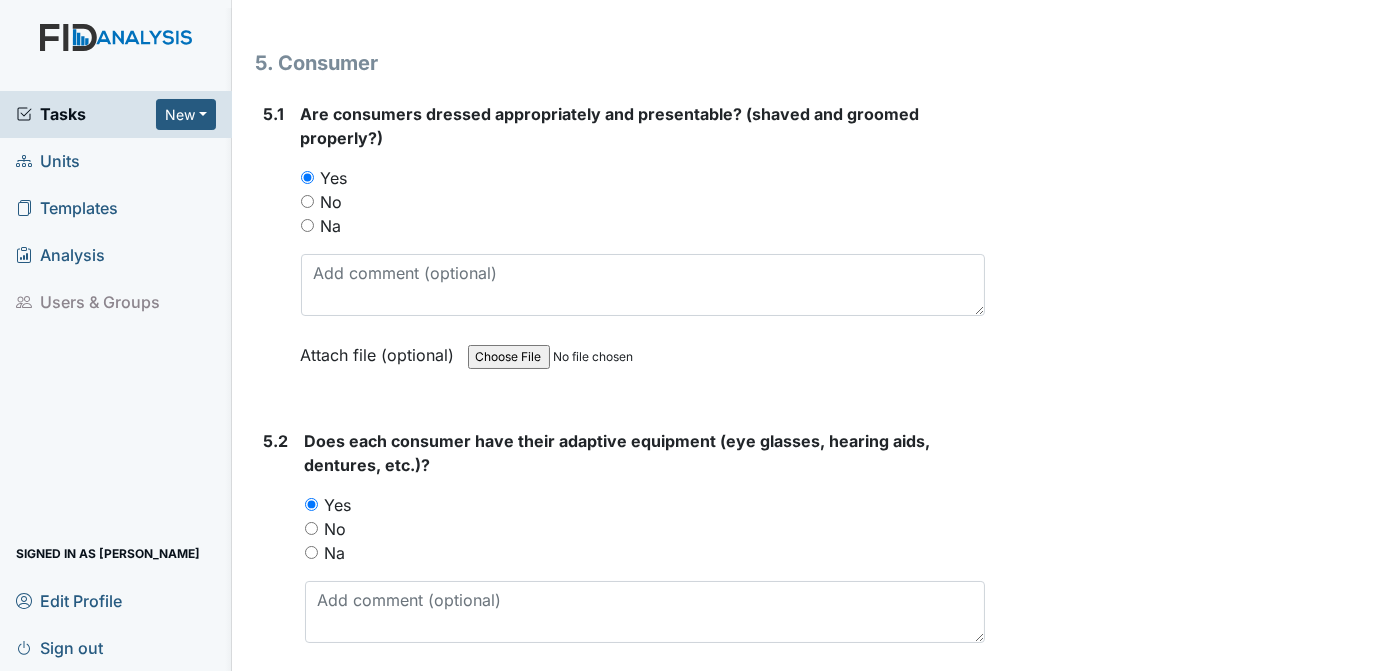 scroll, scrollTop: 9021, scrollLeft: 0, axis: vertical 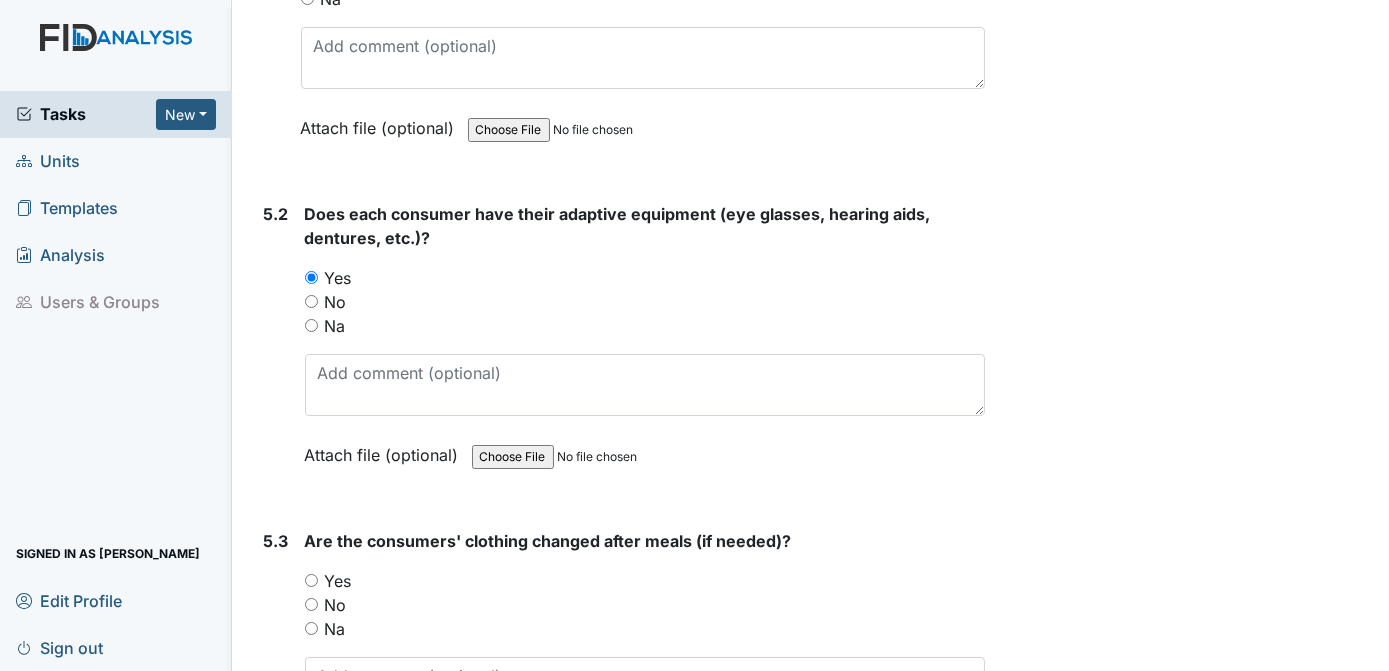 click on "Yes" at bounding box center (311, 580) 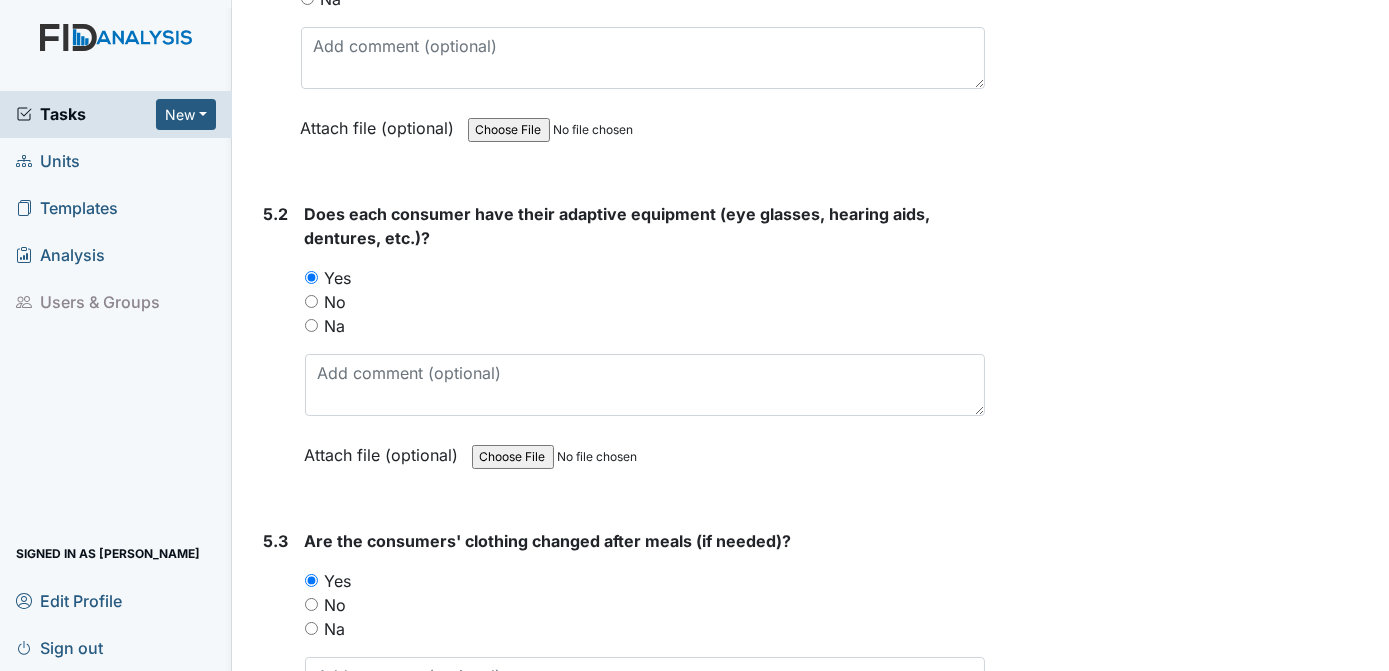 click on "Archive Task
×
Are you sure you want to archive this task? It will appear as incomplete on reports.
Archive
Delete Task
×
Are you sure you want to delete this task?
Delete
Save
Tracie Ponton assigned on Jul 10, 2025." at bounding box center (1190, 10510) 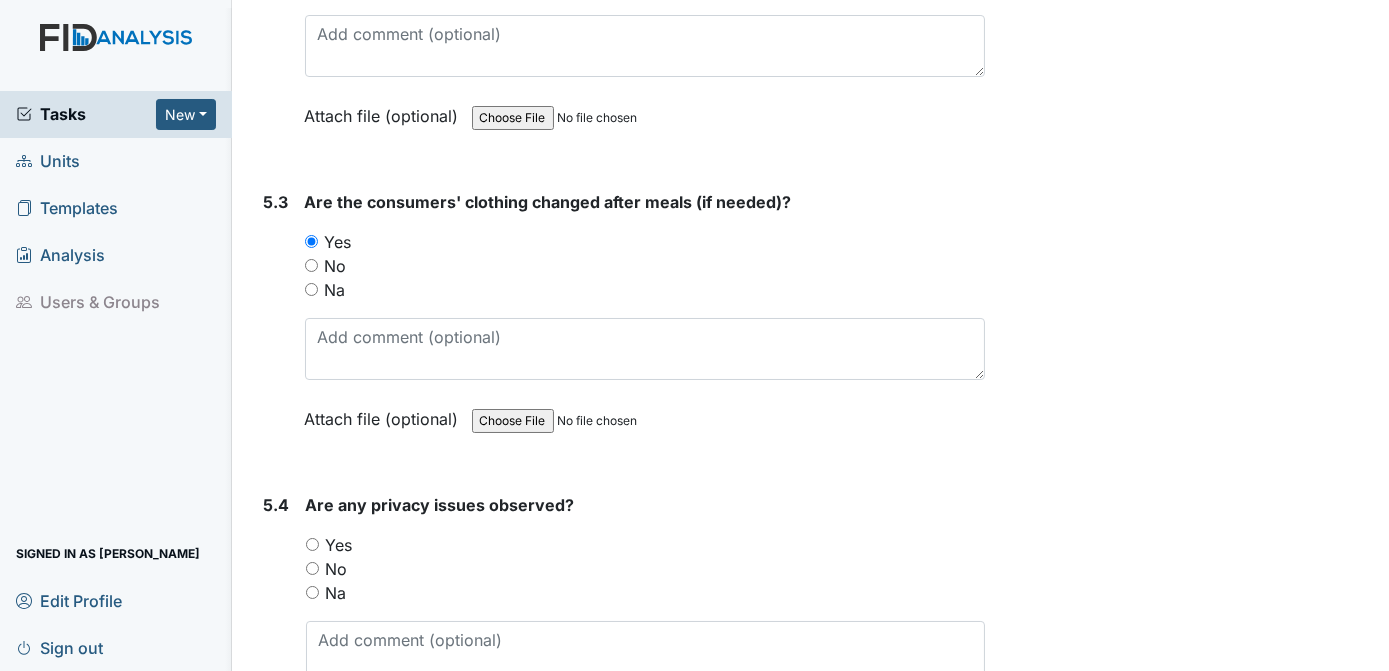 scroll, scrollTop: 9405, scrollLeft: 0, axis: vertical 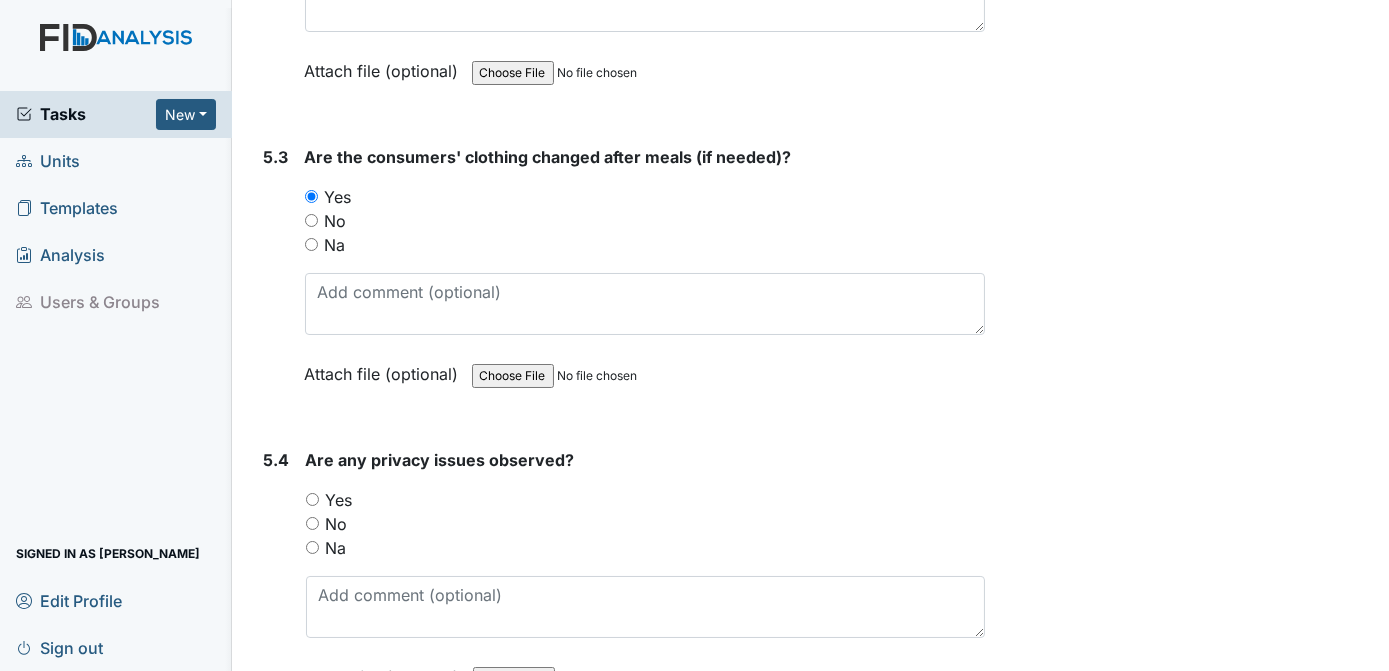 drag, startPoint x: 476, startPoint y: 428, endPoint x: 878, endPoint y: 409, distance: 402.44876 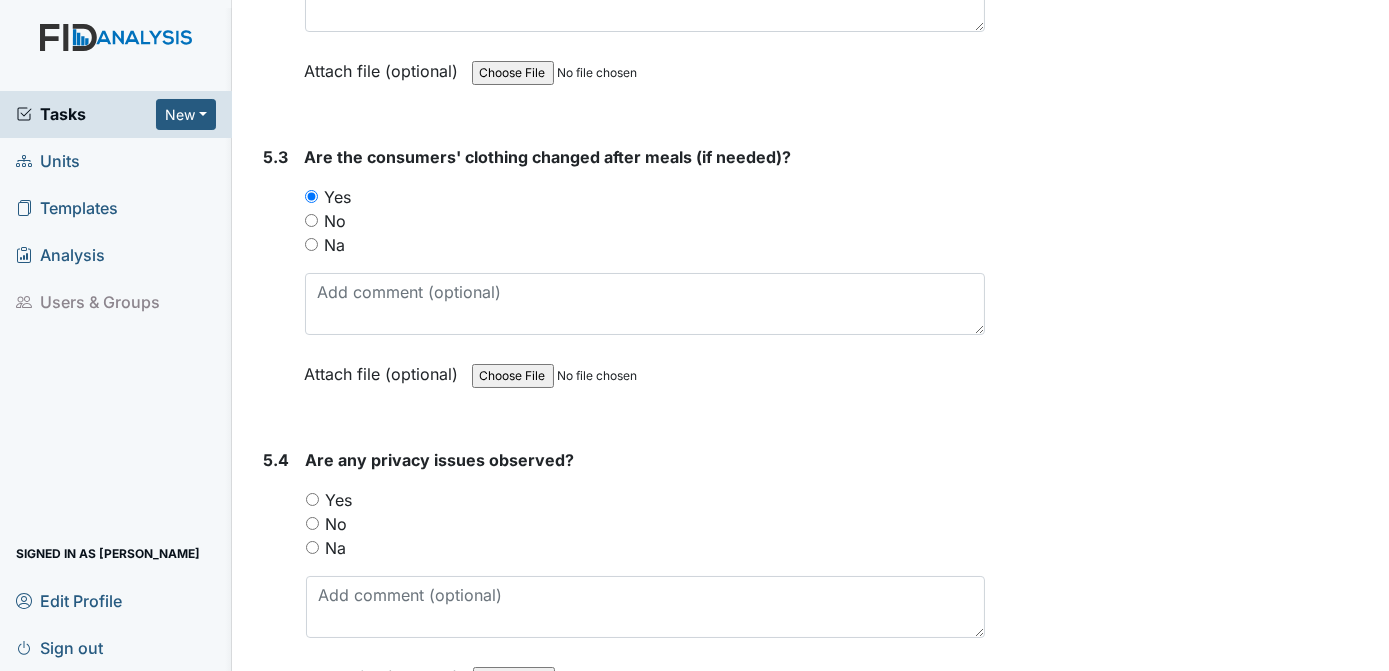 click on "No" at bounding box center [312, 523] 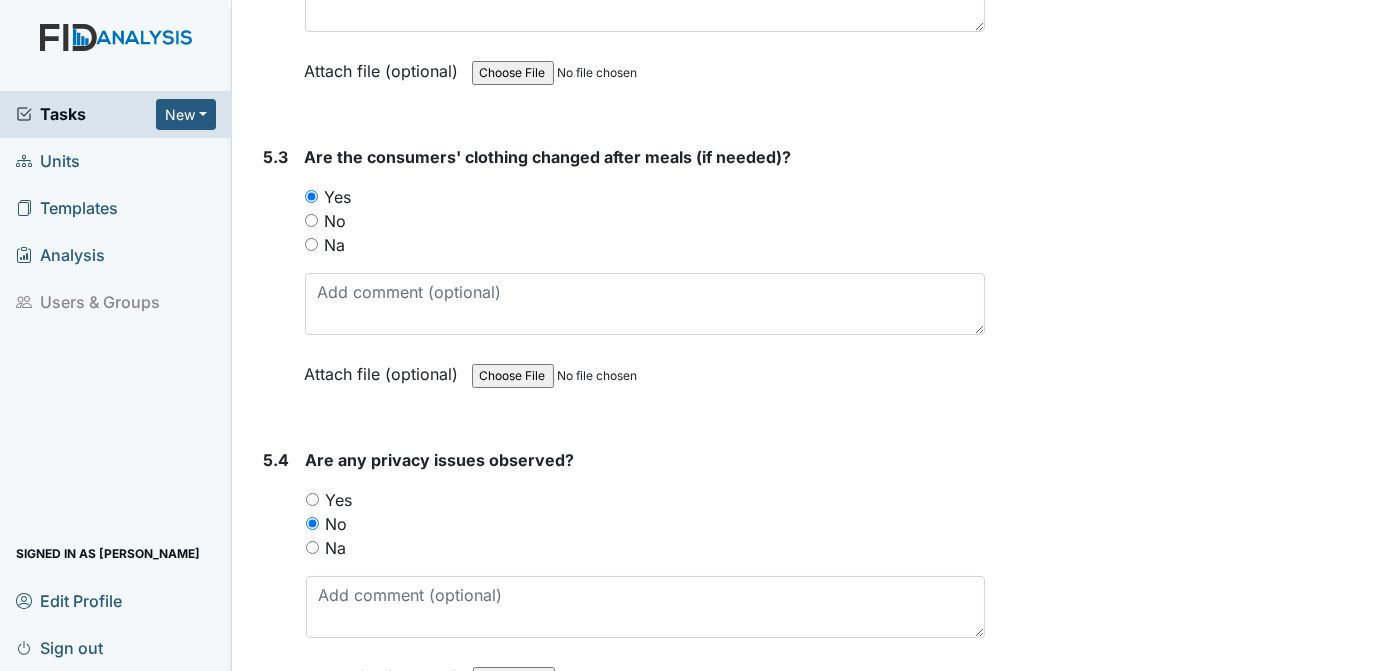 click on "1. Staff Information
1.1
Upon arrival, what is staff doing?
preparing breakfast
This field is required.
Attach file (optional)
You can upload .pdf, .txt, .jpg, .jpeg, .png, .csv, .xls, or .doc files under 100MB.
1.2
Did staff communicate with coworkers appropriately?
You must select one of the below options.
Yes
No
Na
Attach file (optional)
You can upload .pdf, .txt, .jpg, .jpeg, .png, .csv, .xls, or .doc files under 100MB.
1.3
Did staff communicate in a positive demeanor with consumers?
You must select one of the below options.
Yes
No
Na
Attach file (optional)
You can upload .pdf, .txt, .jpg, .jpeg, .png, .csv, .xls, or .doc files under 100MB.
1.4
Did you observe staff using sign language, communication board or pictures as needed?
Yes
No
Na" at bounding box center [621, 10253] 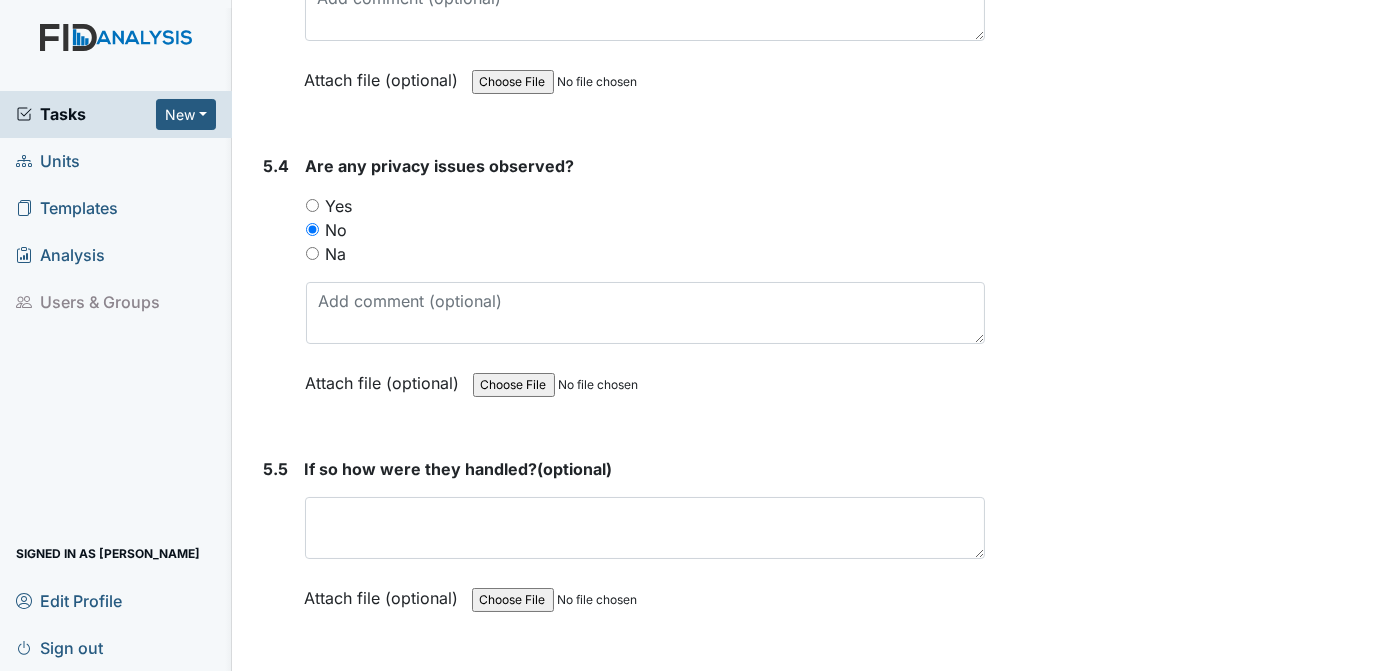 scroll, scrollTop: 9744, scrollLeft: 0, axis: vertical 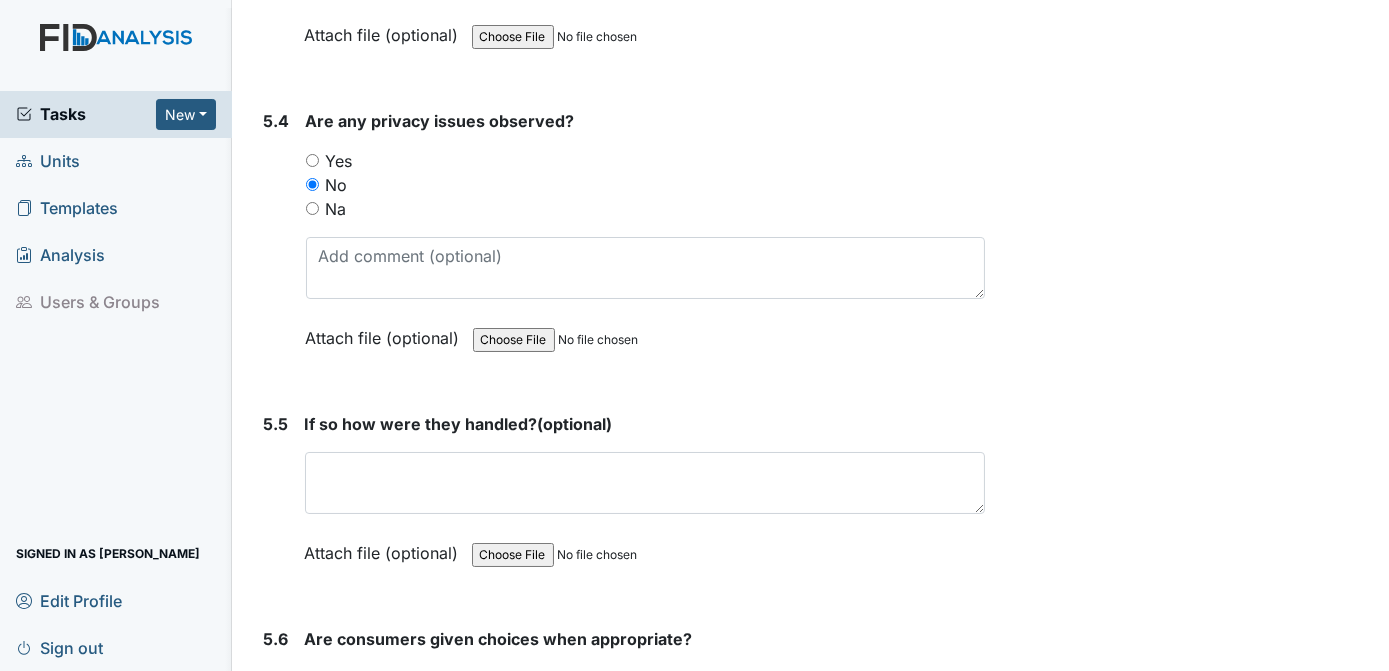 click on "Yes" at bounding box center (311, 678) 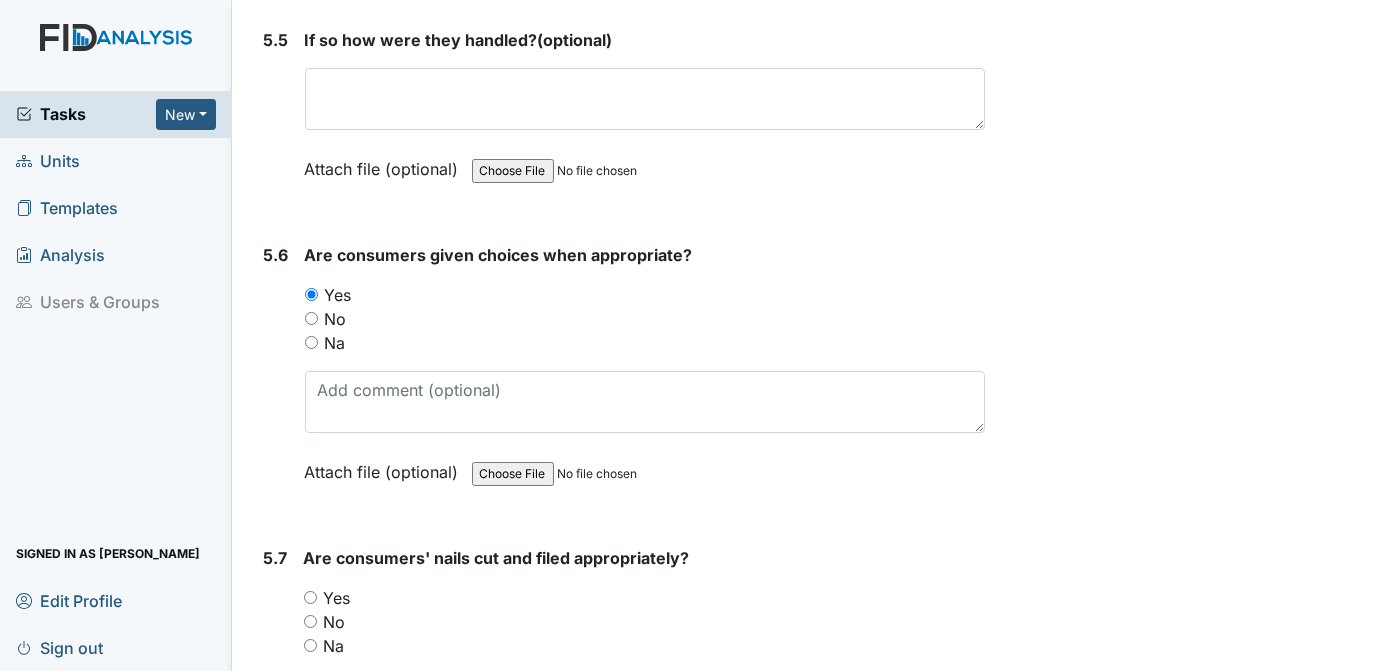 scroll, scrollTop: 10219, scrollLeft: 0, axis: vertical 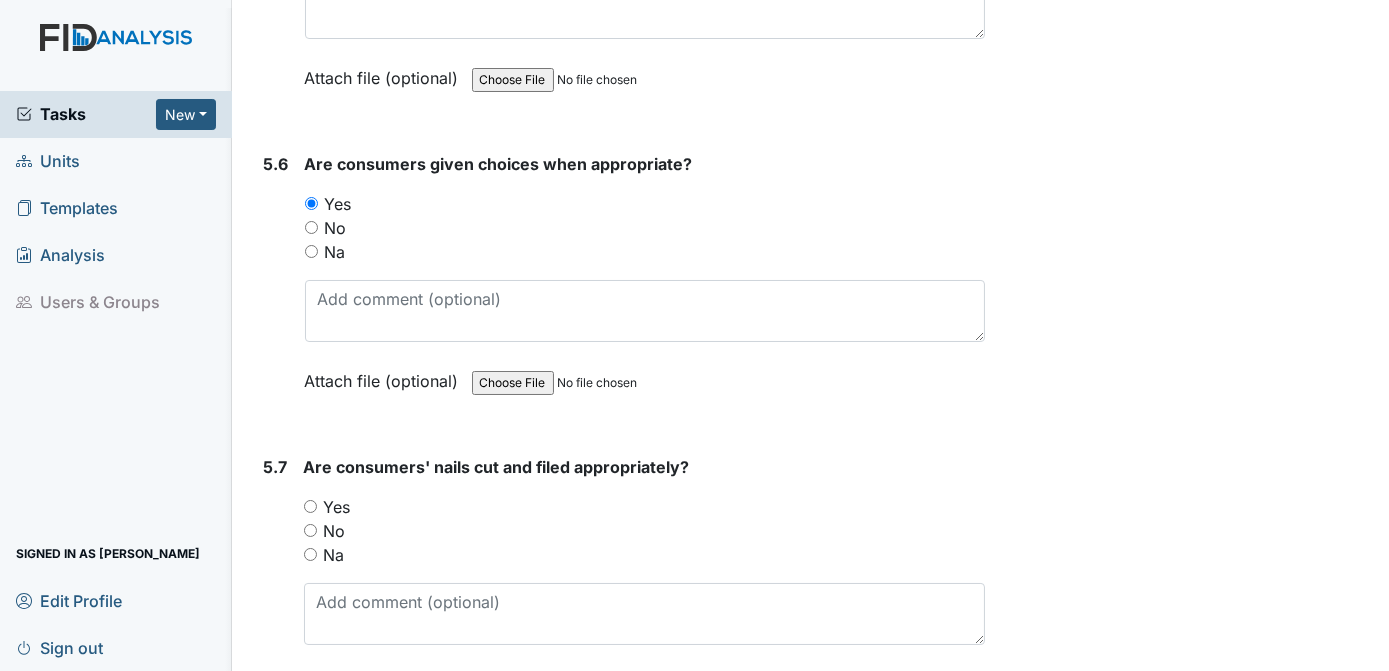 click on "Yes" at bounding box center [310, 506] 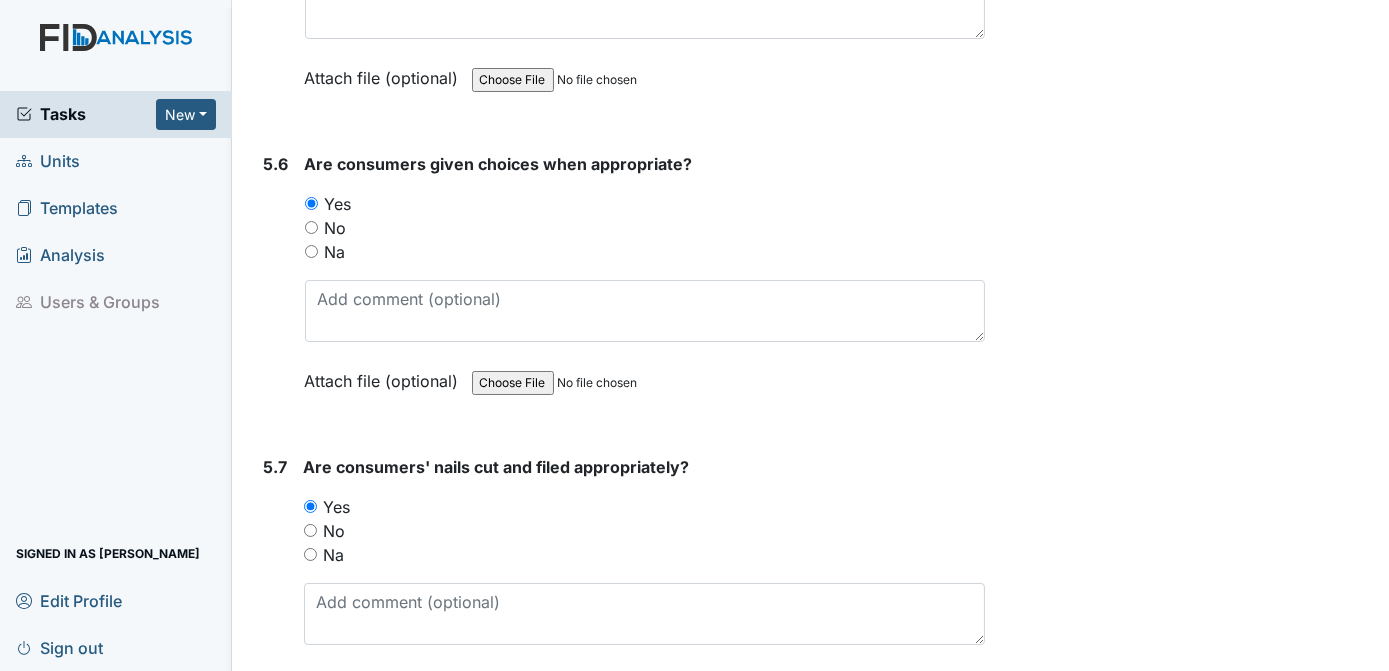 click on "Archive Task
×
Are you sure you want to archive this task? It will appear as incomplete on reports.
Archive
Delete Task
×
Are you sure you want to delete this task?
Delete
Save
Tracie Ponton assigned on Jul 10, 2025." at bounding box center (1190, 9312) 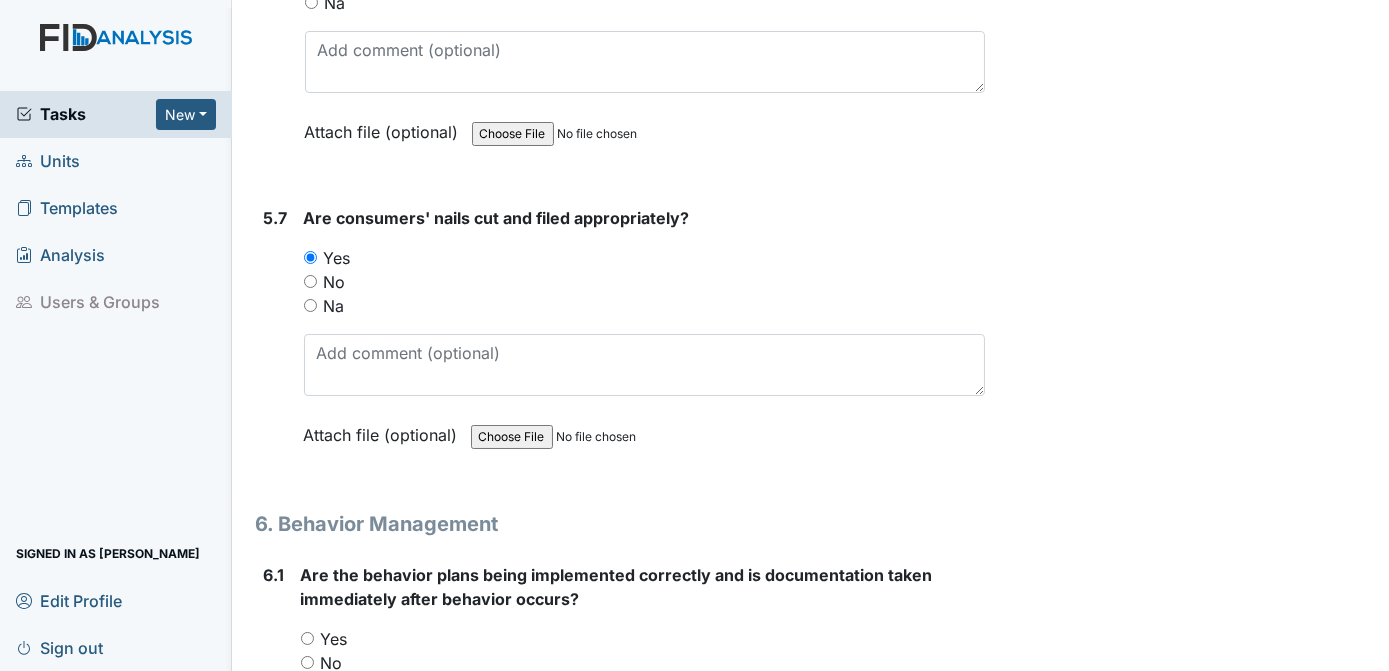 scroll, scrollTop: 10603, scrollLeft: 0, axis: vertical 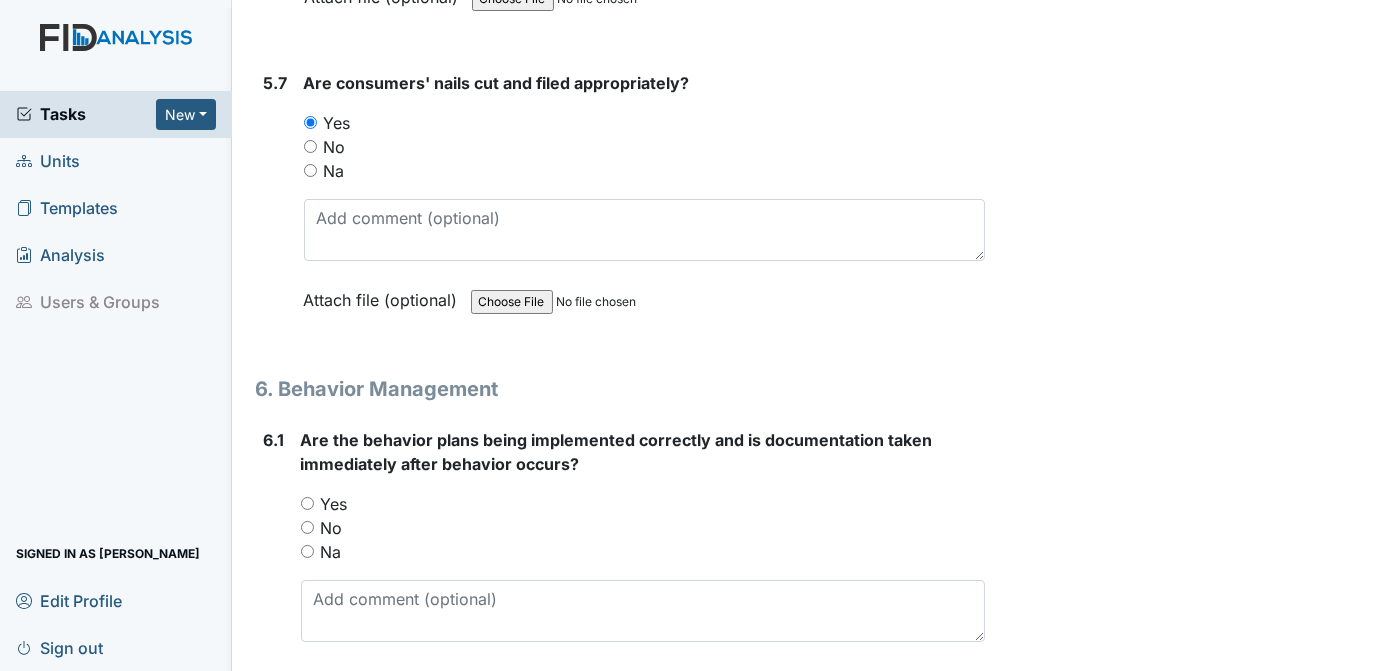 click on "Na" at bounding box center (307, 551) 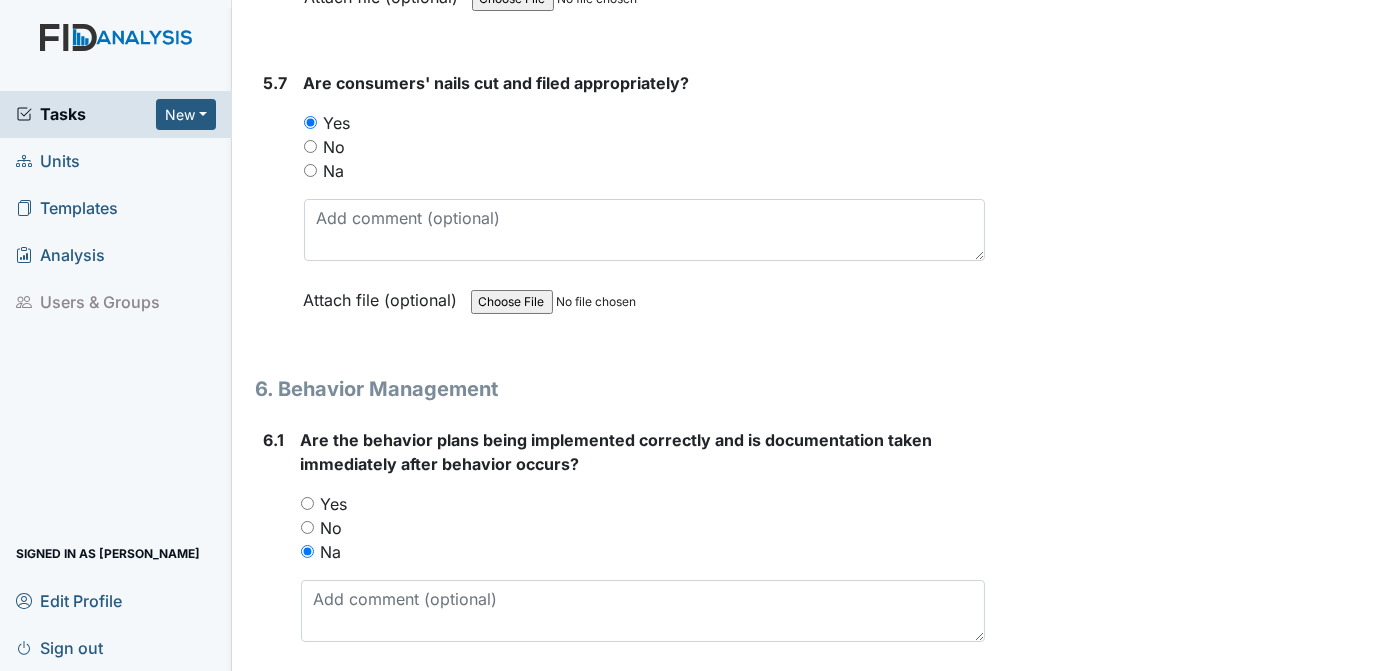 click on "Archive Task
×
Are you sure you want to archive this task? It will appear as incomplete on reports.
Archive
Delete Task
×
Are you sure you want to delete this task?
Delete
Save
Tracie Ponton assigned on Jul 10, 2025." at bounding box center [1190, 8928] 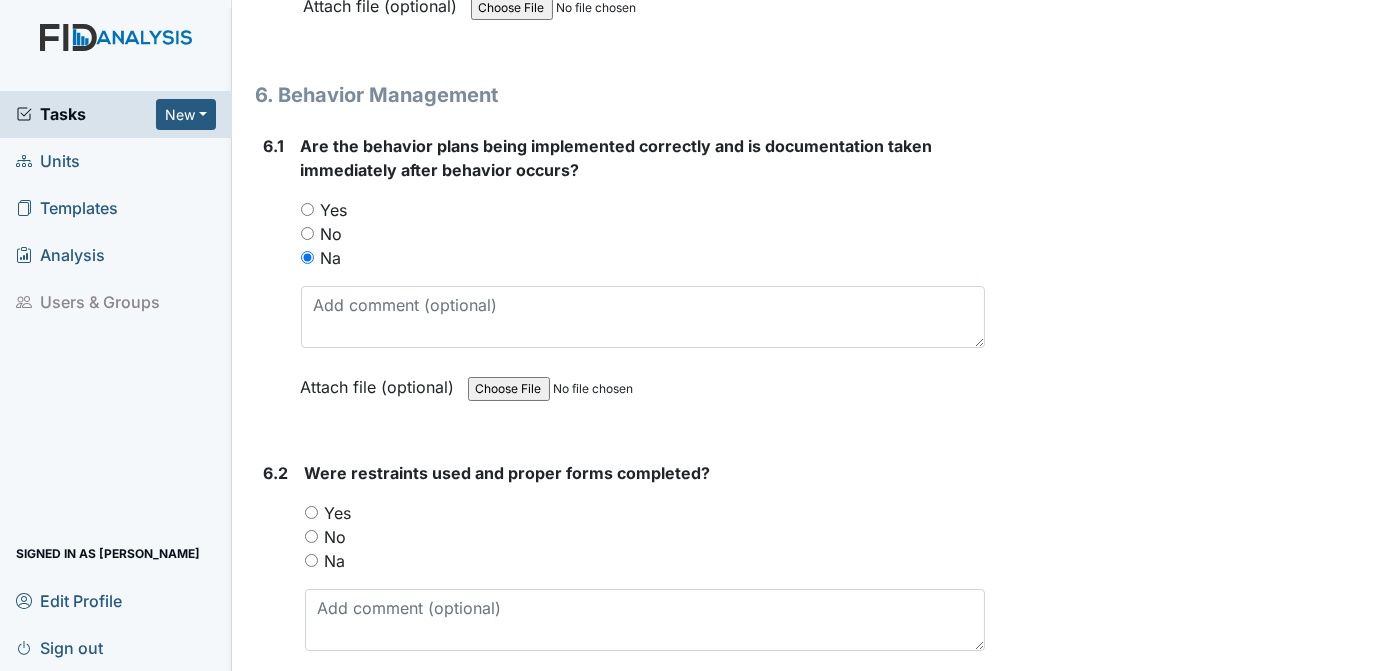 click on "Na" at bounding box center (311, 560) 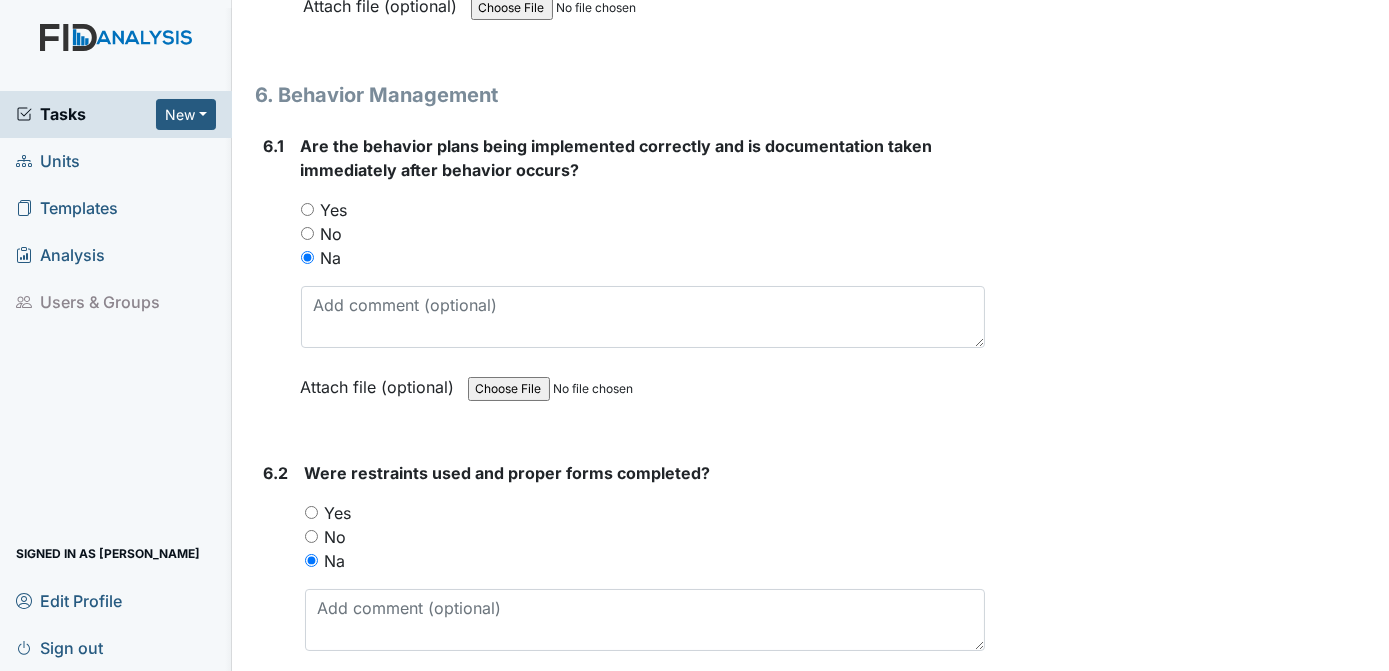 click on "Archive Task
×
Are you sure you want to archive this task? It will appear as incomplete on reports.
Archive
Delete Task
×
Are you sure you want to delete this task?
Delete
Save
Tracie Ponton assigned on Jul 10, 2025." at bounding box center [1190, 8634] 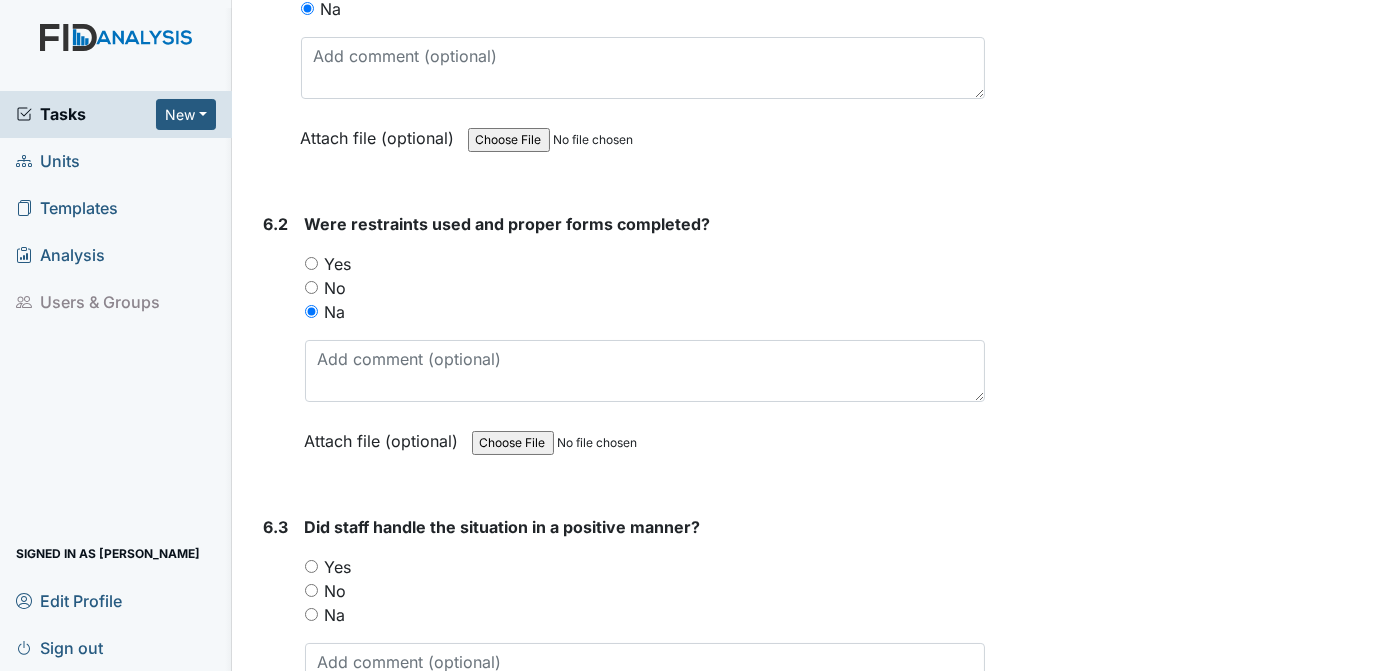 scroll, scrollTop: 11237, scrollLeft: 0, axis: vertical 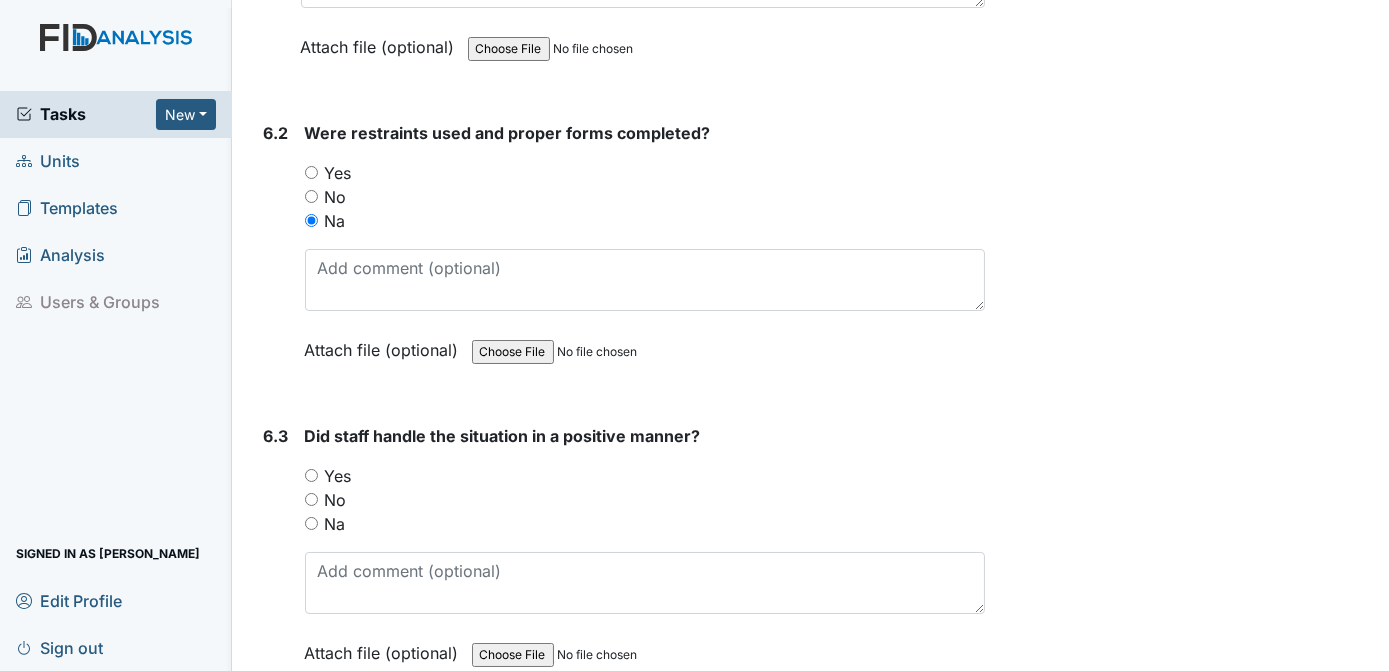 click on "Na" at bounding box center (311, 523) 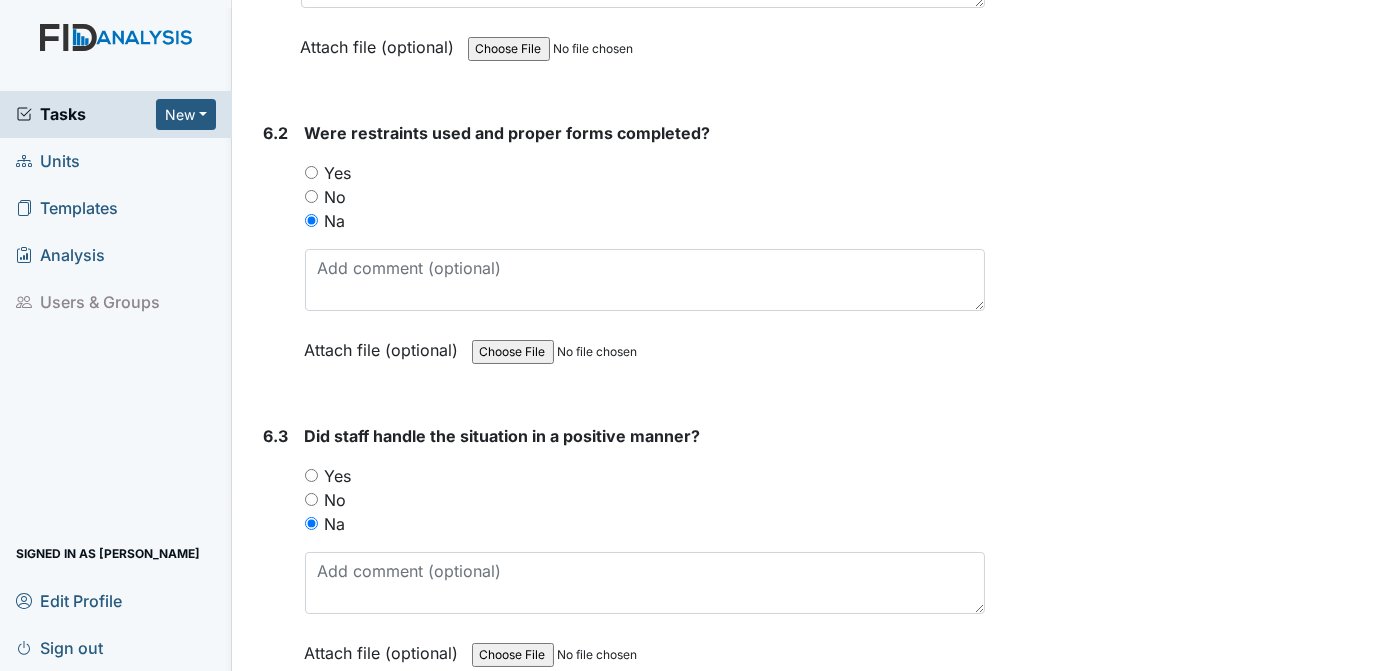 click on "Archive Task
×
Are you sure you want to archive this task? It will appear as incomplete on reports.
Archive
Delete Task
×
Are you sure you want to delete this task?
Delete
Save
Tracie Ponton assigned on Jul 10, 2025." at bounding box center (1190, 8294) 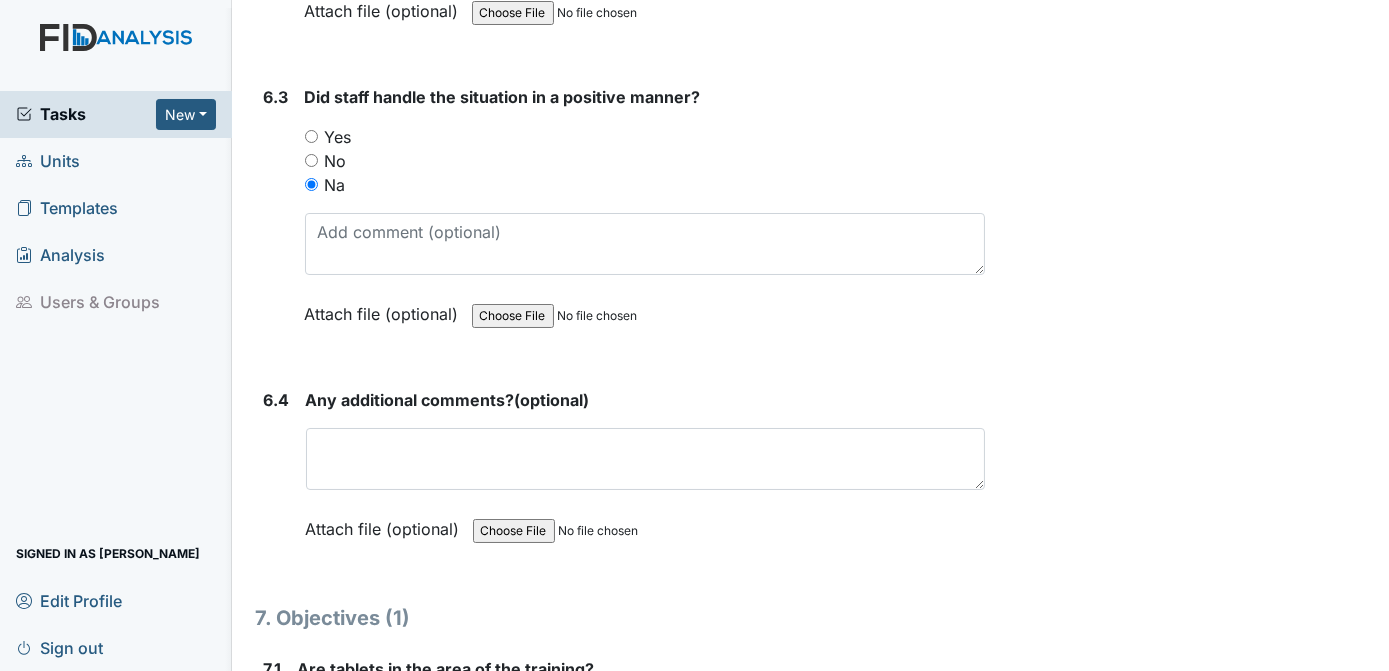 scroll, scrollTop: 11621, scrollLeft: 0, axis: vertical 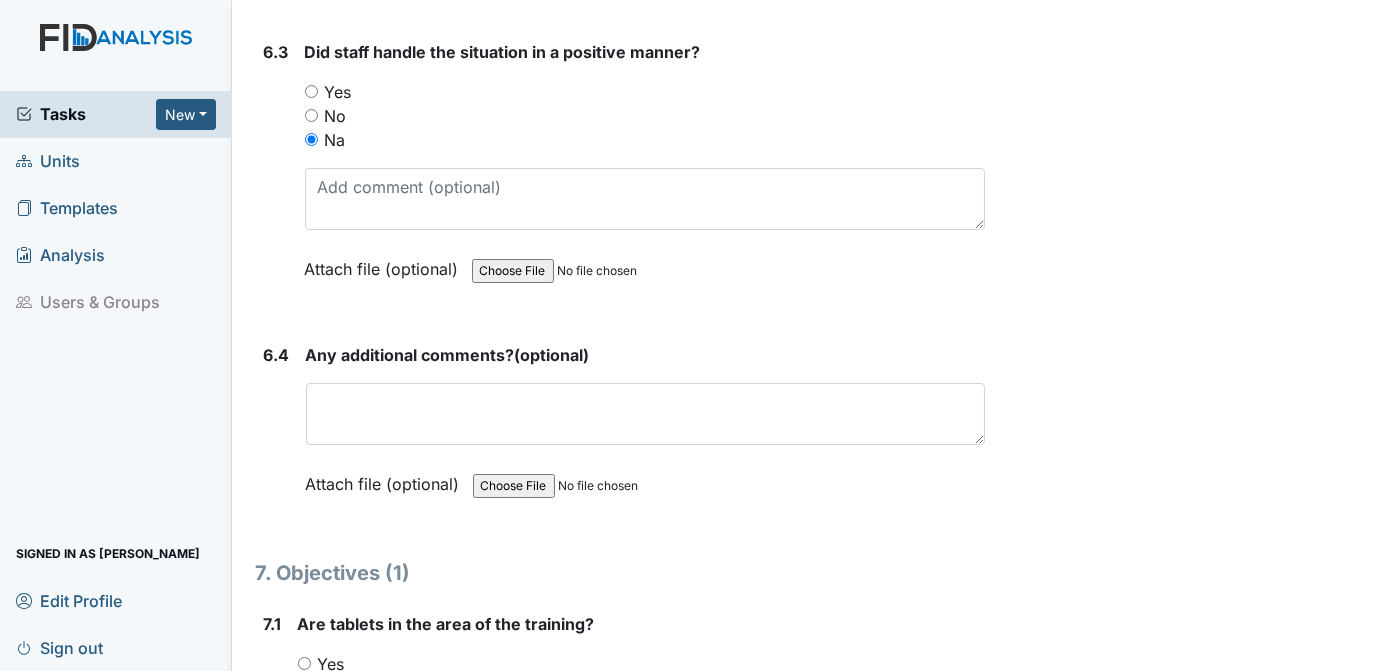 click on "Yes" at bounding box center [304, 663] 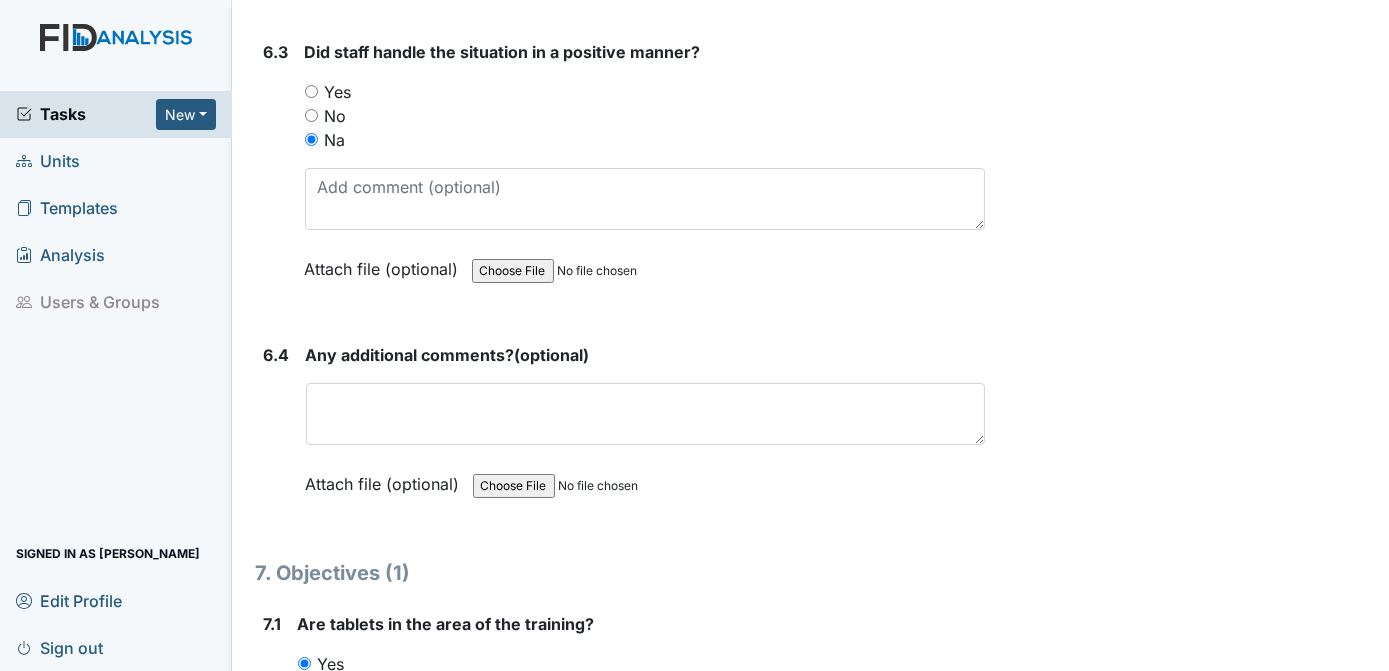 click on "Archive Task
×
Are you sure you want to archive this task? It will appear as incomplete on reports.
Archive
Delete Task
×
Are you sure you want to delete this task?
Delete
Save
Tracie Ponton assigned on Jul 10, 2025." at bounding box center [1190, 7910] 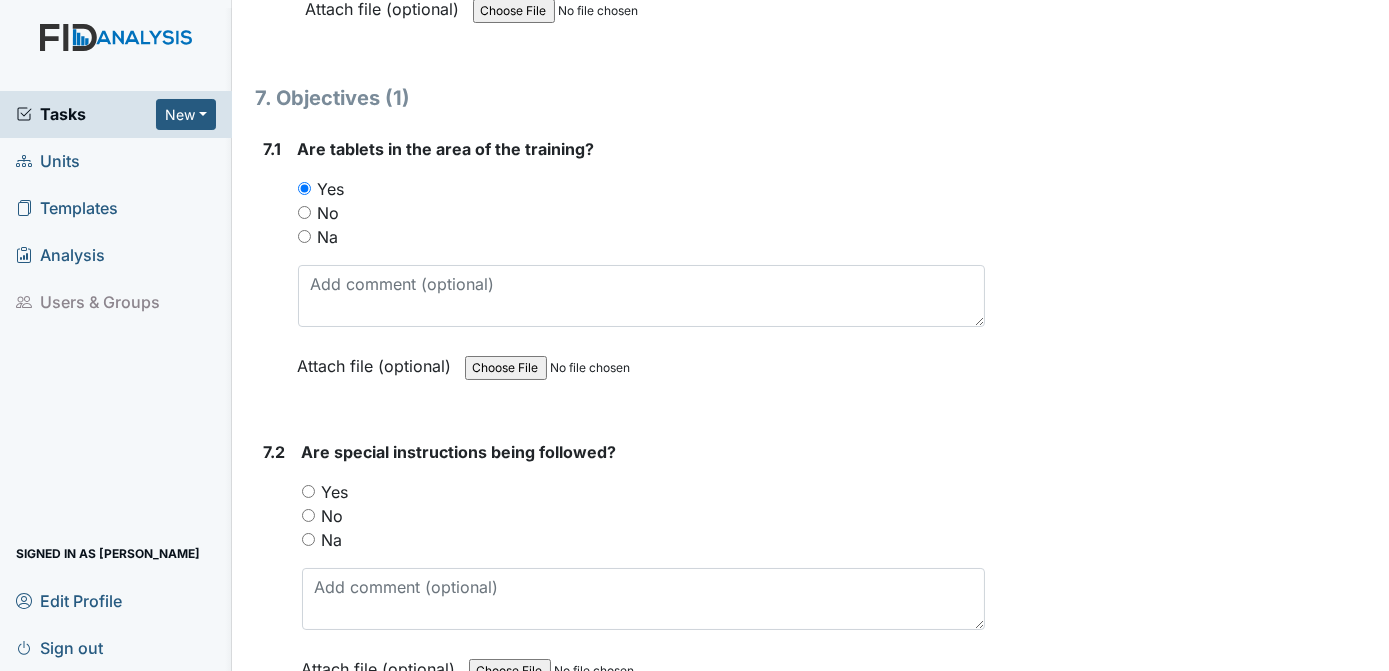 scroll, scrollTop: 12141, scrollLeft: 0, axis: vertical 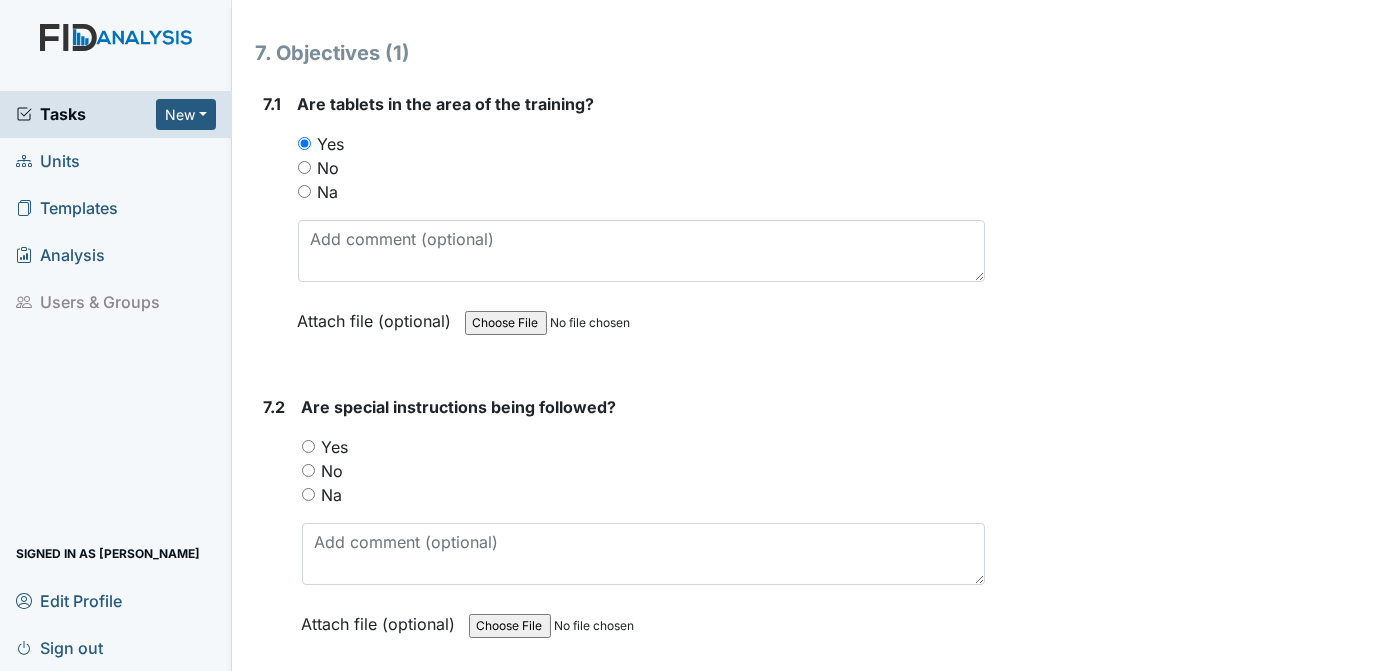 click on "Yes" at bounding box center (308, 446) 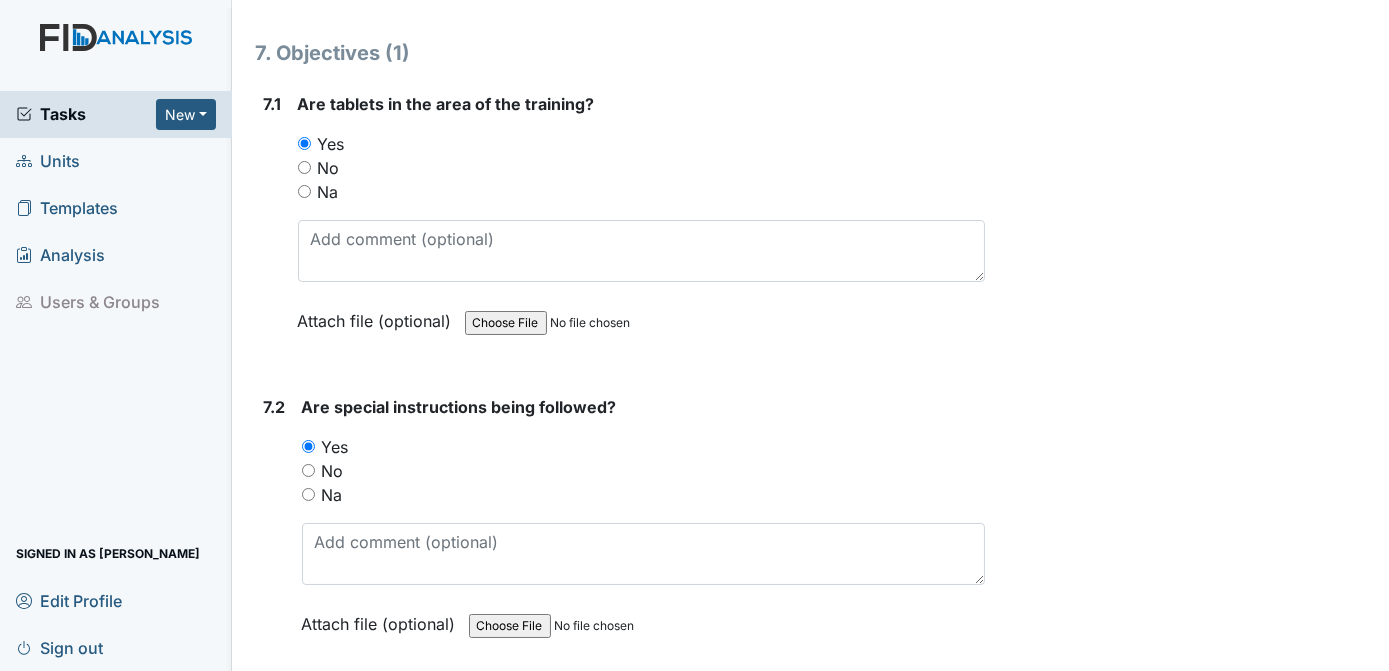scroll, scrollTop: 12728, scrollLeft: 0, axis: vertical 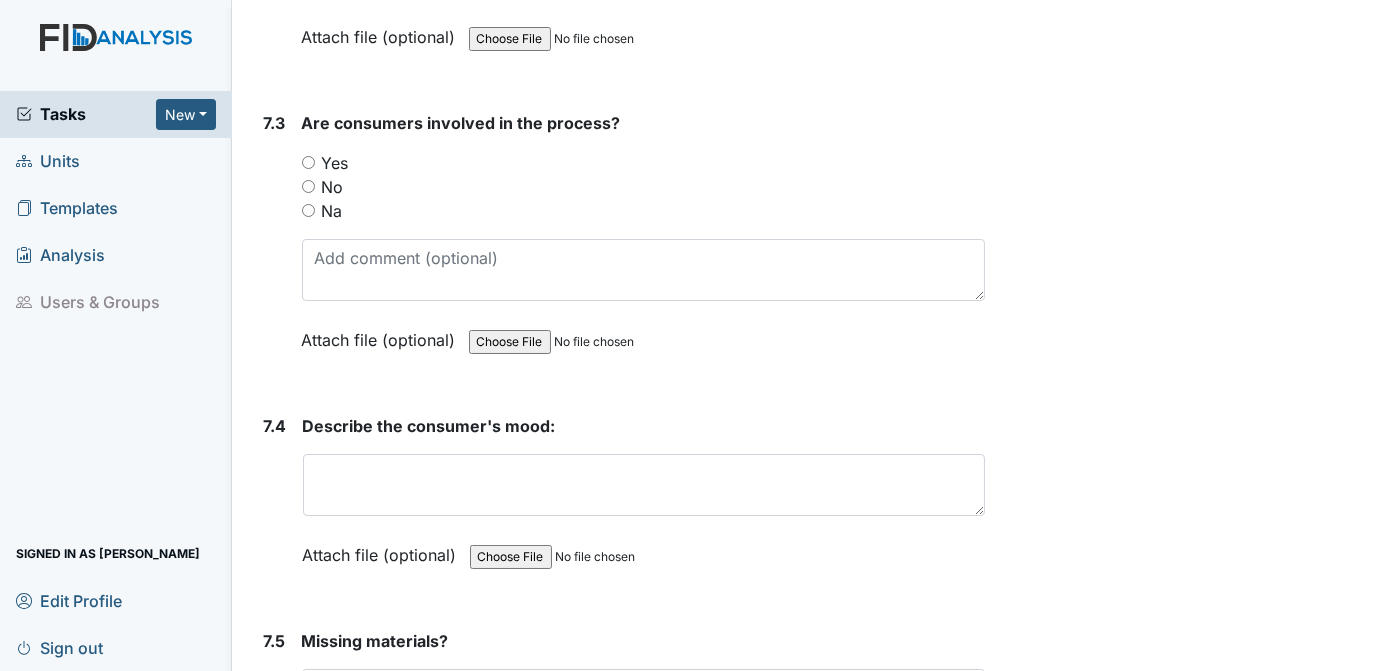 click on "Yes" at bounding box center (308, 162) 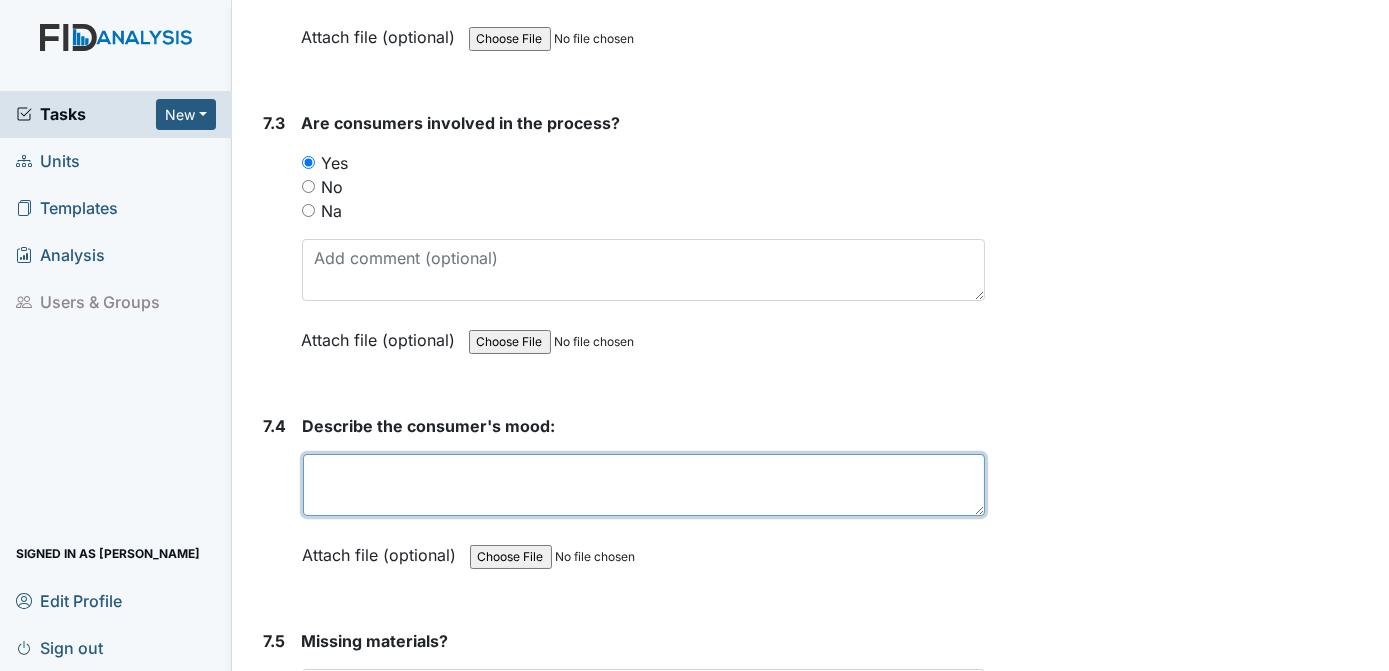 click at bounding box center [644, 485] 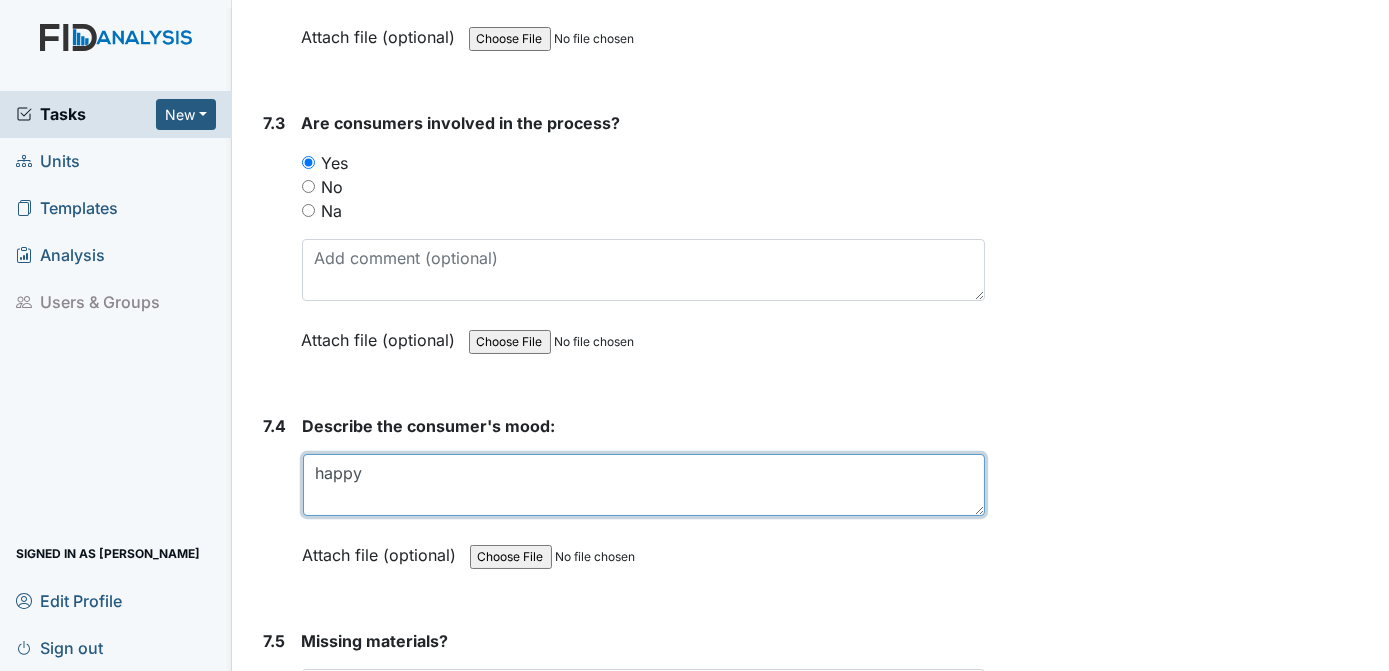 type on "happy" 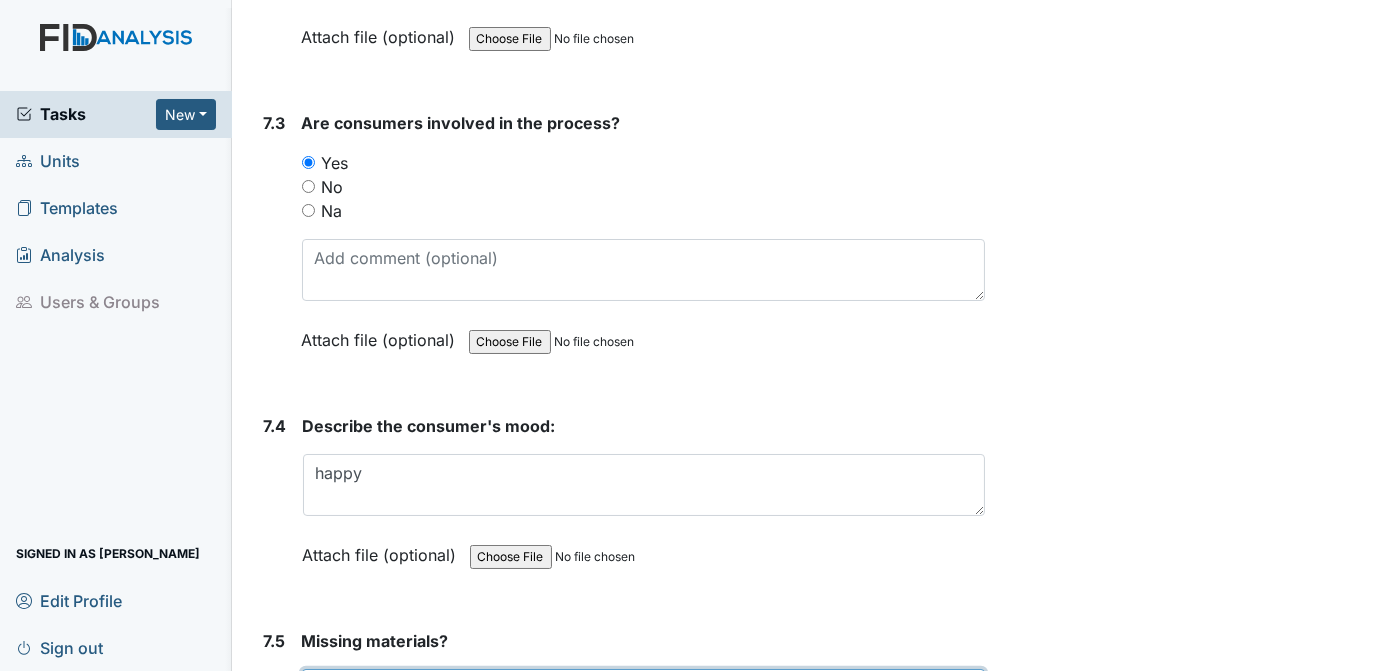 click at bounding box center (644, 700) 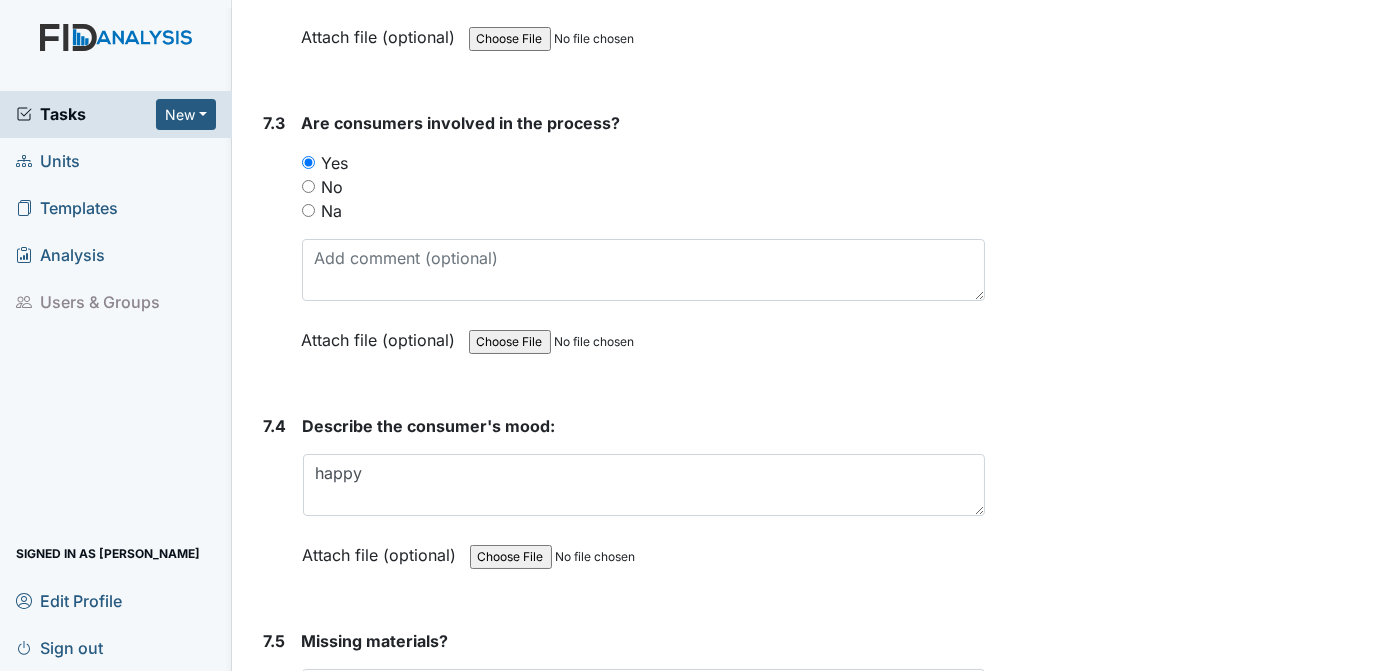 click on "Archive Task
×
Are you sure you want to archive this task? It will appear as incomplete on reports.
Archive
Delete Task
×
Are you sure you want to delete this task?
Delete
Save
Tracie Ponton assigned on Jul 10, 2025." at bounding box center [1190, 6803] 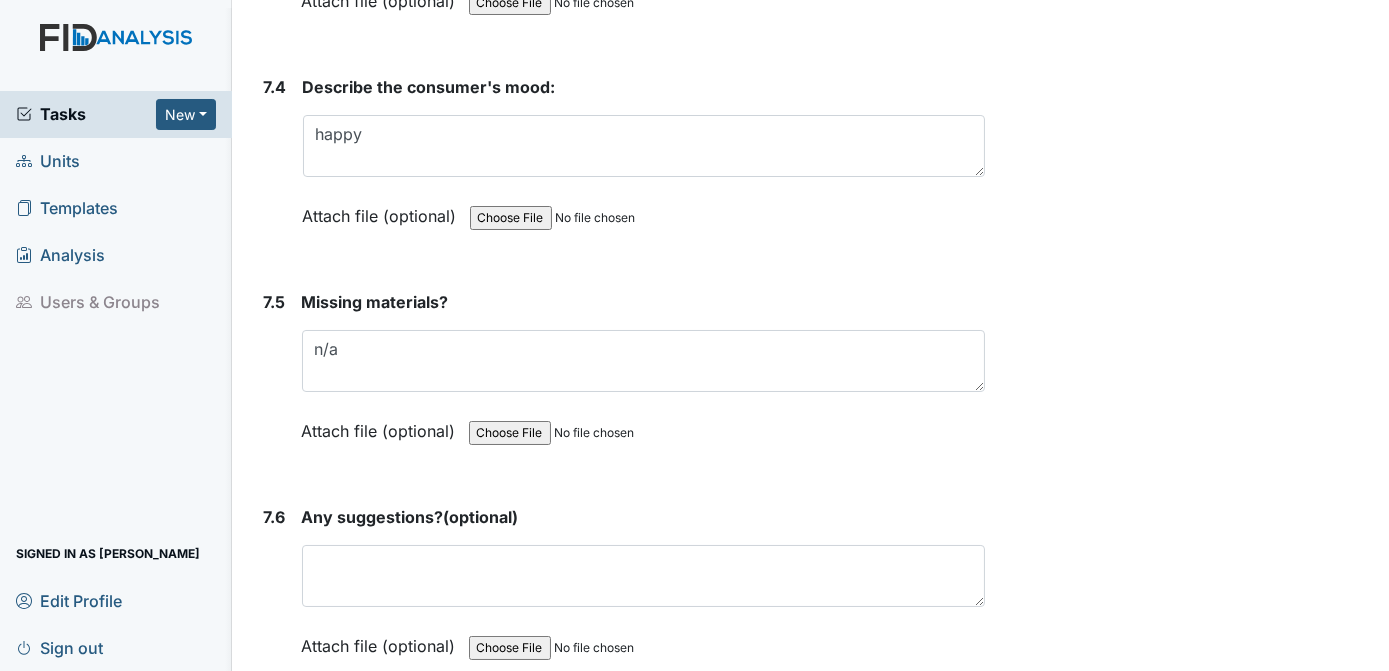 scroll, scrollTop: 13293, scrollLeft: 0, axis: vertical 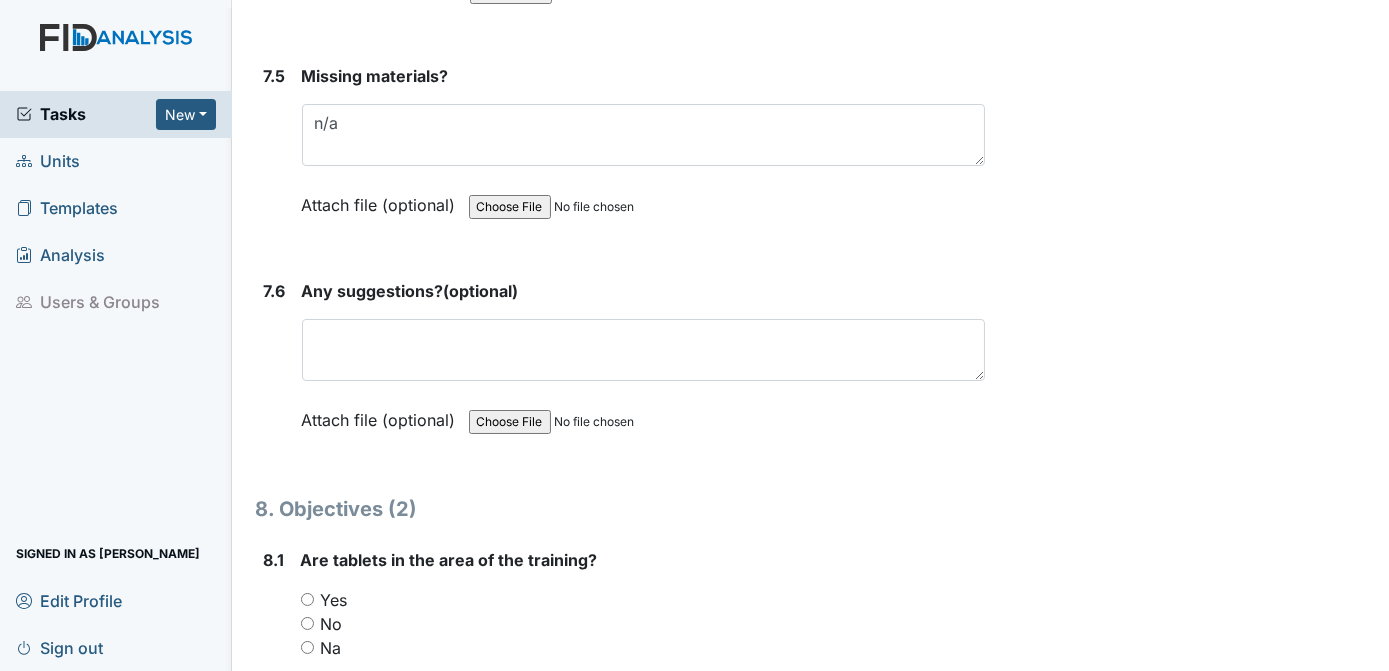 click on "Yes" at bounding box center (307, 599) 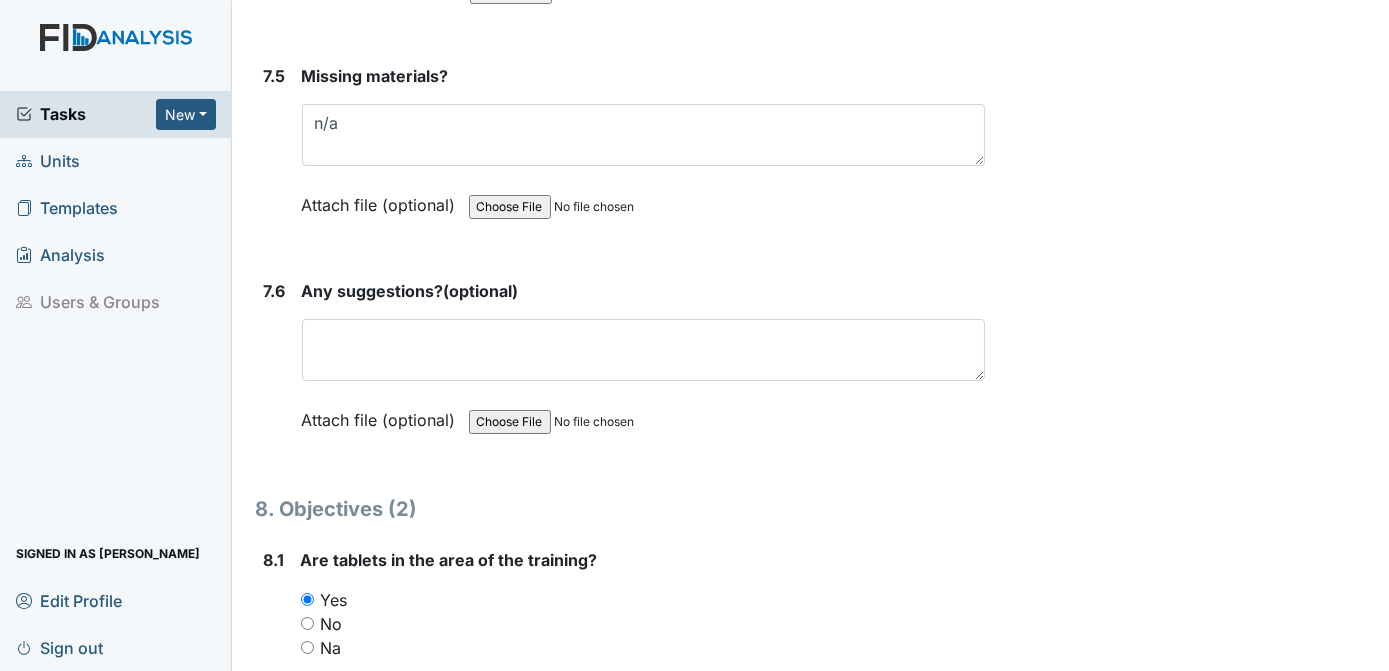 click on "Archive Task
×
Are you sure you want to archive this task? It will appear as incomplete on reports.
Archive
Delete Task
×
Are you sure you want to delete this task?
Delete
Save
Tracie Ponton assigned on Jul 10, 2025." at bounding box center (1190, 6238) 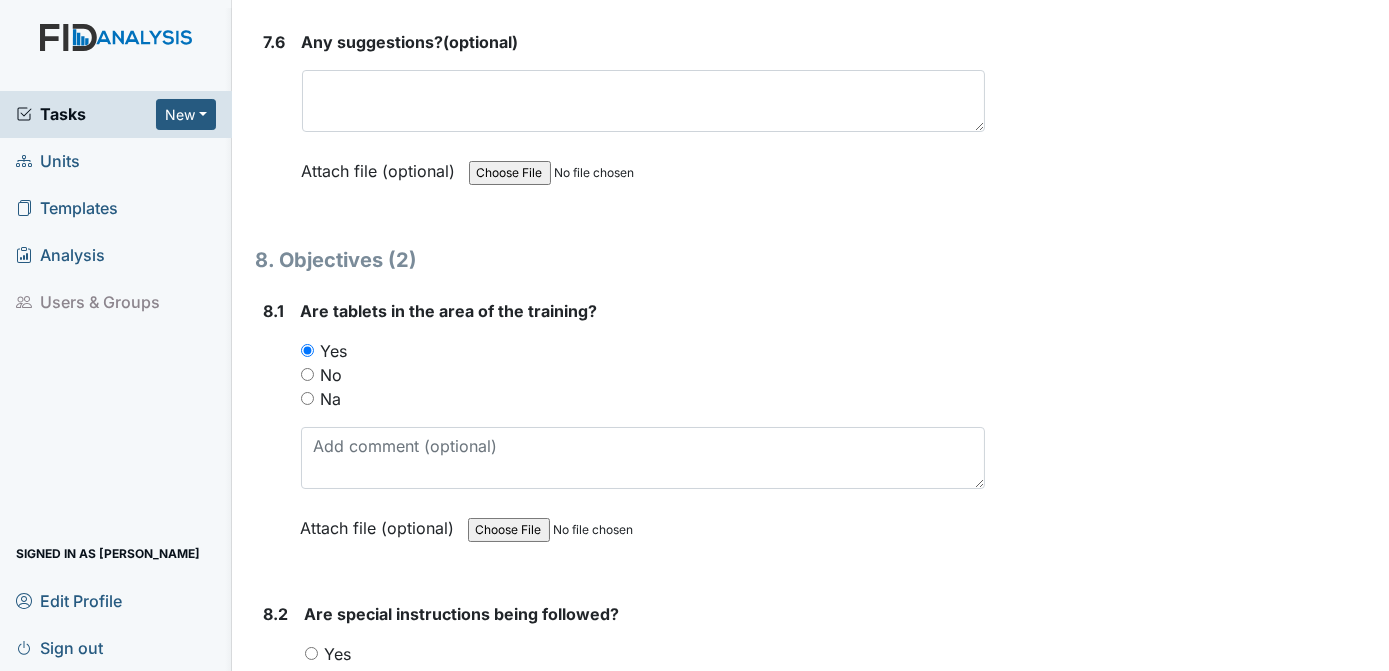 scroll, scrollTop: 13632, scrollLeft: 0, axis: vertical 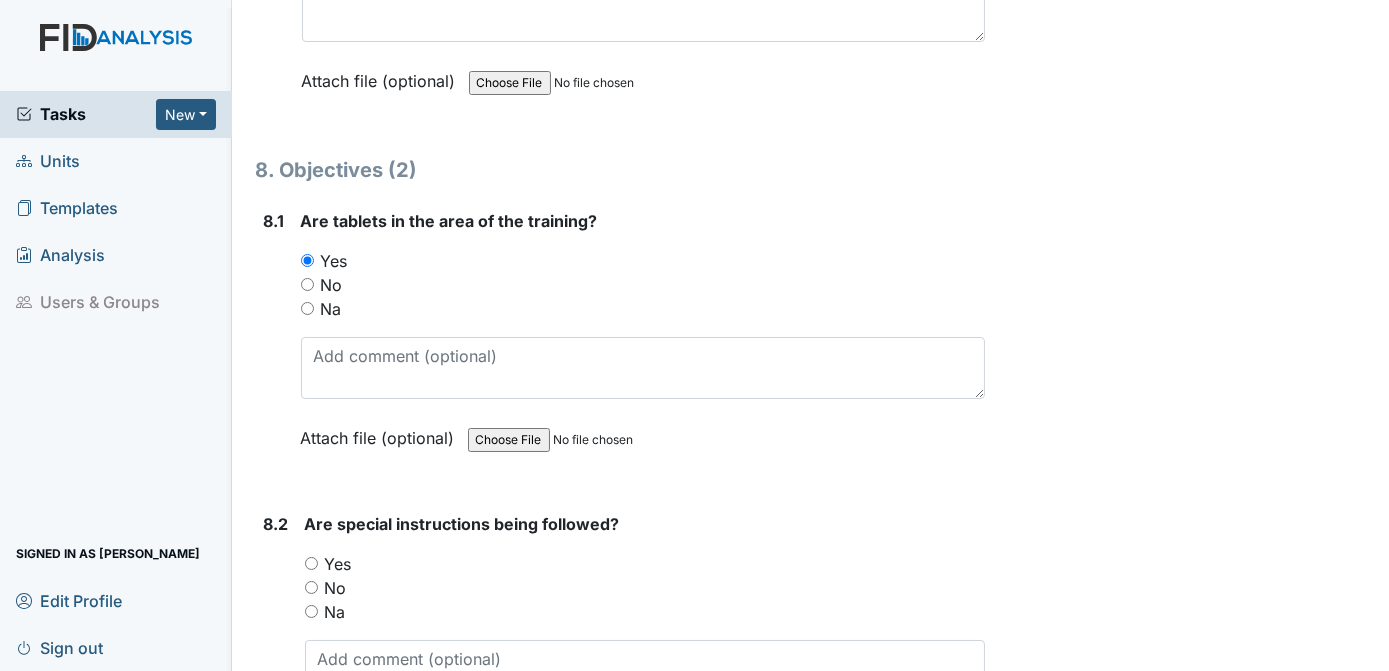 click on "Yes" at bounding box center [311, 563] 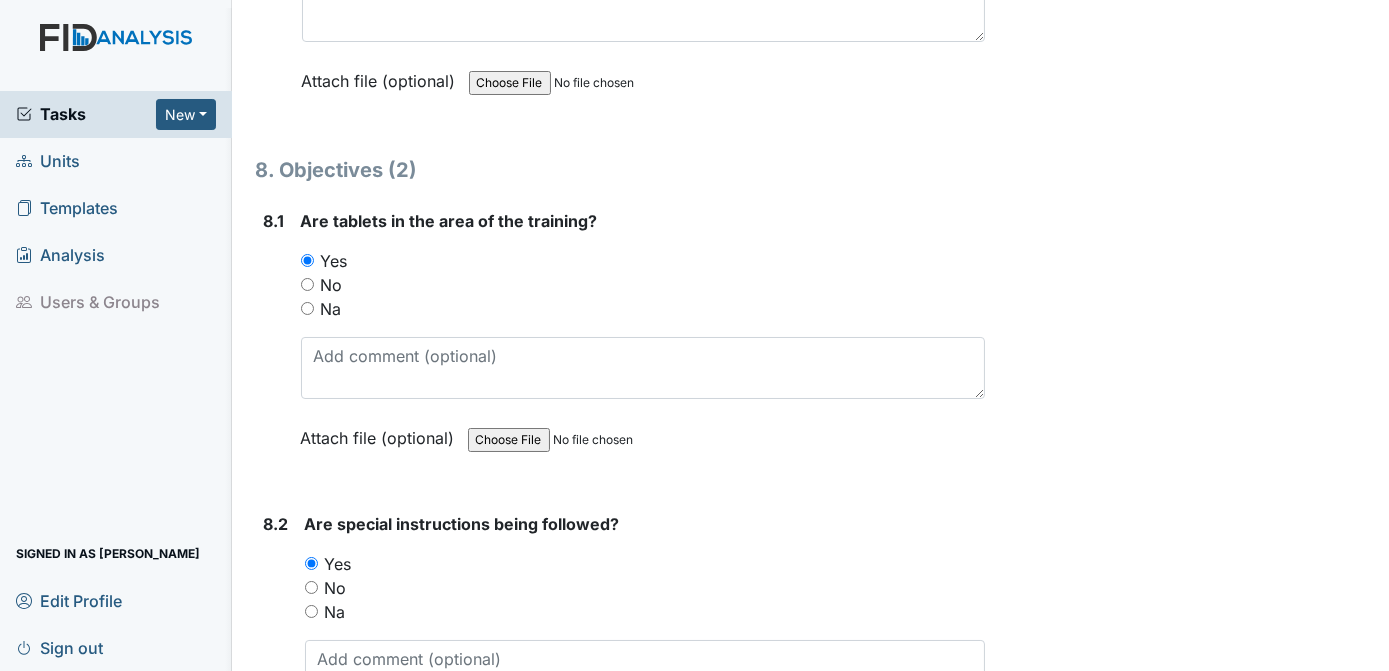click on "Archive Task
×
Are you sure you want to archive this task? It will appear as incomplete on reports.
Archive
Delete Task
×
Are you sure you want to delete this task?
Delete
Save
Tracie Ponton assigned on Jul 10, 2025." at bounding box center (1190, 5899) 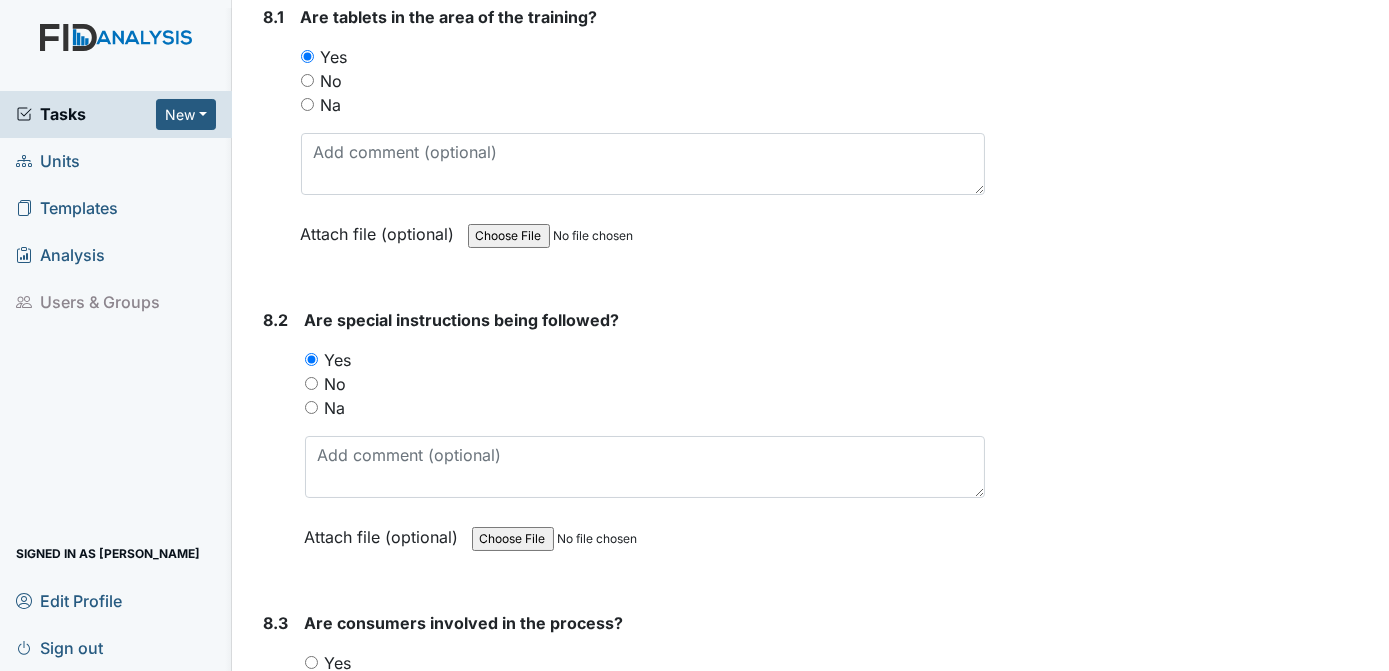 scroll, scrollTop: 13881, scrollLeft: 0, axis: vertical 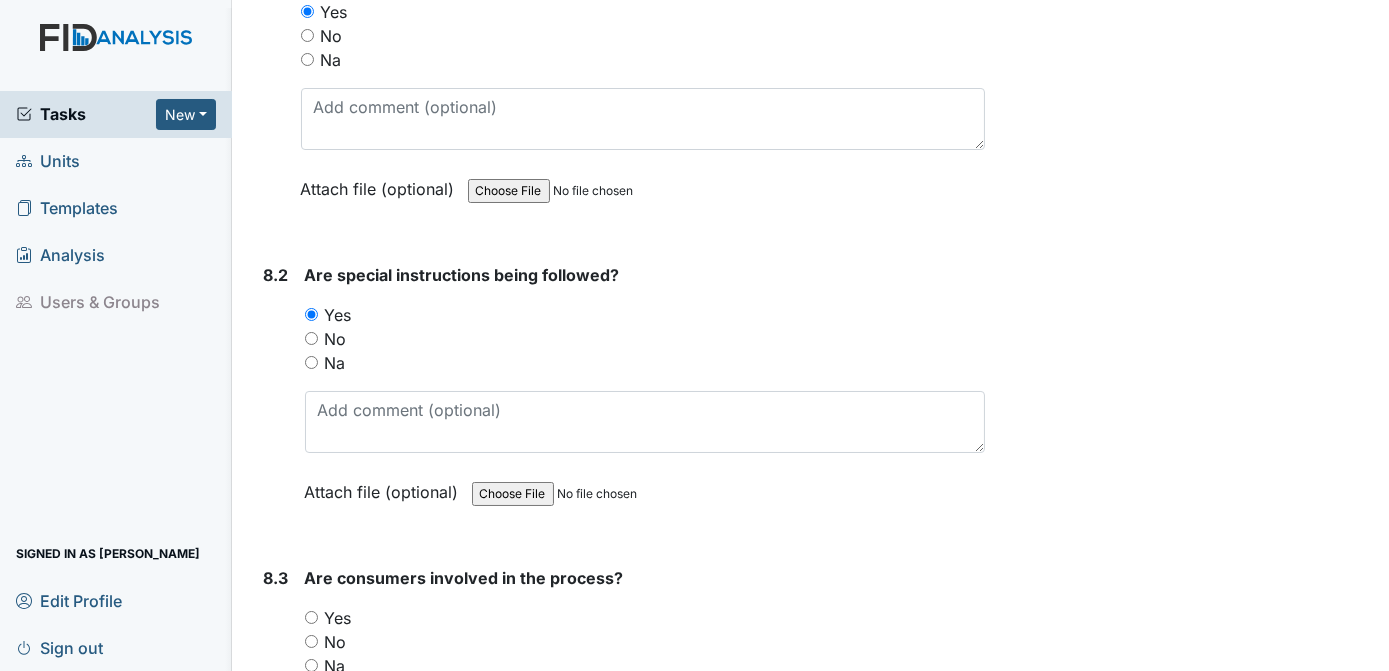 click on "Yes" at bounding box center (311, 617) 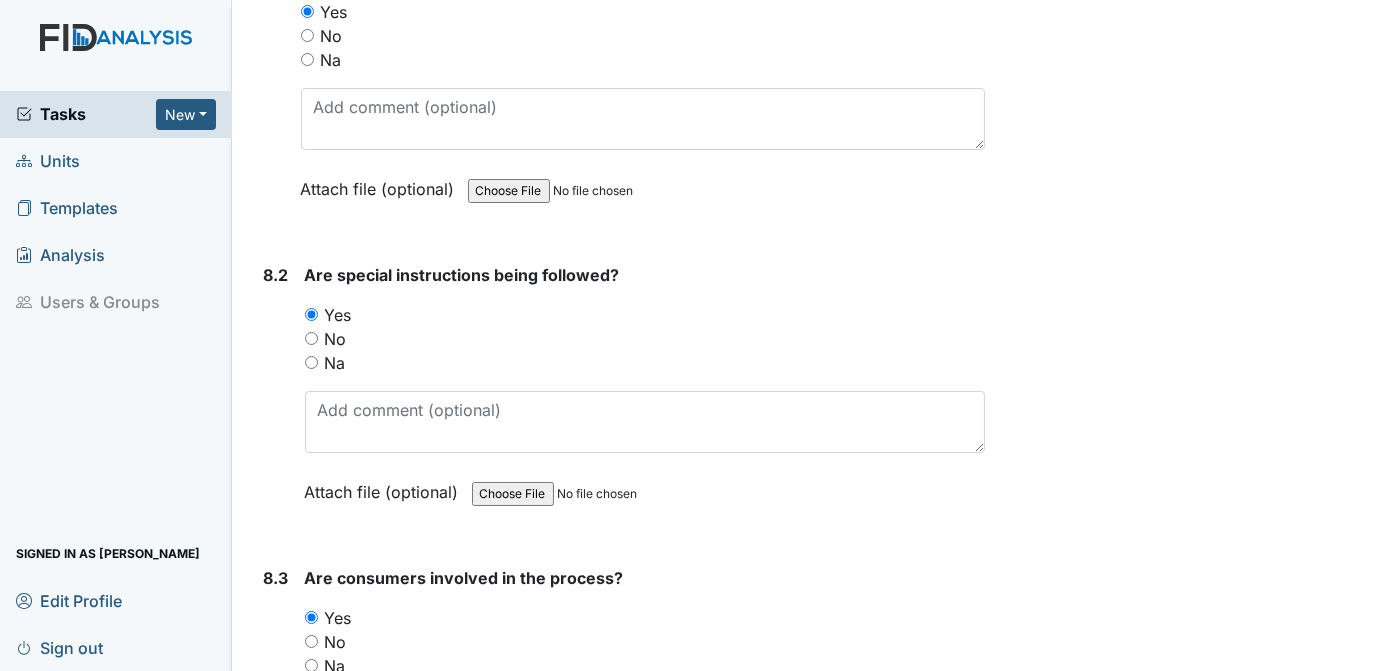 drag, startPoint x: 1047, startPoint y: 454, endPoint x: 1322, endPoint y: 529, distance: 285.04385 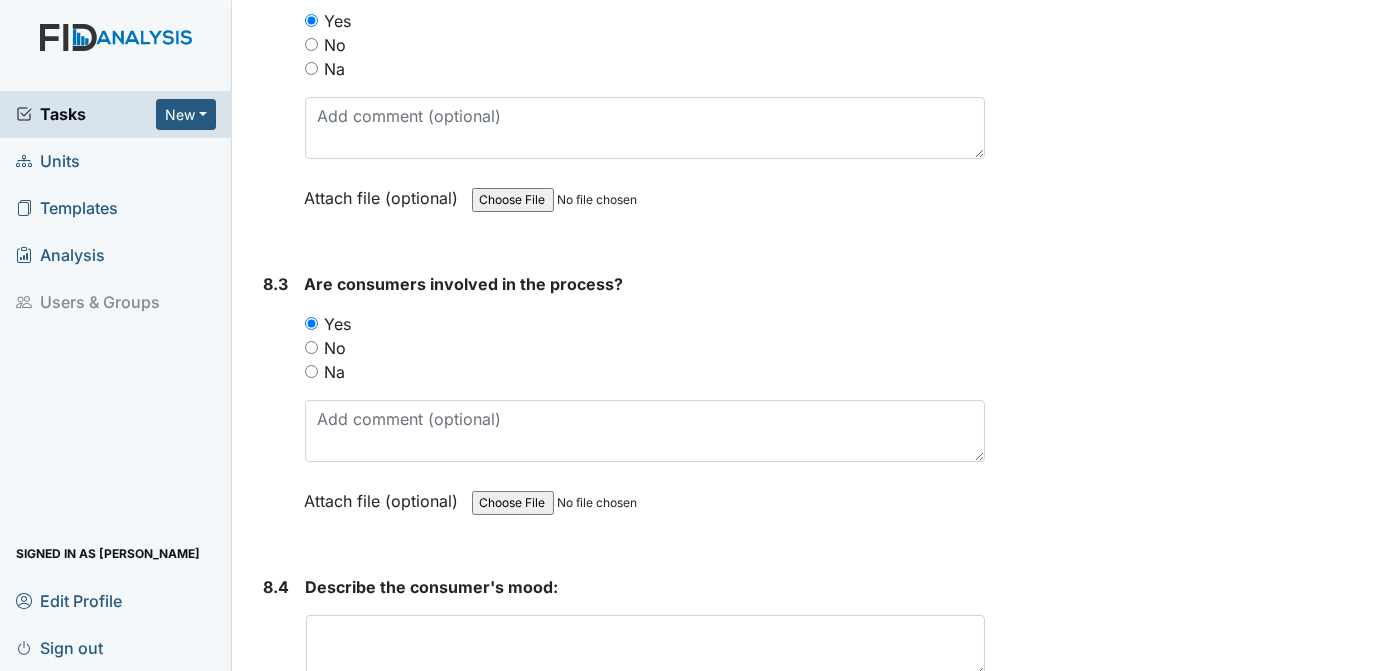 scroll, scrollTop: 14265, scrollLeft: 0, axis: vertical 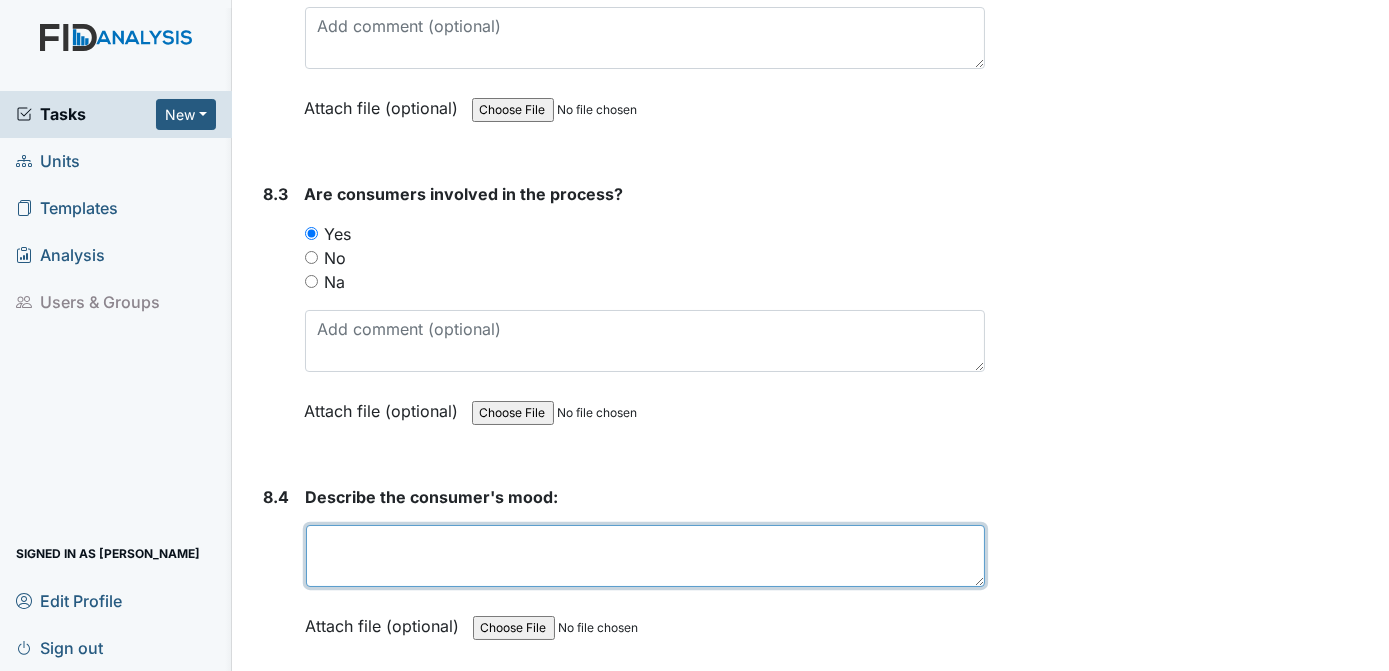 click at bounding box center (646, 556) 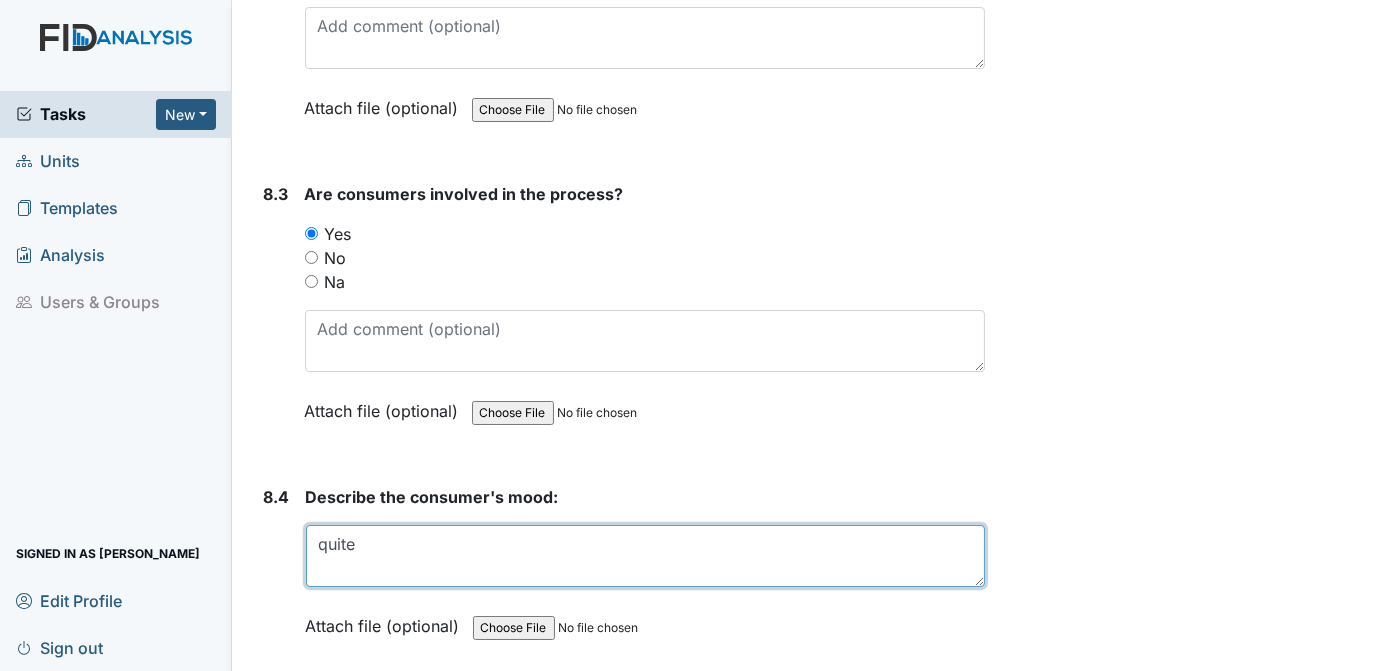 type on "quite" 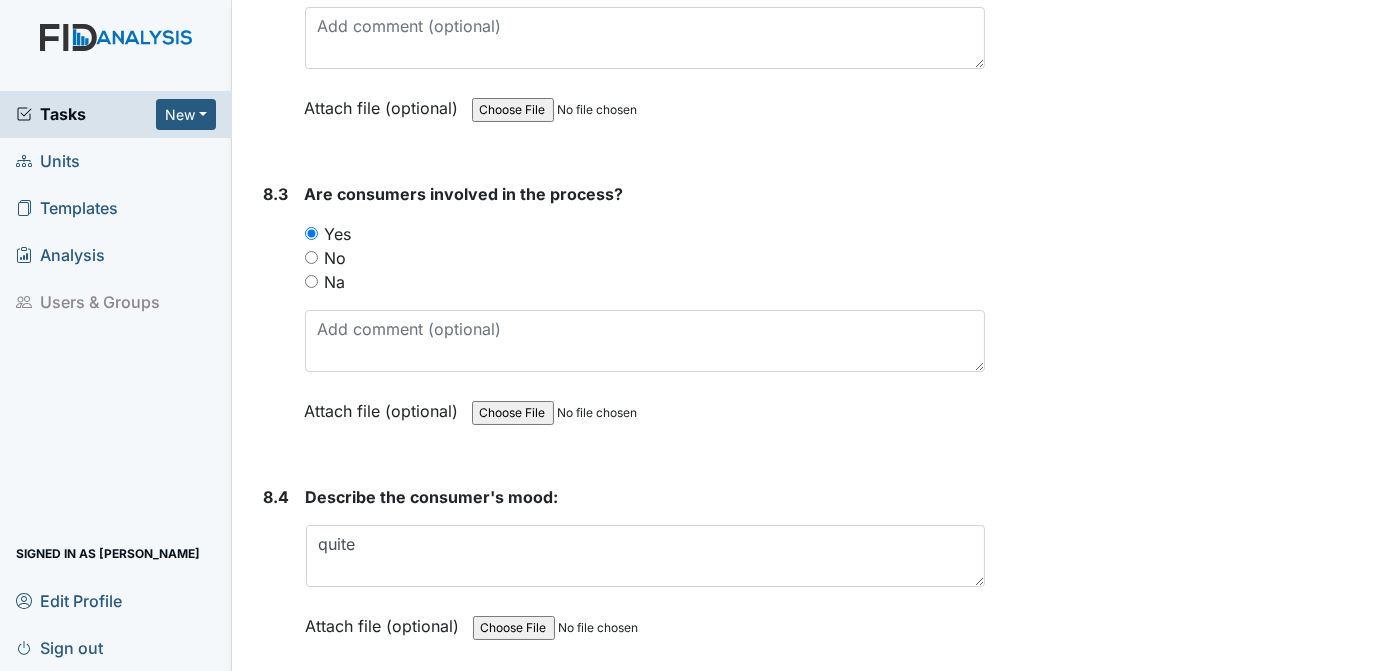 click on "Archive Task
×
Are you sure you want to archive this task? It will appear as incomplete on reports.
Archive
Delete Task
×
Are you sure you want to delete this task?
Delete
Save
Tracie Ponton assigned on Jul 10, 2025." at bounding box center (1190, 5266) 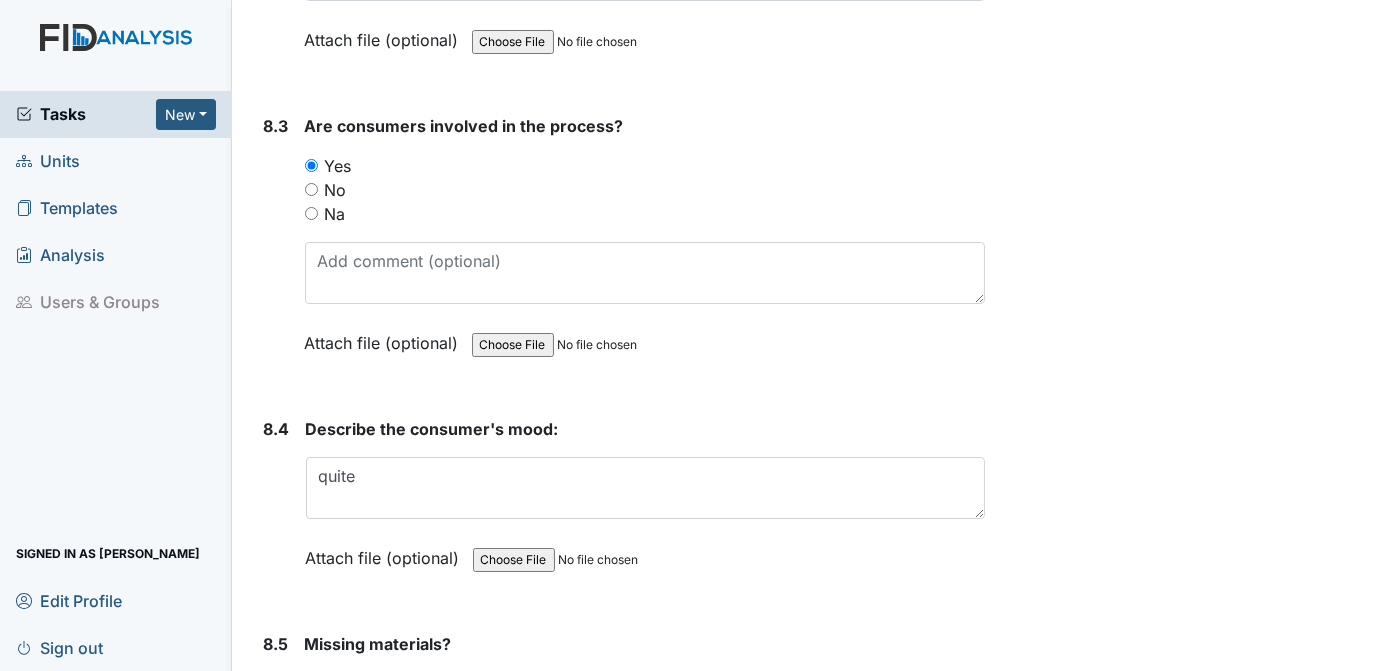scroll, scrollTop: 14650, scrollLeft: 0, axis: vertical 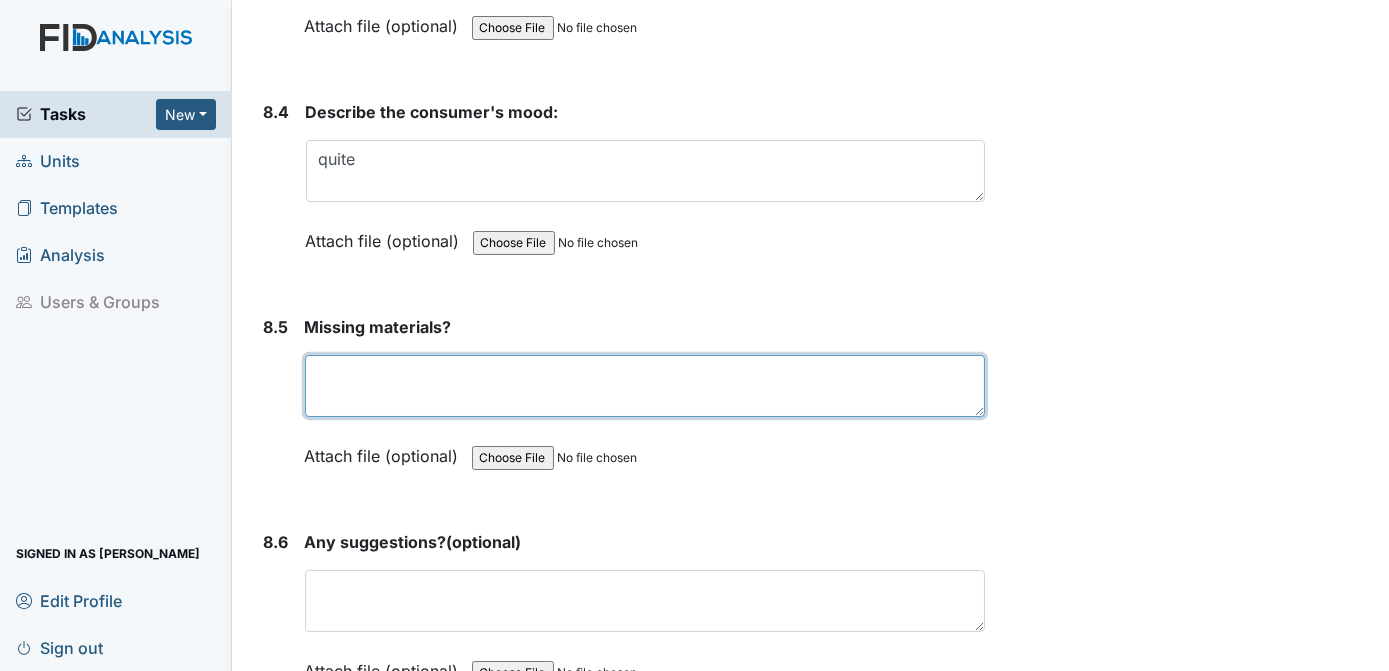 click at bounding box center (645, 386) 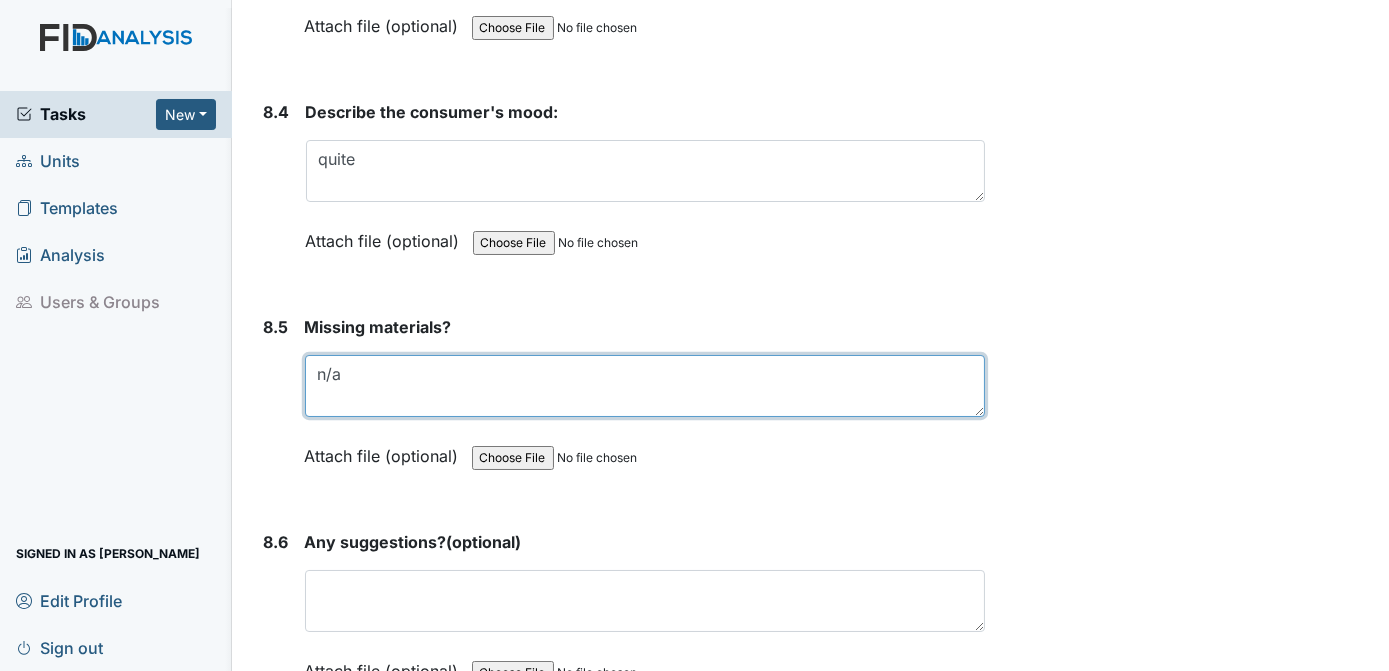 type on "n/a" 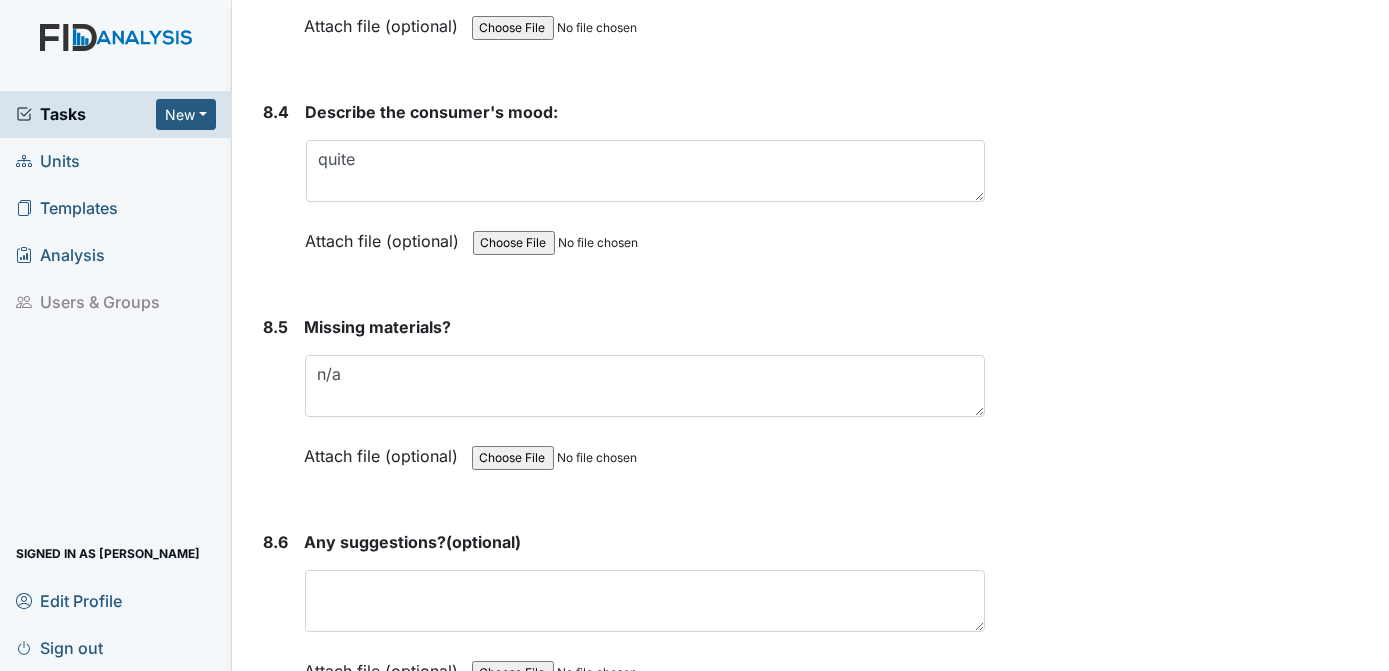 click on "Archive Task
×
Are you sure you want to archive this task? It will appear as incomplete on reports.
Archive
Delete Task
×
Are you sure you want to delete this task?
Delete
Save
Tracie Ponton assigned on Jul 10, 2025." at bounding box center [1190, 4881] 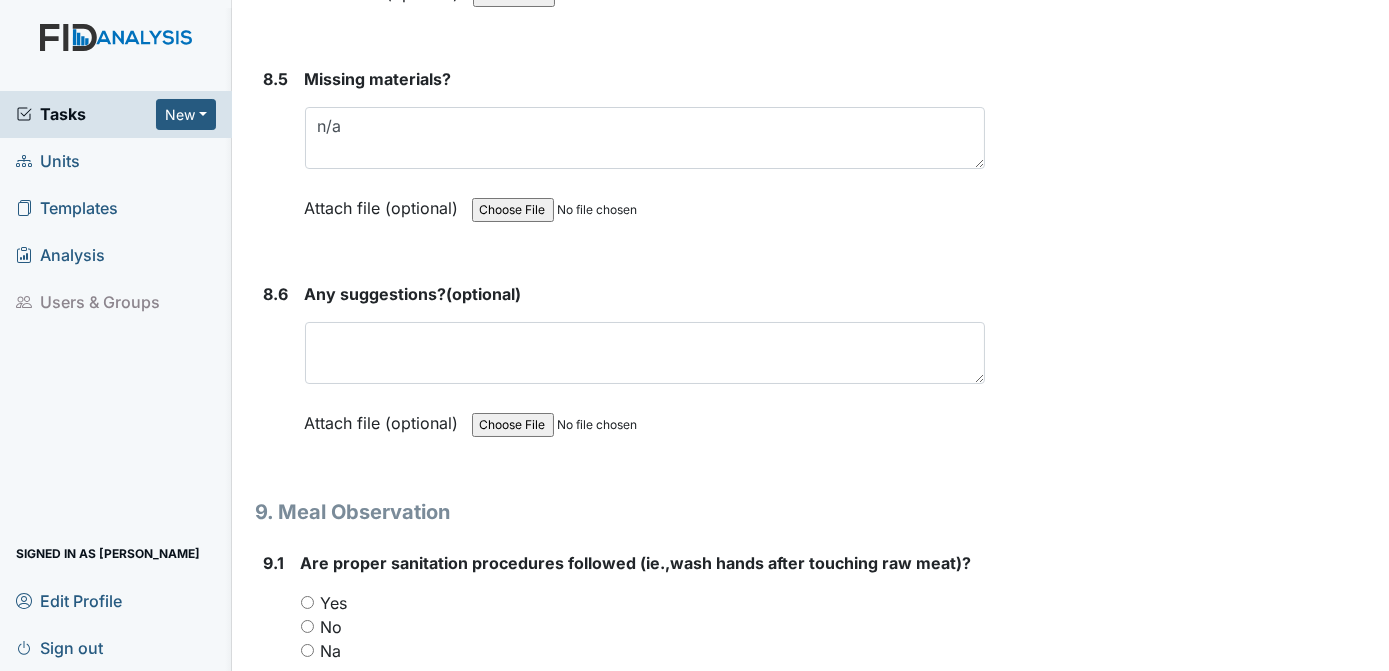 scroll, scrollTop: 14989, scrollLeft: 0, axis: vertical 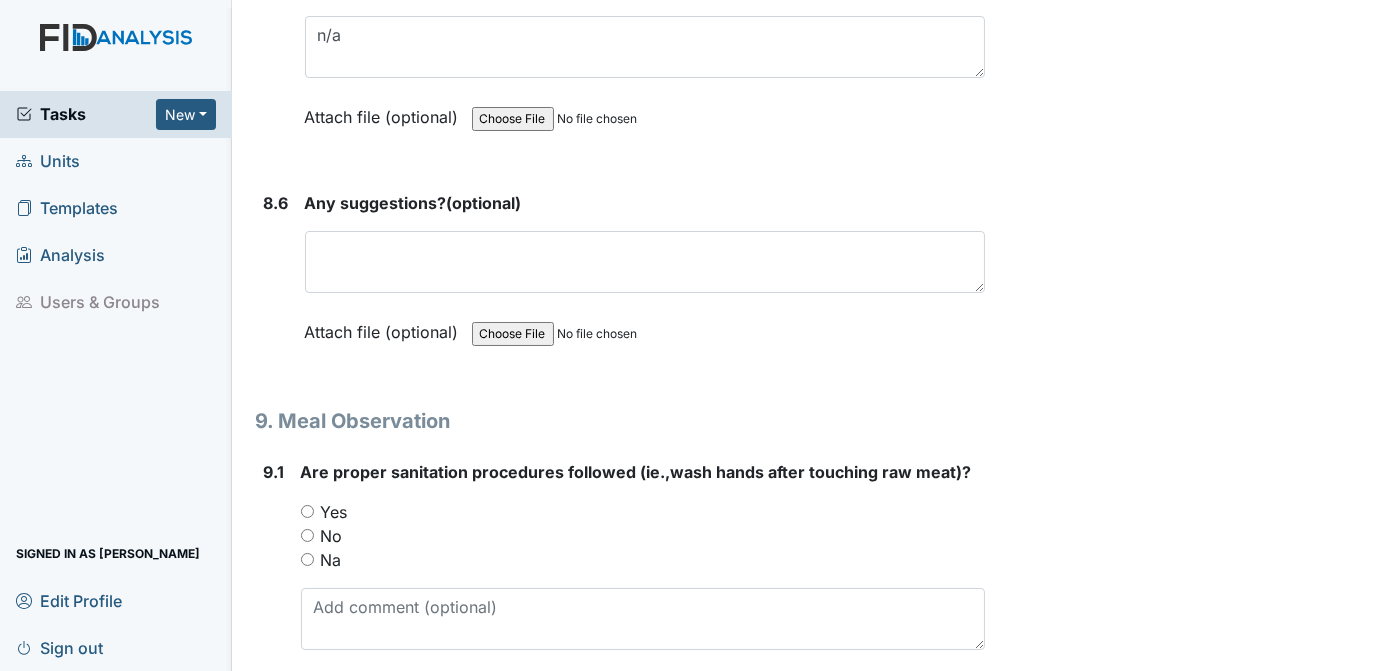 click on "Yes" at bounding box center (307, 511) 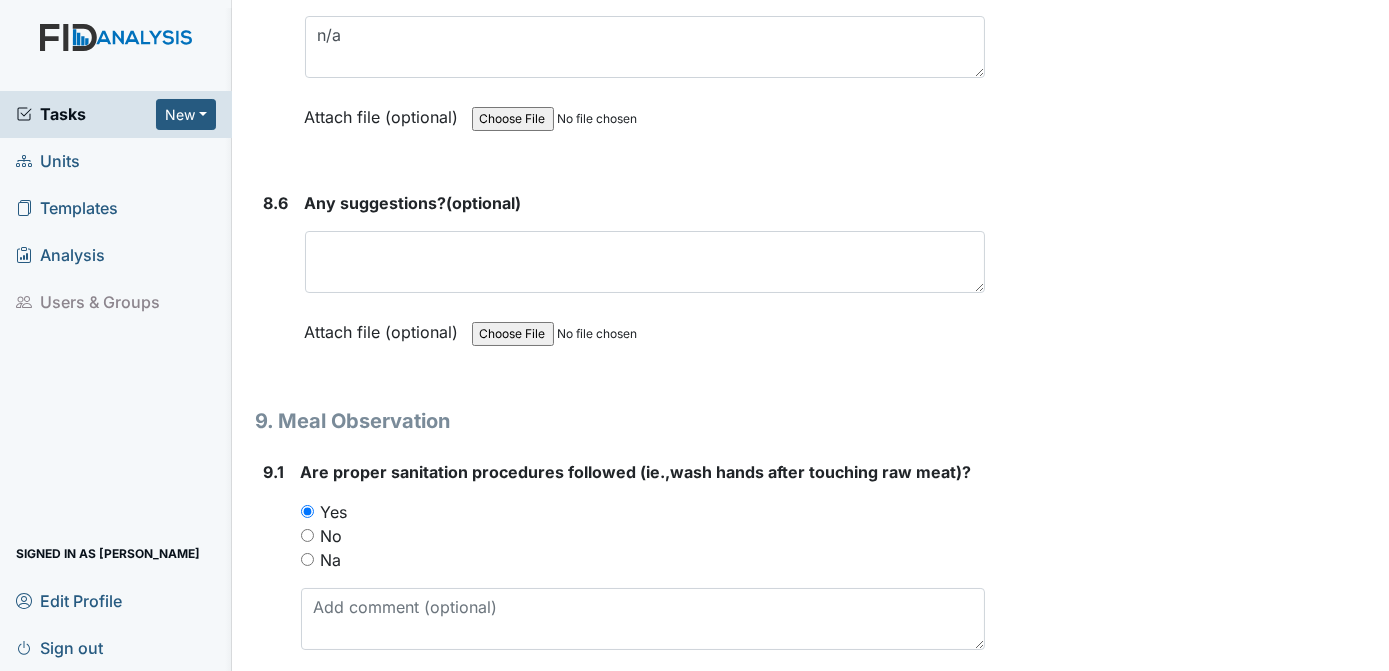 click on "Archive Task
×
Are you sure you want to archive this task? It will appear as incomplete on reports.
Archive
Delete Task
×
Are you sure you want to delete this task?
Delete
Save
Tracie Ponton assigned on Jul 10, 2025." at bounding box center (1190, 4542) 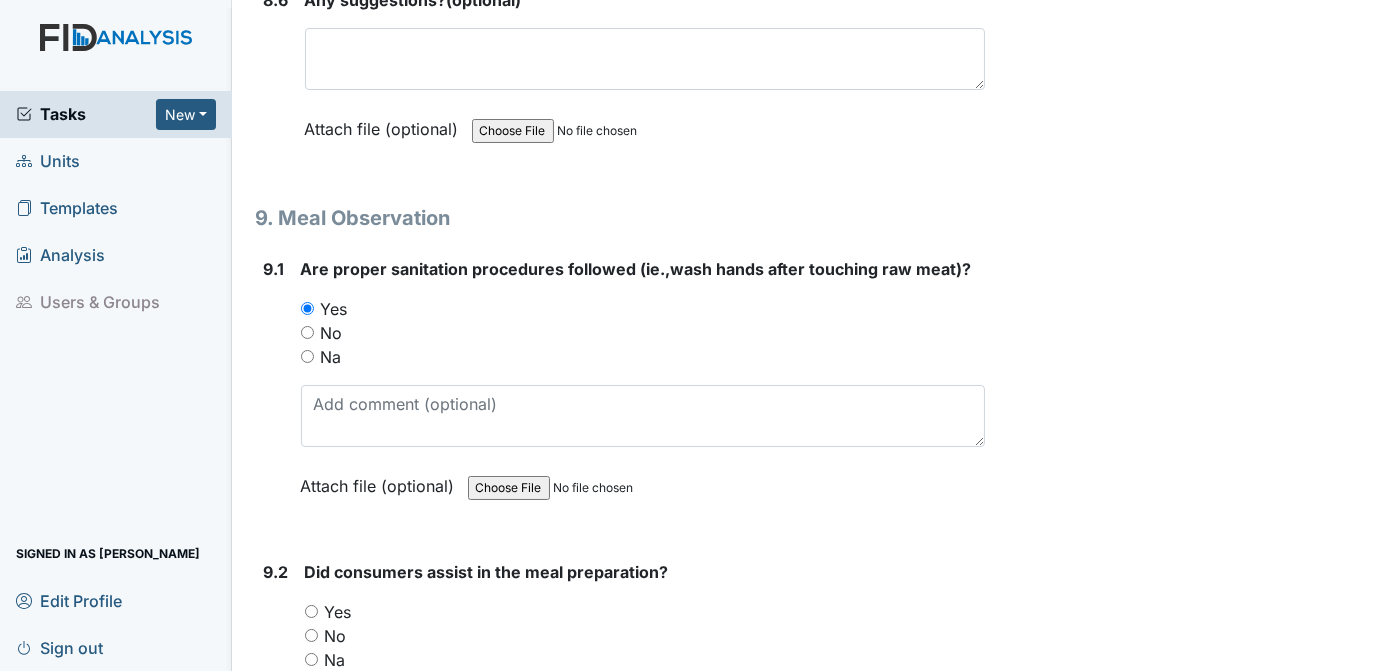 scroll, scrollTop: 15283, scrollLeft: 0, axis: vertical 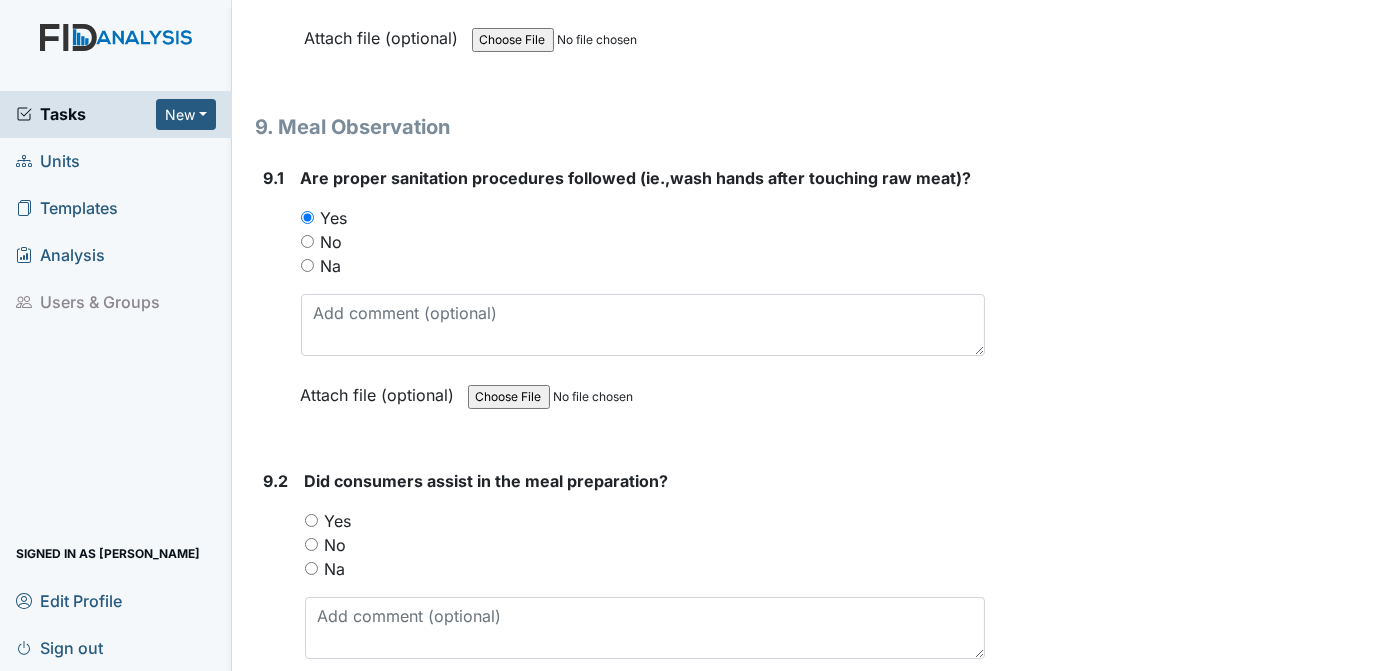 click on "Yes" at bounding box center [645, 521] 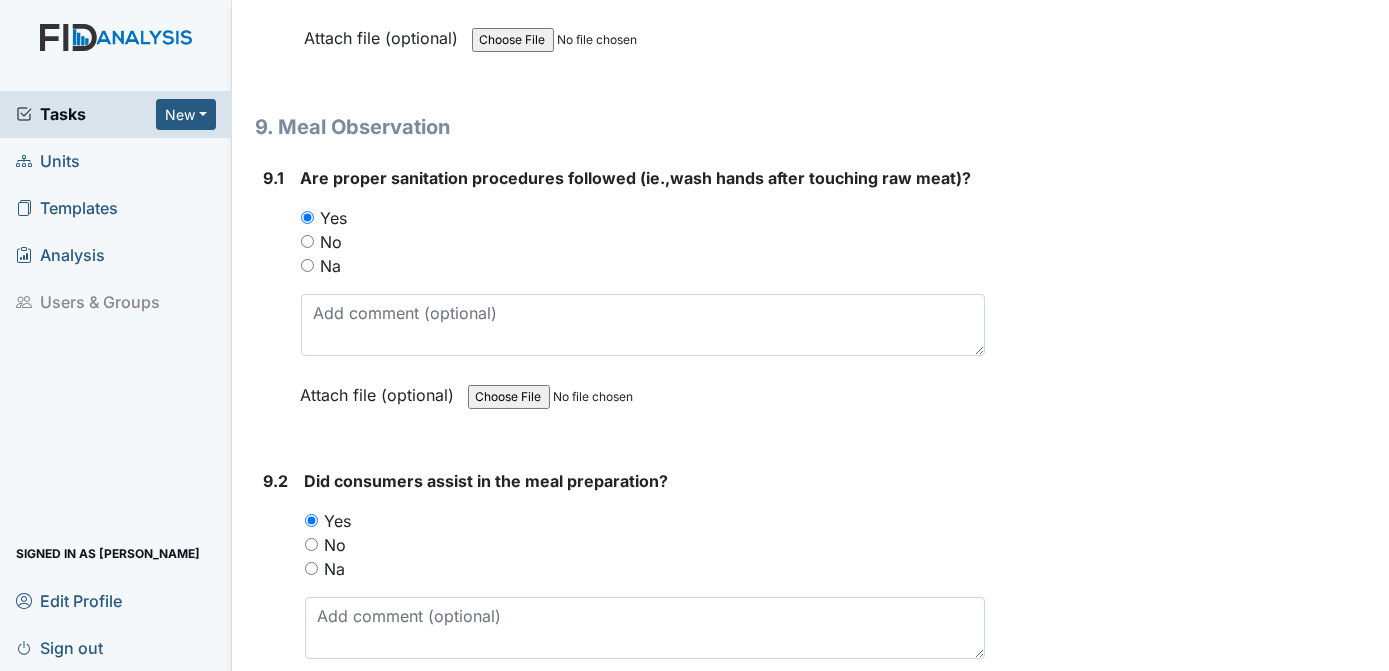 click on "Archive Task
×
Are you sure you want to archive this task? It will appear as incomplete on reports.
Archive
Delete Task
×
Are you sure you want to delete this task?
Delete
Save
Tracie Ponton assigned on Jul 10, 2025." at bounding box center (1190, 4248) 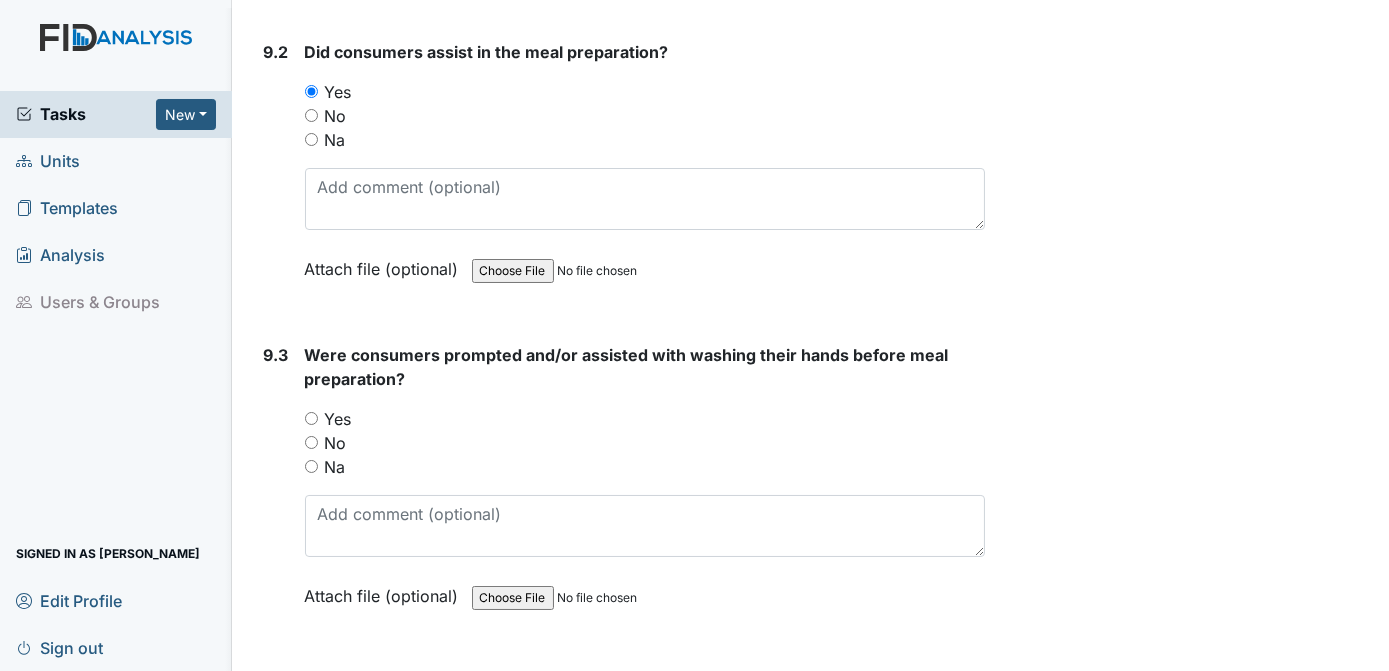 scroll, scrollTop: 15803, scrollLeft: 0, axis: vertical 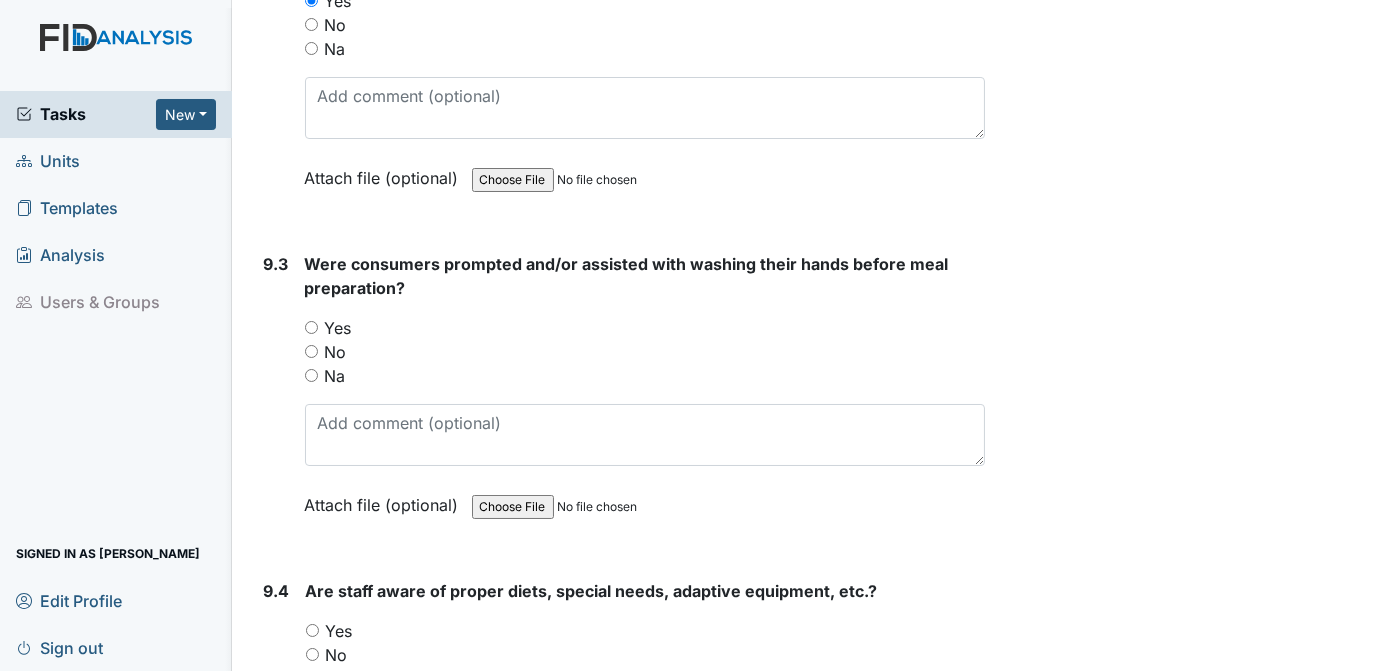 click on "Yes" at bounding box center [311, 327] 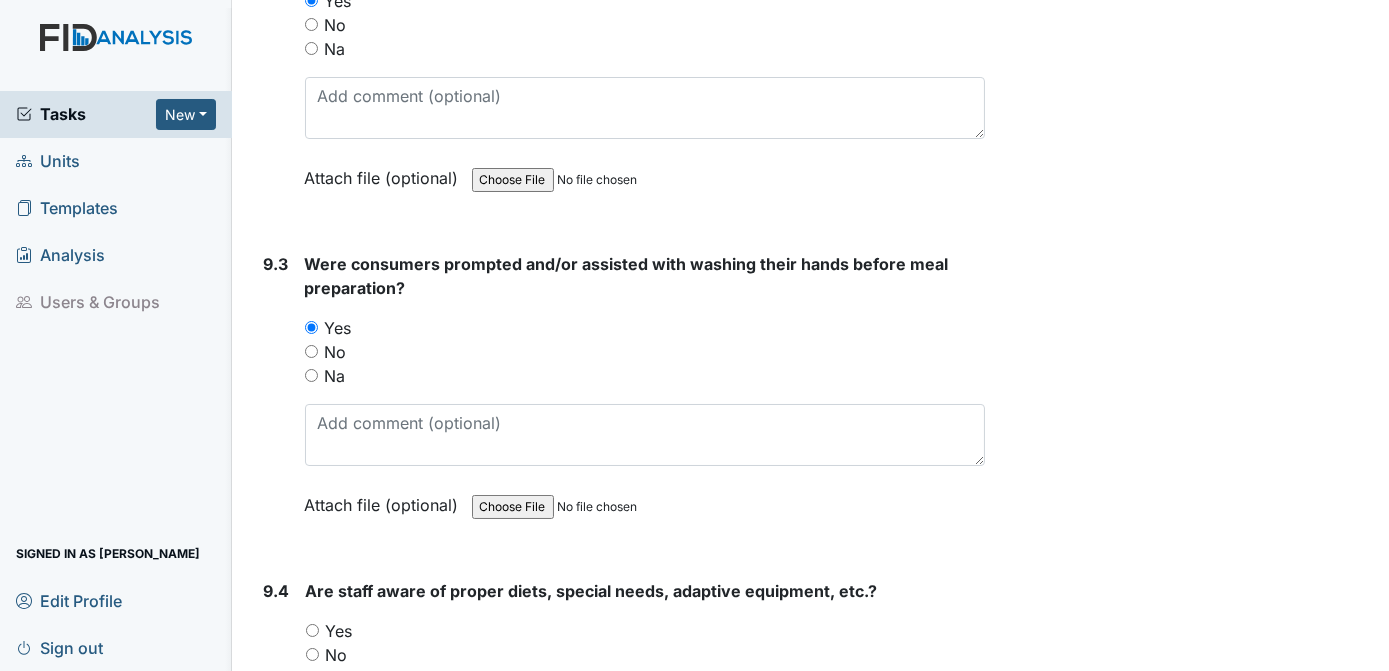 click on "Yes" at bounding box center [312, 630] 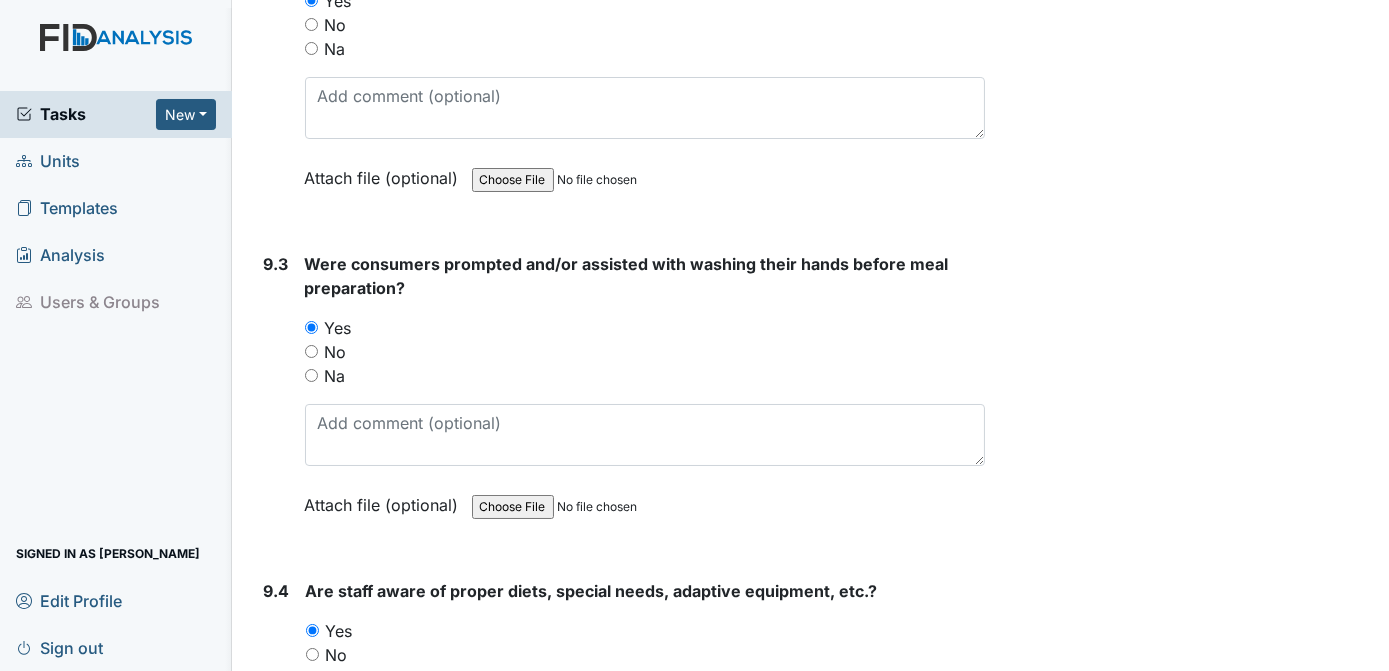 click on "Archive Task
×
Are you sure you want to archive this task? It will appear as incomplete on reports.
Archive
Delete Task
×
Are you sure you want to delete this task?
Delete
Save
Tracie Ponton assigned on Jul 10, 2025." at bounding box center (1190, 3728) 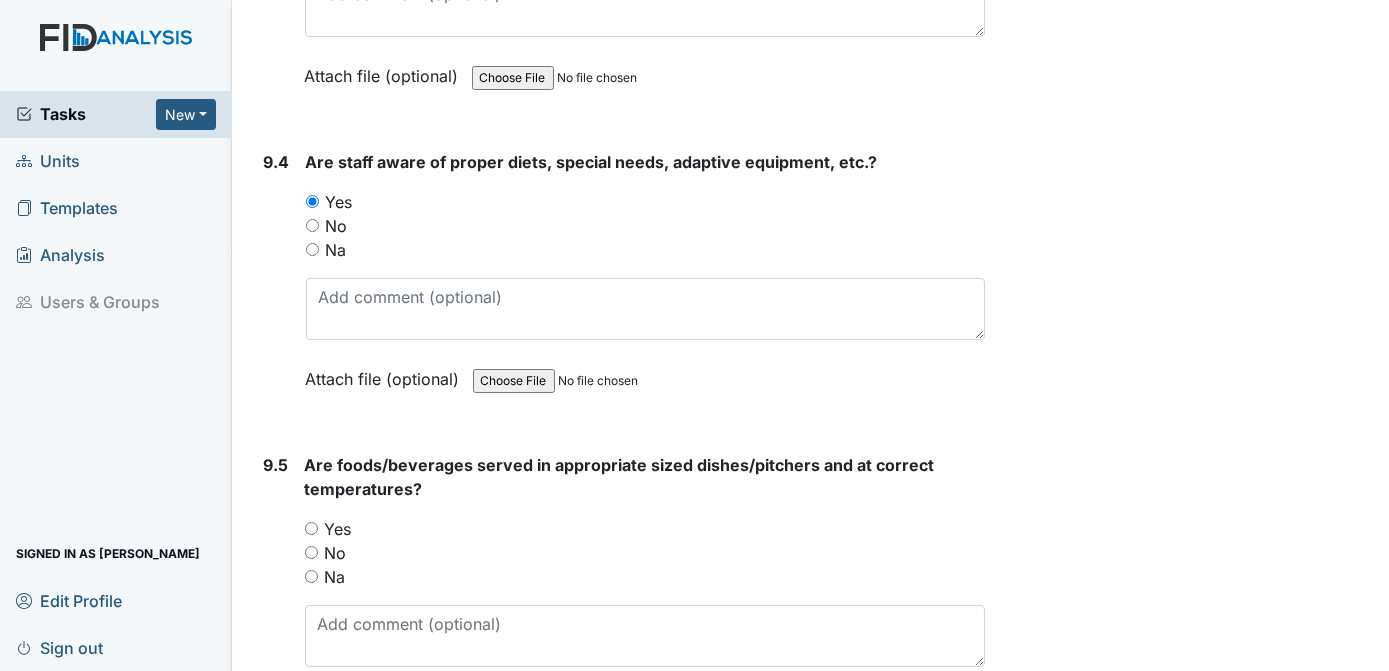 scroll, scrollTop: 16323, scrollLeft: 0, axis: vertical 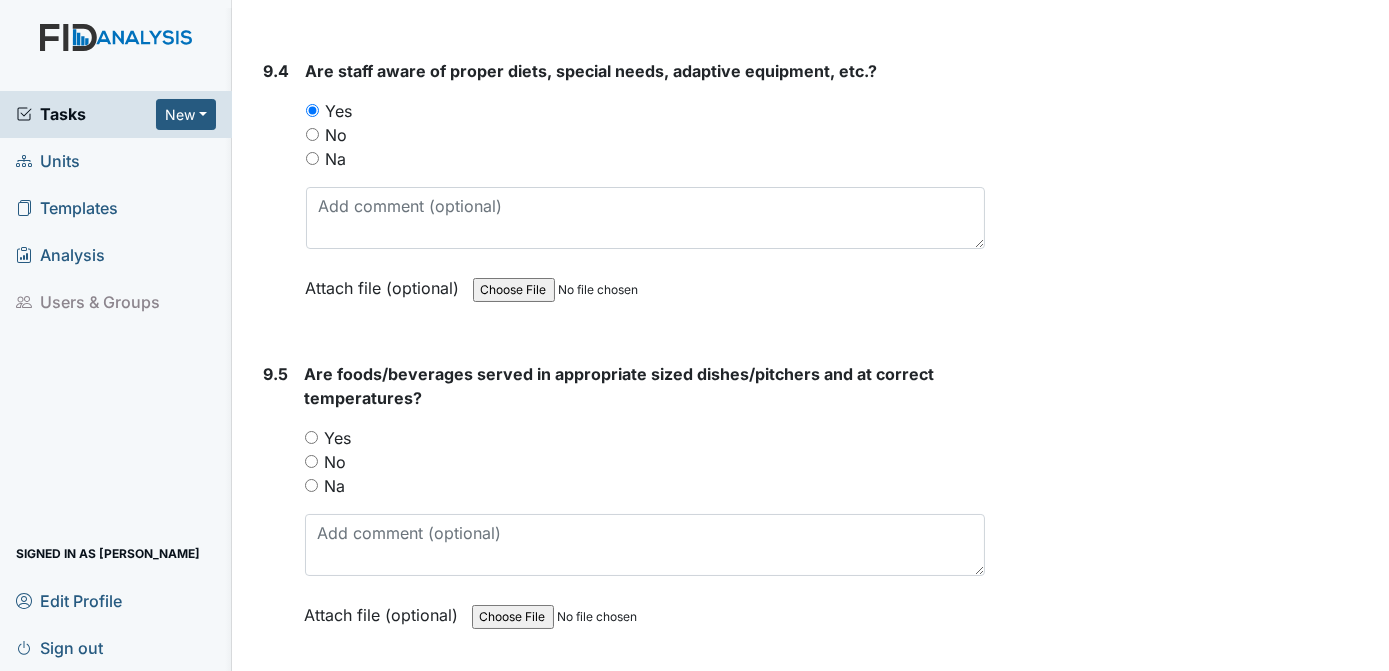 click on "Yes" at bounding box center [311, 437] 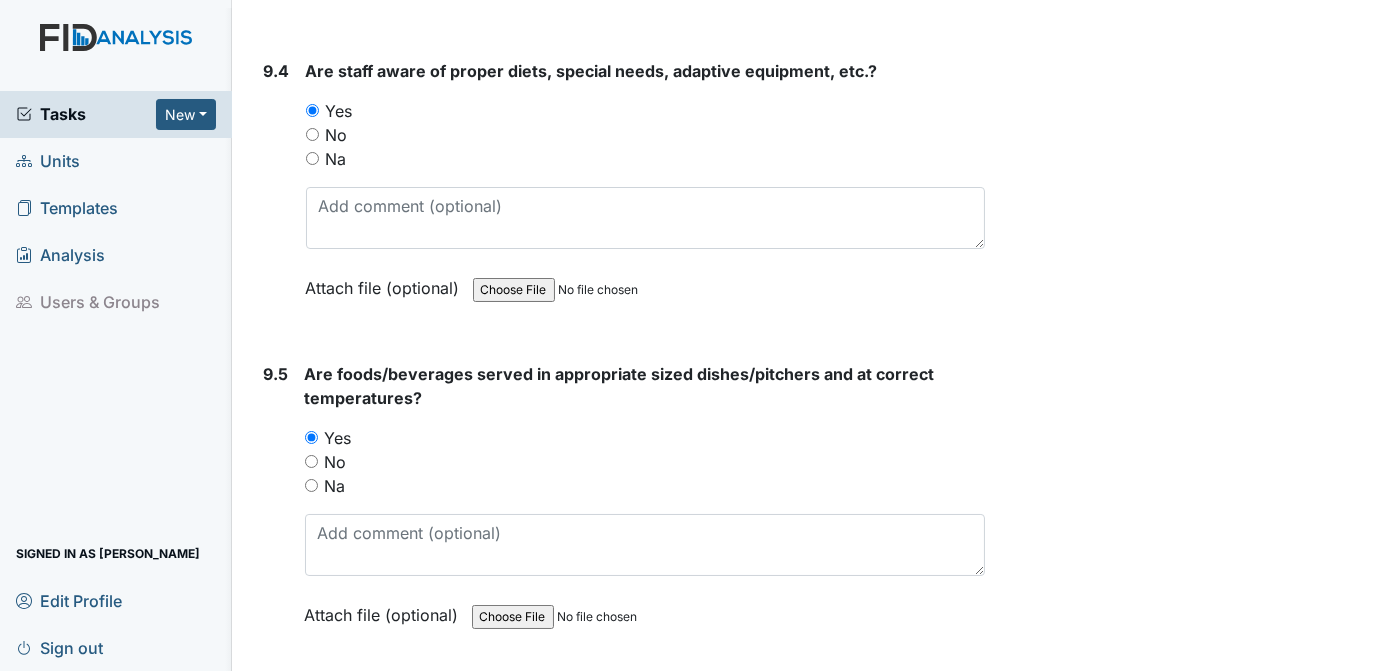 click on "Archive Task
×
Are you sure you want to archive this task? It will appear as incomplete on reports.
Archive
Delete Task
×
Are you sure you want to delete this task?
Delete
Save
Tracie Ponton assigned on Jul 10, 2025." at bounding box center [1190, 3208] 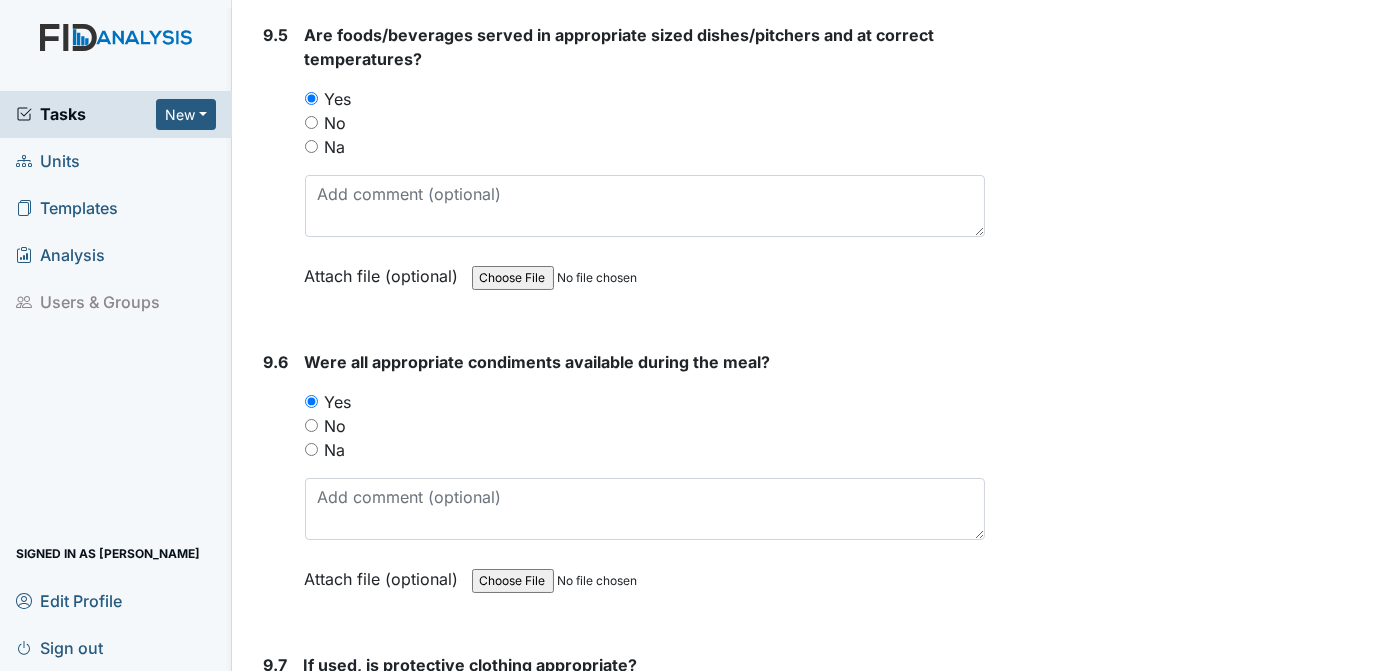 scroll, scrollTop: 16752, scrollLeft: 0, axis: vertical 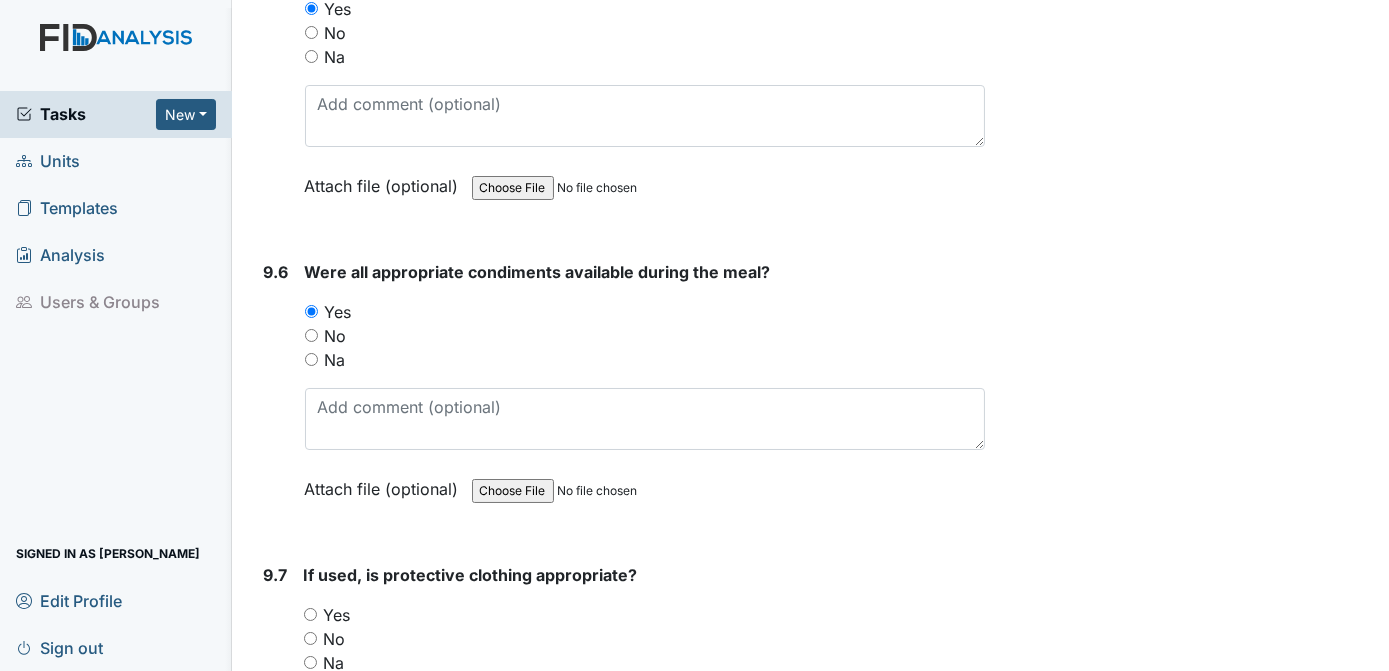 click on "Yes" at bounding box center [310, 614] 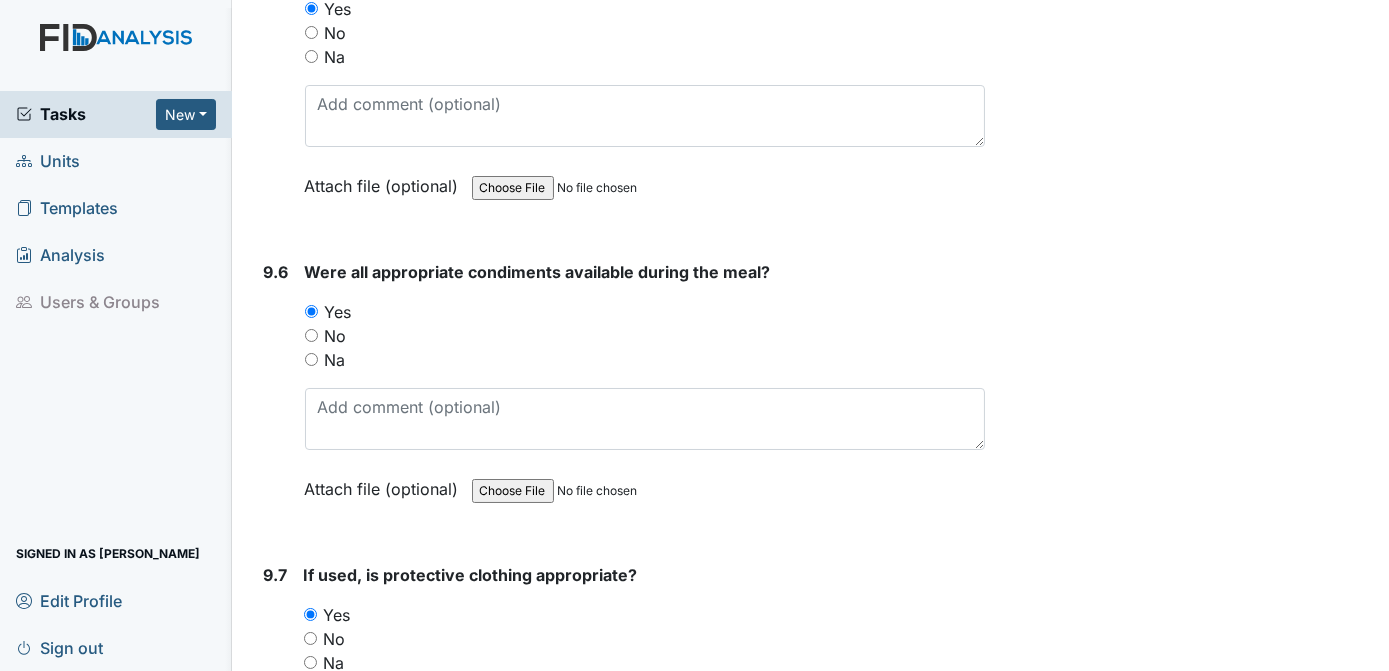 click on "Archive Task
×
Are you sure you want to archive this task? It will appear as incomplete on reports.
Archive
Delete Task
×
Are you sure you want to delete this task?
Delete
Save
Tracie Ponton assigned on Jul 10, 2025." at bounding box center (1190, 2779) 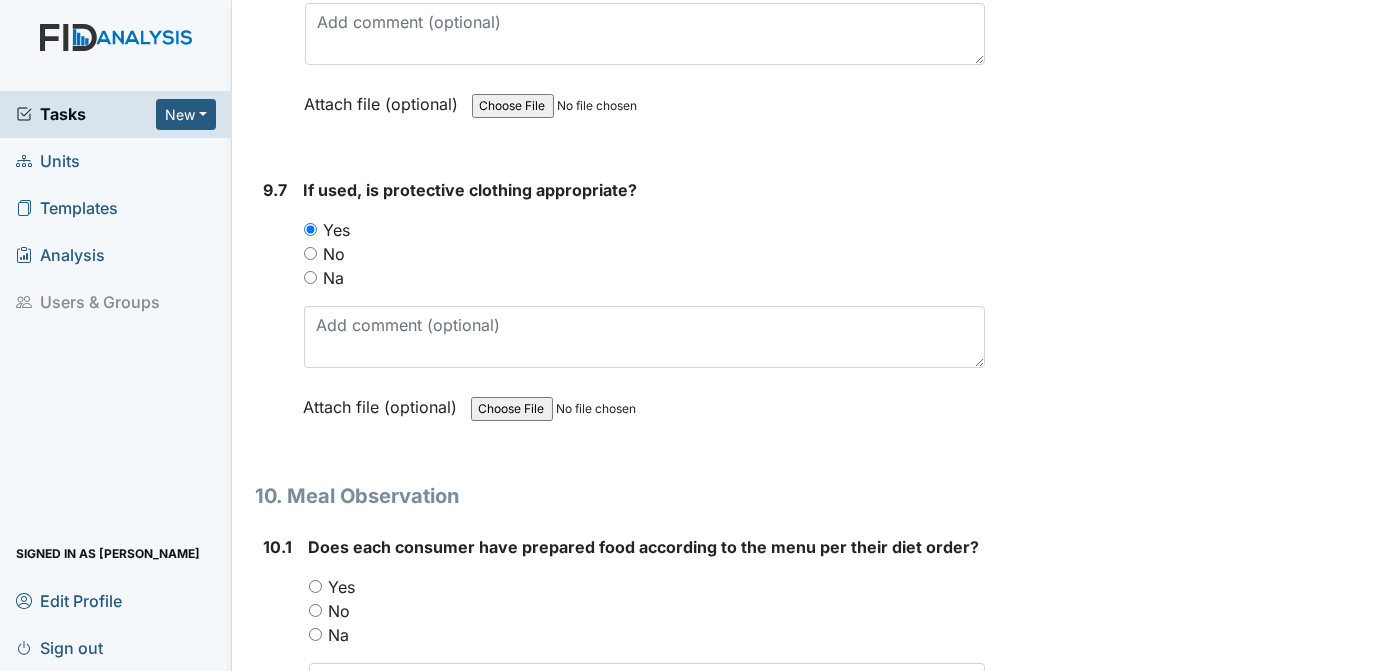 scroll, scrollTop: 17227, scrollLeft: 0, axis: vertical 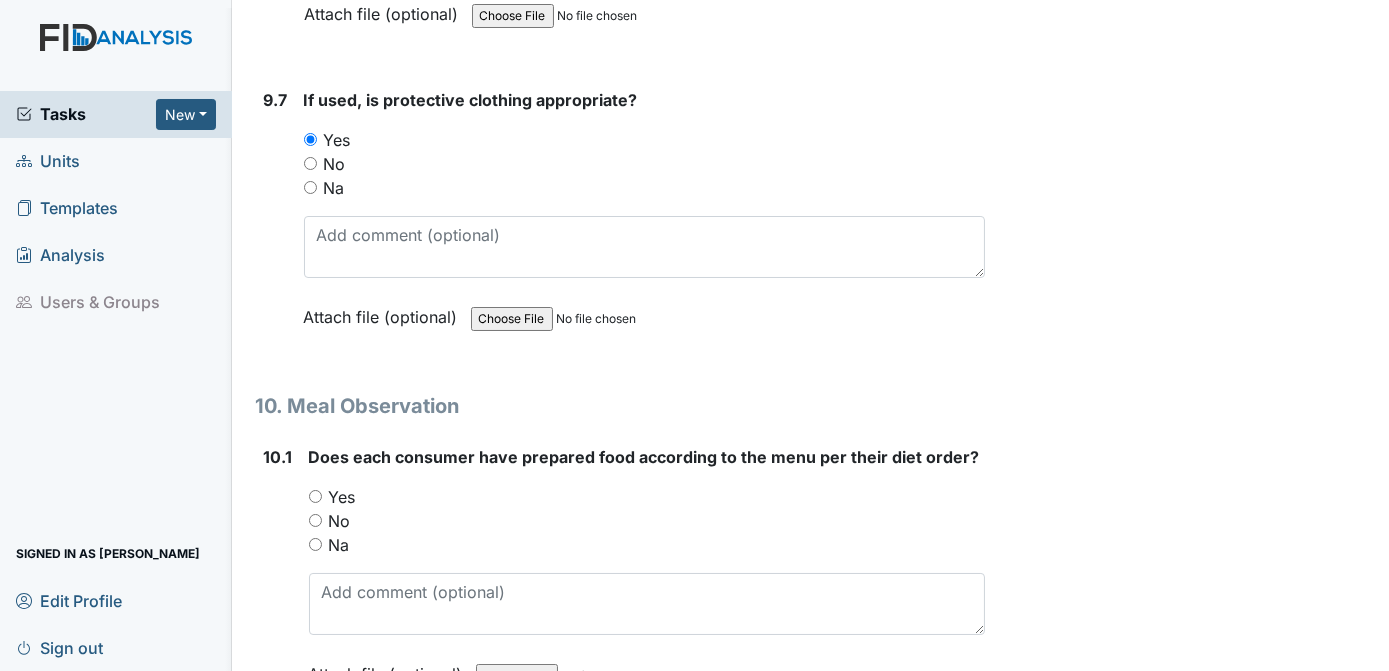 click on "Yes" at bounding box center (315, 496) 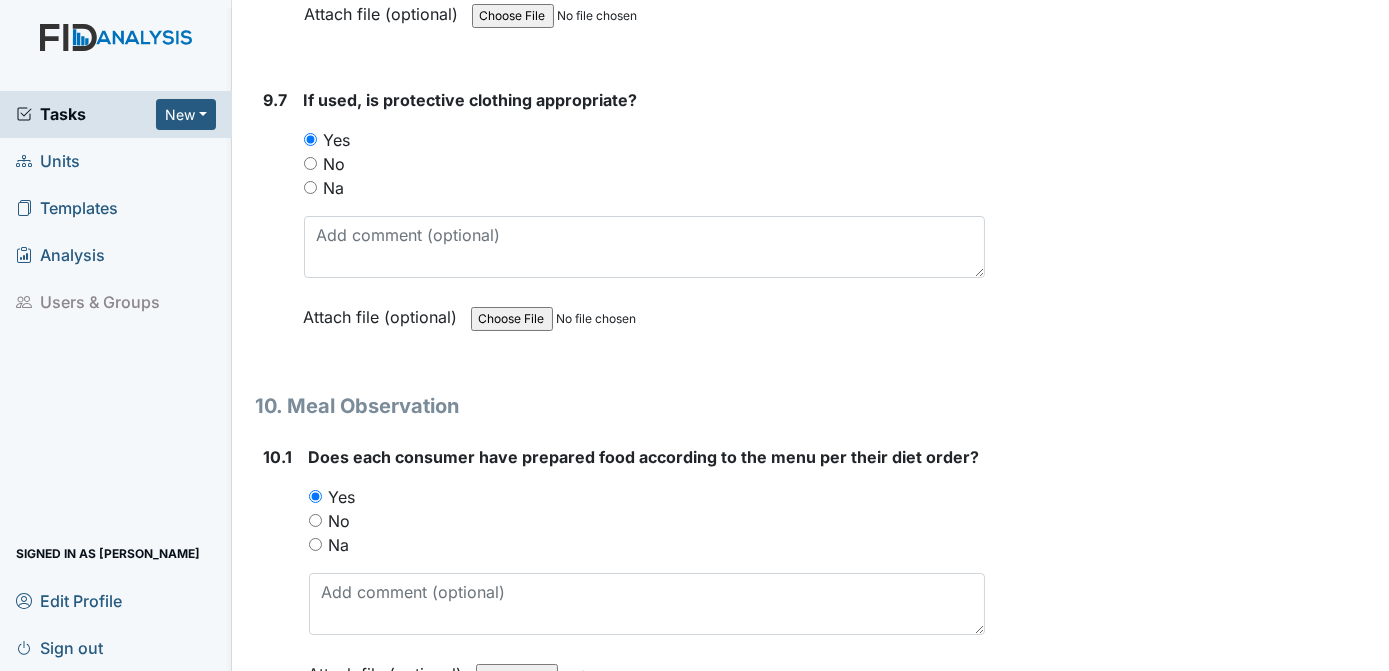 click on "Archive Task
×
Are you sure you want to archive this task? It will appear as incomplete on reports.
Archive
Delete Task
×
Are you sure you want to delete this task?
Delete
Save
Tracie Ponton assigned on Jul 10, 2025." at bounding box center (1190, 2304) 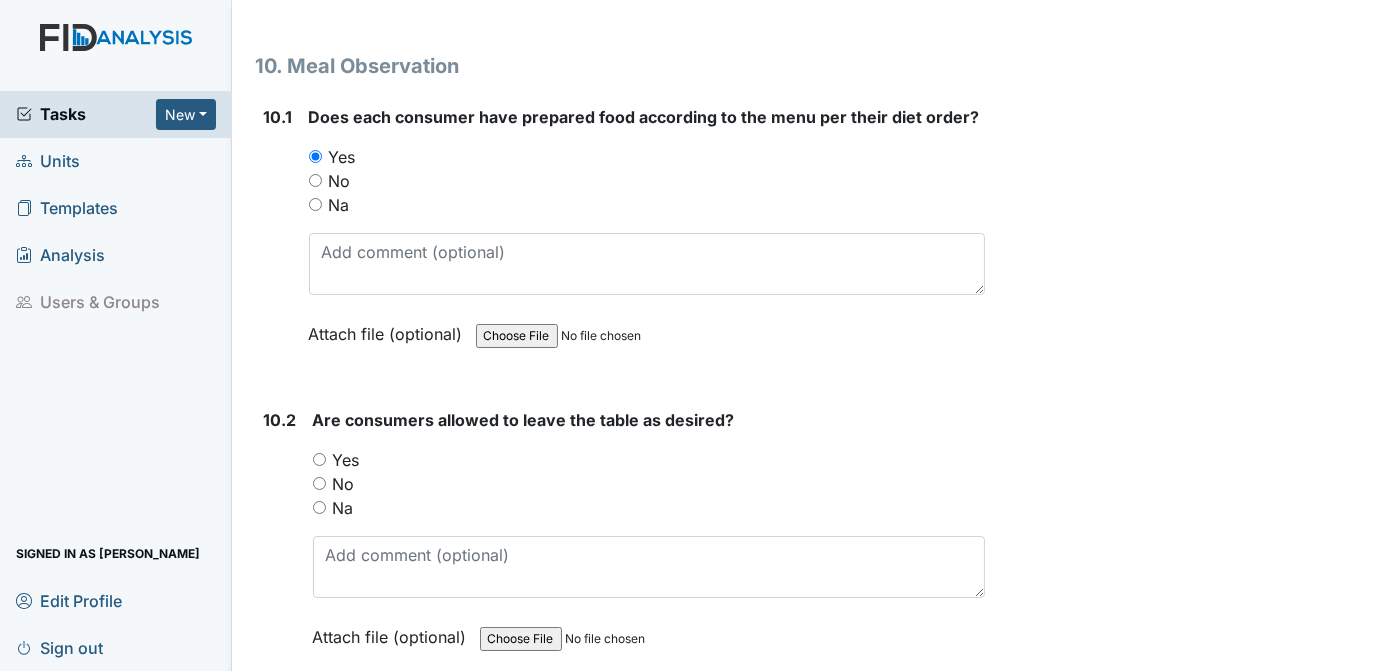scroll, scrollTop: 17657, scrollLeft: 0, axis: vertical 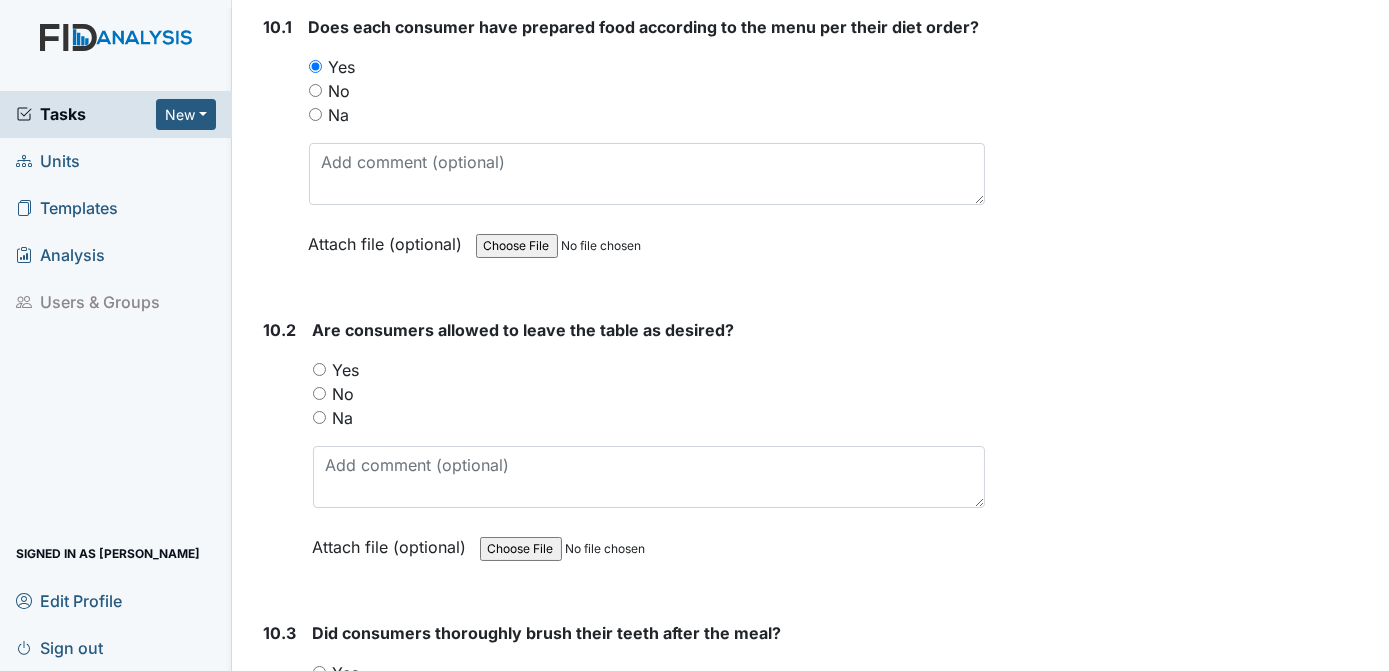 click on "Yes" at bounding box center (319, 369) 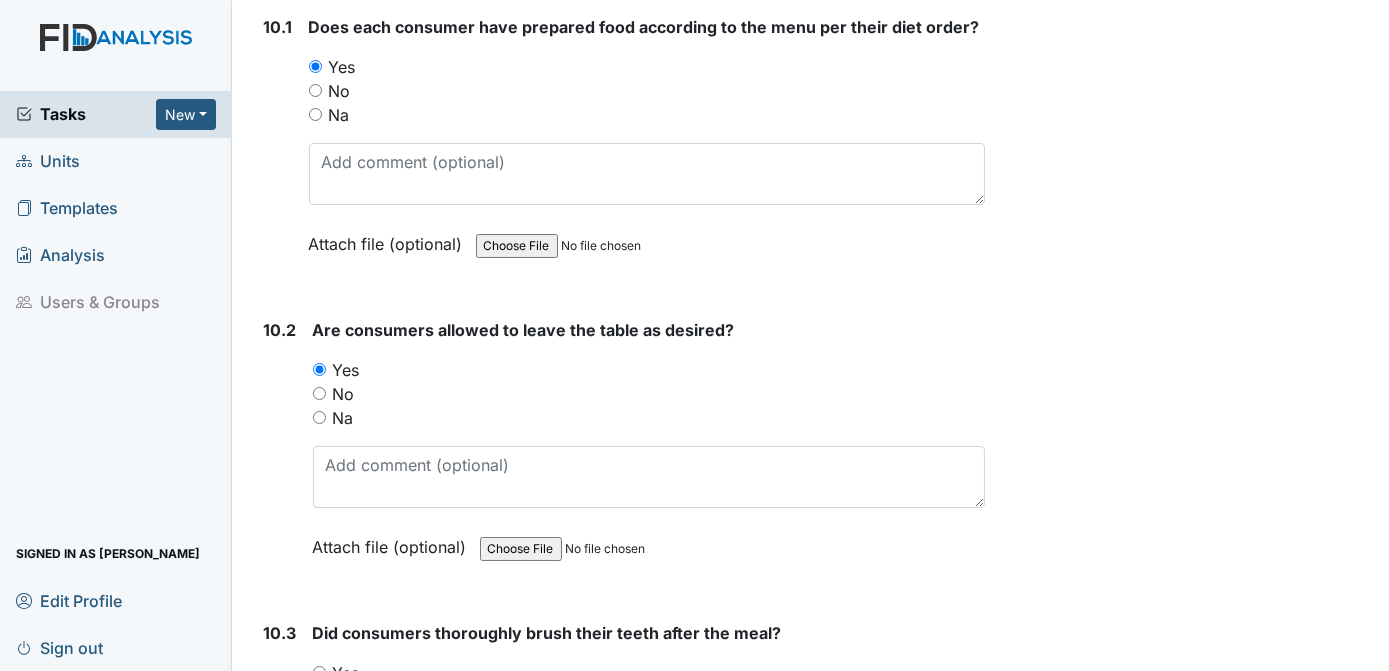 click on "Yes" at bounding box center (319, 672) 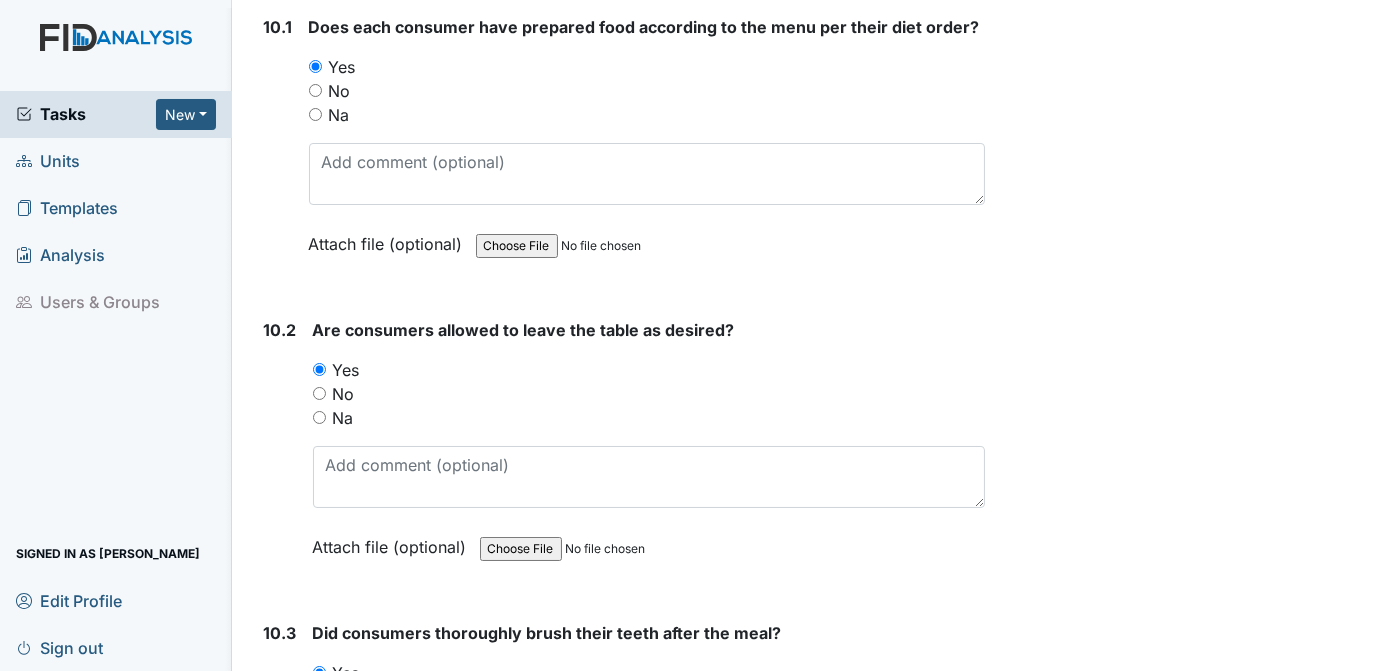 click on "Archive Task
×
Are you sure you want to archive this task? It will appear as incomplete on reports.
Archive
Delete Task
×
Are you sure you want to delete this task?
Delete
Save
Tracie Ponton assigned on Jul 10, 2025." at bounding box center (1190, 1874) 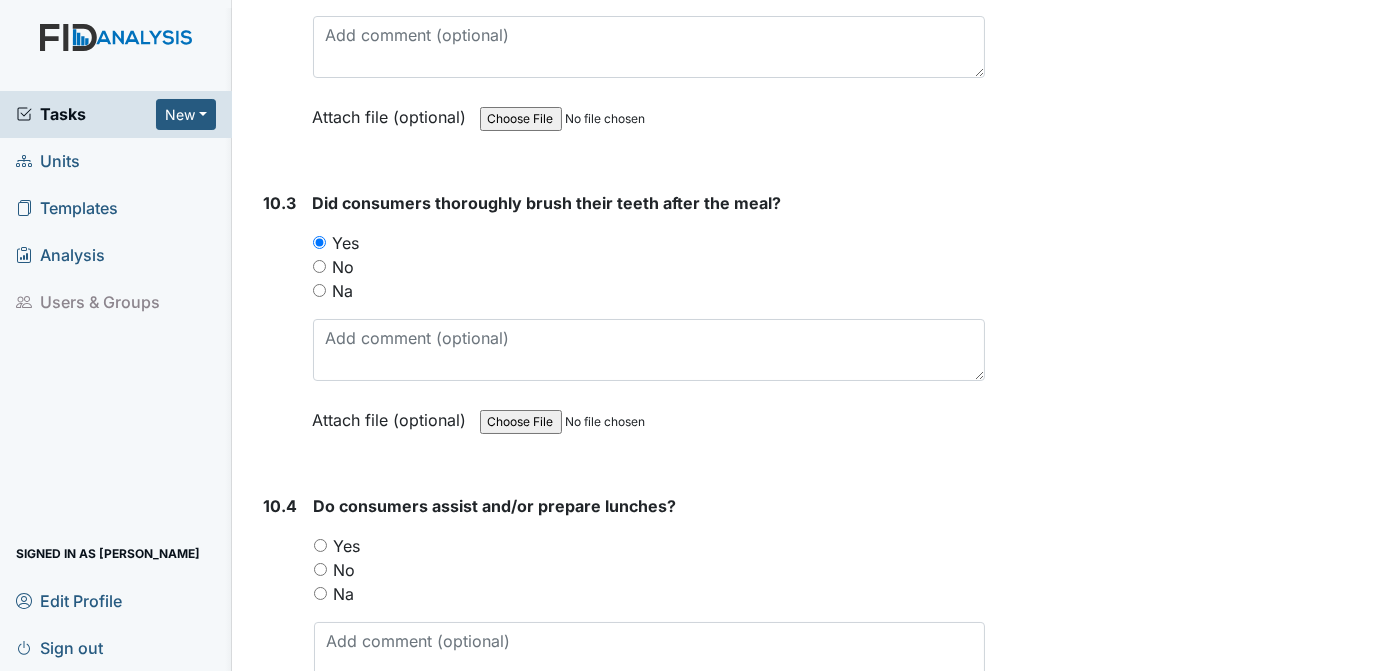scroll, scrollTop: 18132, scrollLeft: 0, axis: vertical 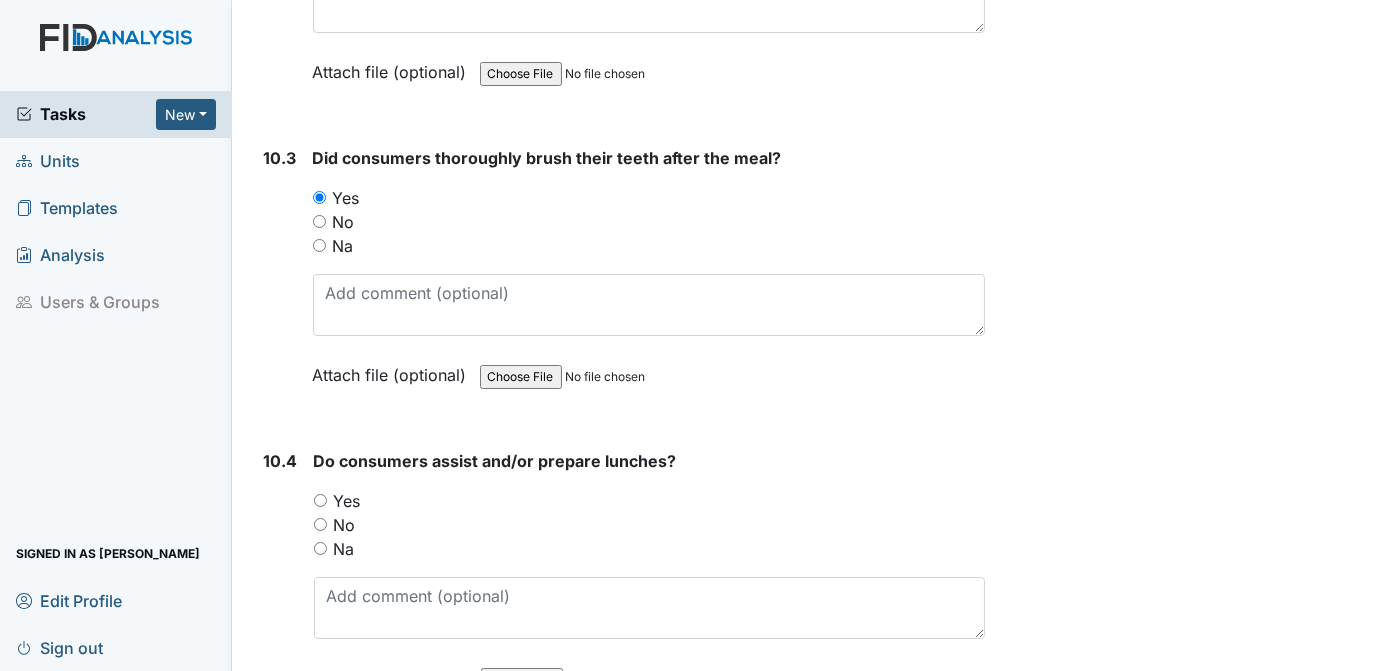 click on "Yes" at bounding box center [320, 500] 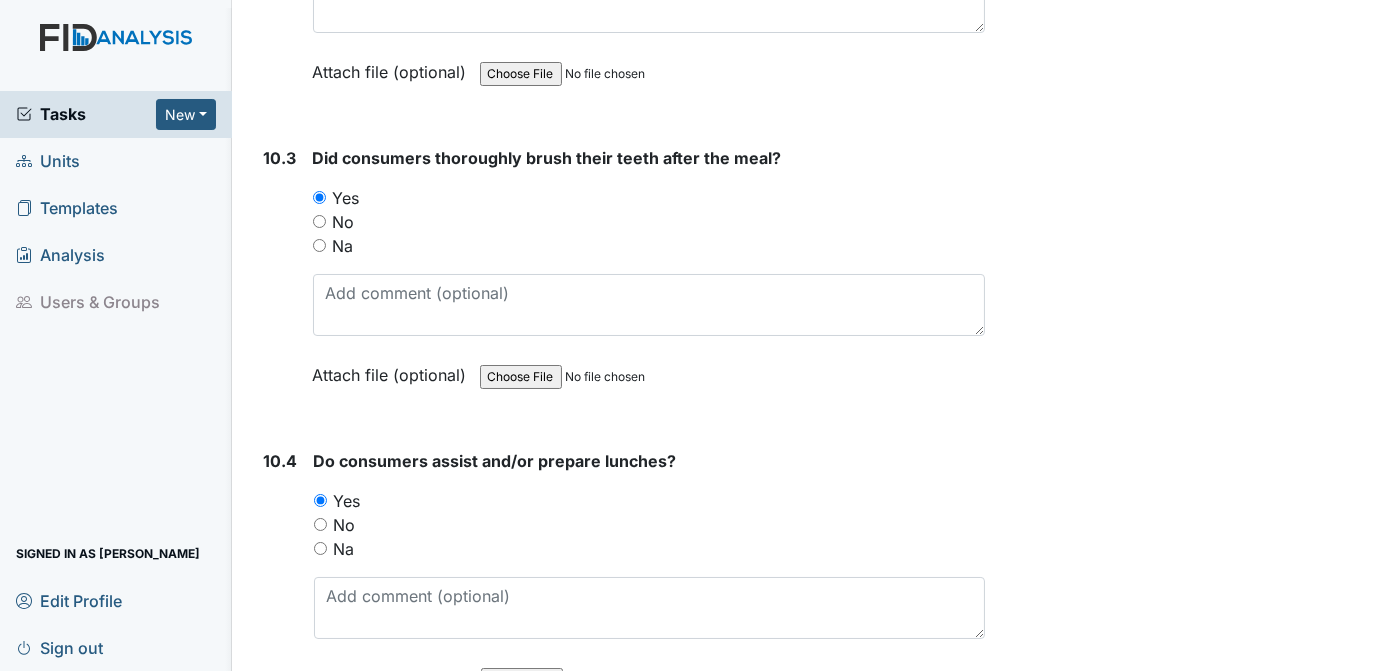 click on "Archive Task
×
Are you sure you want to archive this task? It will appear as incomplete on reports.
Archive
Delete Task
×
Are you sure you want to delete this task?
Delete
Save
Tracie Ponton assigned on Jul 10, 2025." at bounding box center [1190, 1399] 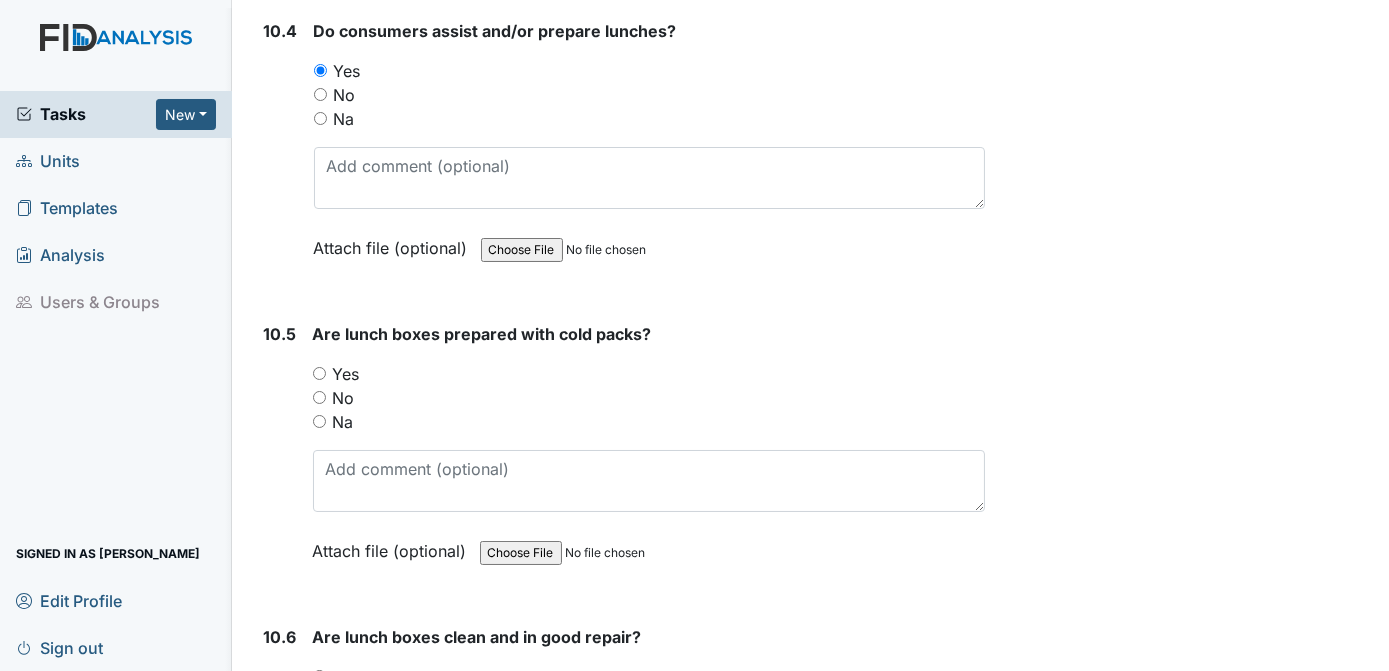 scroll, scrollTop: 18290, scrollLeft: 0, axis: vertical 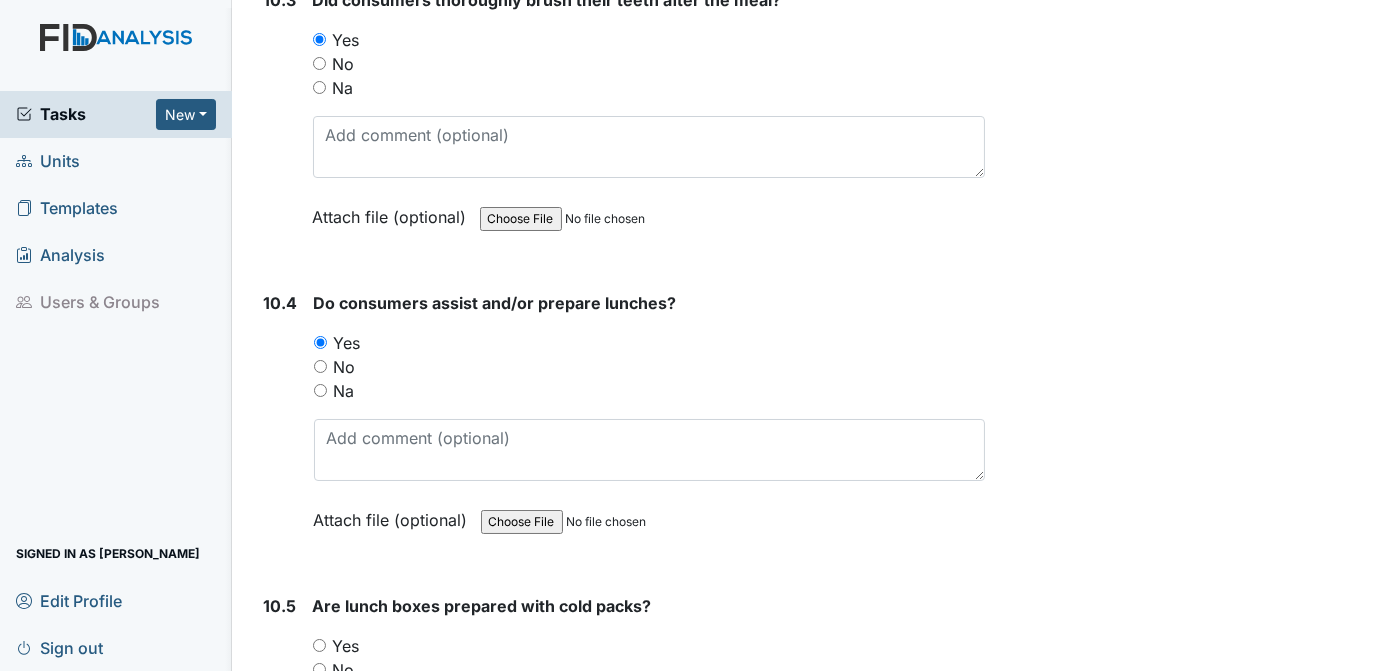 click on "Yes" at bounding box center [319, 645] 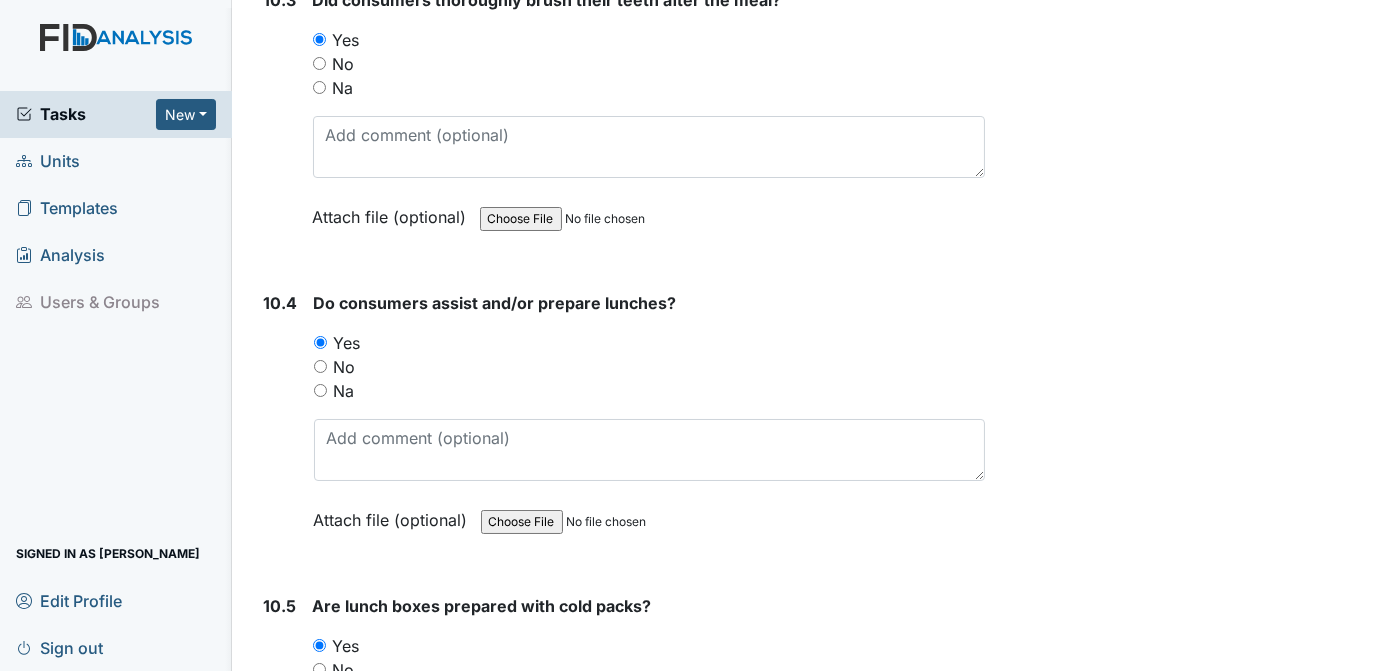 click on "Archive Task
×
Are you sure you want to archive this task? It will appear as incomplete on reports.
Archive
Delete Task
×
Are you sure you want to delete this task?
Delete
Save
Tracie Ponton assigned on Jul 10, 2025." at bounding box center [1190, 1241] 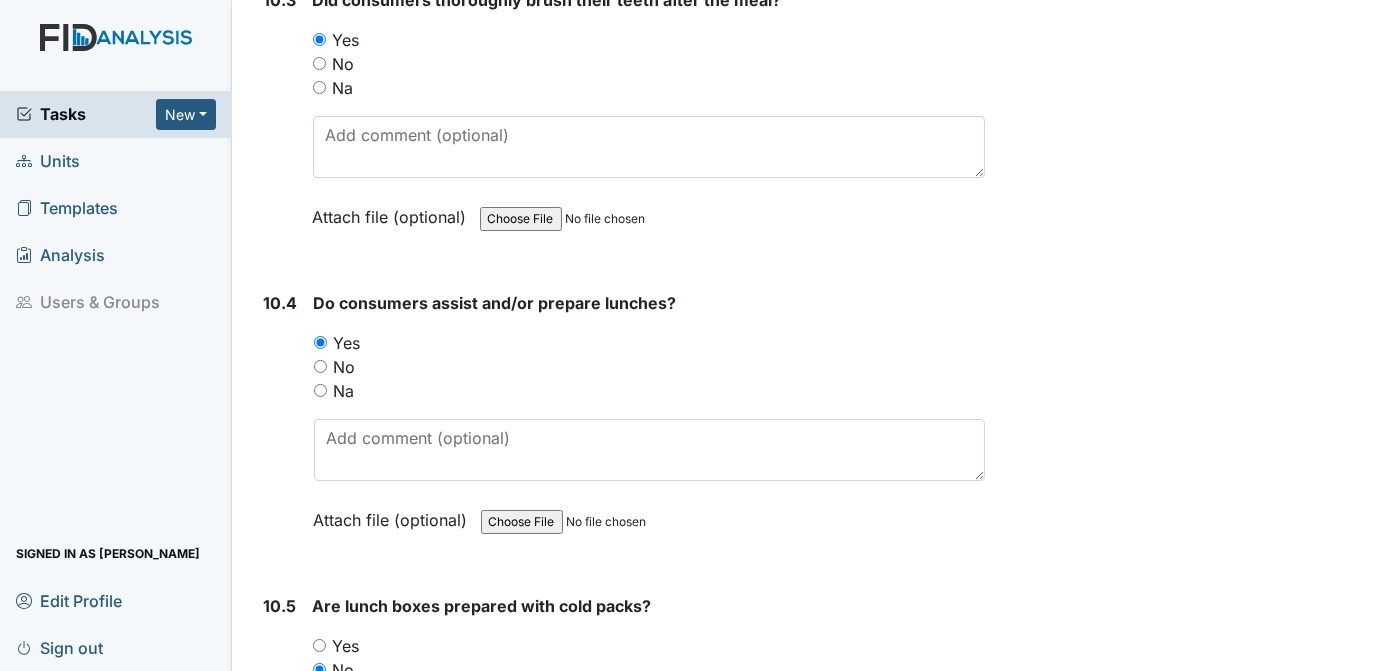 click on "Archive Task
×
Are you sure you want to archive this task? It will appear as incomplete on reports.
Archive
Delete Task
×
Are you sure you want to delete this task?
Delete
Save
Tracie Ponton assigned on Jul 10, 2025." at bounding box center (1190, 1241) 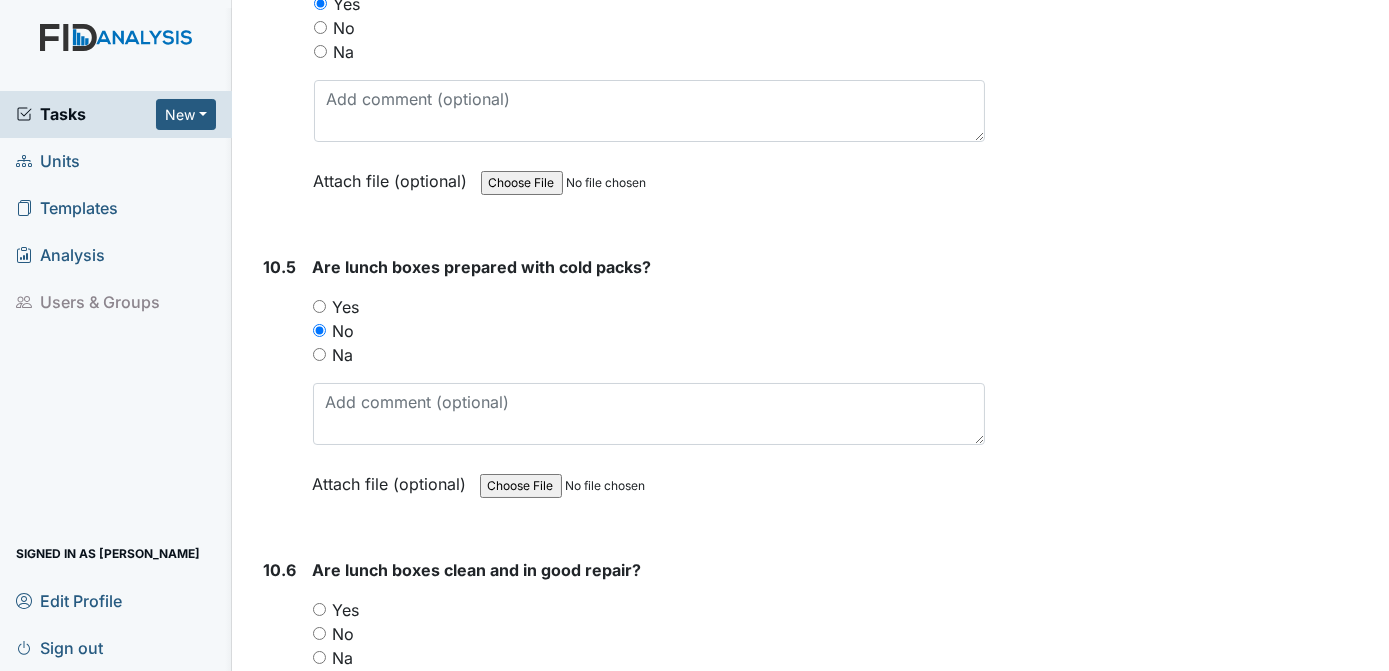 scroll, scrollTop: 18674, scrollLeft: 0, axis: vertical 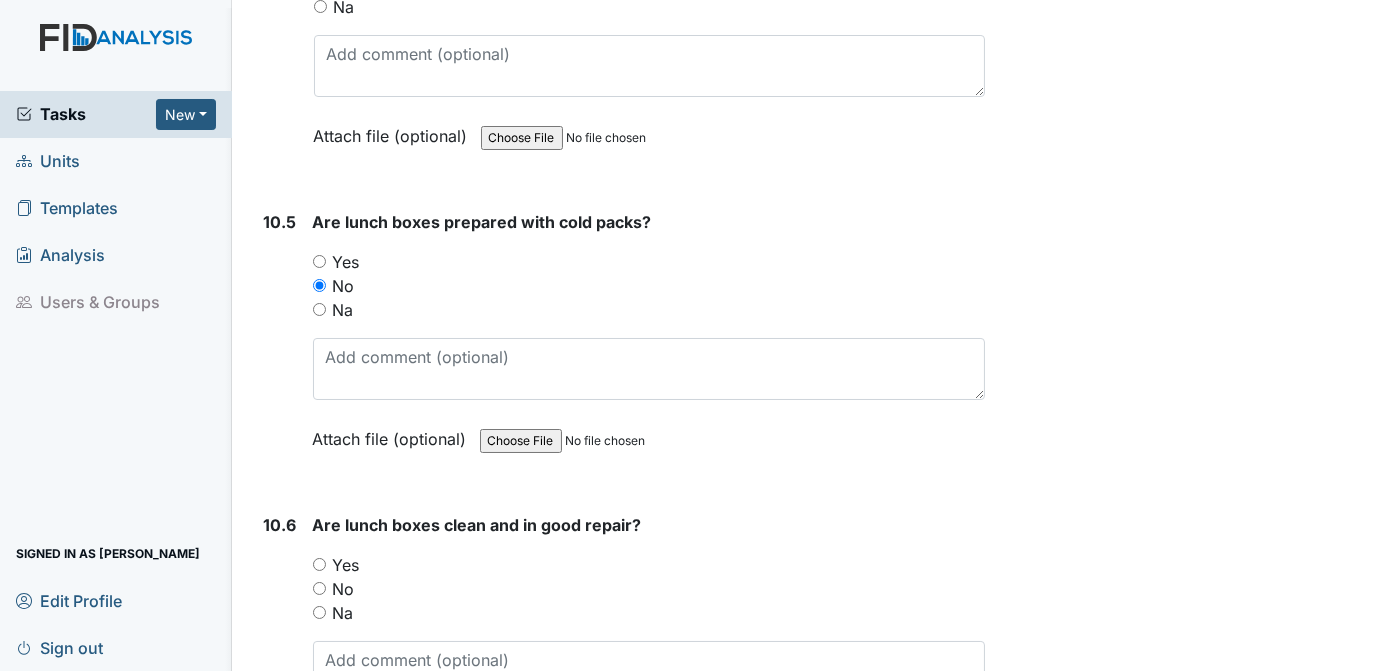 click on "Yes" at bounding box center [319, 564] 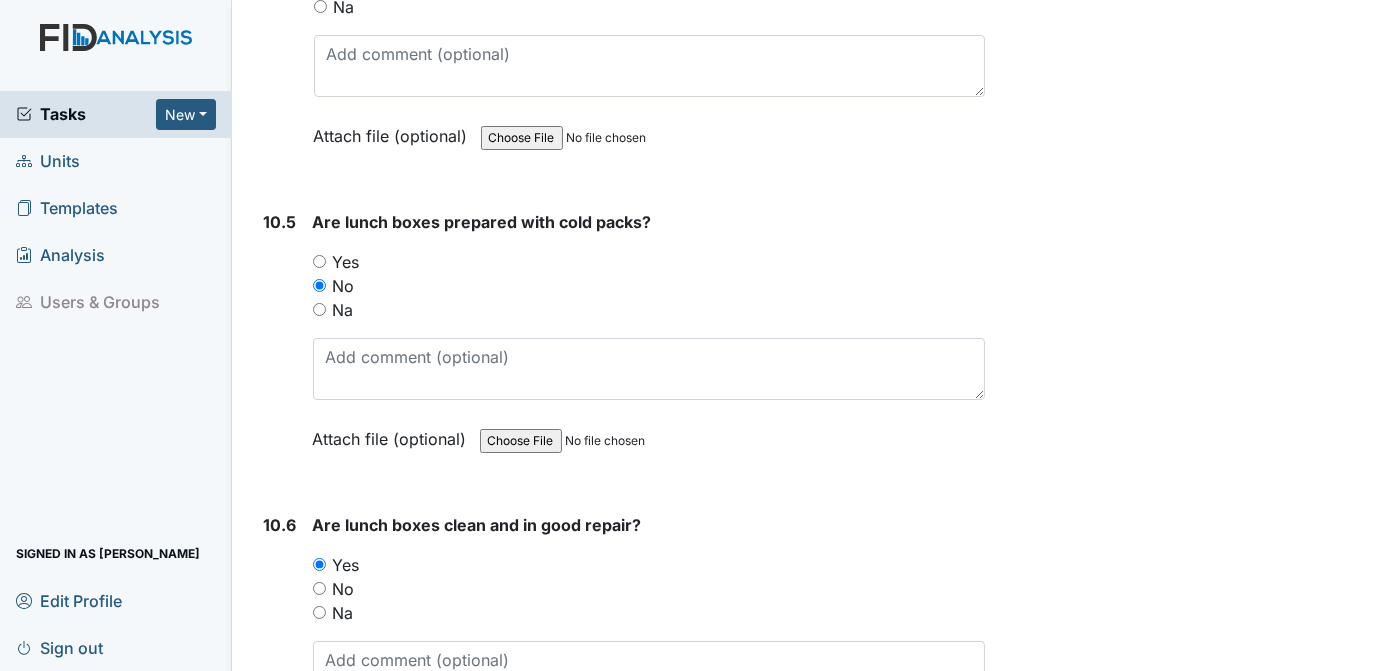 click on "Archive Task
×
Are you sure you want to archive this task? It will appear as incomplete on reports.
Archive
Delete Task
×
Are you sure you want to delete this task?
Delete
Save
Tracie Ponton assigned on Jul 10, 2025." at bounding box center (1190, 857) 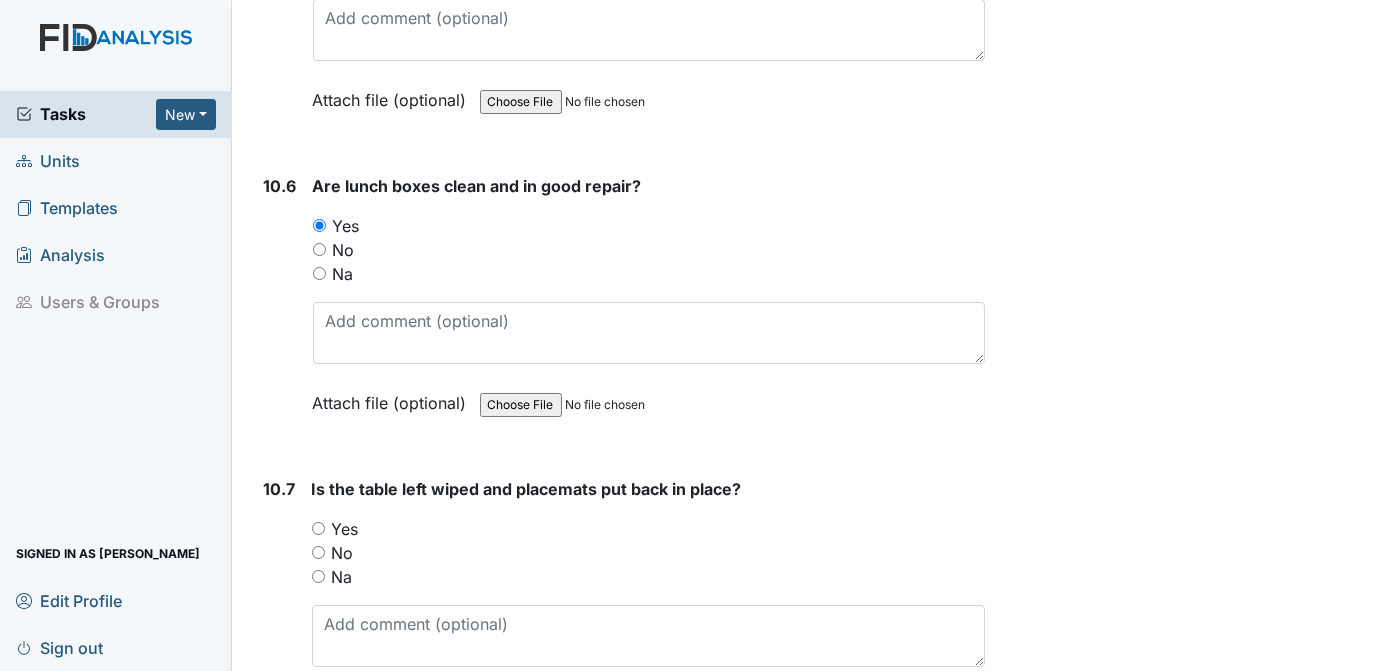 scroll, scrollTop: 18833, scrollLeft: 0, axis: vertical 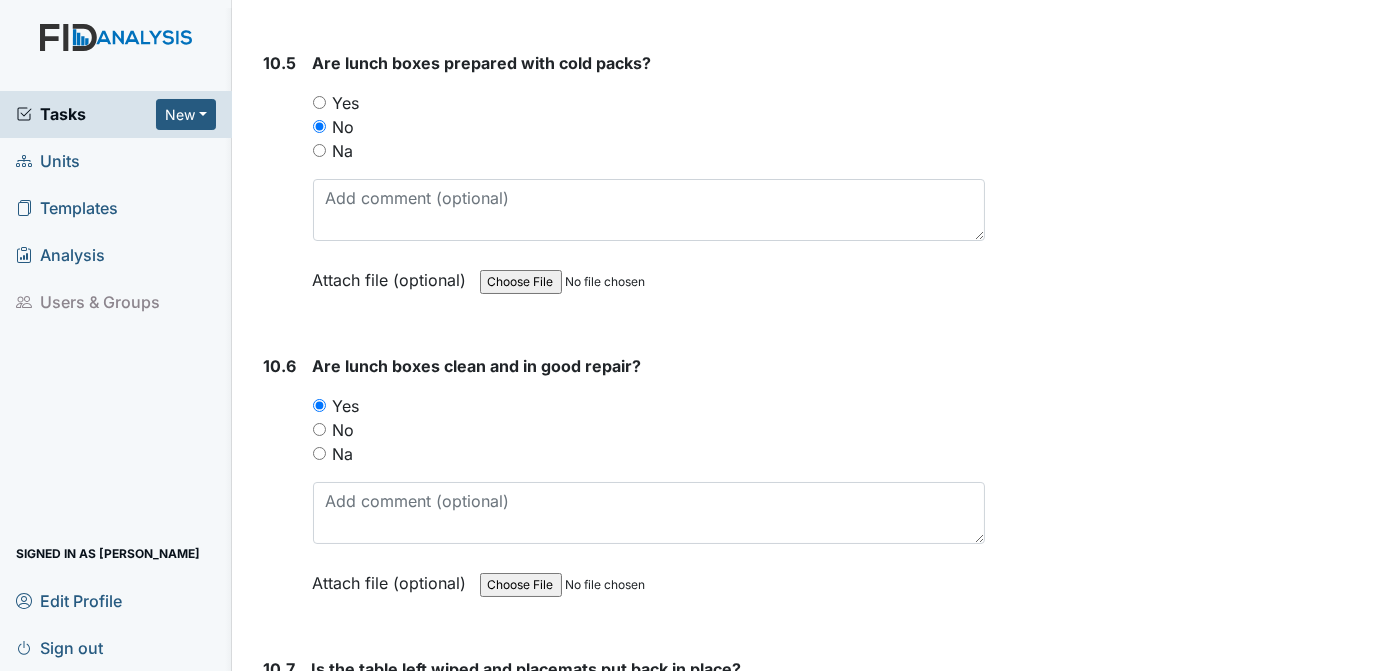 click on "Yes" at bounding box center (318, 708) 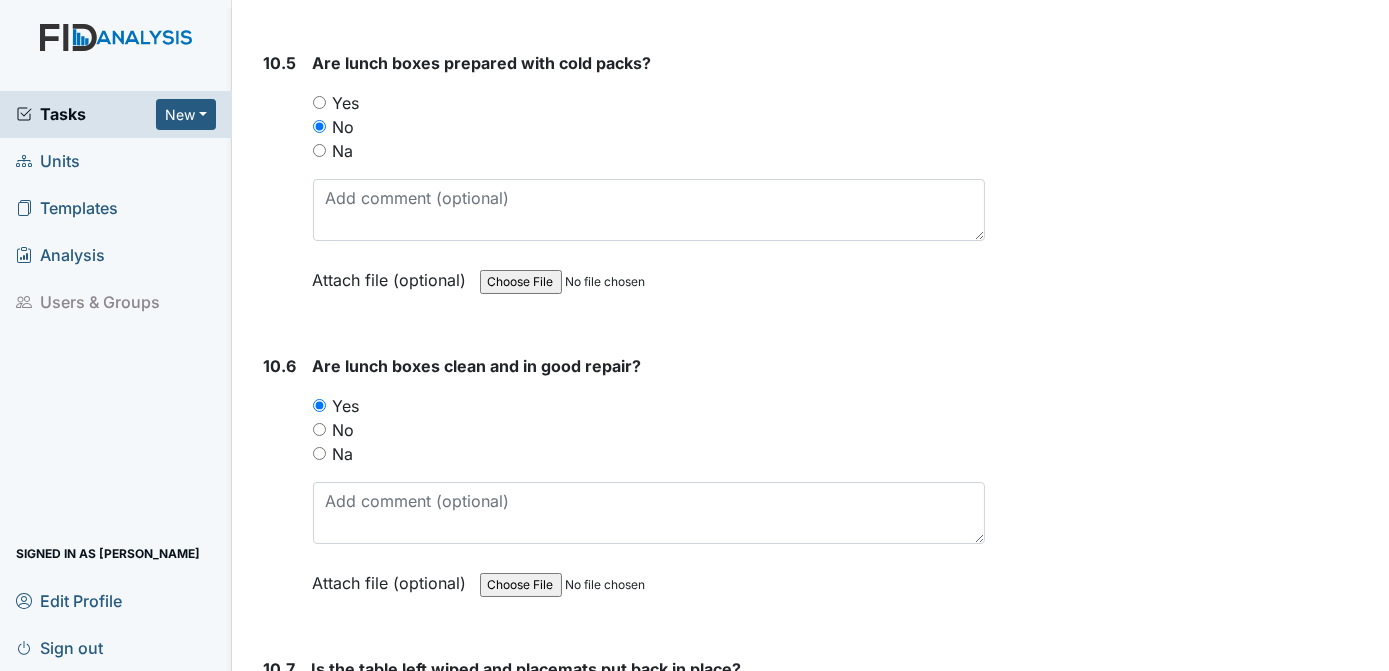 click on "Archive Task
×
Are you sure you want to archive this task? It will appear as incomplete on reports.
Archive
Delete Task
×
Are you sure you want to delete this task?
Delete
Save
Tracie Ponton assigned on Jul 10, 2025." at bounding box center [1190, 698] 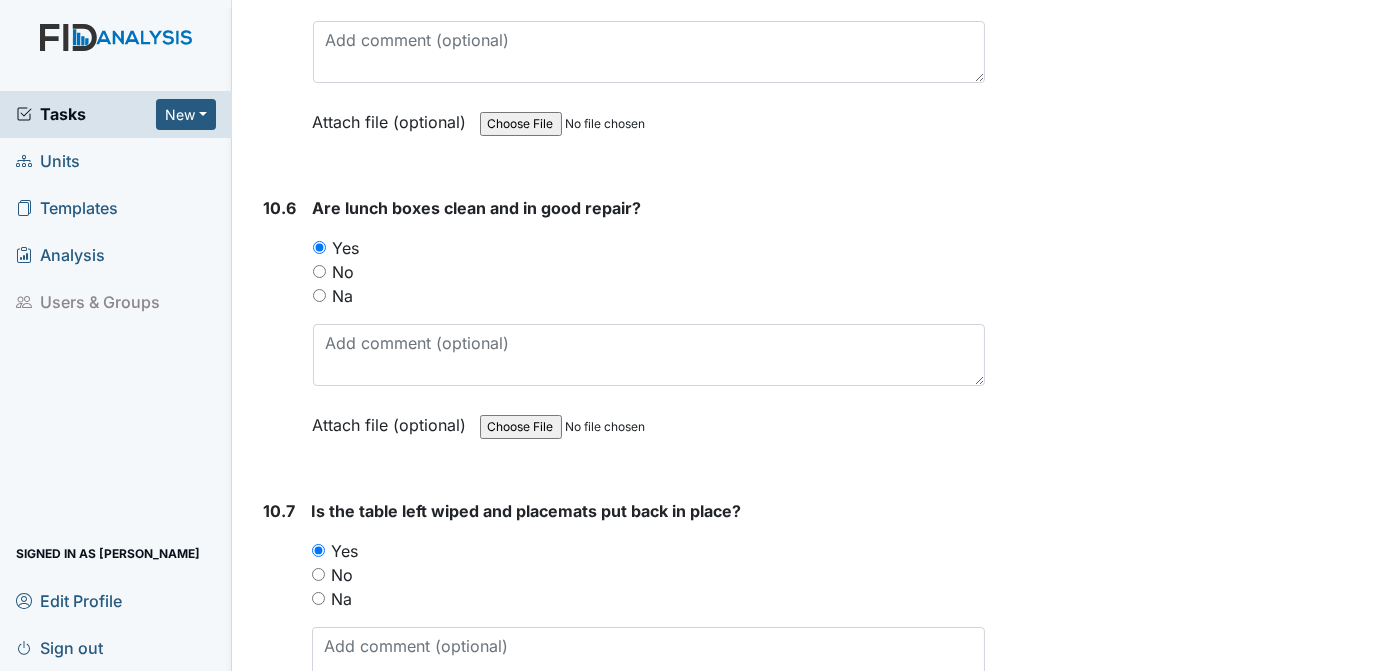 scroll, scrollTop: 19082, scrollLeft: 0, axis: vertical 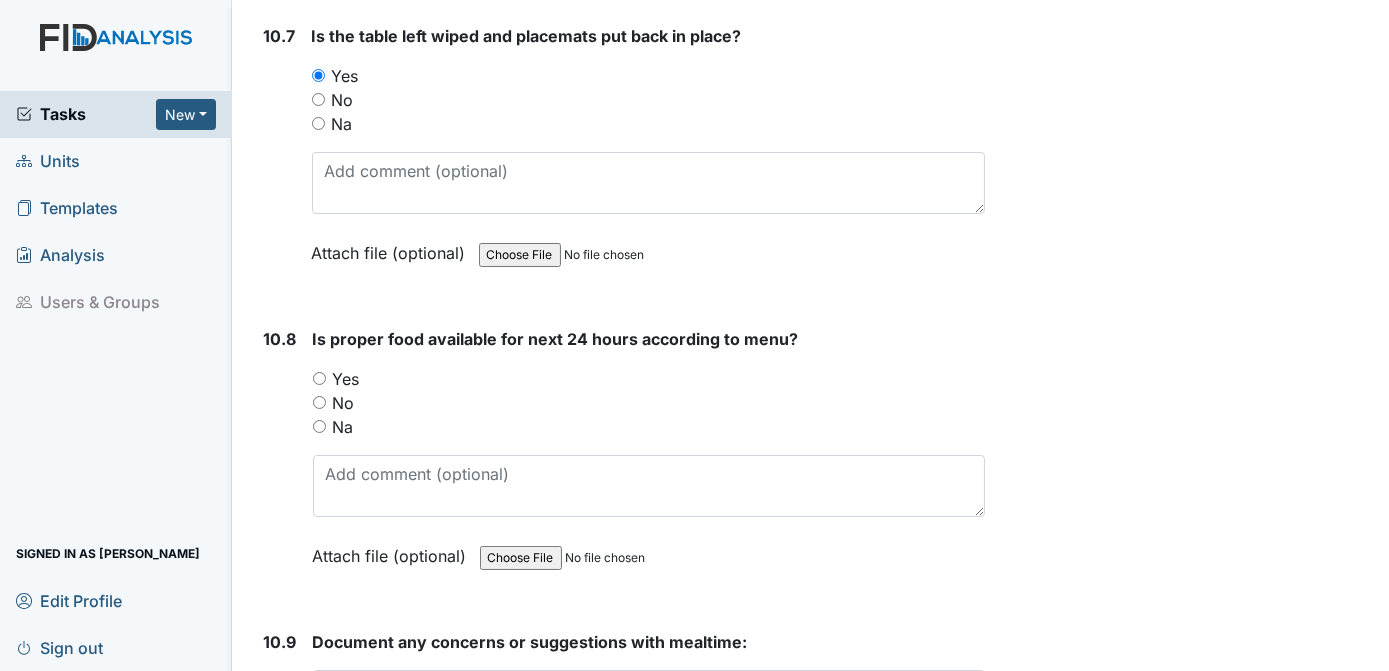 click on "Yes" at bounding box center [319, 378] 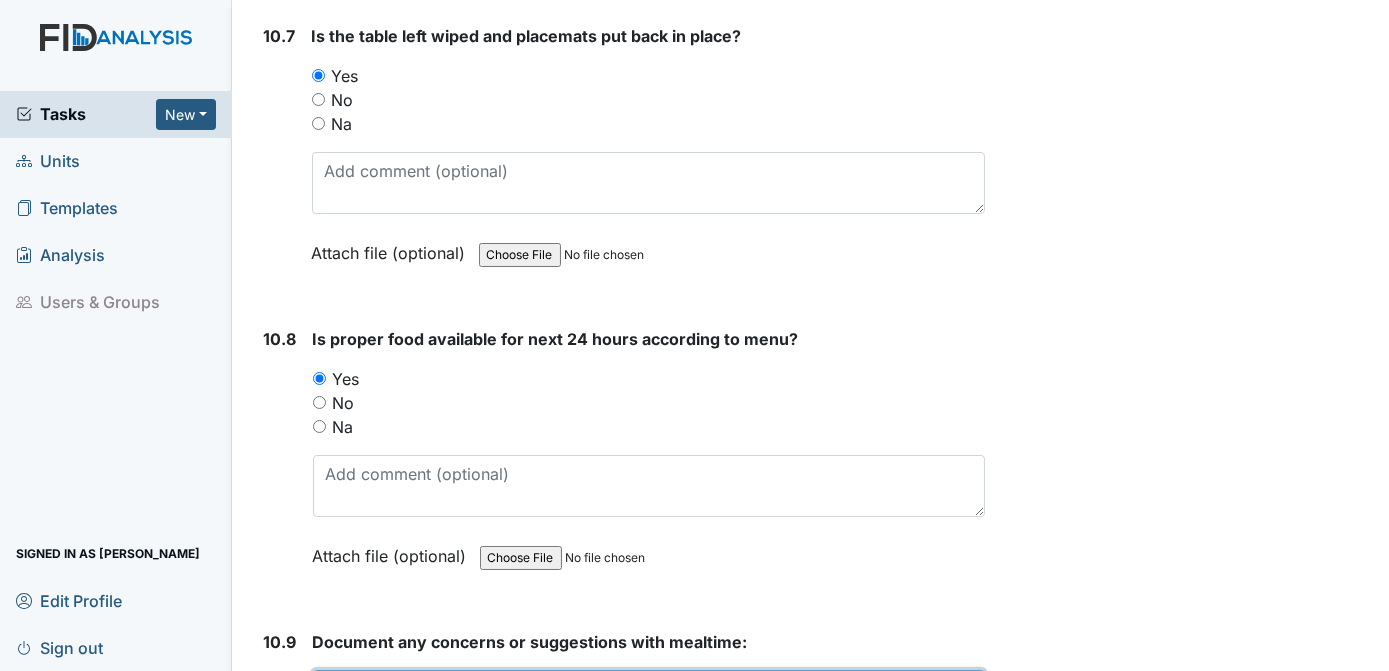 click at bounding box center [649, 701] 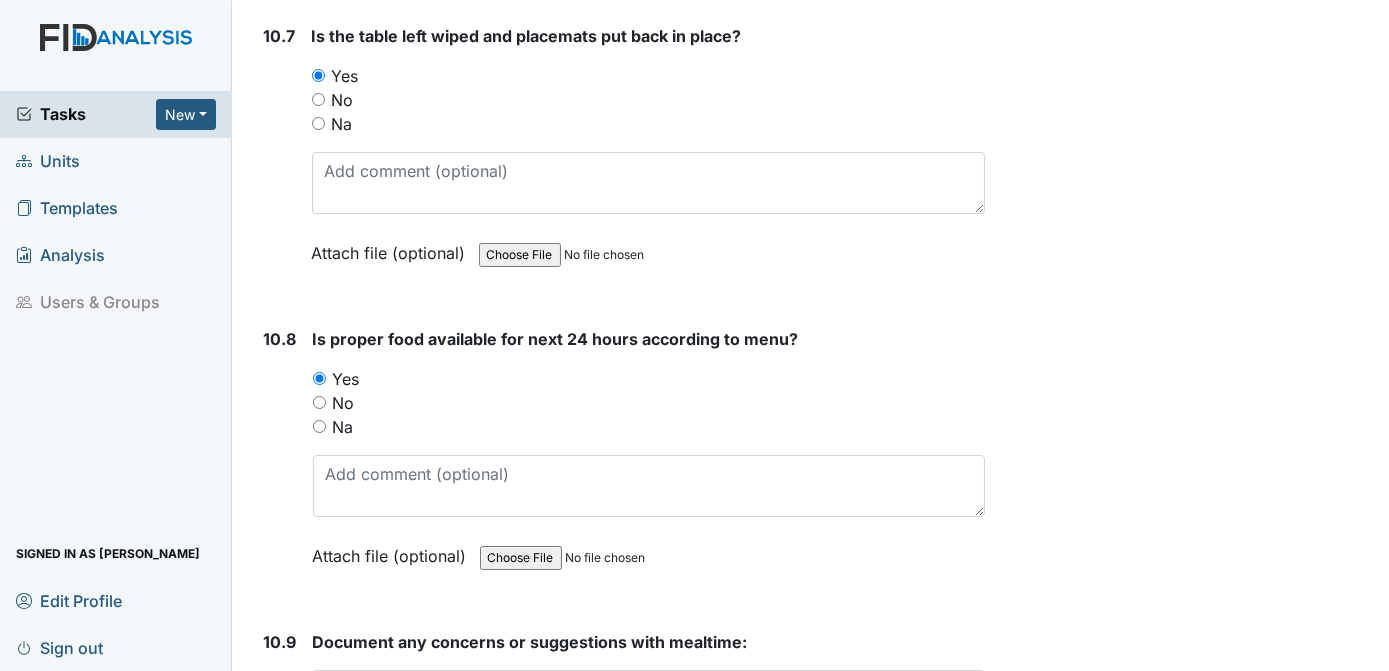 click on "Archive Task
×
Are you sure you want to archive this task? It will appear as incomplete on reports.
Archive
Delete Task
×
Are you sure you want to delete this task?
Delete
Save
Tracie Ponton assigned on Jul 10, 2025." at bounding box center (1190, 65) 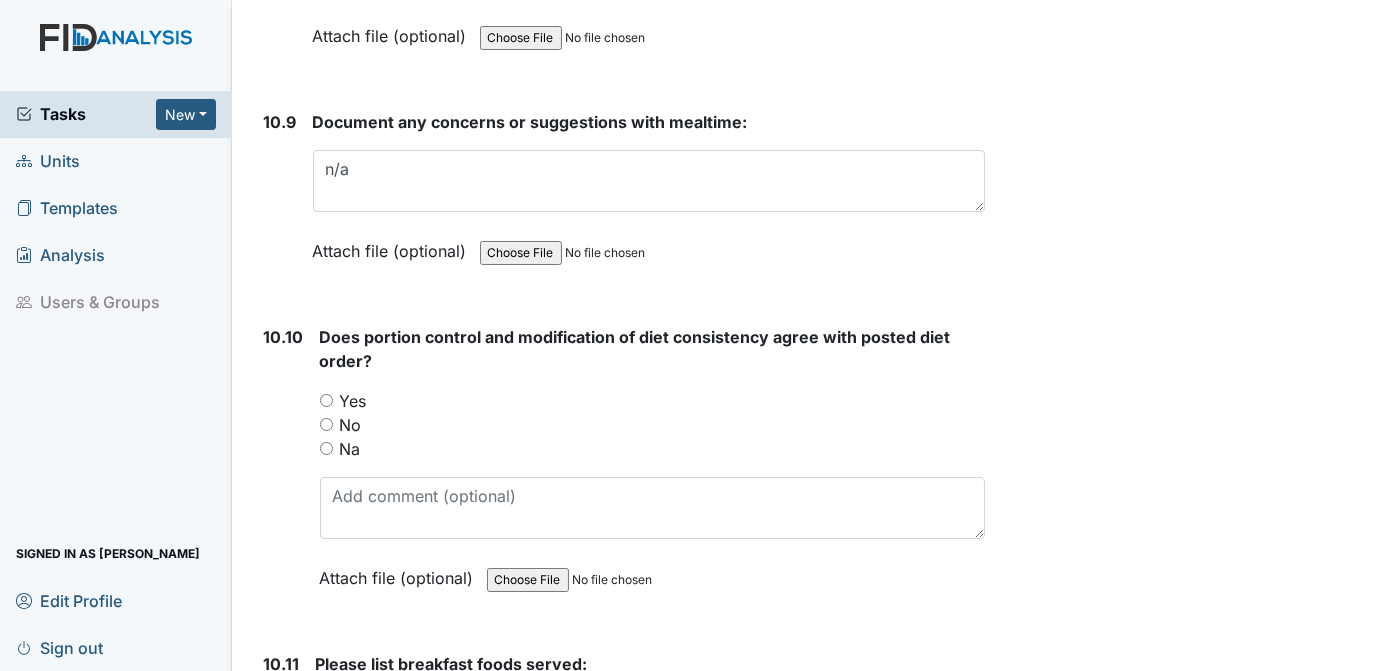 scroll, scrollTop: 20032, scrollLeft: 0, axis: vertical 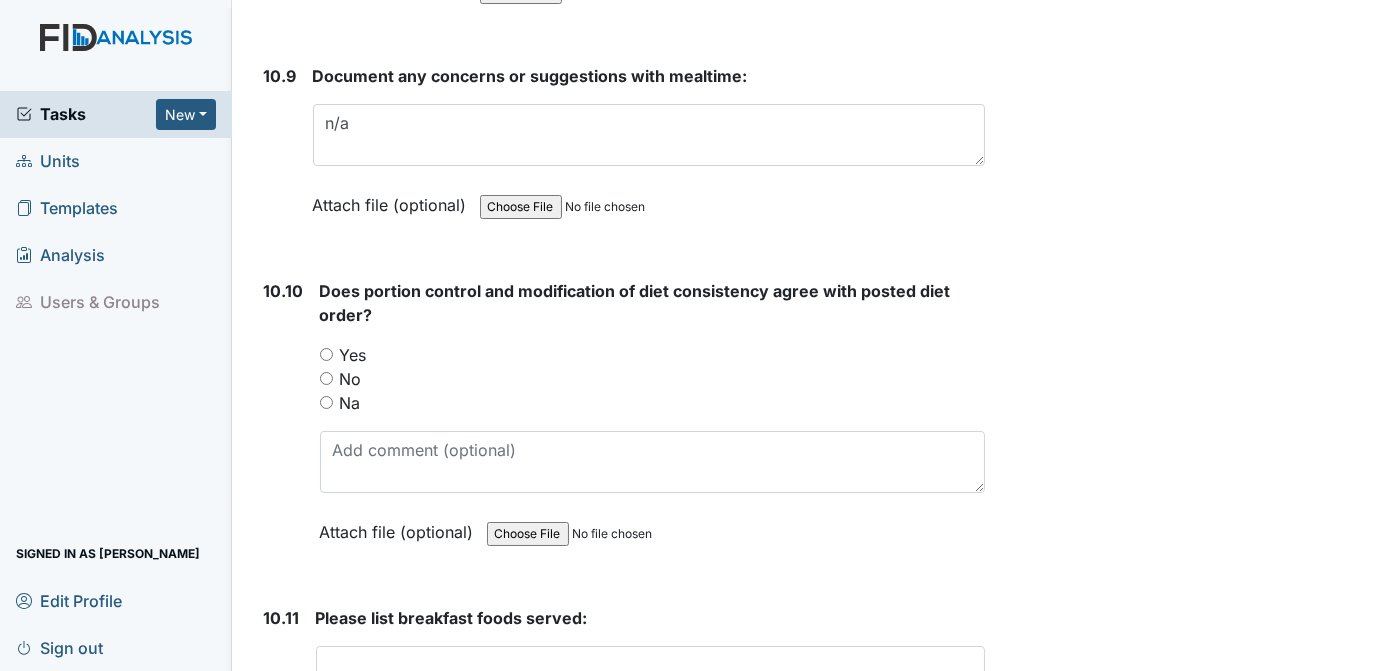 click on "Yes" at bounding box center (326, 354) 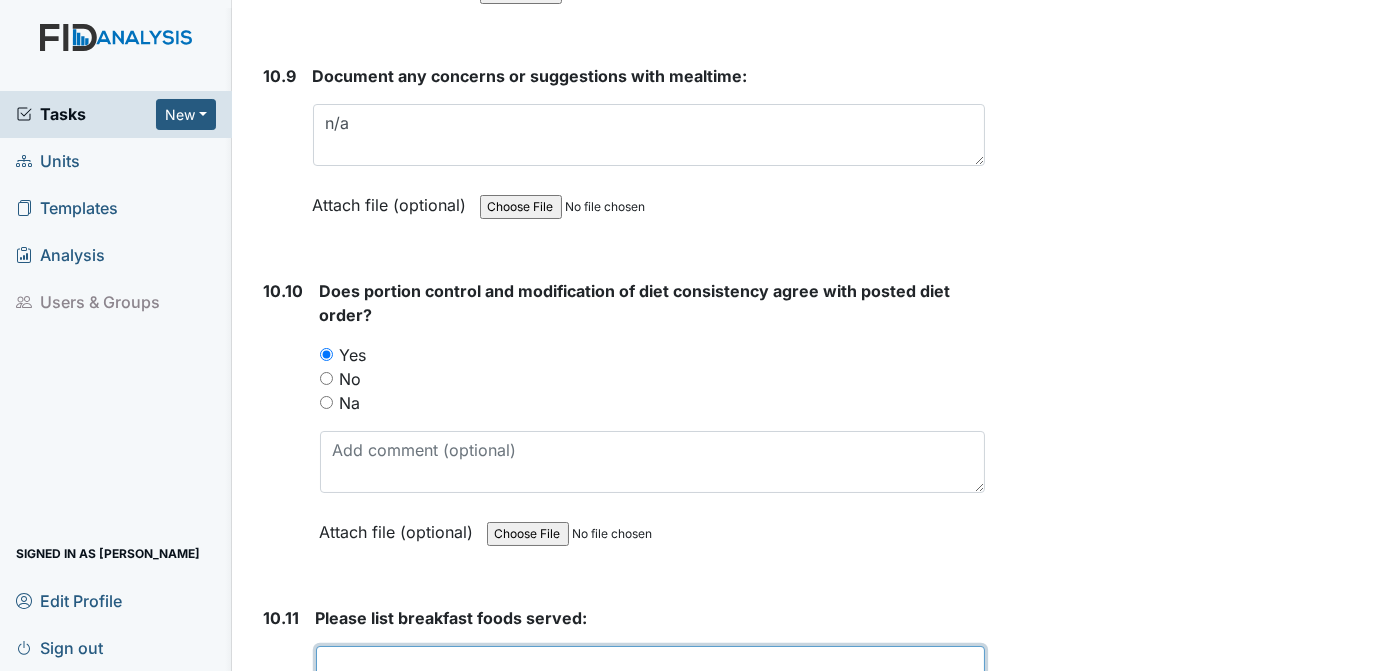 click at bounding box center [651, 677] 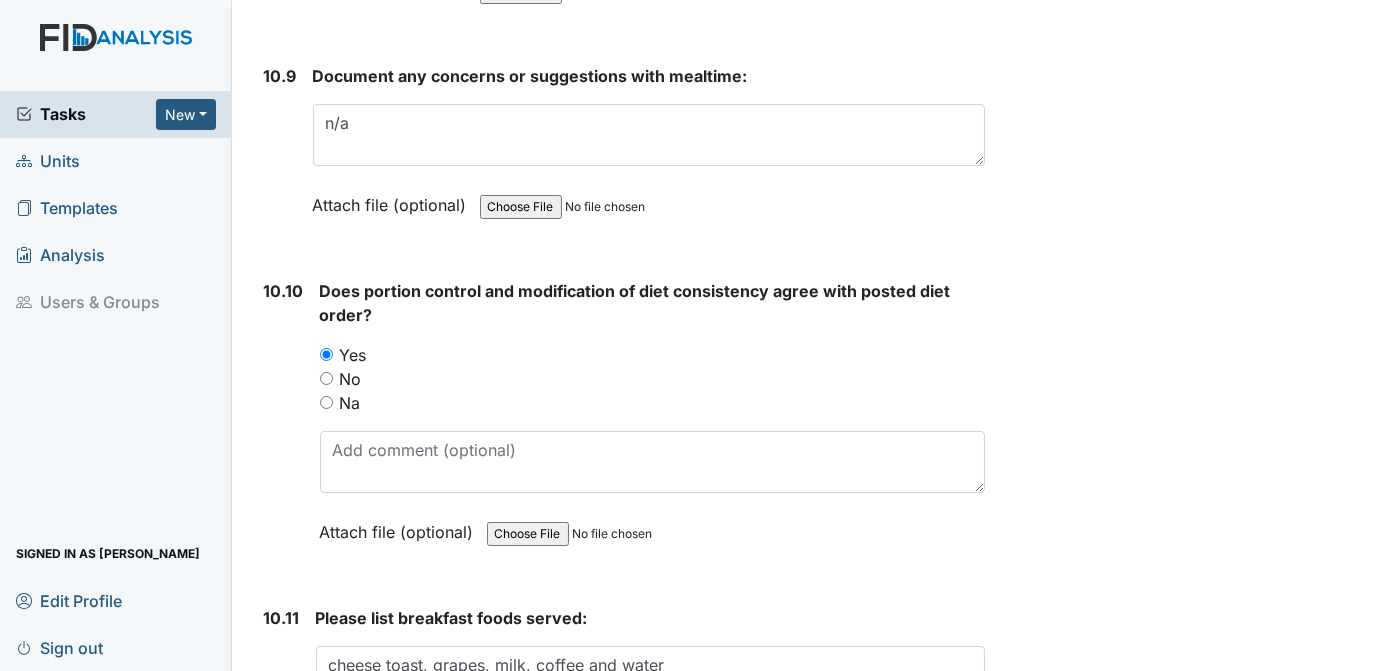 click on "Archive Task
×
Are you sure you want to archive this task? It will appear as incomplete on reports.
Archive
Delete Task
×
Are you sure you want to delete this task?
Delete
Save
Tracie Ponton assigned on Jul 10, 2025." at bounding box center (1190, -501) 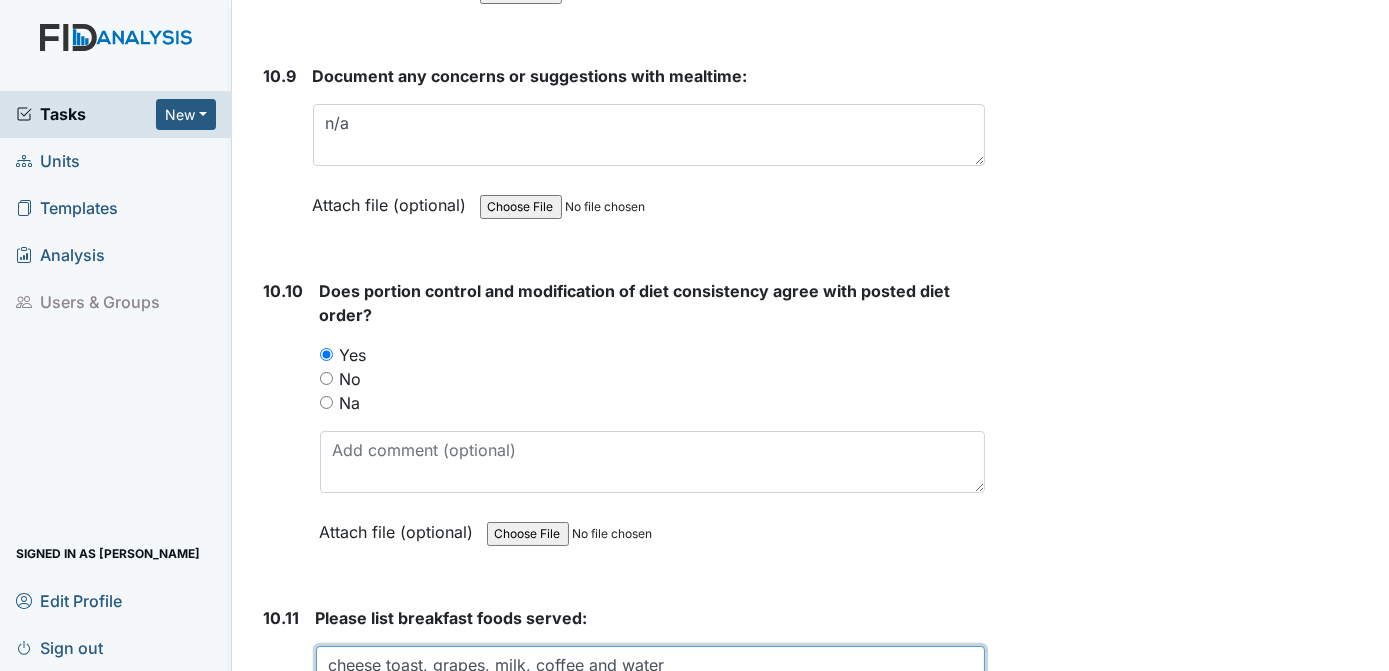 click on "cheese toast, grapes, milk, coffee and water" at bounding box center [651, 677] 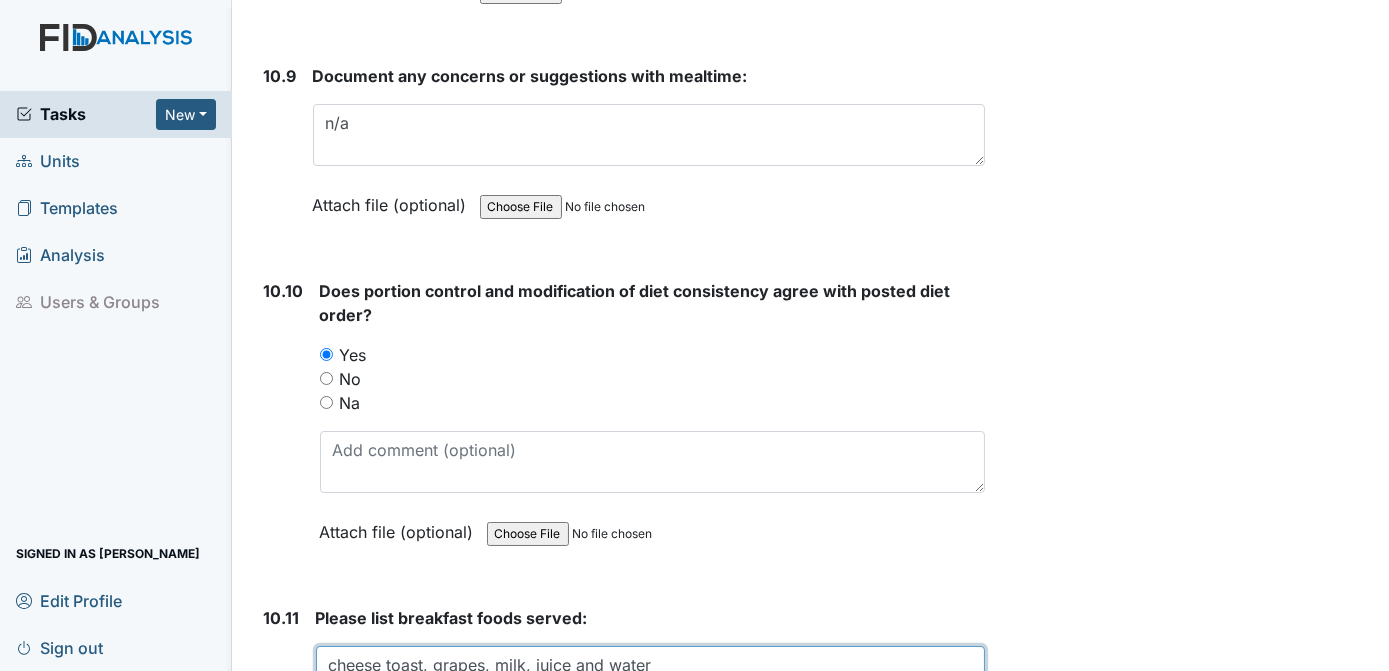 type on "cheese toast, grapes, milk, juice and water" 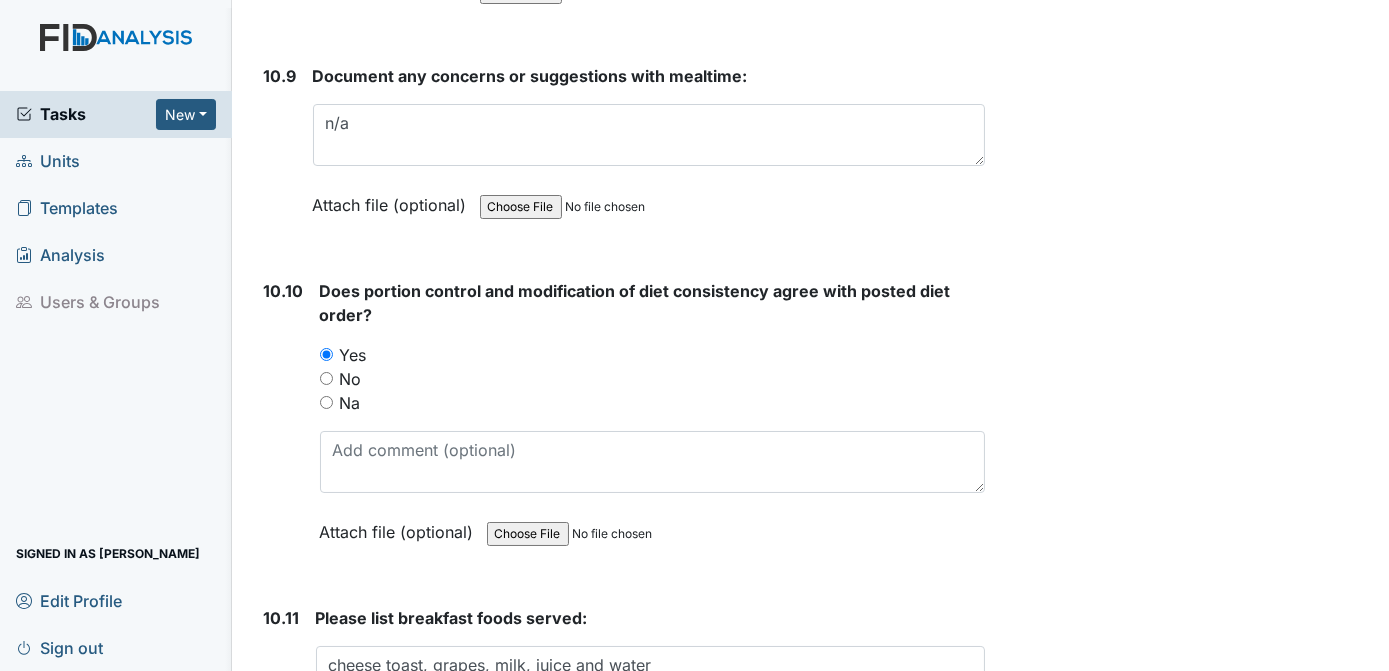 click on "Archive Task
×
Are you sure you want to archive this task? It will appear as incomplete on reports.
Archive
Delete Task
×
Are you sure you want to delete this task?
Delete
Save
Tracie Ponton assigned on Jul 10, 2025." at bounding box center [1190, -501] 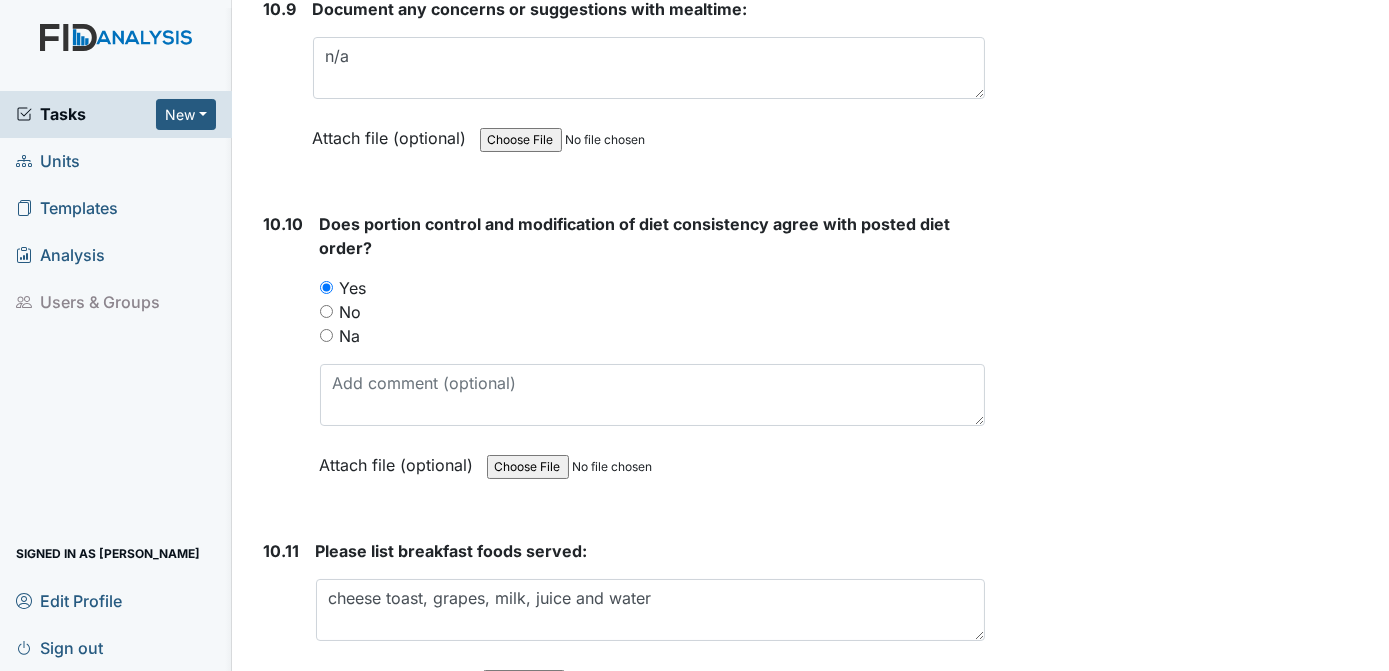 scroll, scrollTop: 20144, scrollLeft: 0, axis: vertical 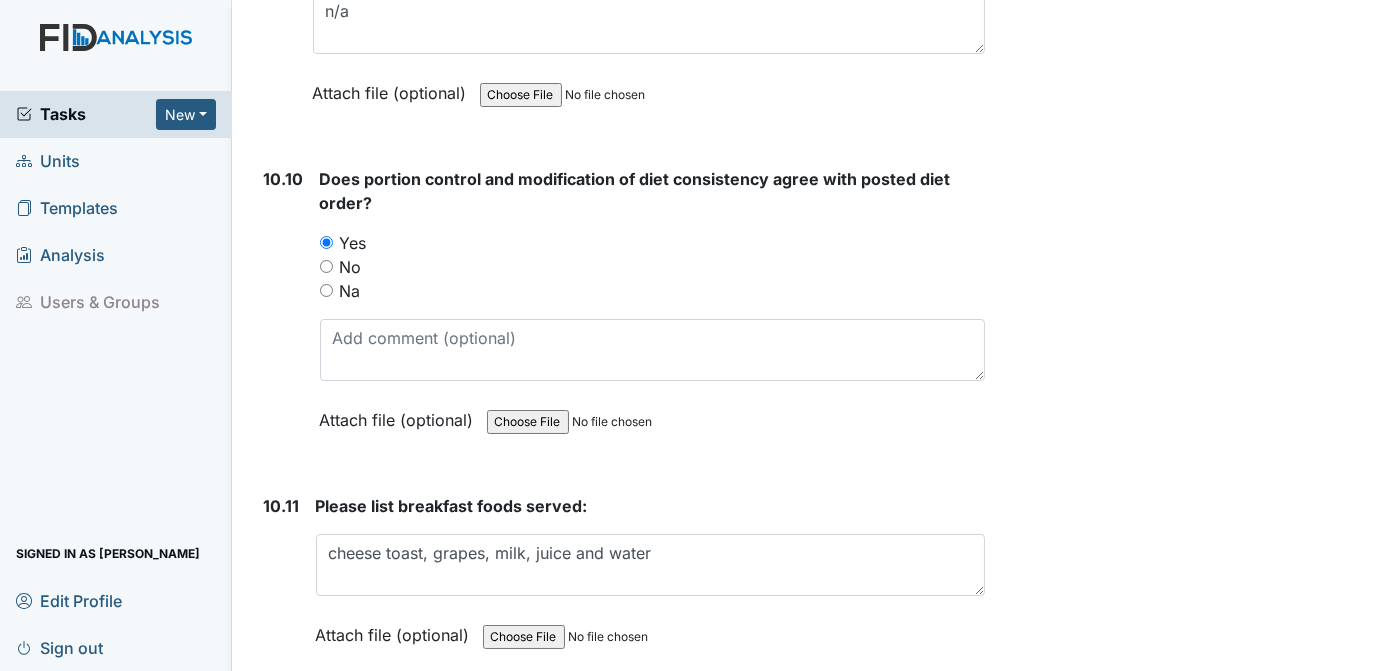 click on "Yes" at bounding box center [325, 760] 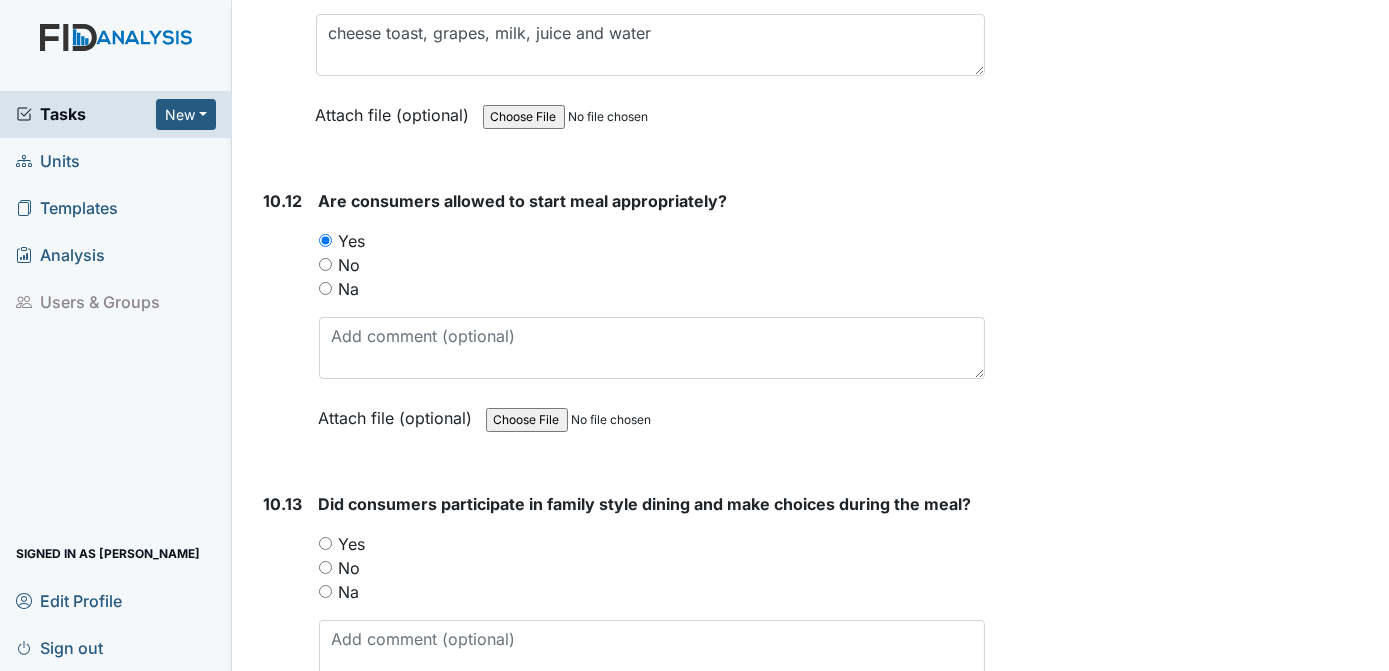 scroll, scrollTop: 20709, scrollLeft: 0, axis: vertical 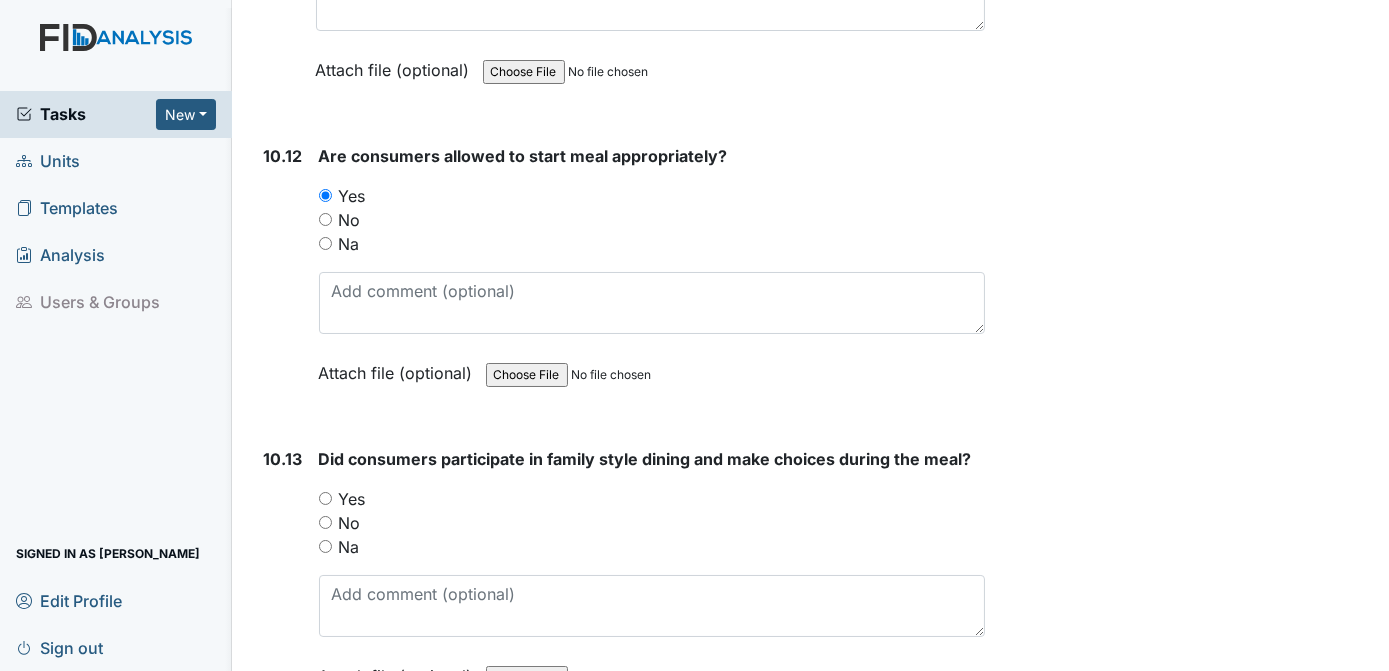 click on "Yes" at bounding box center [325, 498] 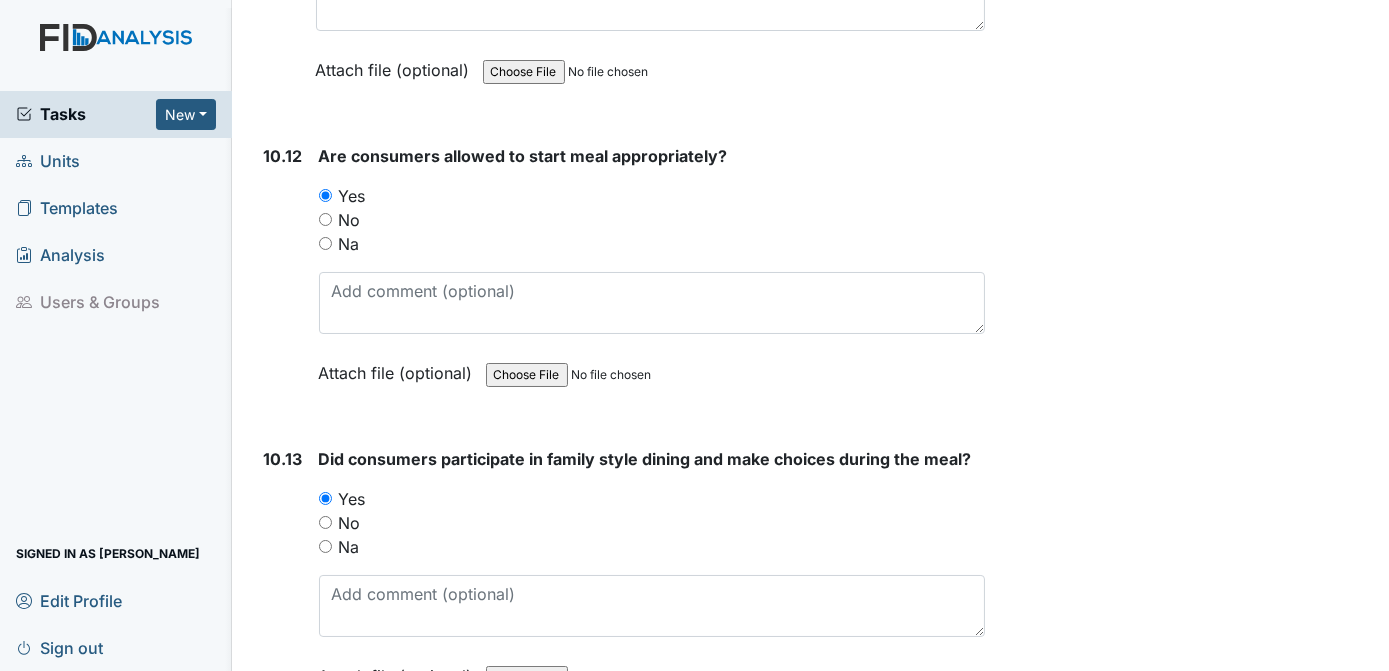 click on "Archive Task
×
Are you sure you want to archive this task? It will appear as incomplete on reports.
Archive
Delete Task
×
Are you sure you want to delete this task?
Delete
Save
Tracie Ponton assigned on Jul 10, 2025." at bounding box center (1190, -1178) 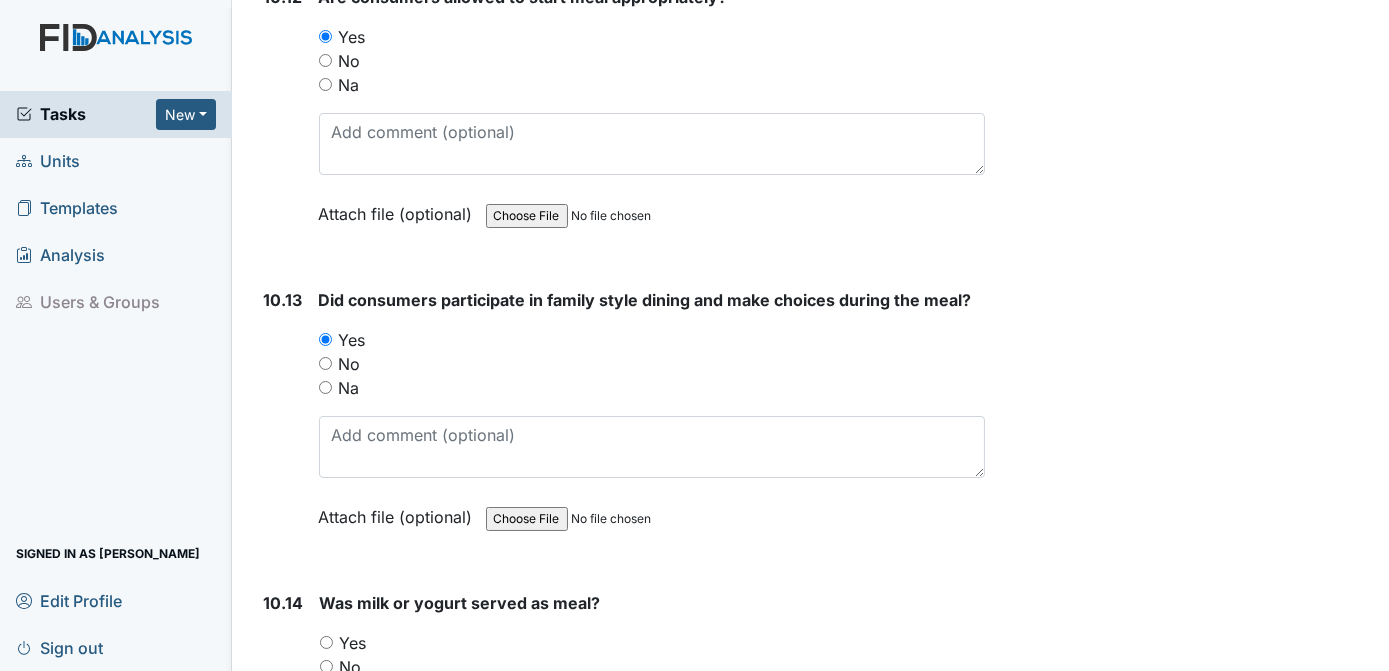scroll, scrollTop: 21003, scrollLeft: 0, axis: vertical 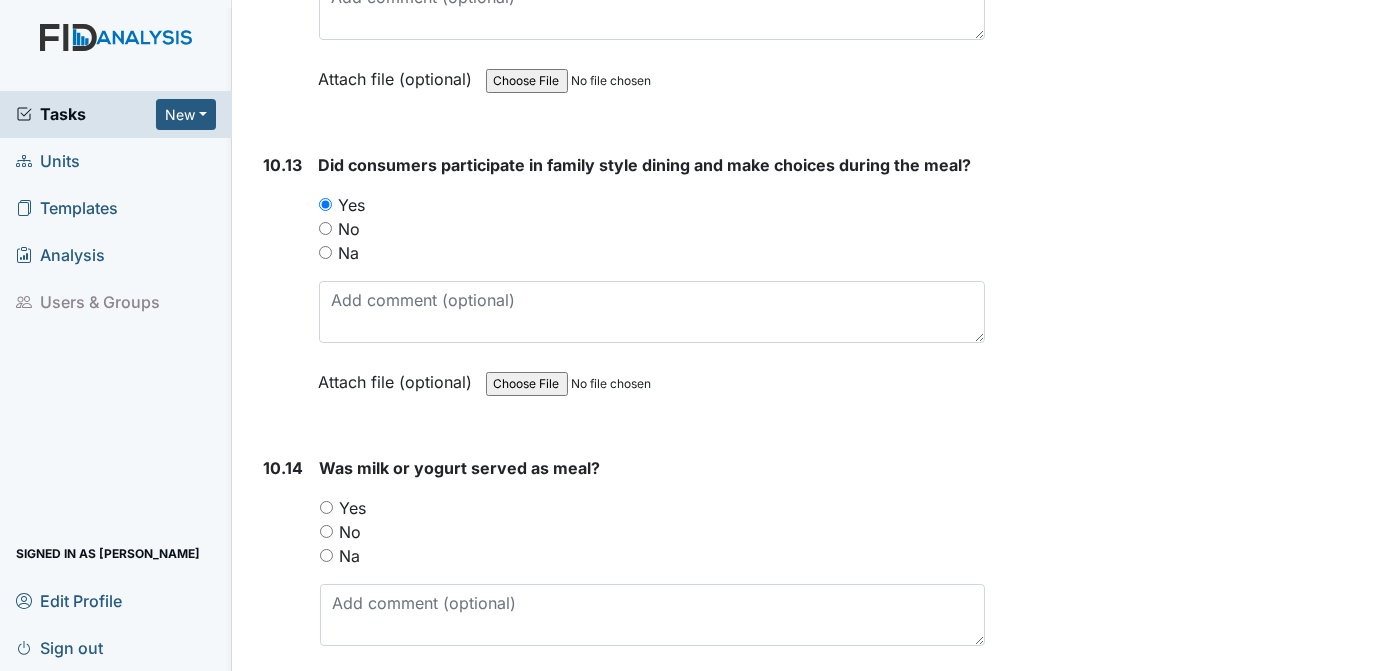 click on "Yes" at bounding box center (326, 507) 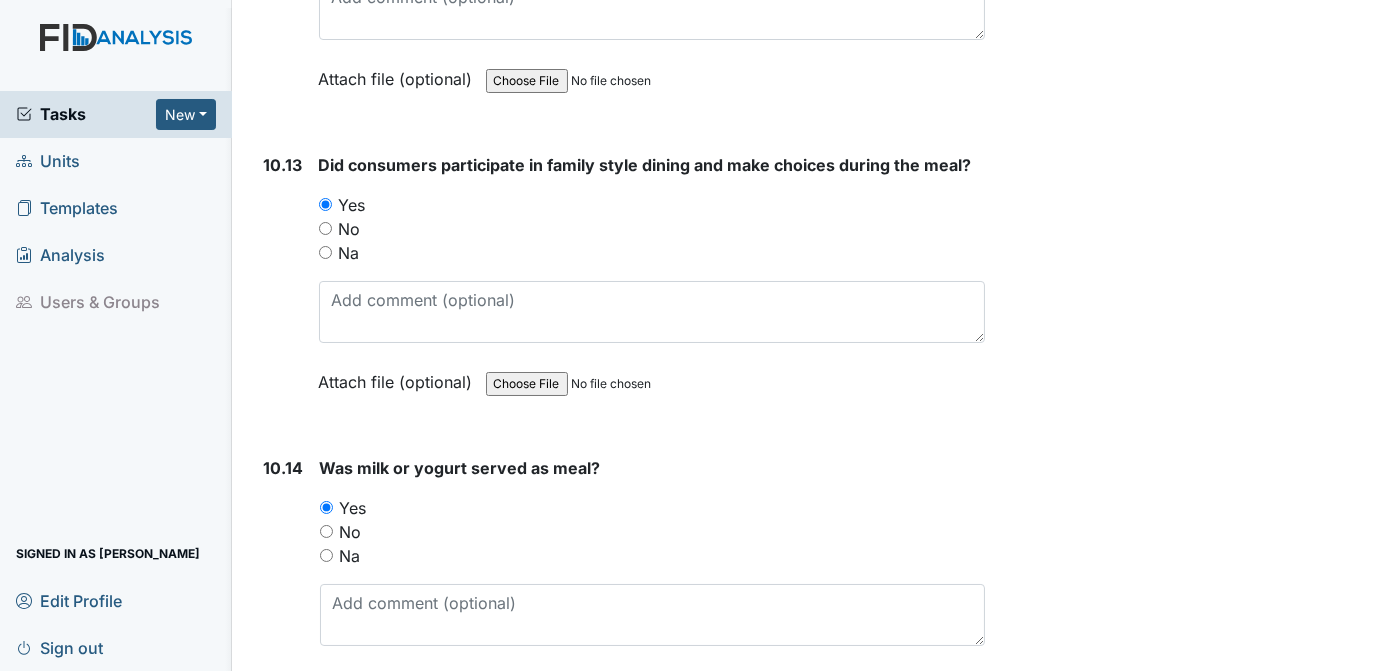 click on "Archive Task
×
Are you sure you want to archive this task? It will appear as incomplete on reports.
Archive
Delete Task
×
Are you sure you want to delete this task?
Delete
Save
Tracie Ponton assigned on Jul 10, 2025." at bounding box center [1190, -1472] 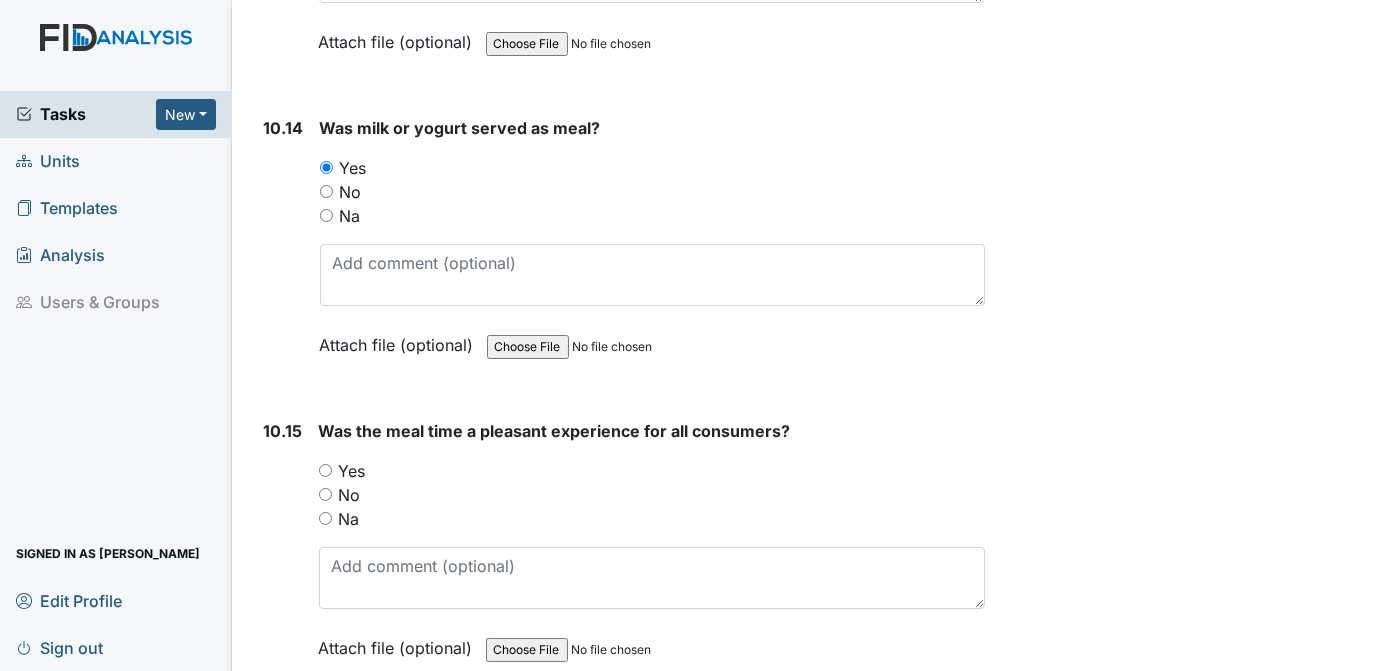 scroll, scrollTop: 21433, scrollLeft: 0, axis: vertical 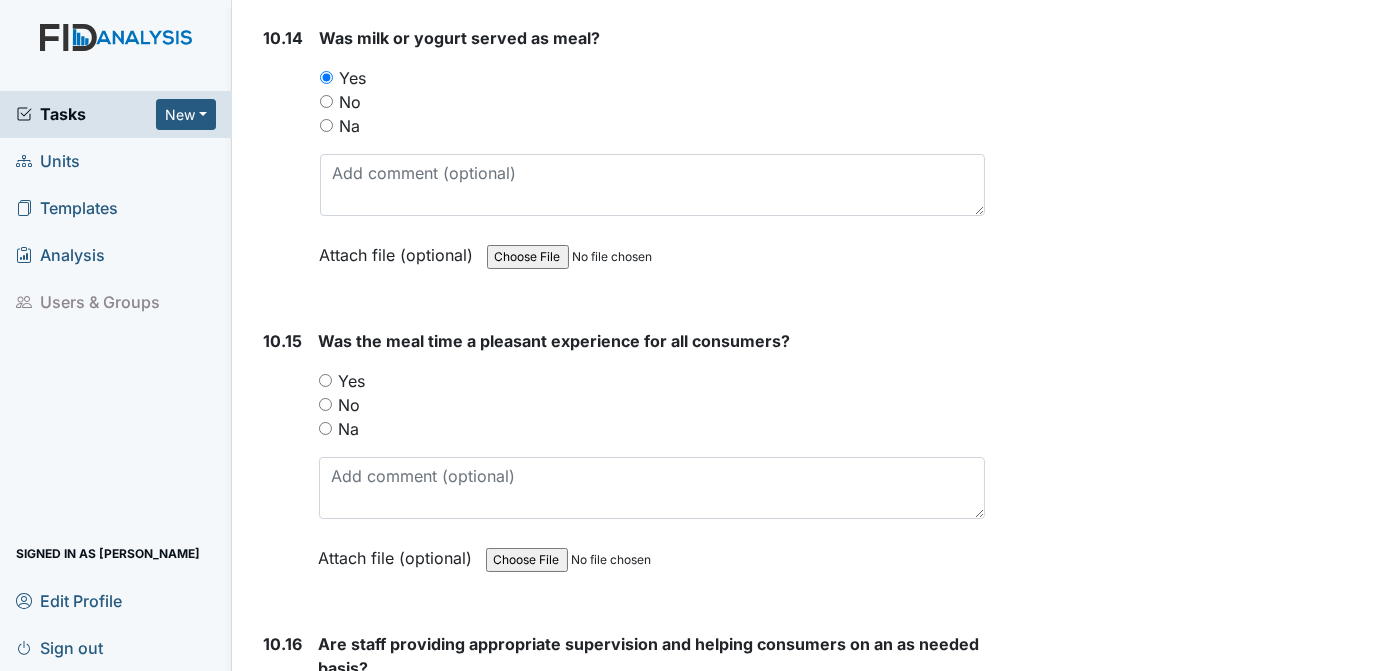 click on "Yes" at bounding box center (325, 380) 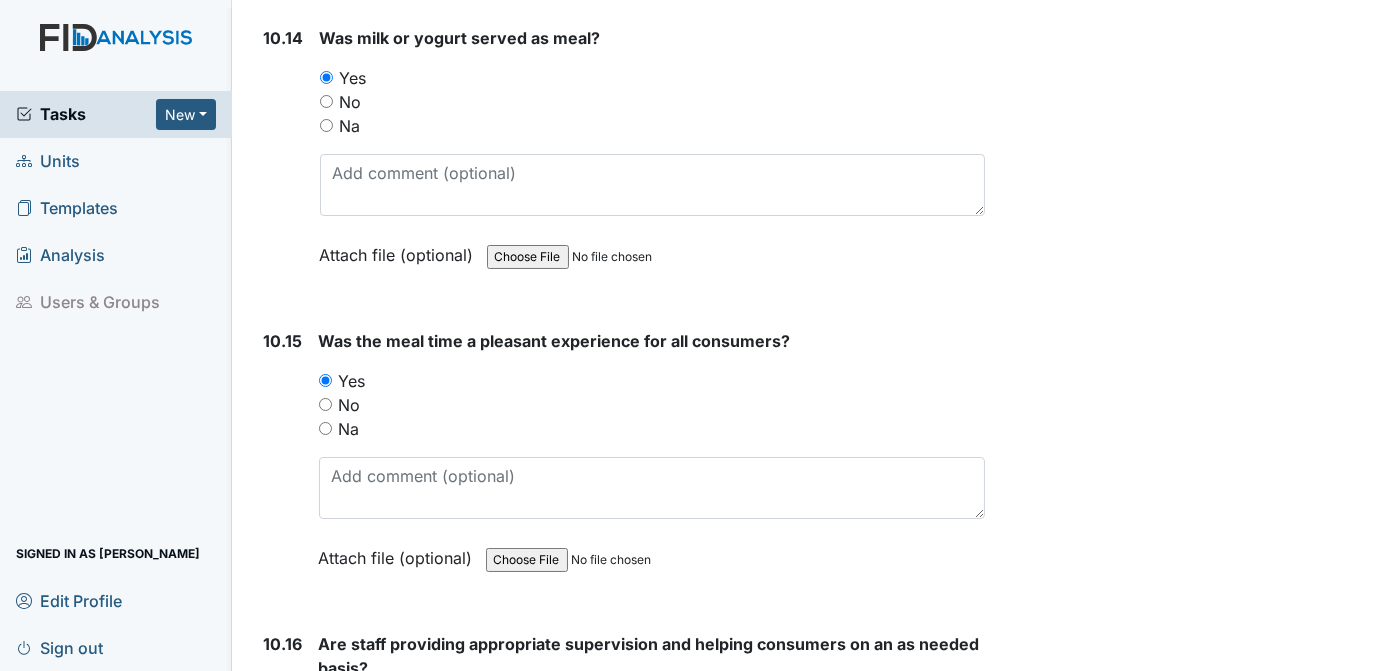 click on "Yes" at bounding box center (325, 707) 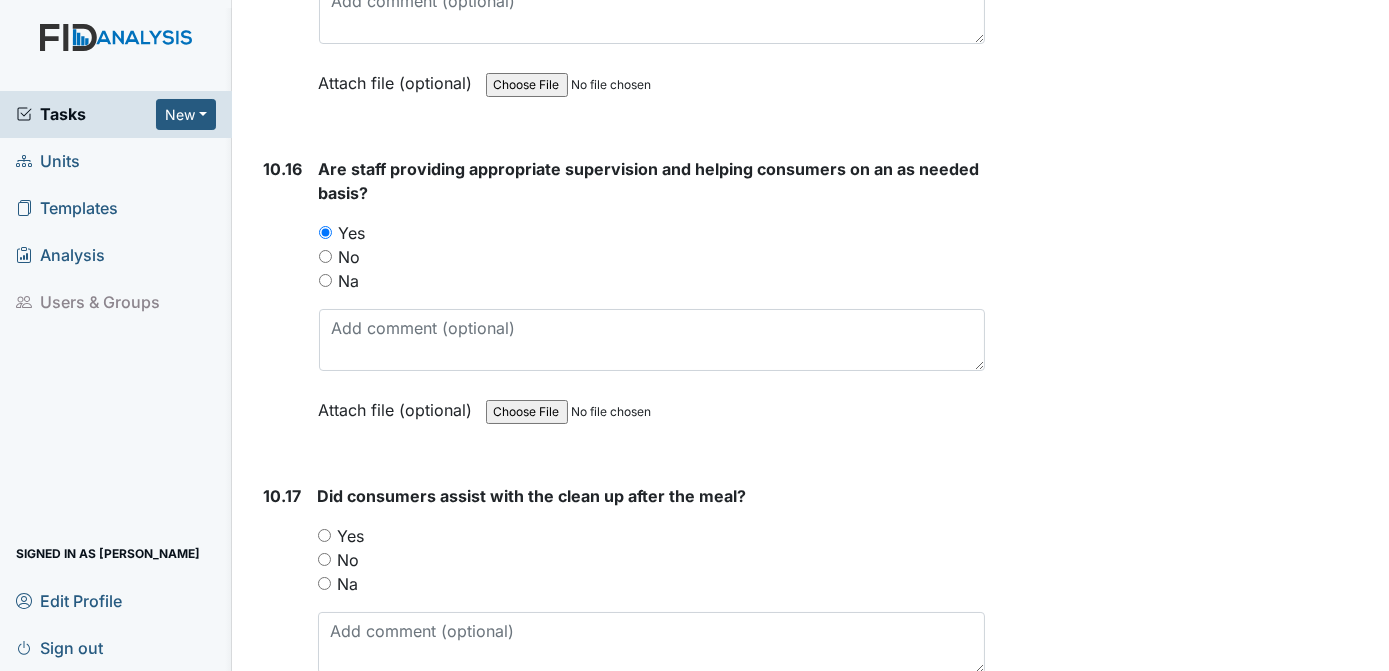 scroll, scrollTop: 21953, scrollLeft: 0, axis: vertical 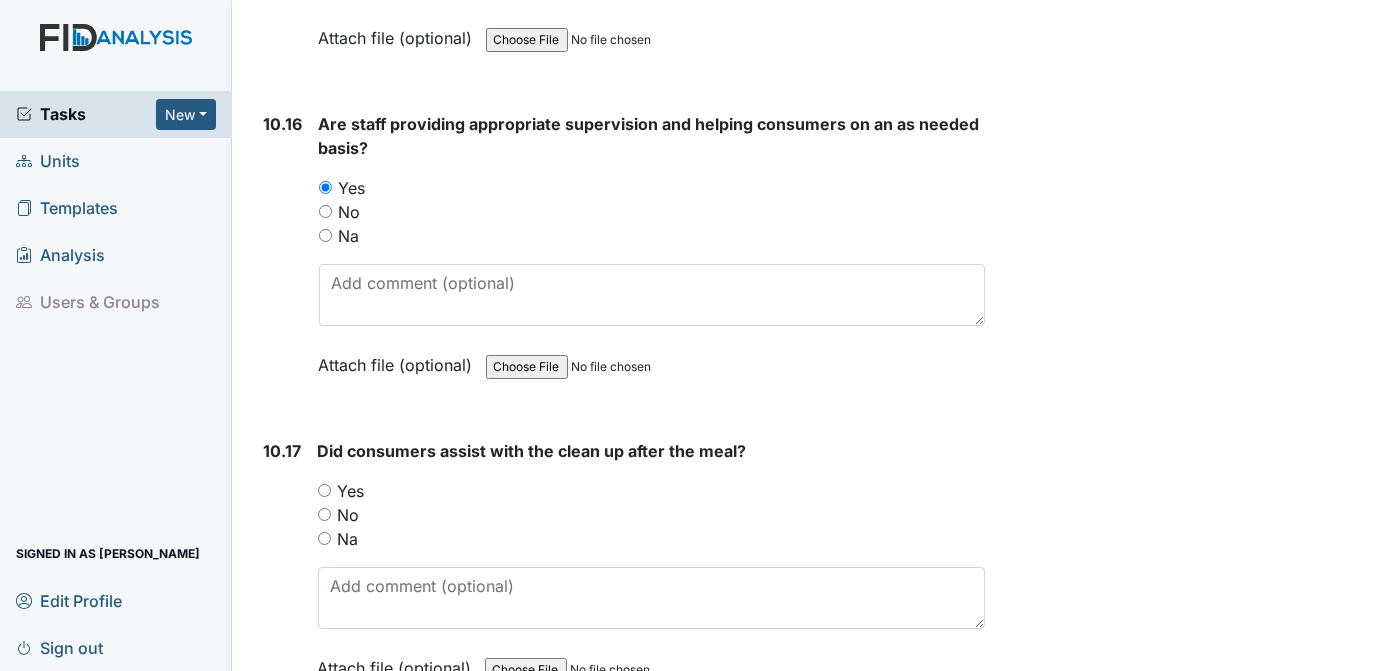 click on "Yes" at bounding box center [324, 490] 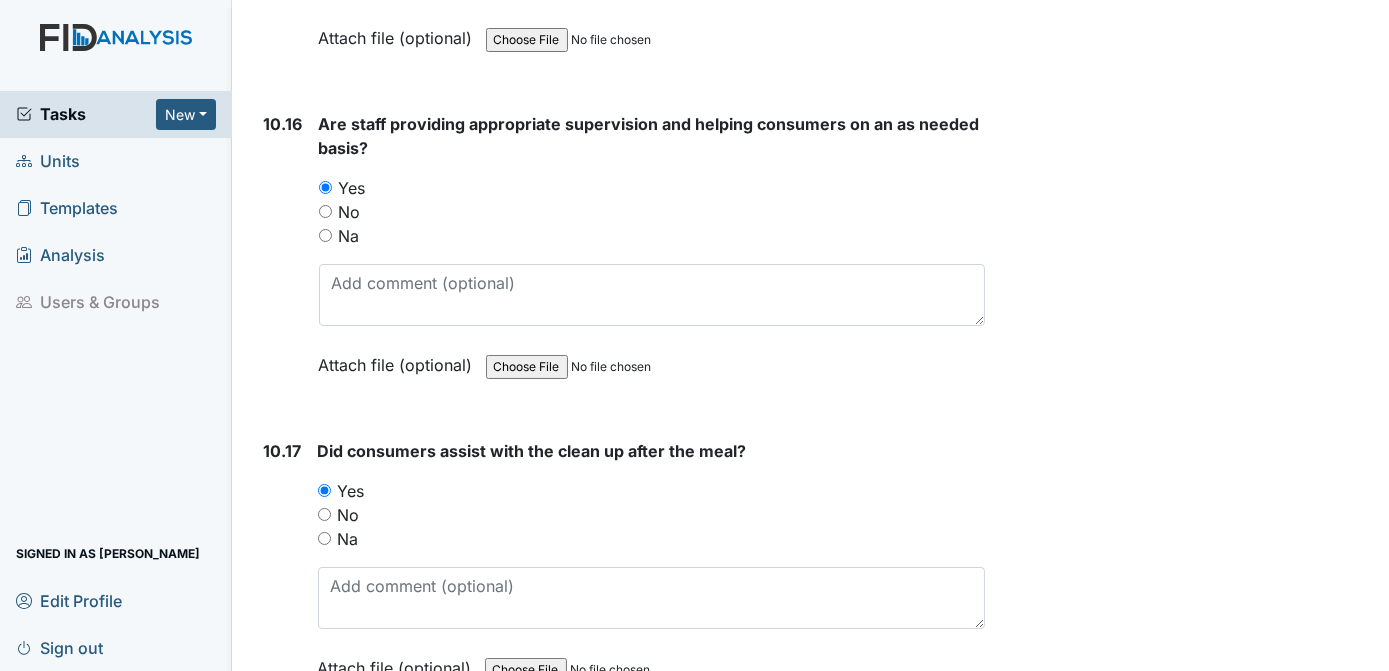 click on "Archive Task
×
Are you sure you want to archive this task? It will appear as incomplete on reports.
Archive
Delete Task
×
Are you sure you want to delete this task?
Delete
Save
Tracie Ponton assigned on Jul 10, 2025." at bounding box center (1190, -2422) 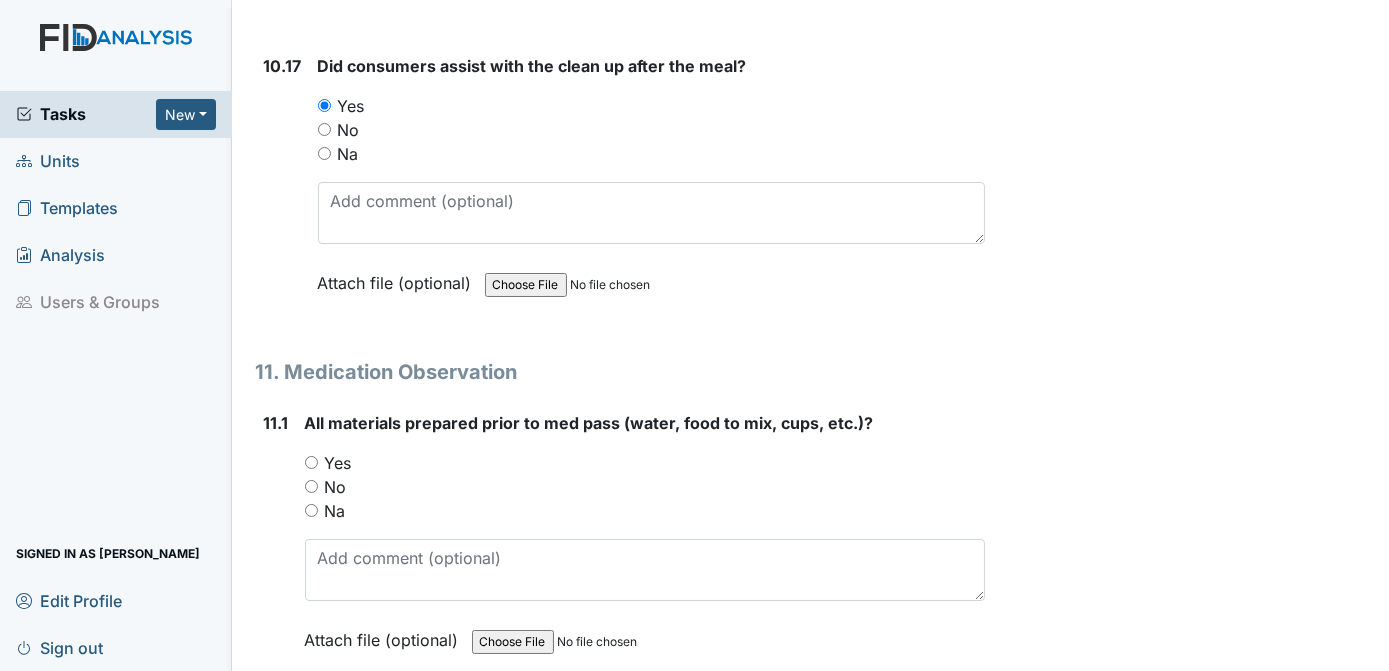 scroll, scrollTop: 22383, scrollLeft: 0, axis: vertical 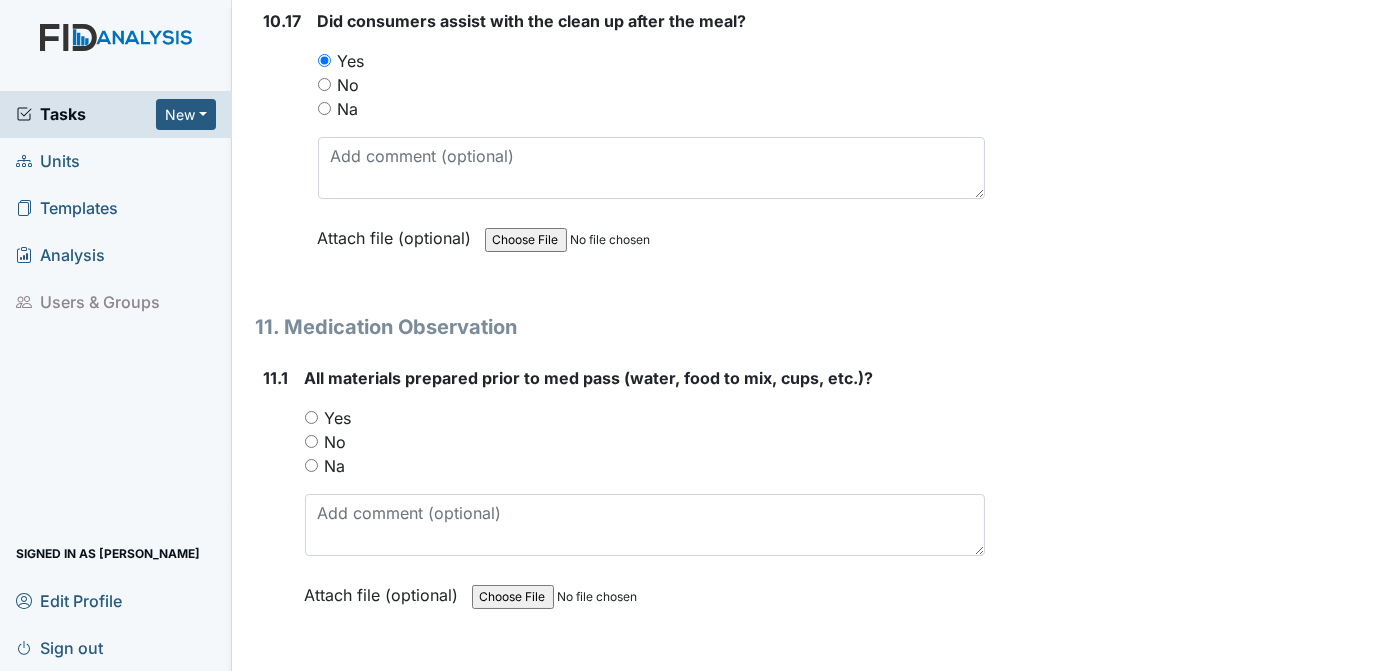 click on "Yes" at bounding box center [311, 417] 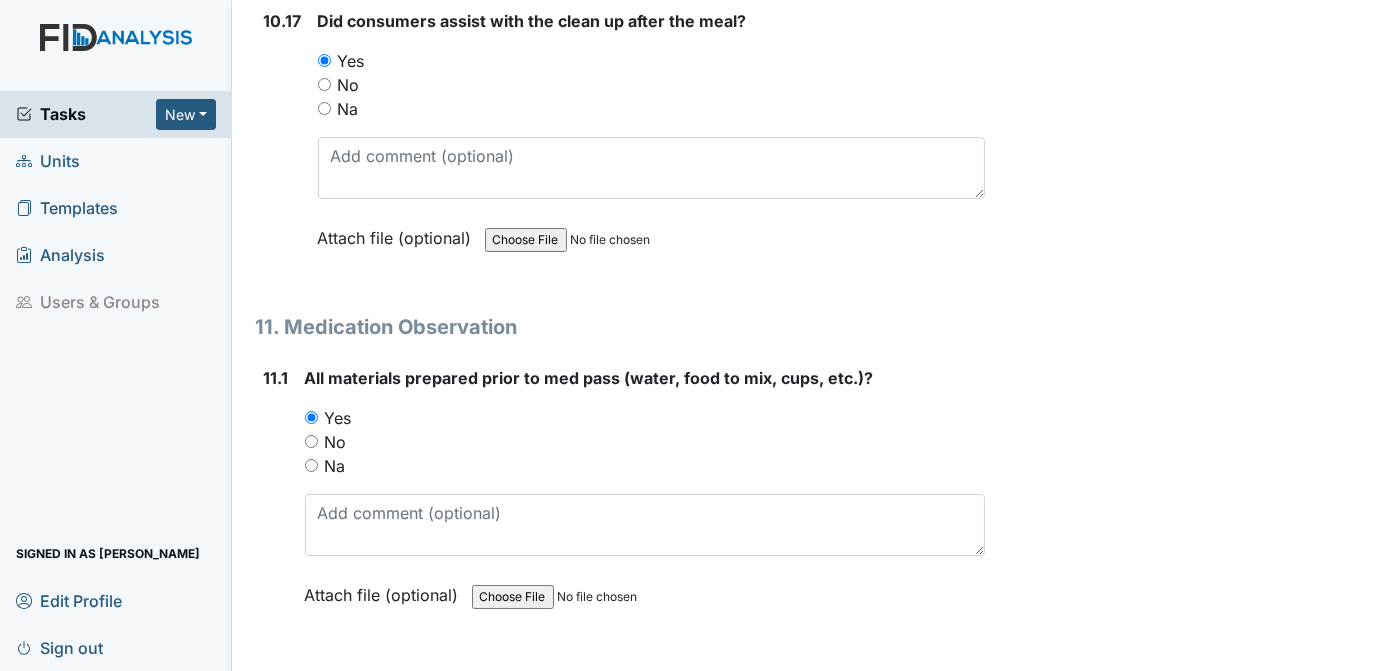 click on "Yes" at bounding box center (315, 720) 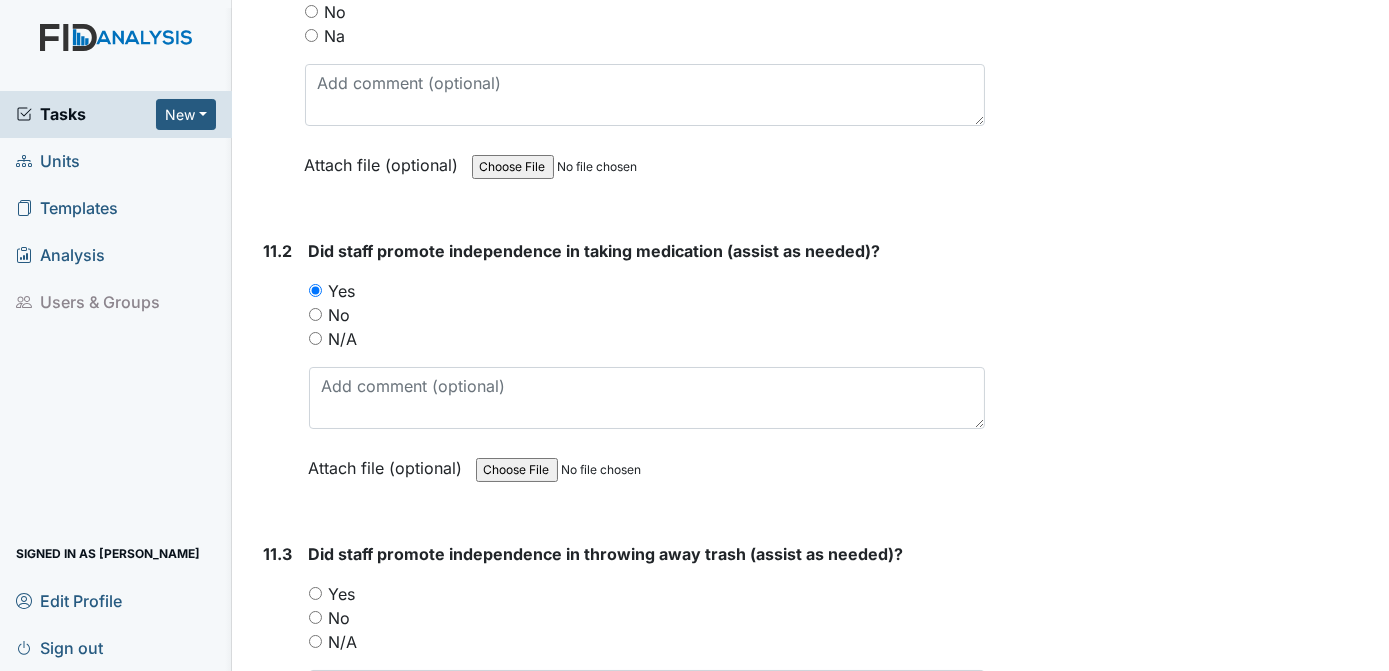 scroll, scrollTop: 22948, scrollLeft: 0, axis: vertical 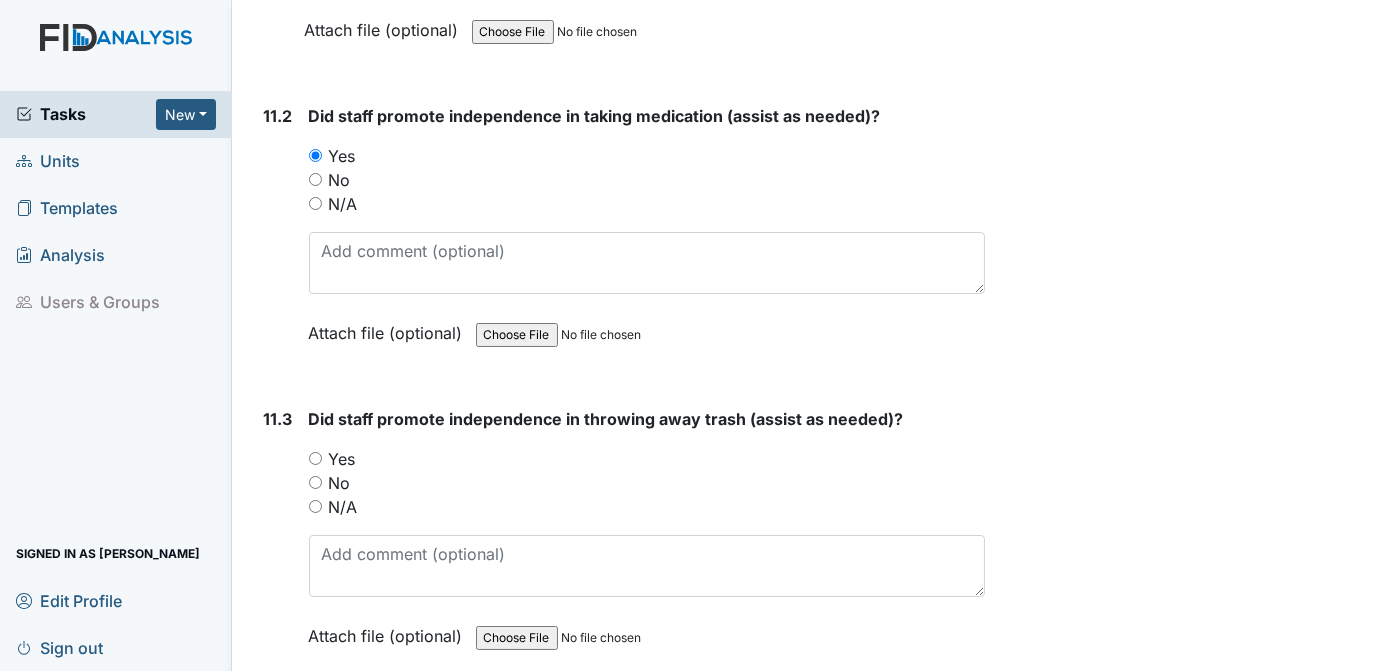 click on "Yes" at bounding box center [315, 458] 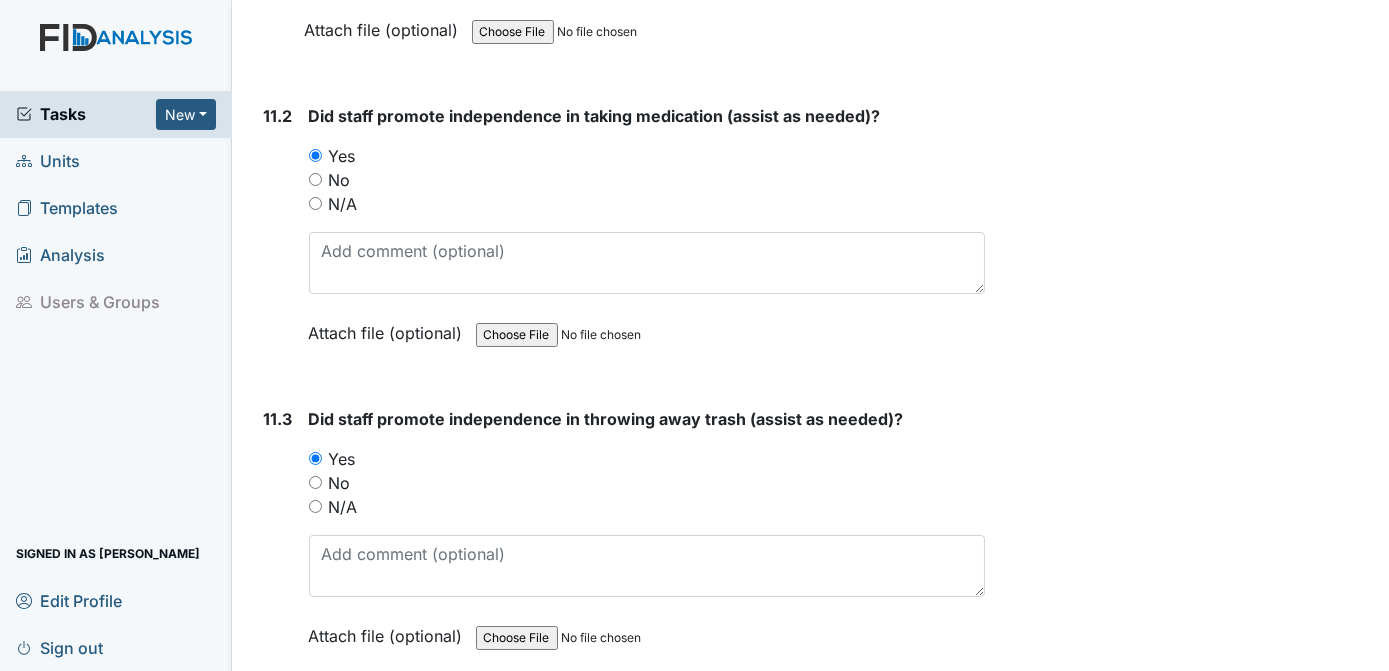 click on "Archive Task
×
Are you sure you want to archive this task? It will appear as incomplete on reports.
Archive
Delete Task
×
Are you sure you want to delete this task?
Delete
Save
Tracie Ponton assigned on Jul 10, 2025." at bounding box center [1190, -3417] 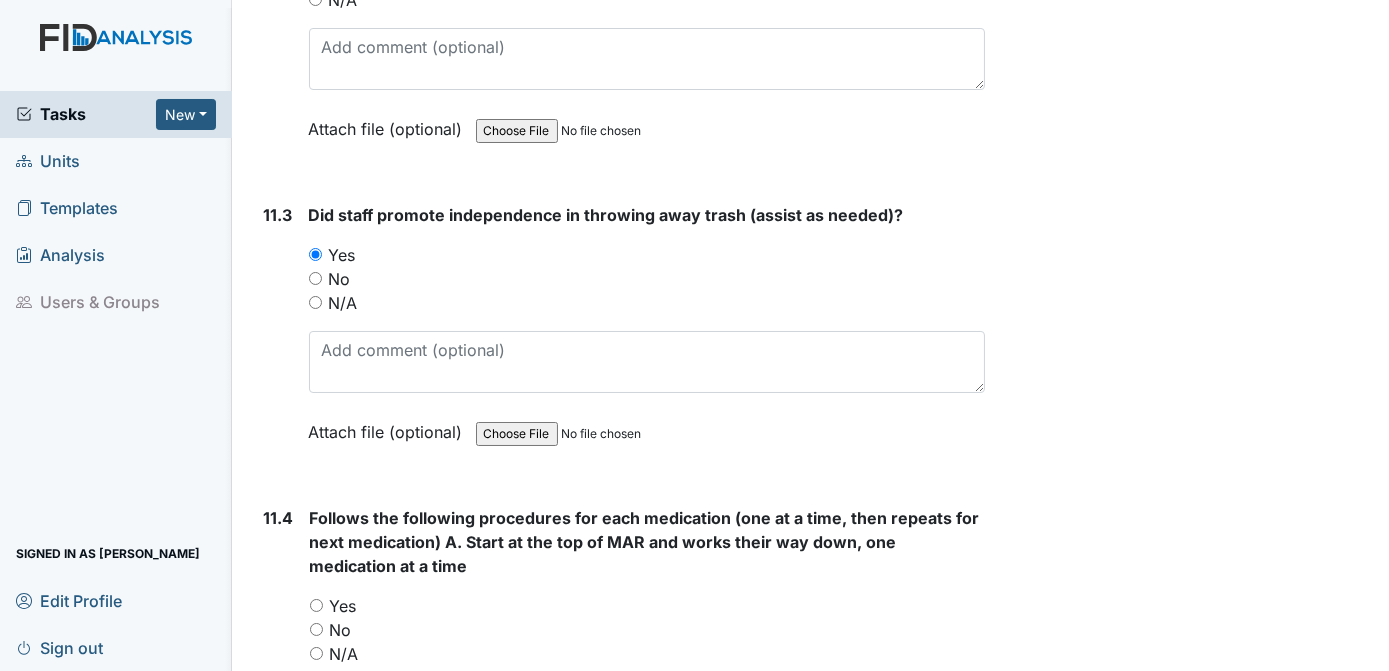 scroll, scrollTop: 23242, scrollLeft: 0, axis: vertical 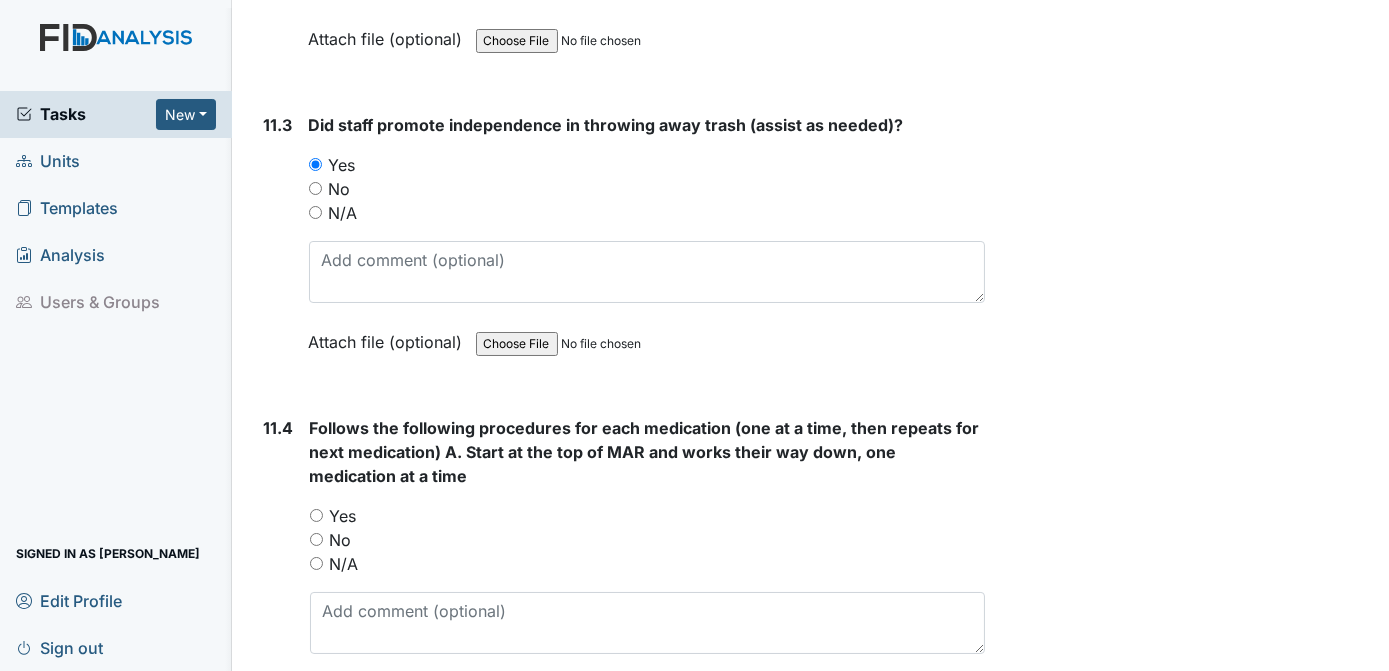 click on "Yes" at bounding box center [316, 515] 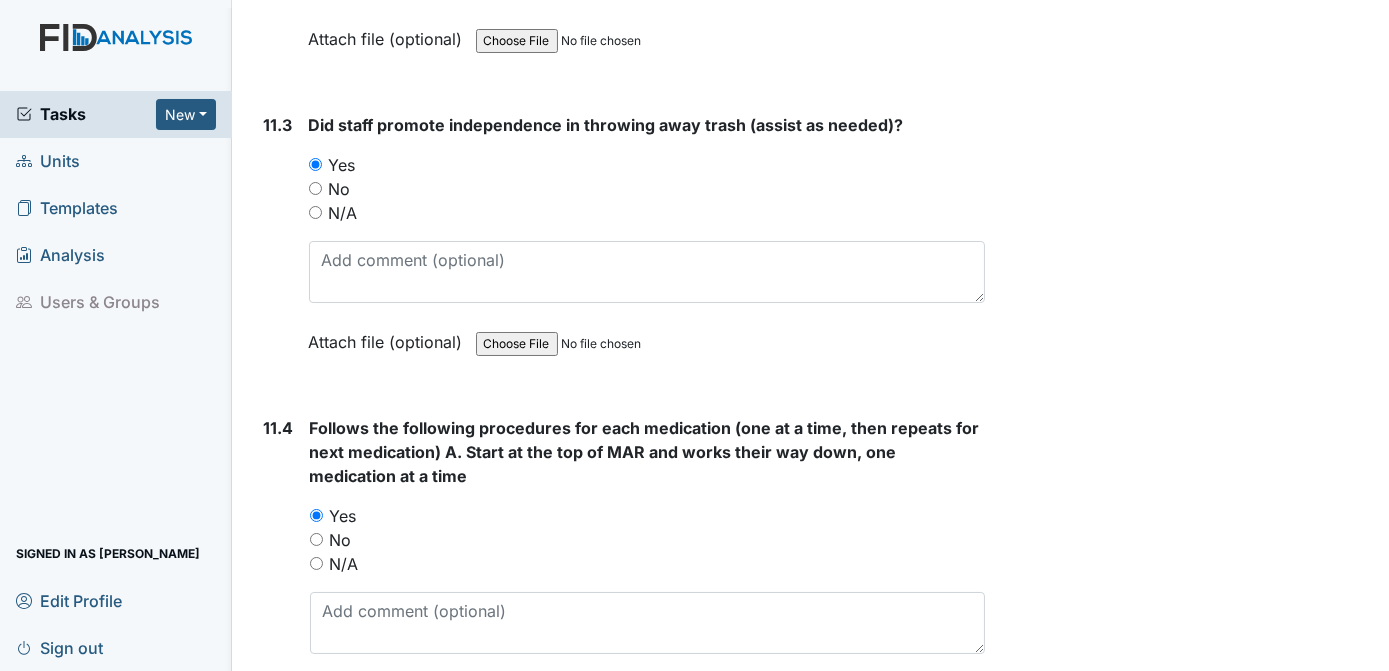 click on "Archive Task
×
Are you sure you want to archive this task? It will appear as incomplete on reports.
Archive
Delete Task
×
Are you sure you want to delete this task?
Delete
Save
Tracie Ponton assigned on Jul 10, 2025." at bounding box center [1190, -3711] 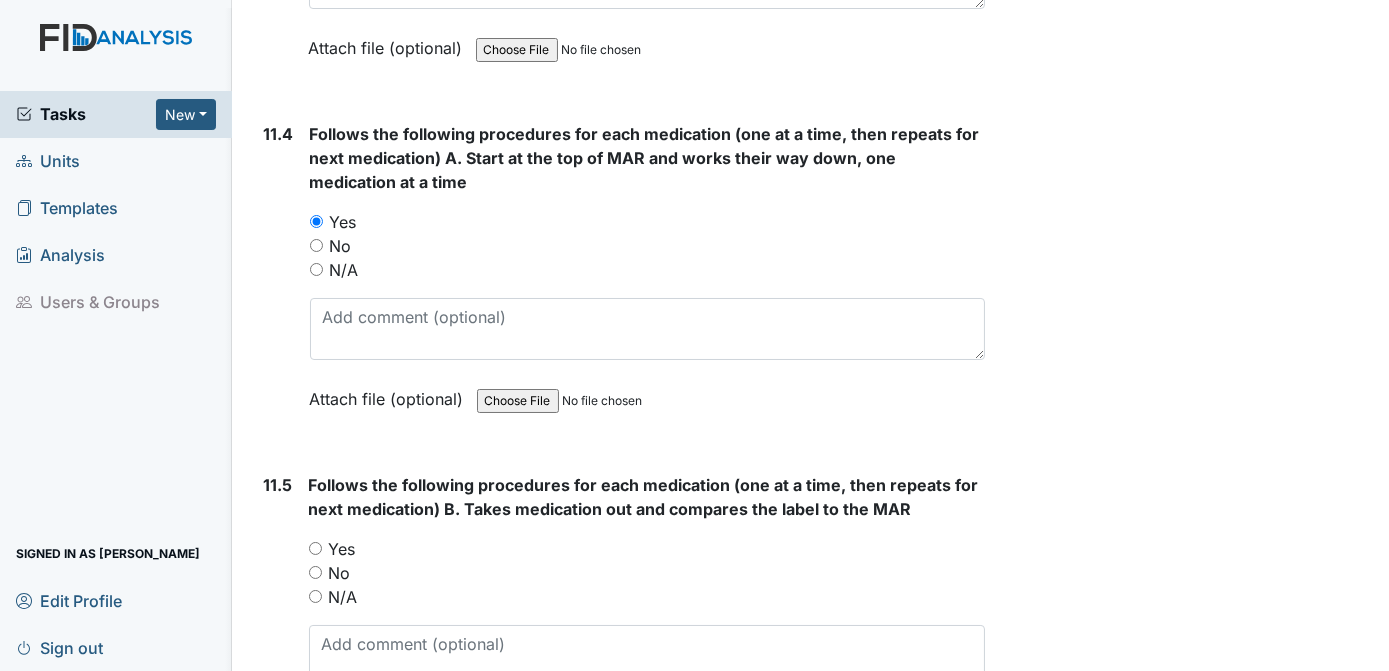scroll, scrollTop: 23626, scrollLeft: 0, axis: vertical 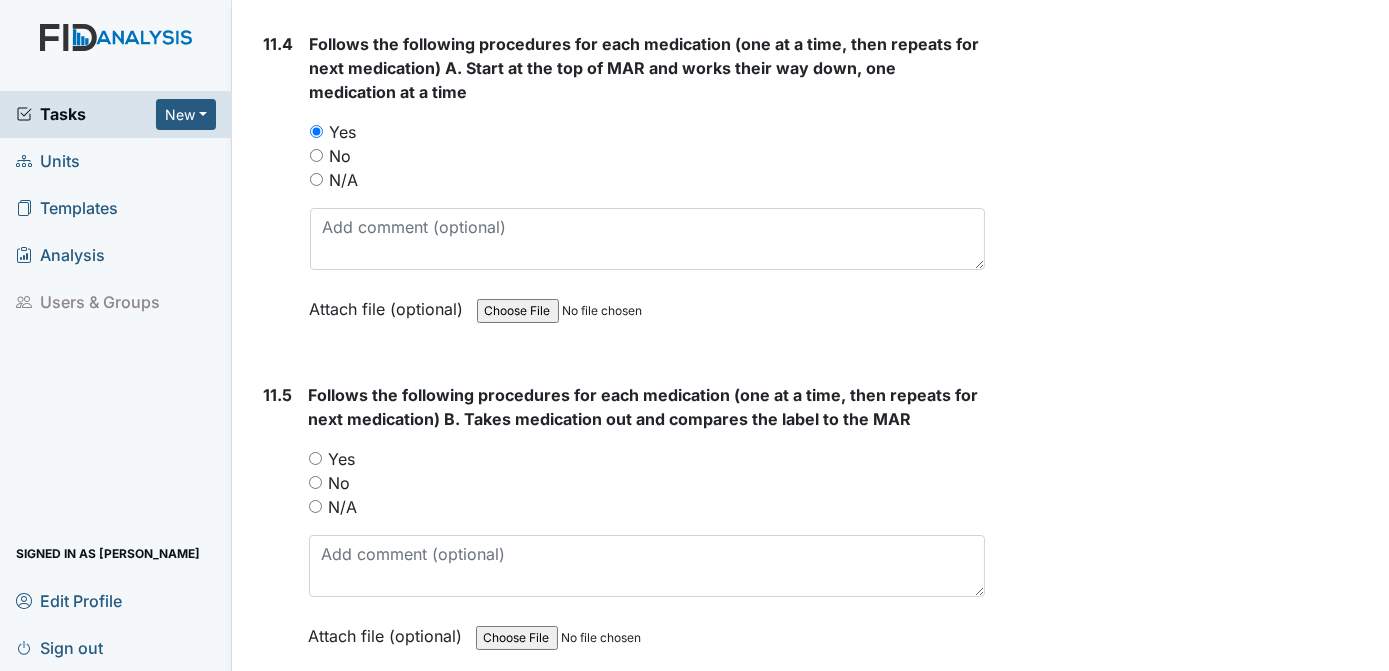 click on "Yes" at bounding box center [315, 458] 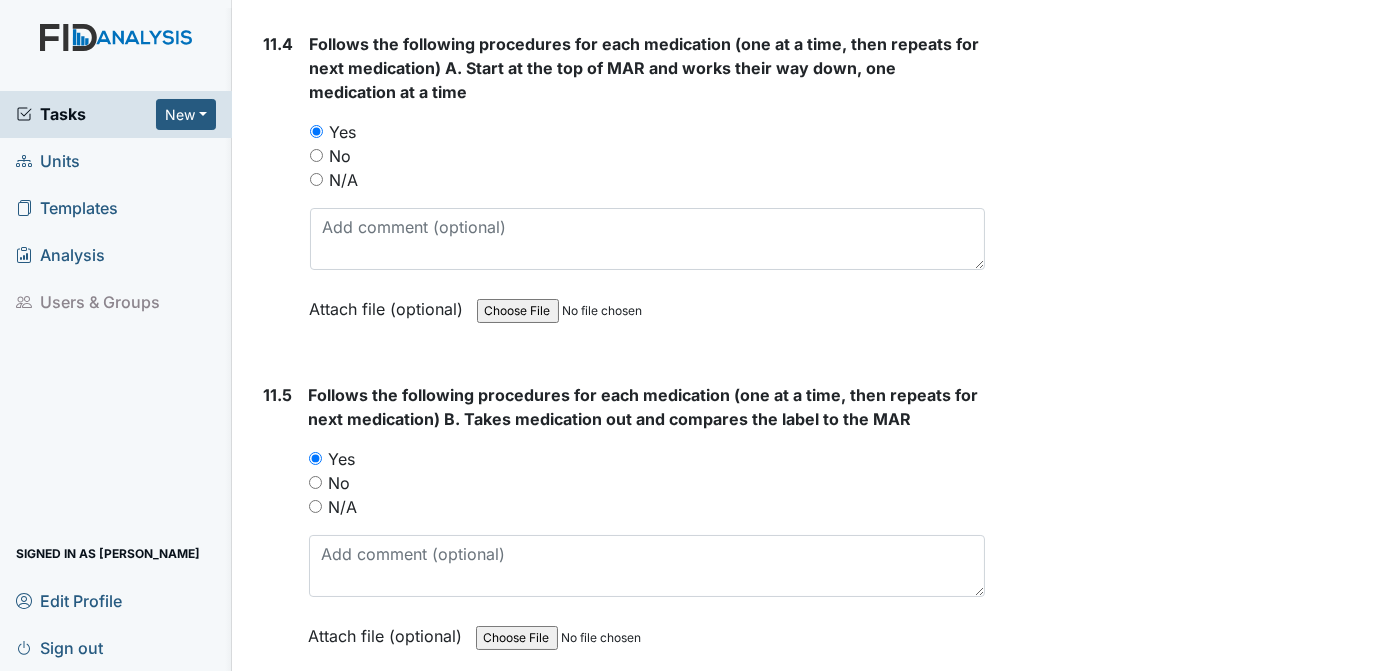click on "Yes" at bounding box center [315, 785] 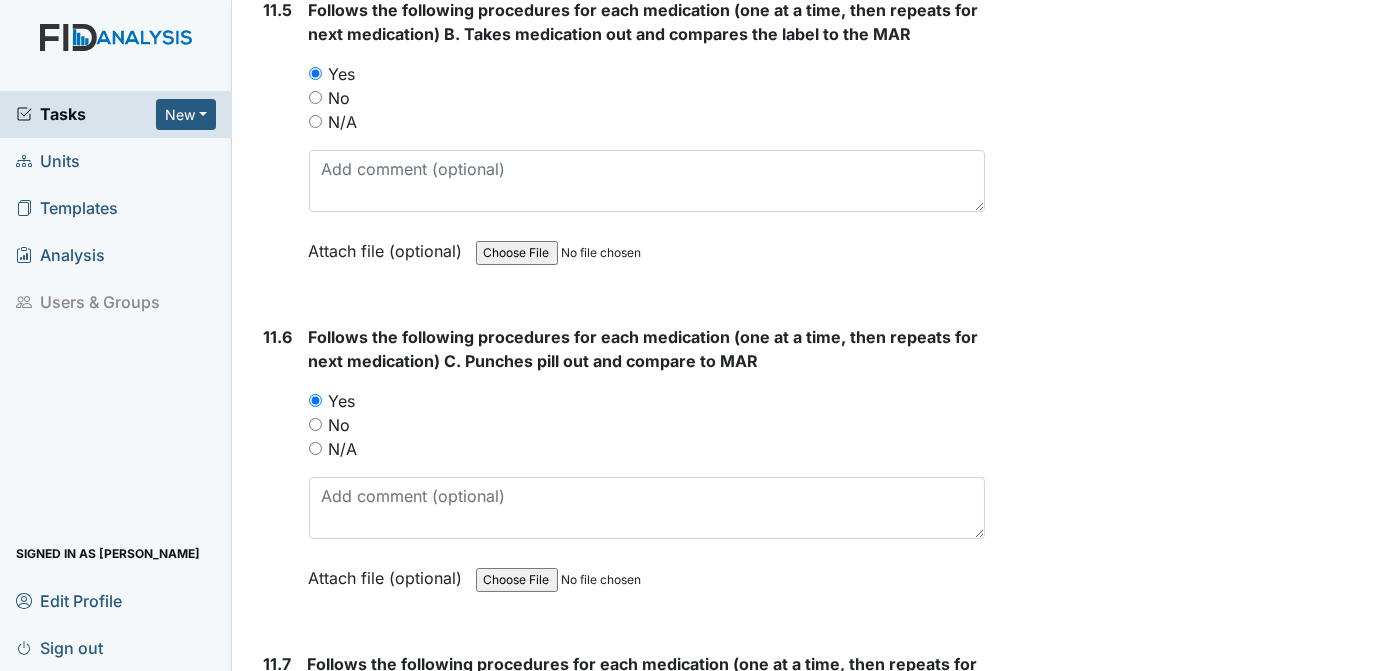 scroll, scrollTop: 24237, scrollLeft: 0, axis: vertical 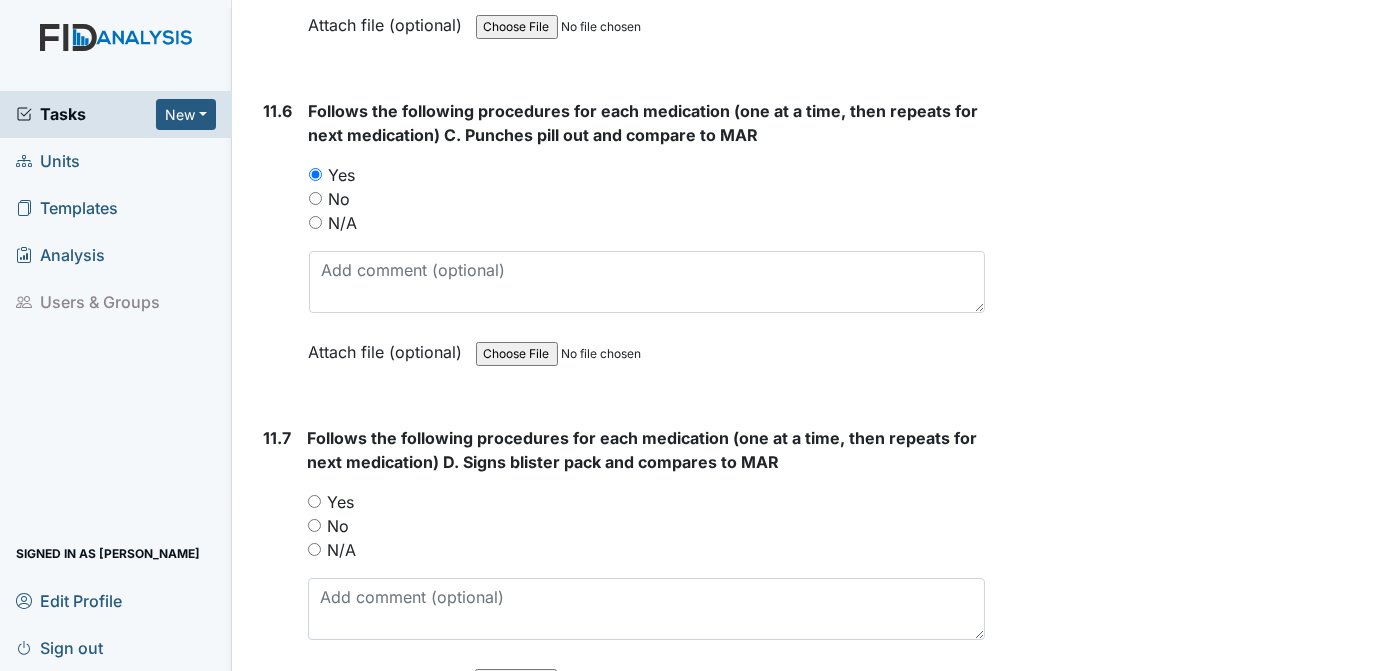 click on "Yes" at bounding box center [314, 501] 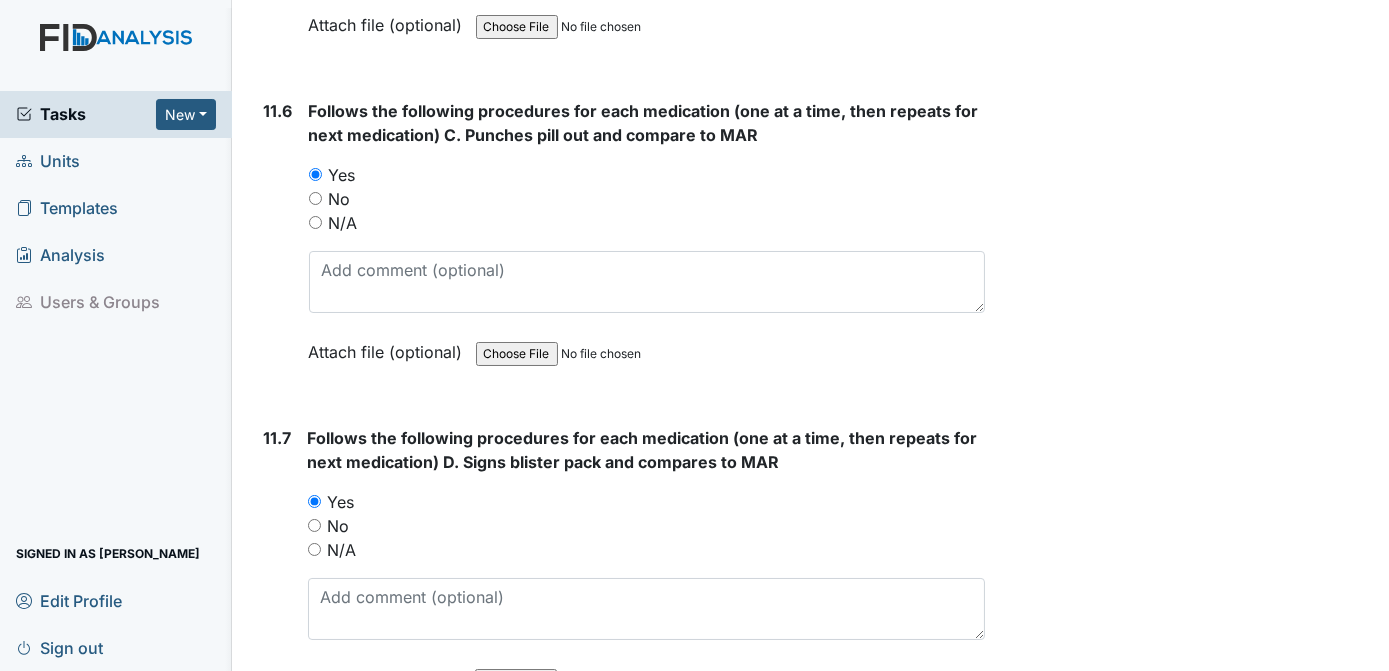 click on "Archive Task
×
Are you sure you want to archive this task? It will appear as incomplete on reports.
Archive
Delete Task
×
Are you sure you want to delete this task?
Delete
Save
Tracie Ponton assigned on Jul 10, 2025." at bounding box center (1190, -4706) 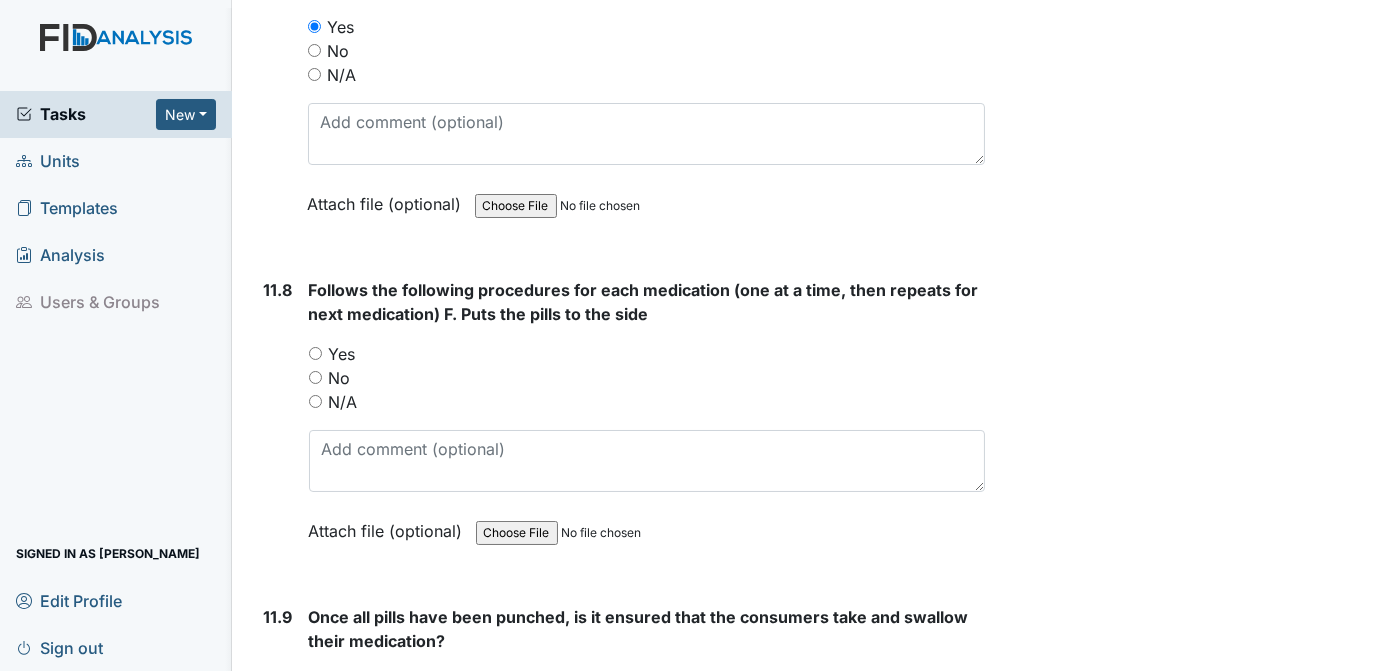 scroll, scrollTop: 24757, scrollLeft: 0, axis: vertical 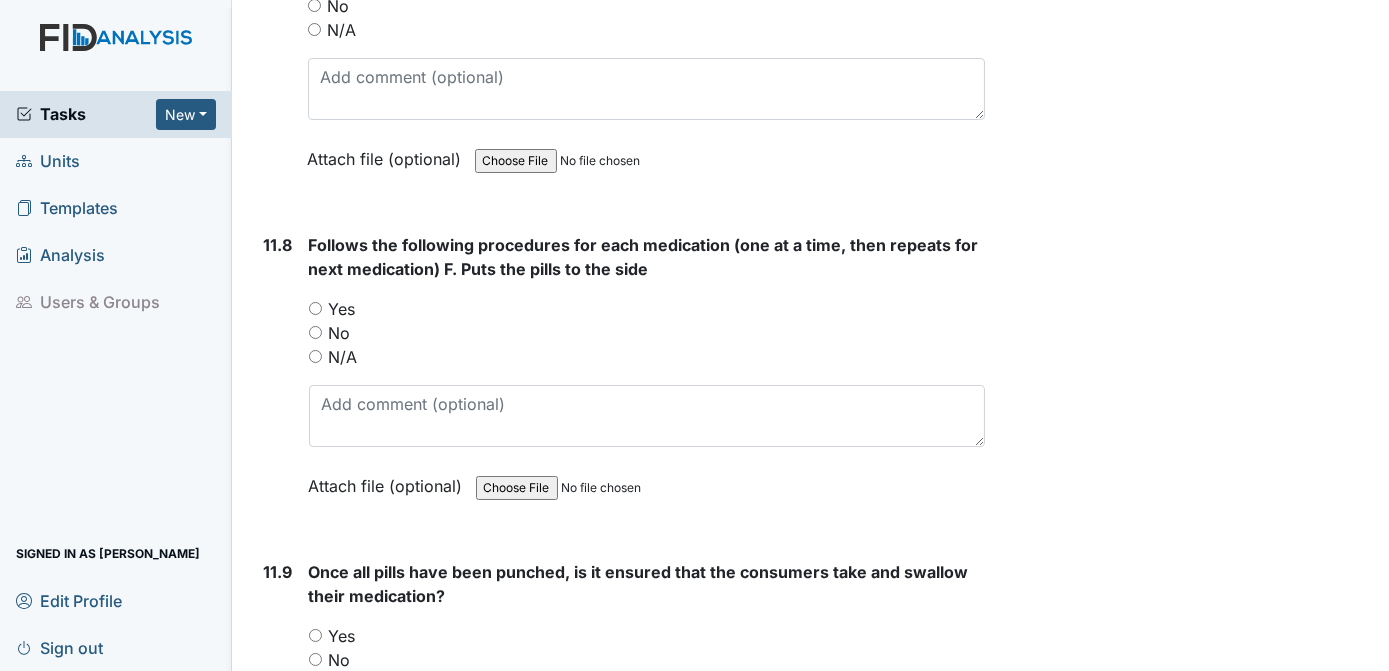 click on "Yes" at bounding box center (315, 308) 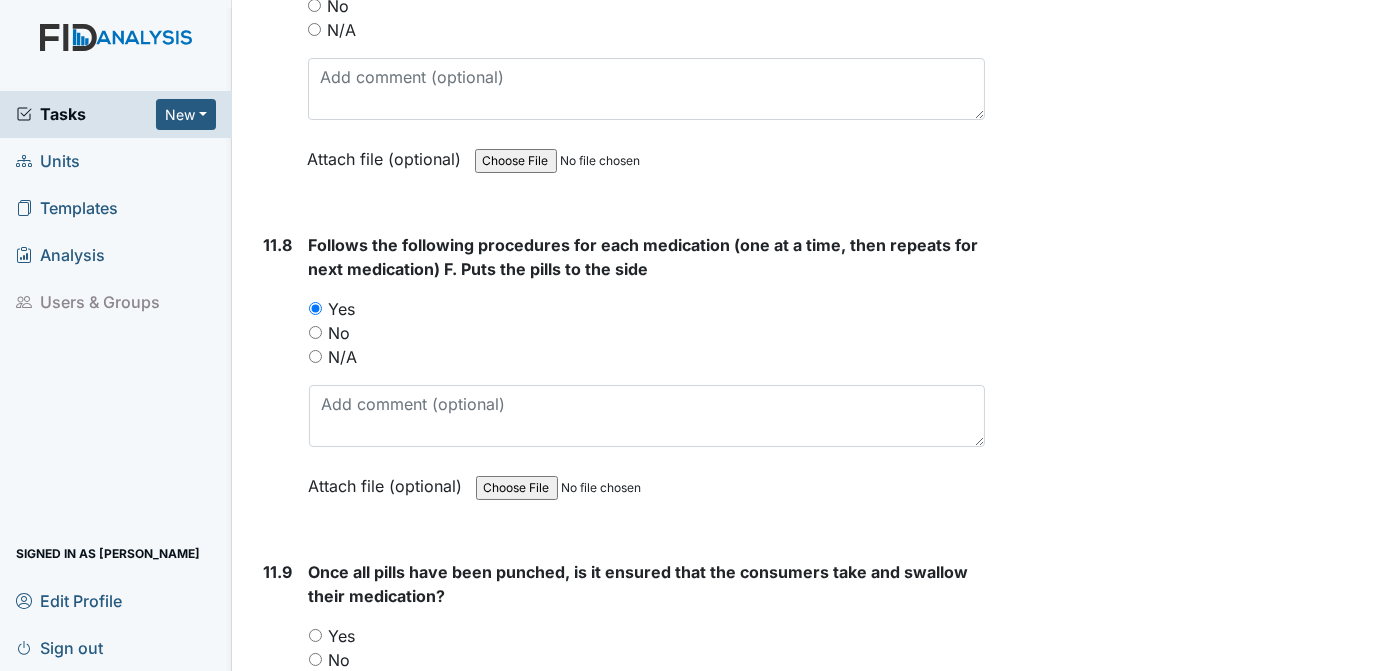 click on "Yes" at bounding box center [315, 635] 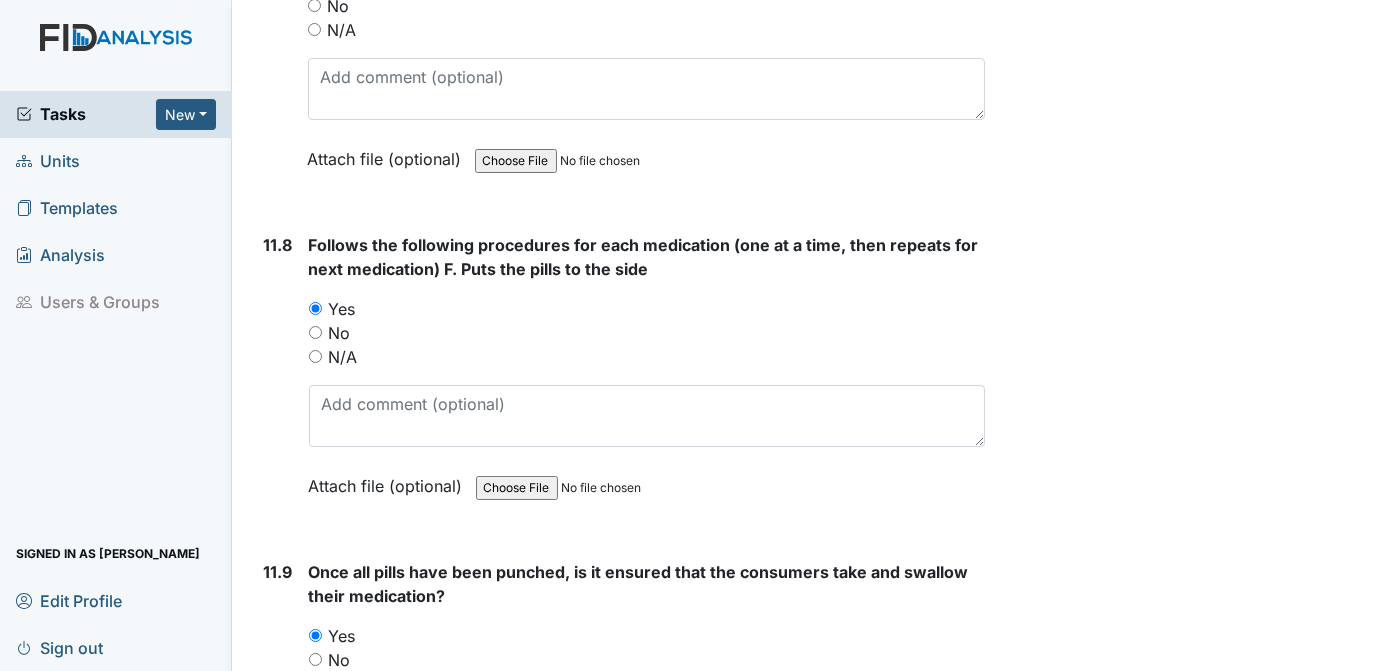 click on "Archive Task
×
Are you sure you want to archive this task? It will appear as incomplete on reports.
Archive
Delete Task
×
Are you sure you want to delete this task?
Delete
Save
Tracie Ponton assigned on Jul 10, 2025." at bounding box center [1190, -5226] 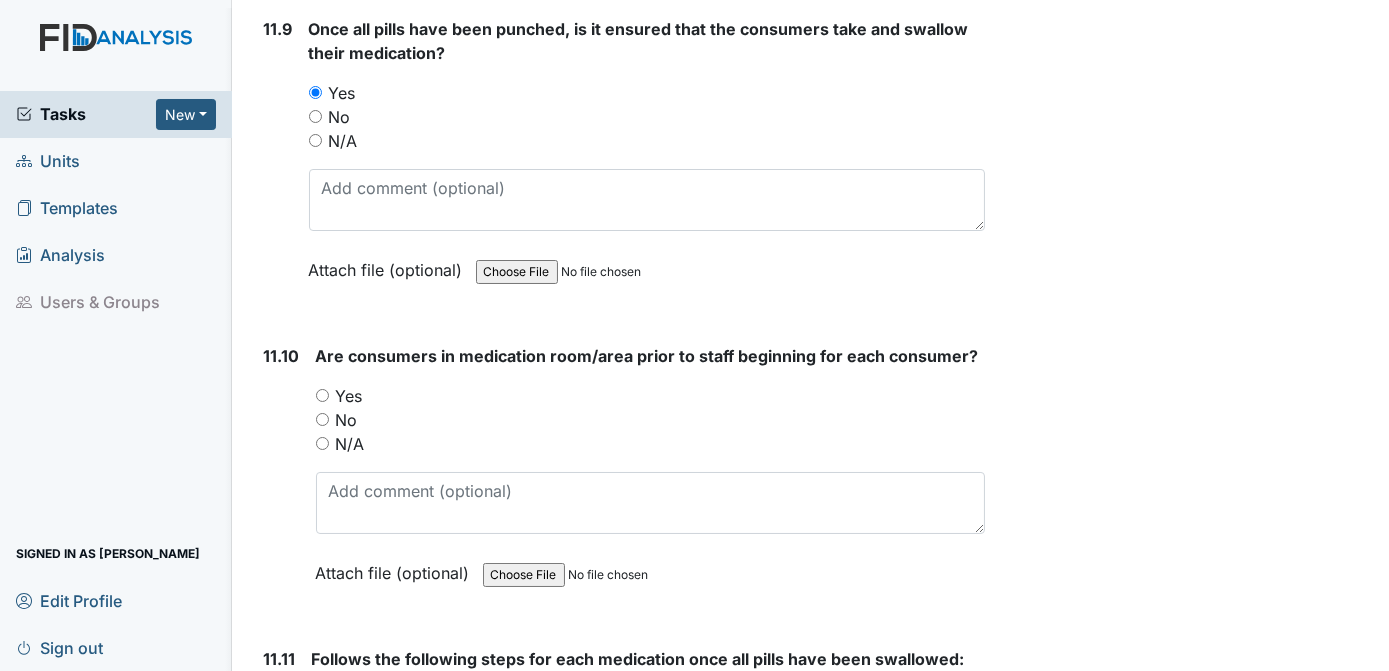 scroll, scrollTop: 25390, scrollLeft: 0, axis: vertical 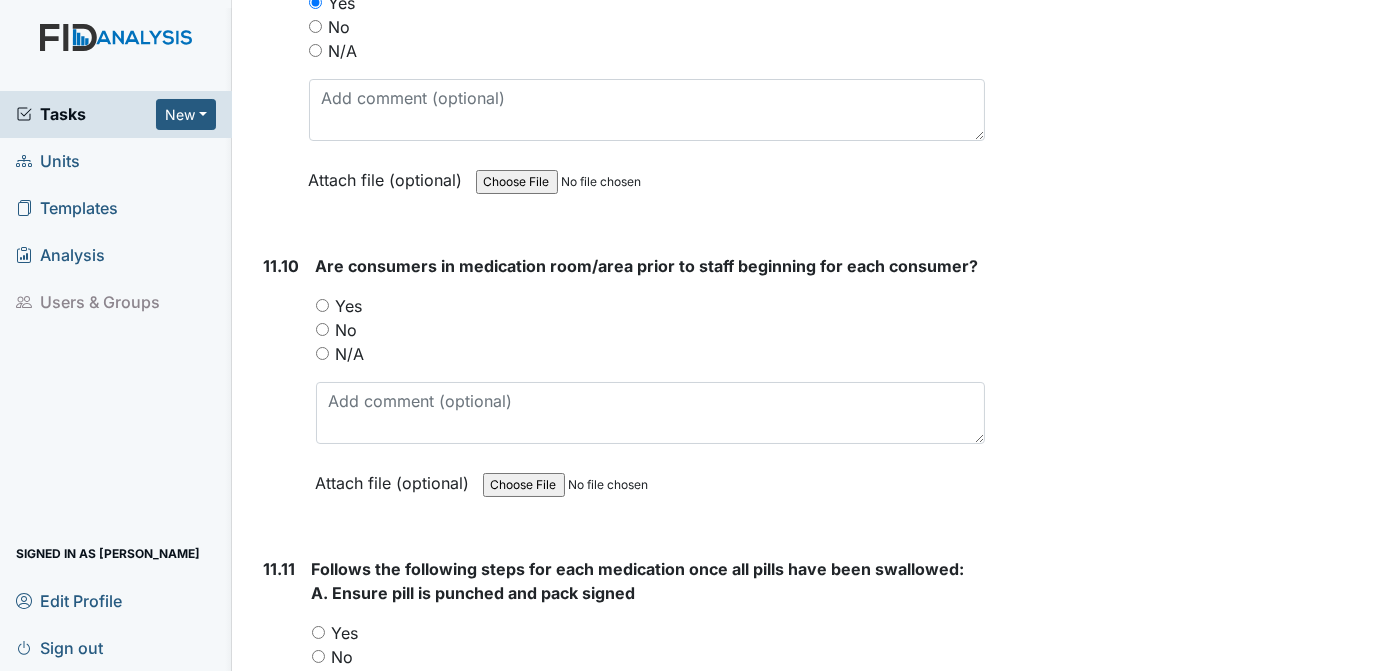 click on "Yes" at bounding box center [322, 305] 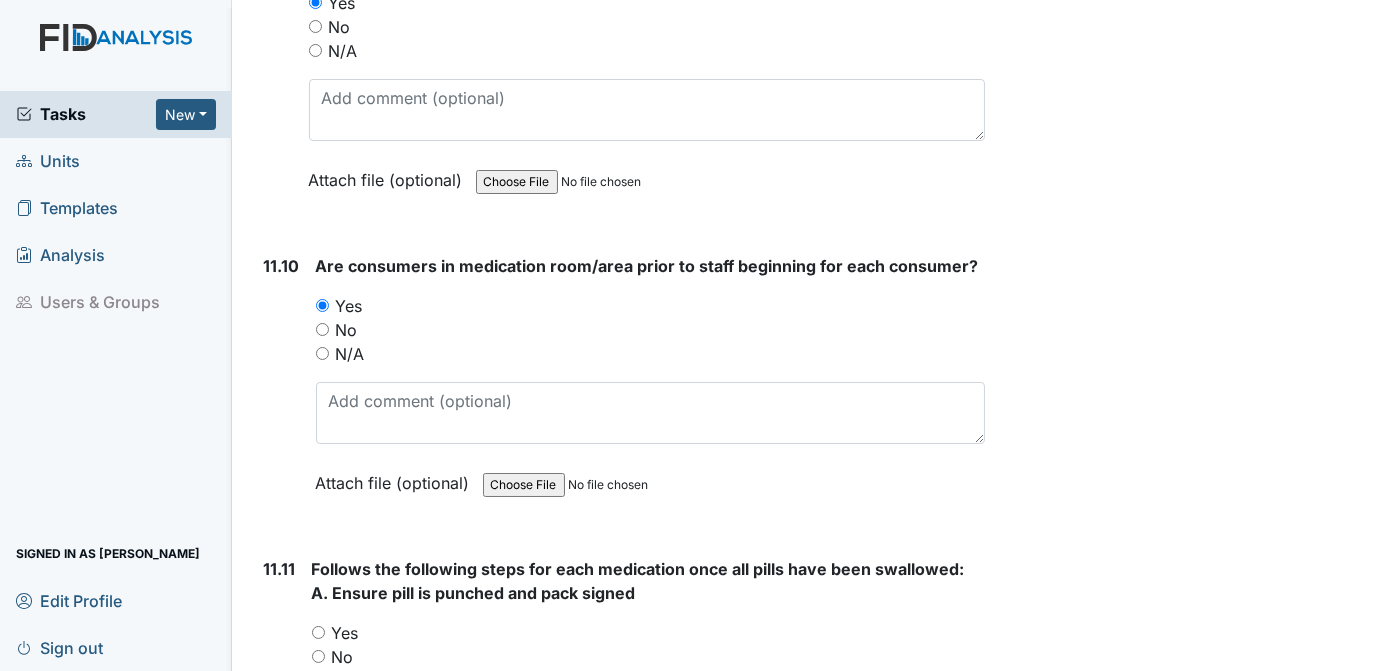 click on "Yes" at bounding box center [318, 632] 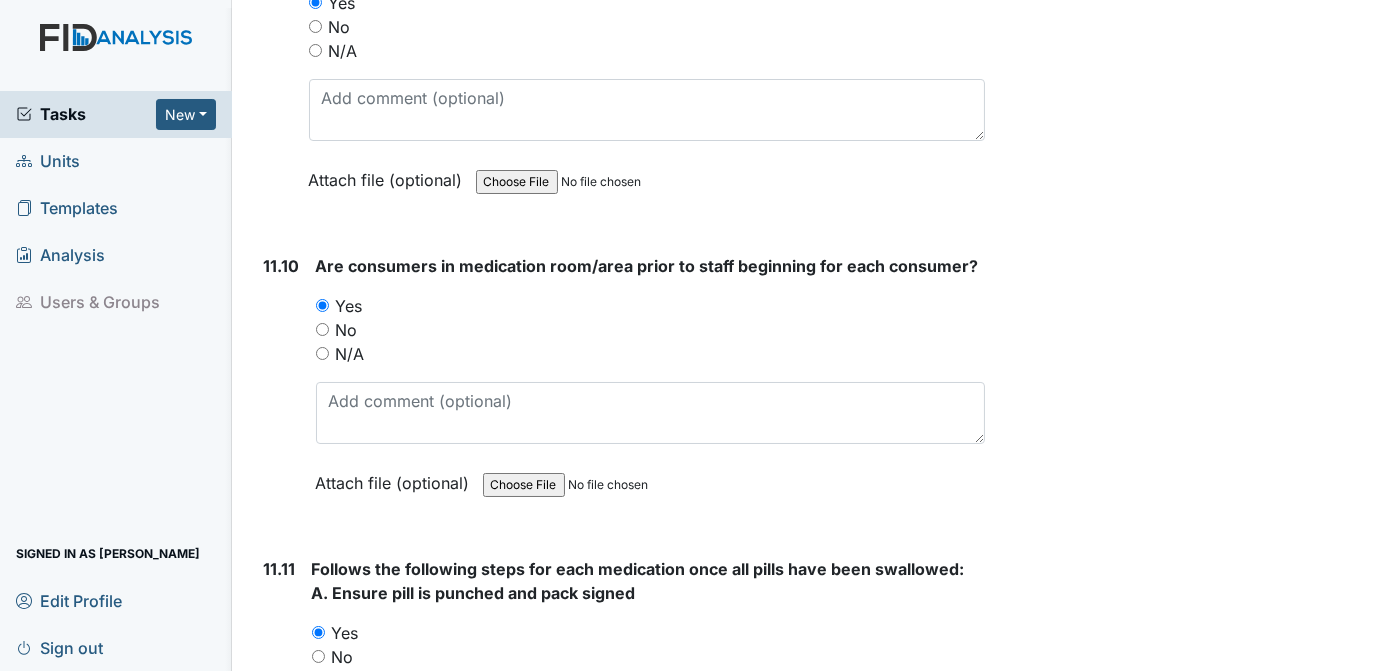 click on "Archive Task
×
Are you sure you want to archive this task? It will appear as incomplete on reports.
Archive
Delete Task
×
Are you sure you want to delete this task?
Delete
Save
Tracie Ponton assigned on Jul 10, 2025." at bounding box center [1190, -5859] 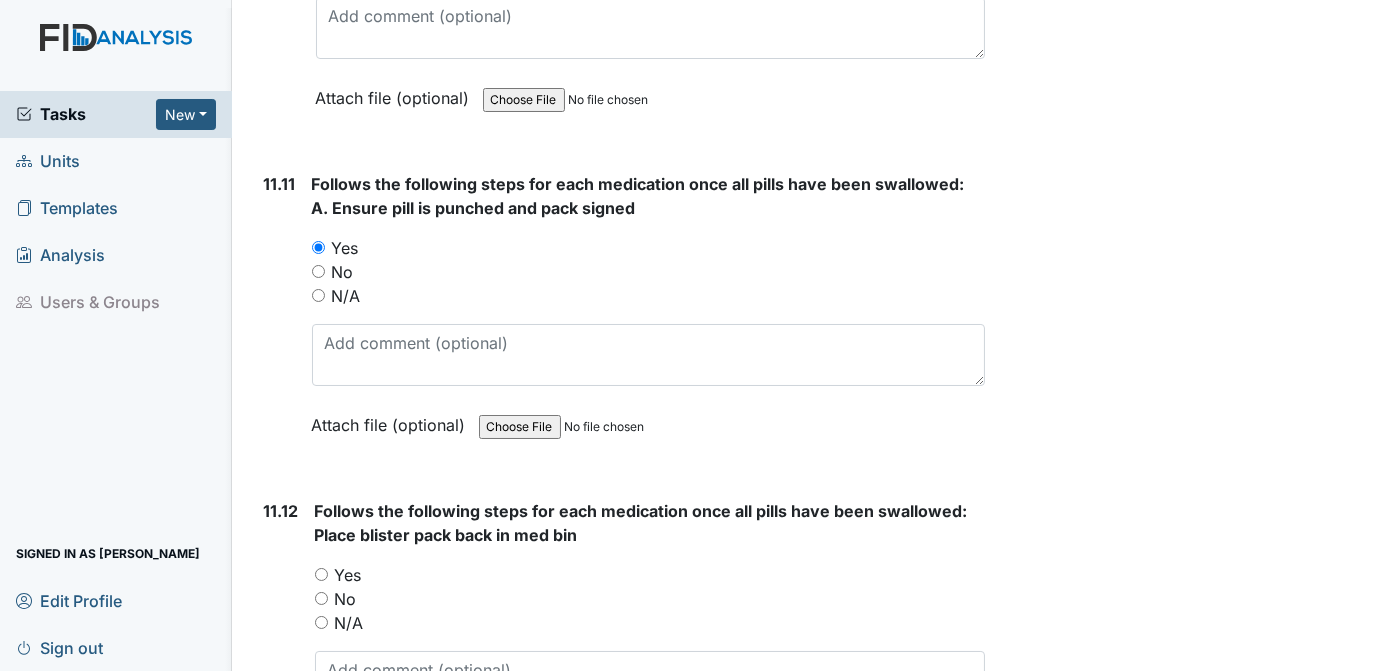 scroll, scrollTop: 25820, scrollLeft: 0, axis: vertical 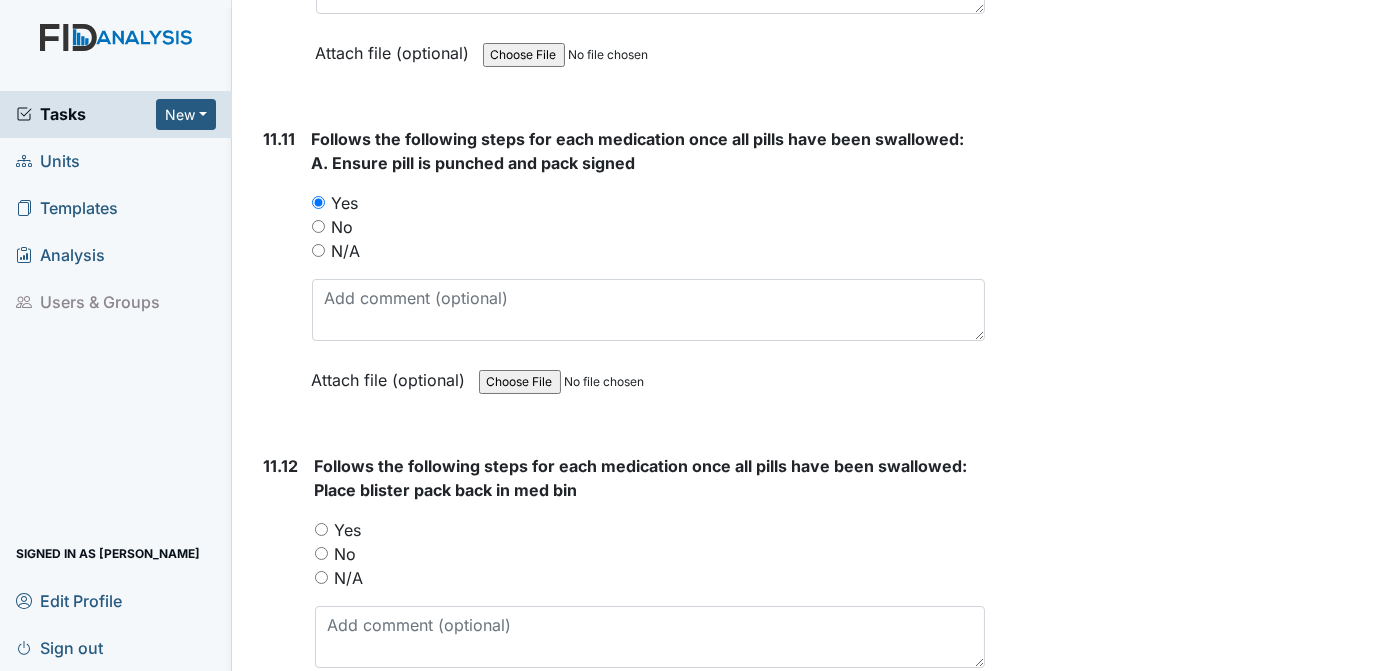 click on "Yes" at bounding box center (321, 529) 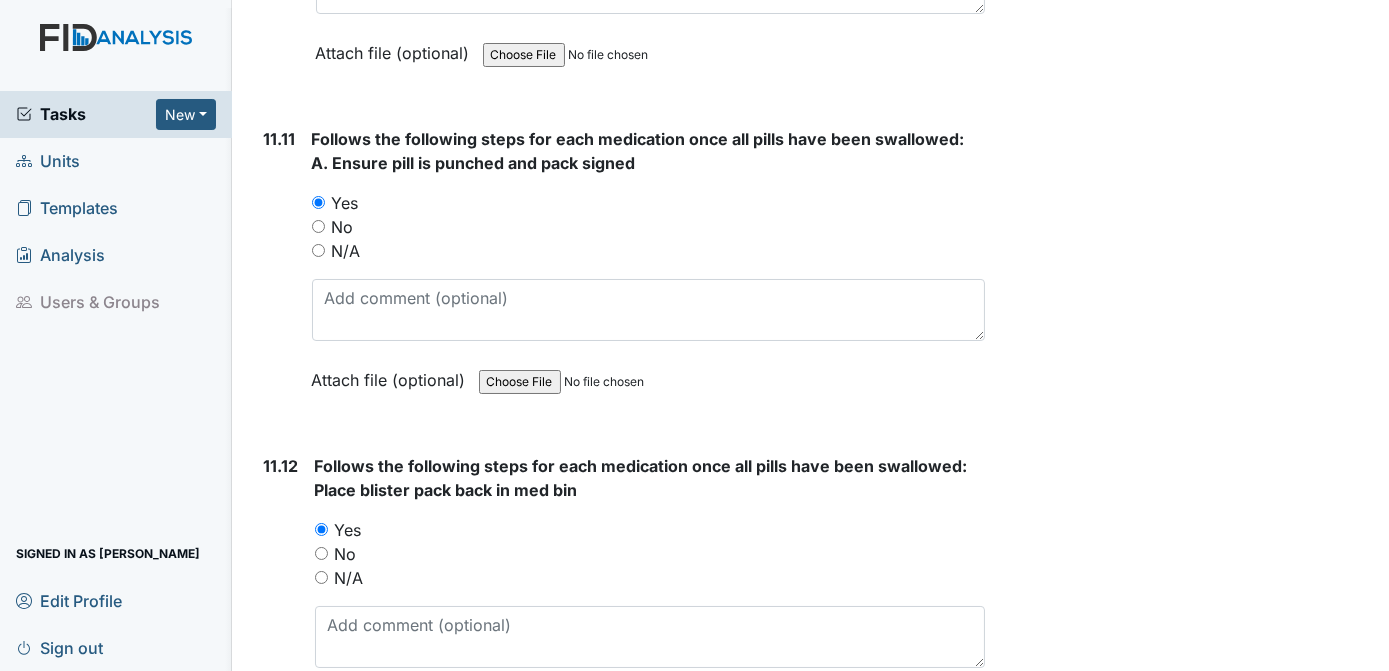 click on "Archive Task
×
Are you sure you want to archive this task? It will appear as incomplete on reports.
Archive
Delete Task
×
Are you sure you want to delete this task?
Delete
Save
Tracie Ponton assigned on Jul 10, 2025." at bounding box center [1190, -6289] 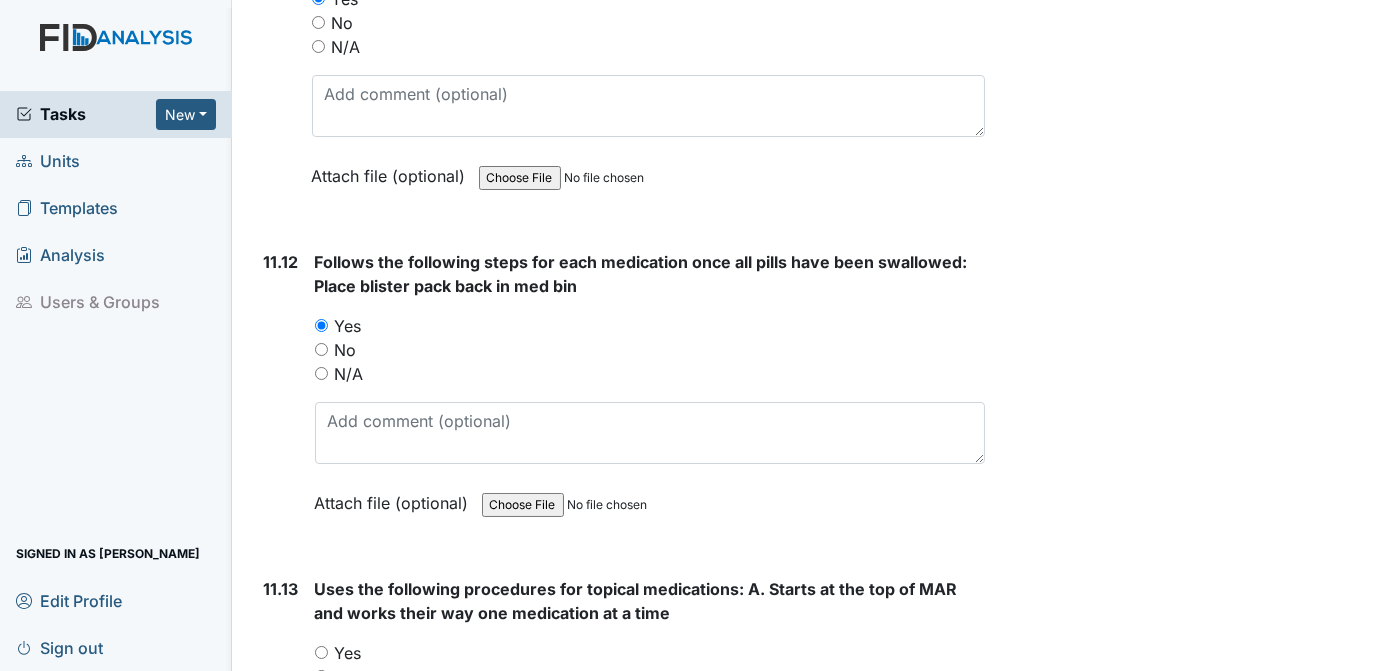 scroll, scrollTop: 26069, scrollLeft: 0, axis: vertical 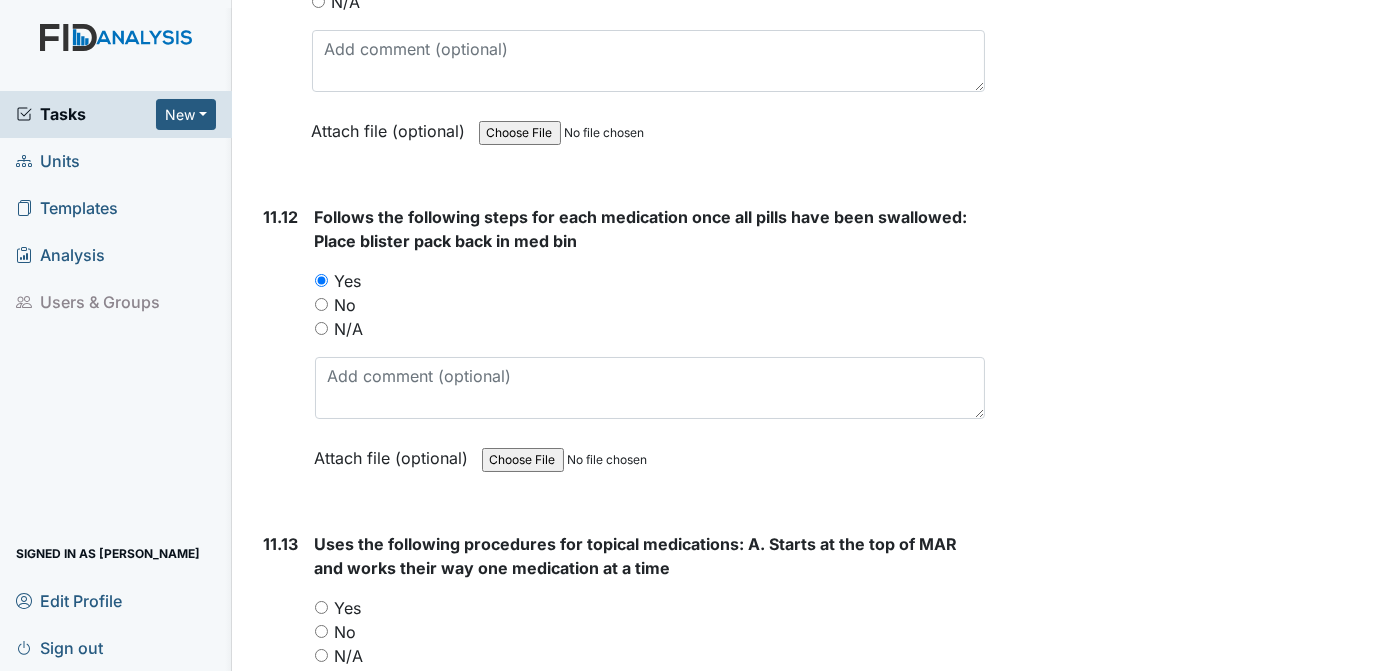 click on "Yes" at bounding box center [321, 607] 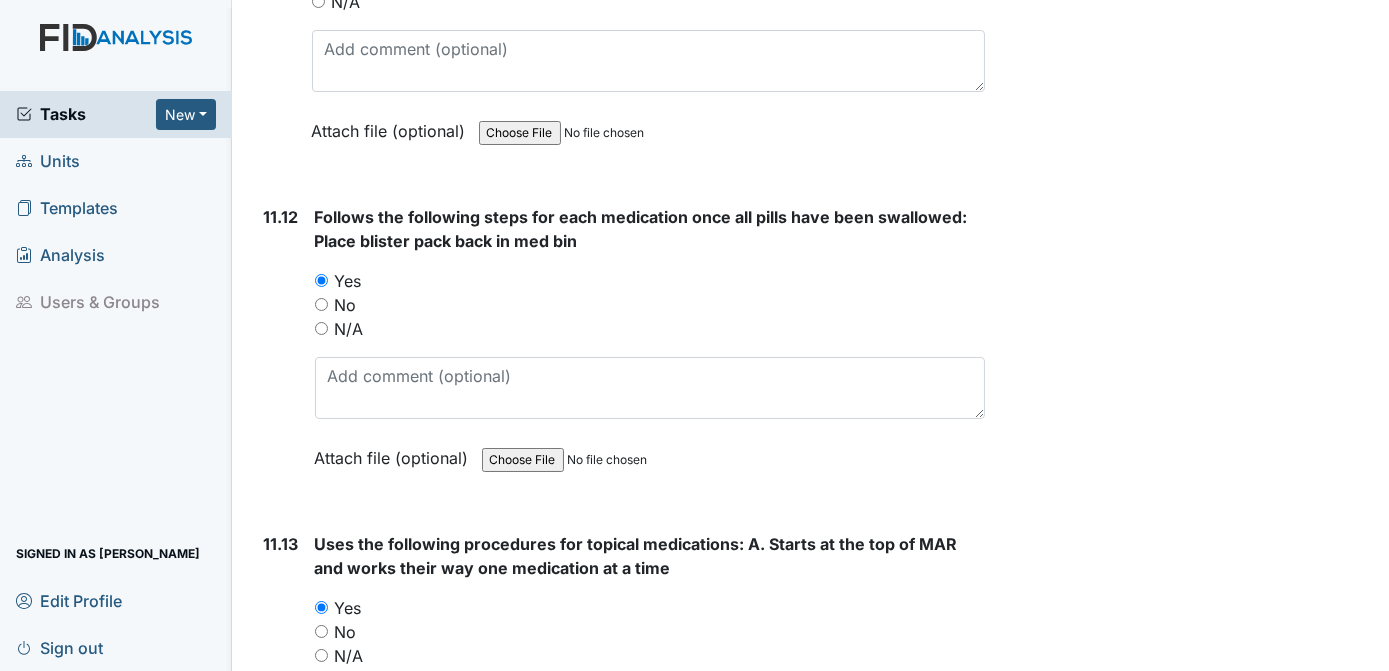 click on "Archive Task
×
Are you sure you want to archive this task? It will appear as incomplete on reports.
Archive
Delete Task
×
Are you sure you want to delete this task?
Delete
Save
Tracie Ponton assigned on Jul 10, 2025." at bounding box center (1190, -6538) 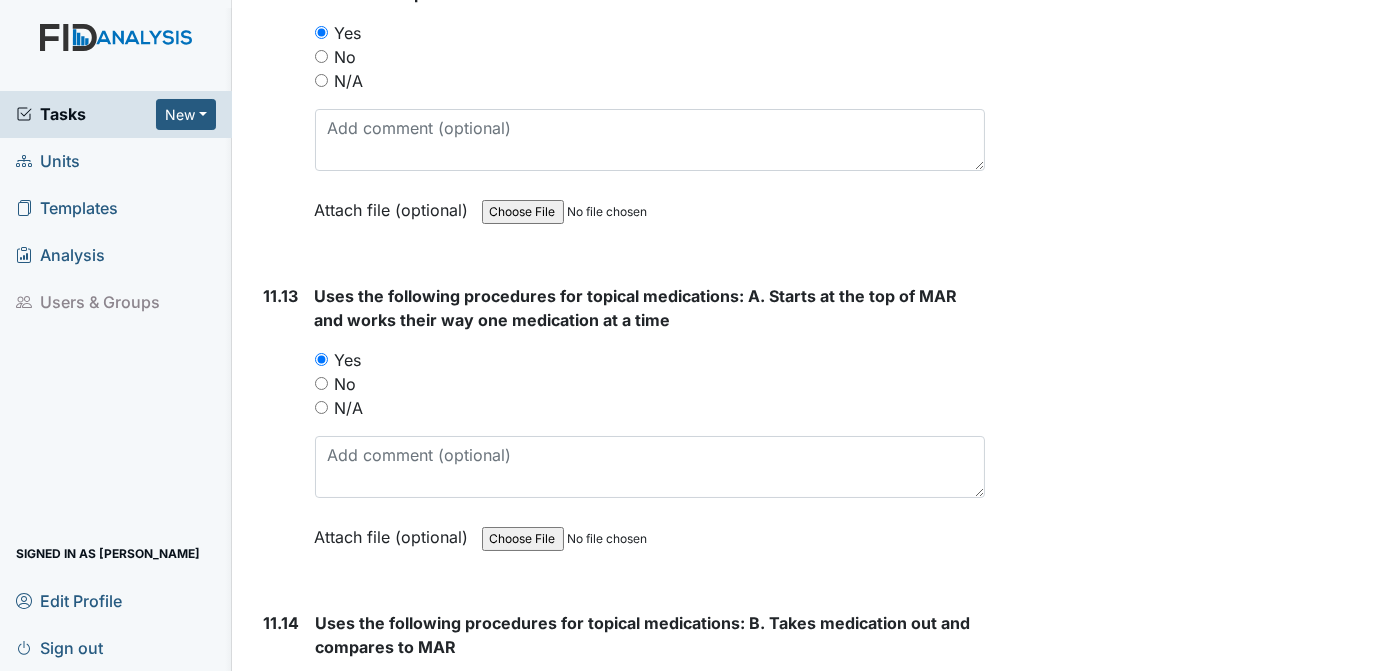 scroll, scrollTop: 26362, scrollLeft: 0, axis: vertical 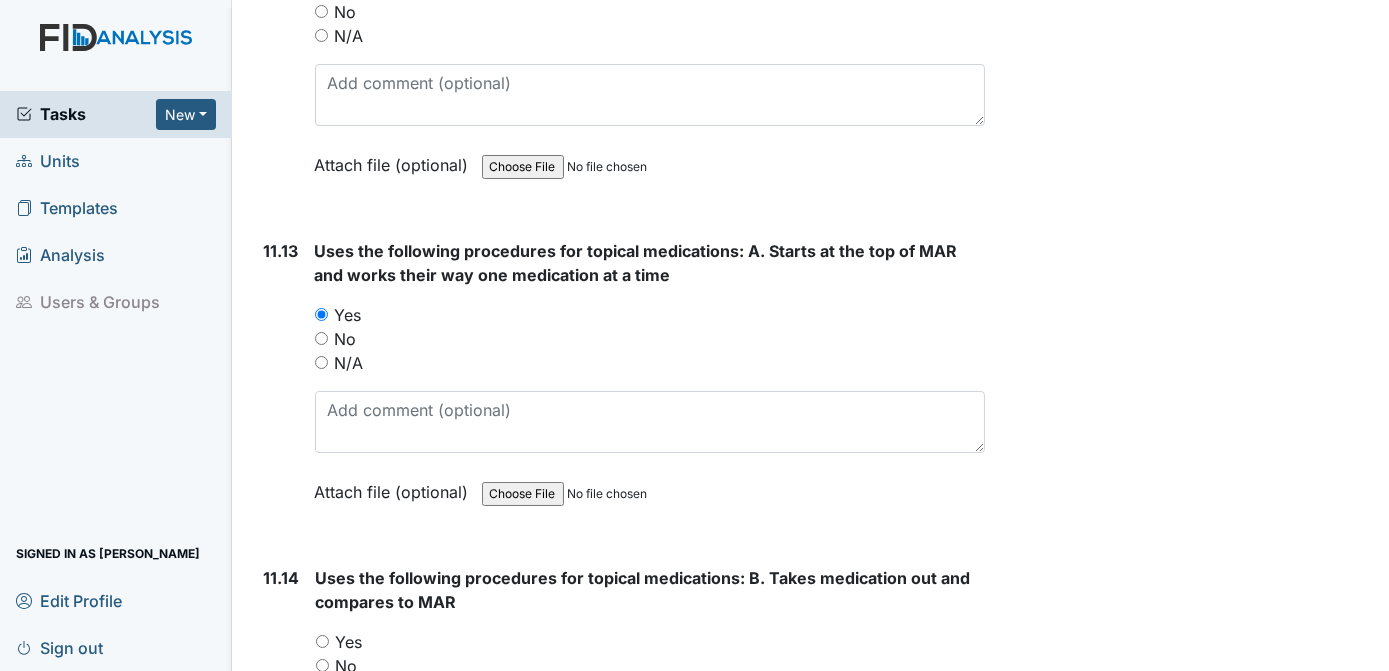 click on "Yes" at bounding box center [322, 641] 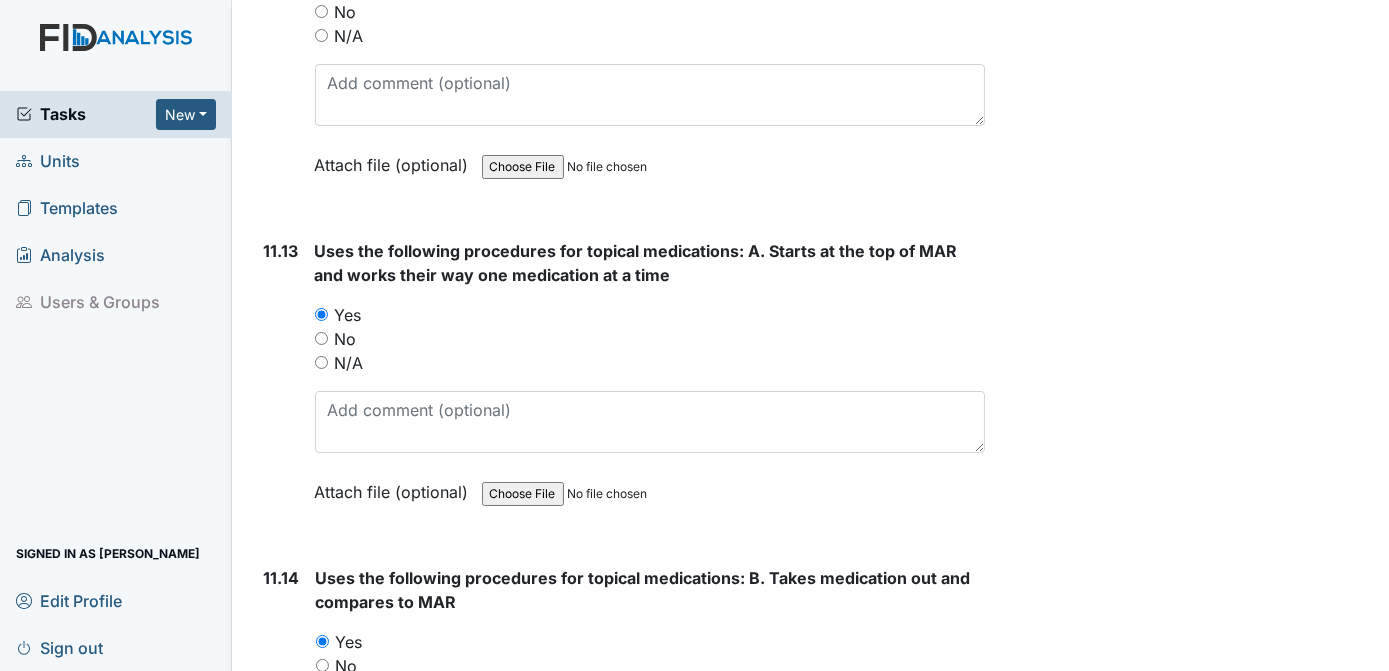 click on "Archive Task
×
Are you sure you want to archive this task? It will appear as incomplete on reports.
Archive
Delete Task
×
Are you sure you want to delete this task?
Delete
Save
Tracie Ponton assigned on Jul 10, 2025." at bounding box center (1190, -6831) 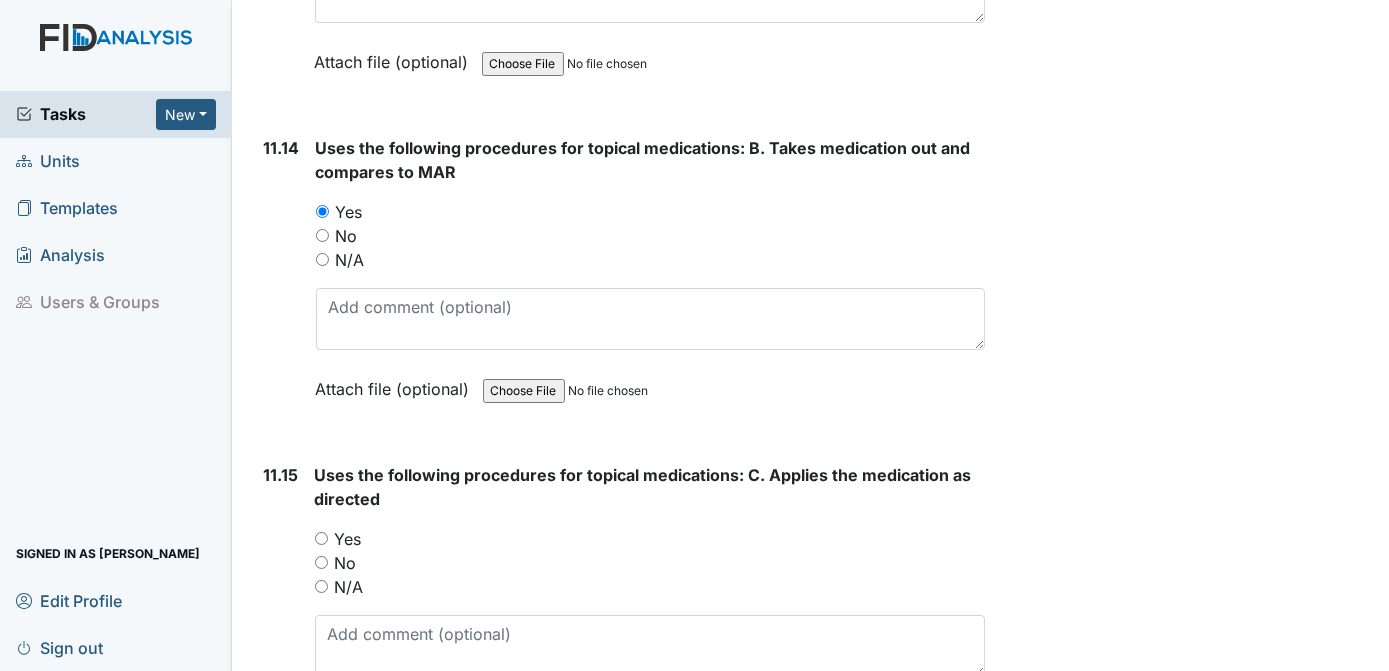 scroll, scrollTop: 26837, scrollLeft: 0, axis: vertical 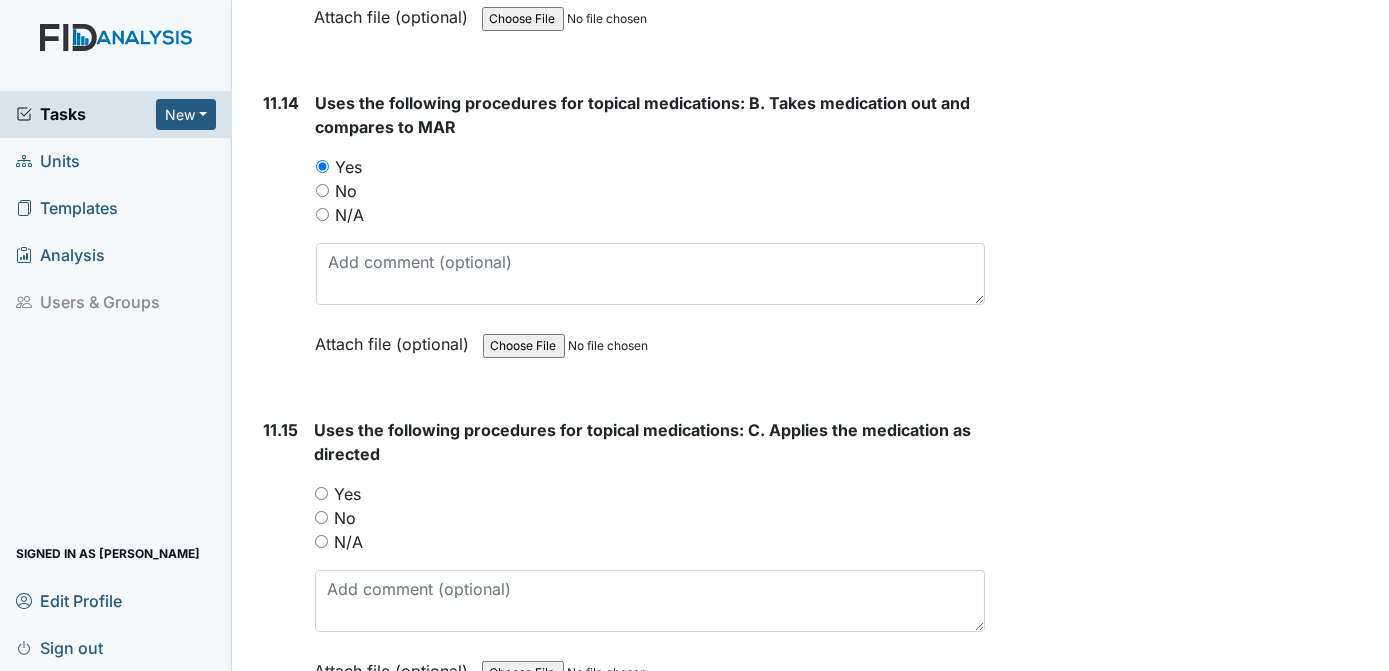 click on "Yes" at bounding box center [321, 493] 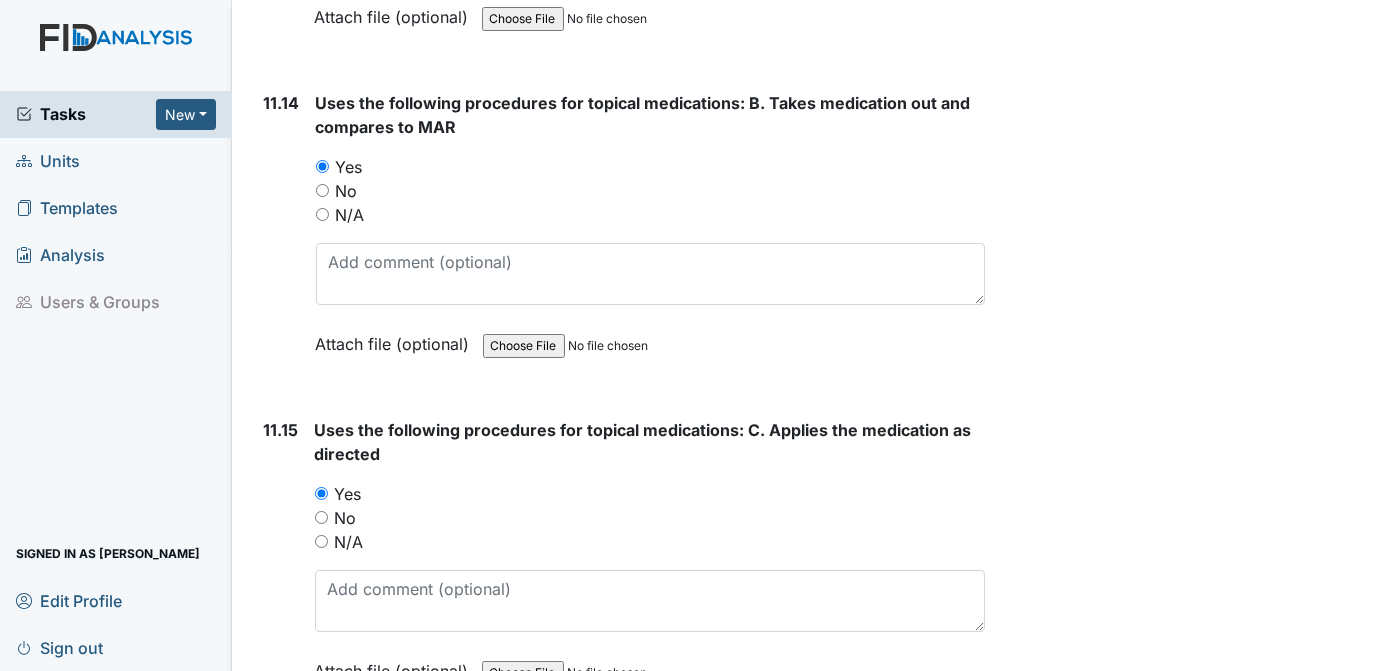 click on "Yes" at bounding box center [321, 820] 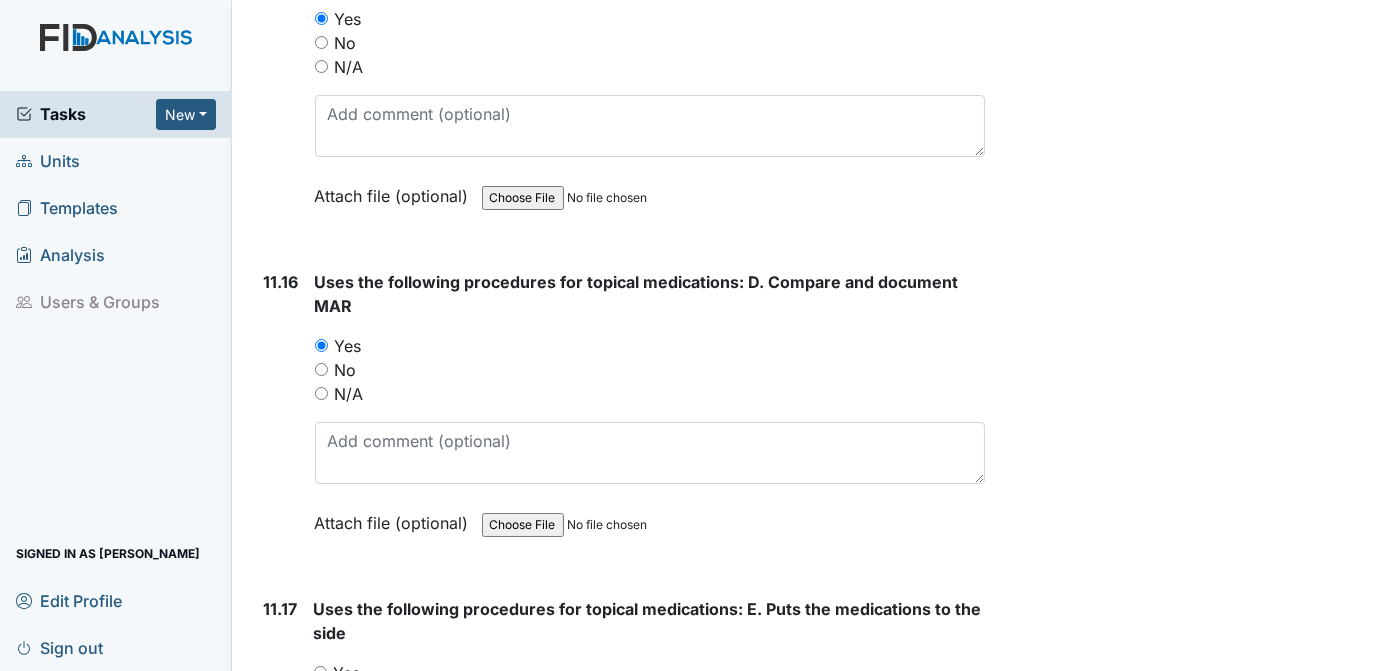 scroll, scrollTop: 27402, scrollLeft: 0, axis: vertical 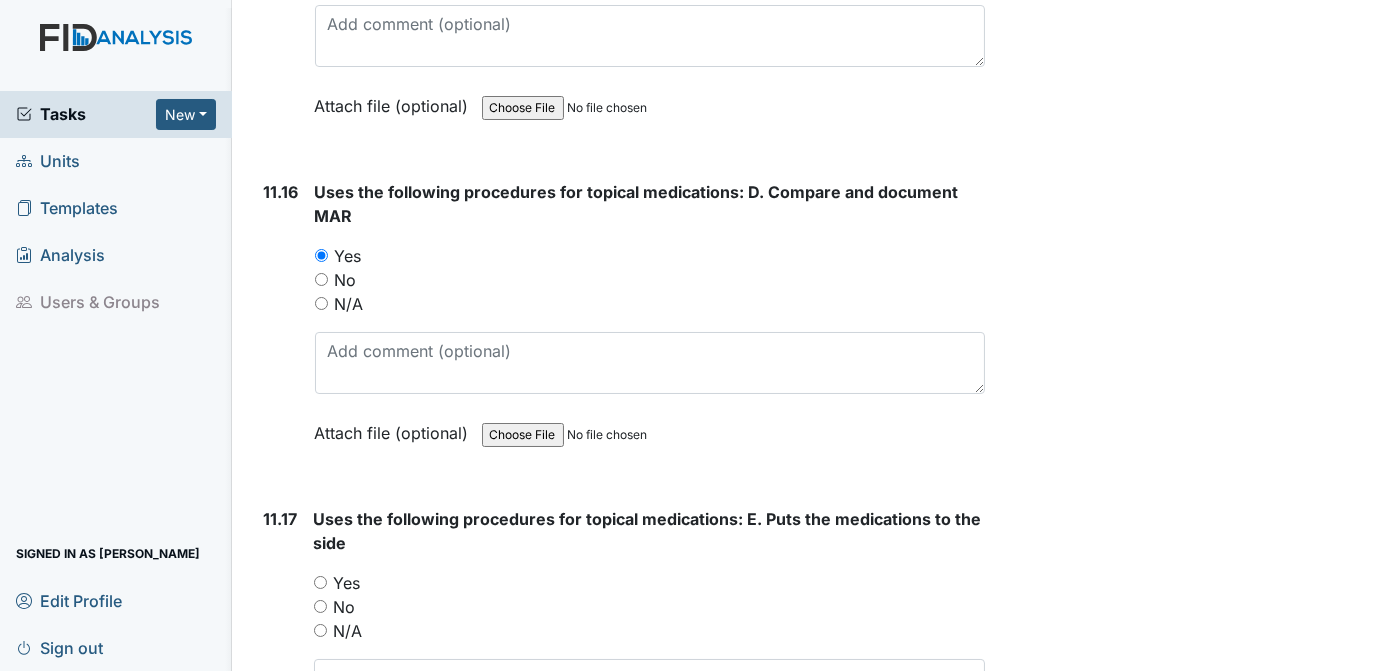 click on "Yes" at bounding box center (320, 582) 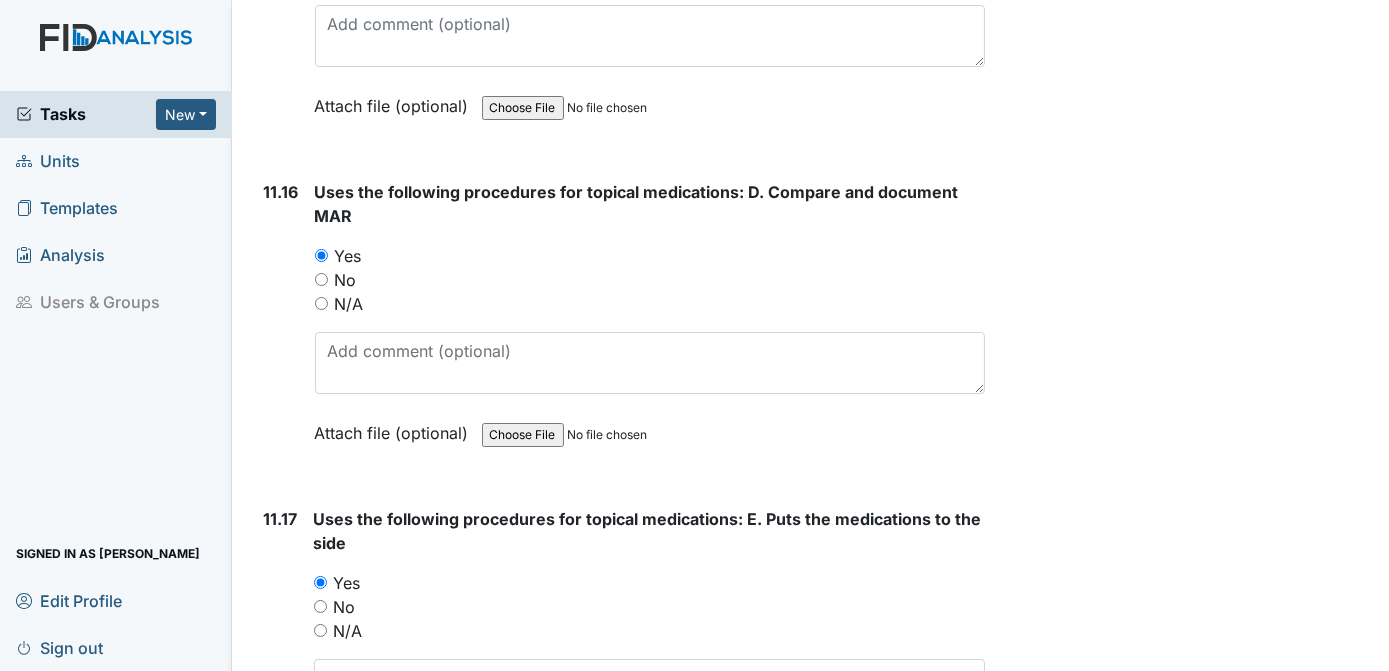 click on "Archive Task
×
Are you sure you want to archive this task? It will appear as incomplete on reports.
Archive
Delete Task
×
Are you sure you want to delete this task?
Delete
Save
Tracie Ponton assigned on Jul 10, 2025." at bounding box center (1190, -7871) 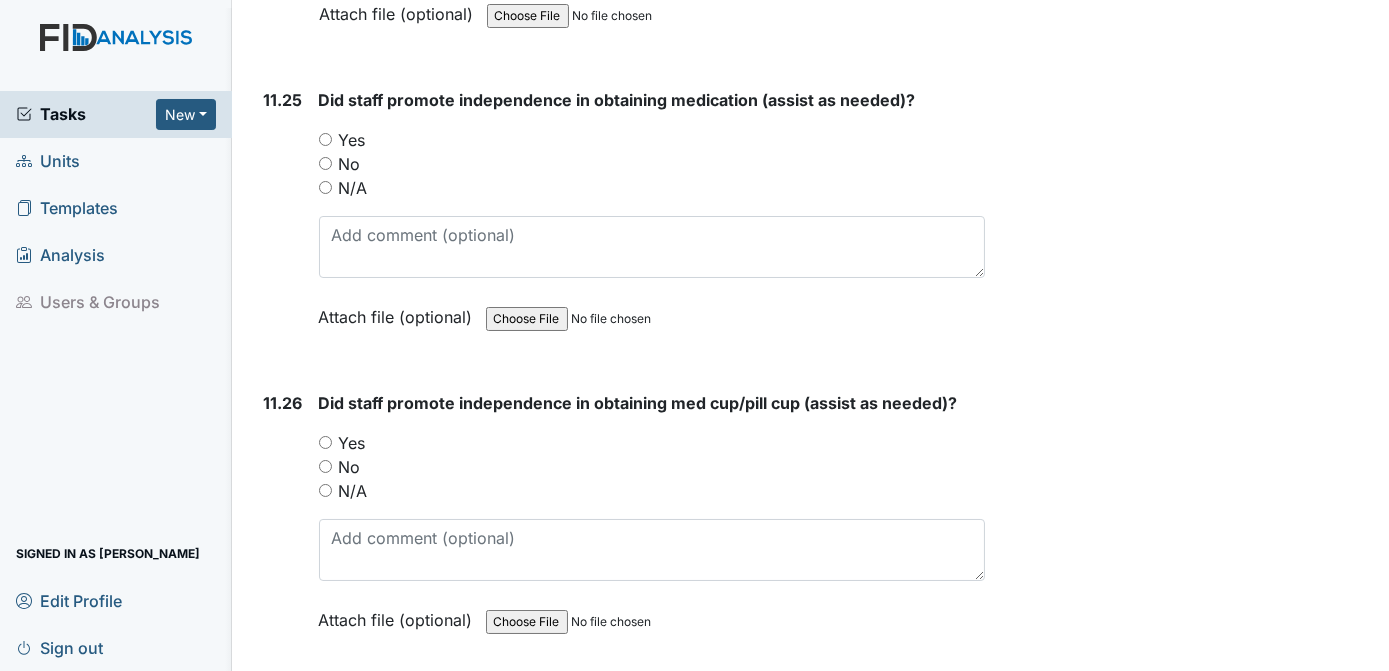 scroll, scrollTop: 31450, scrollLeft: 0, axis: vertical 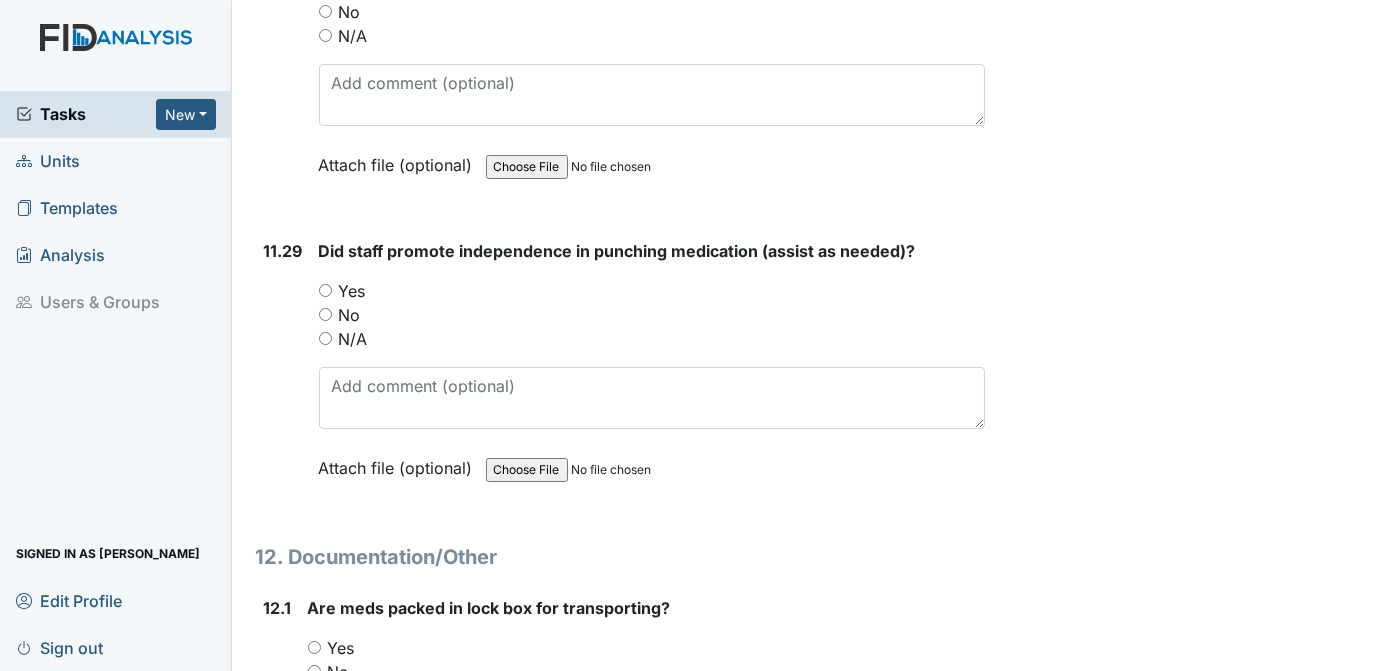 drag, startPoint x: 1372, startPoint y: 542, endPoint x: 1375, endPoint y: 530, distance: 12.369317 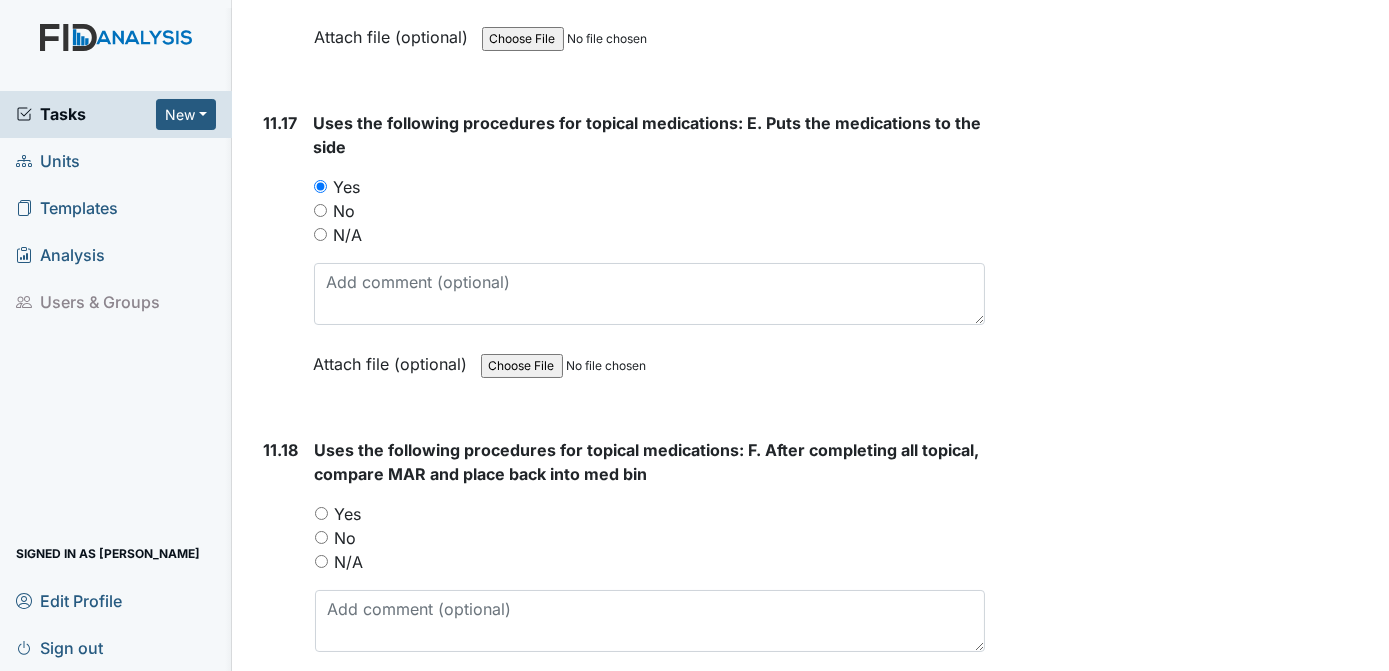 scroll, scrollTop: 27843, scrollLeft: 0, axis: vertical 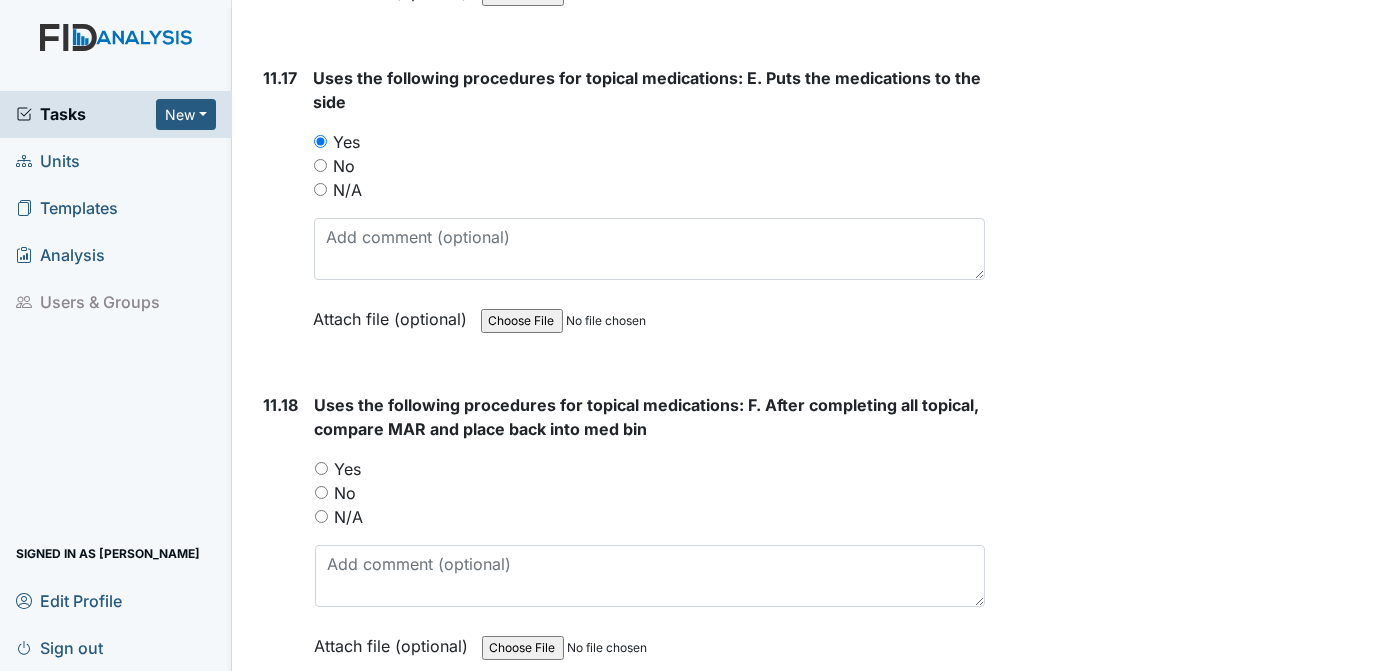 click on "Yes" at bounding box center (321, 468) 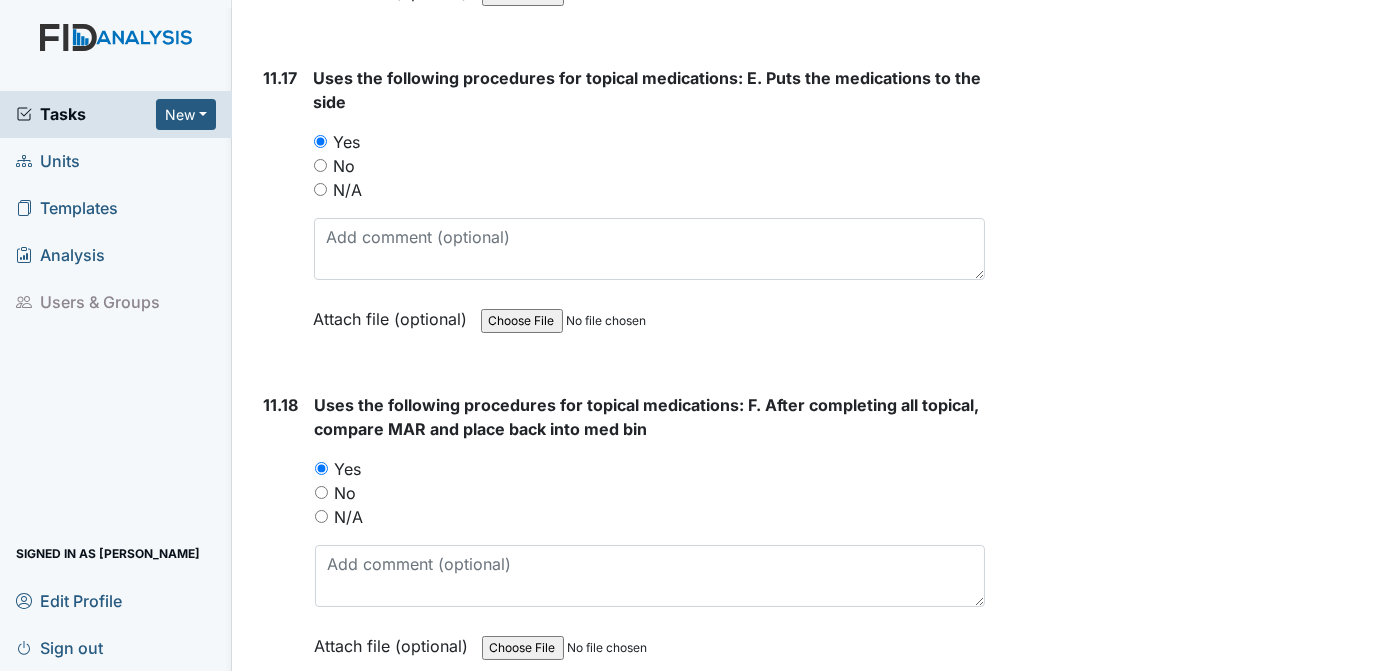 click on "Yes" at bounding box center [321, 795] 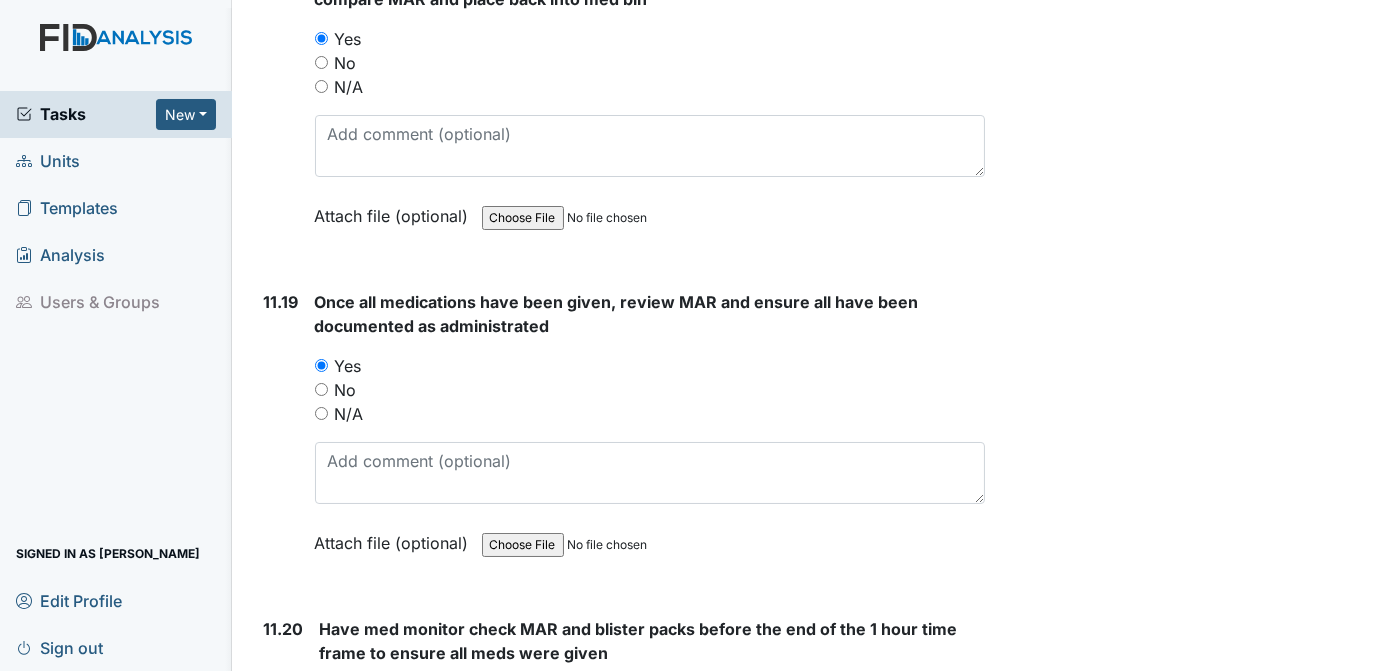 scroll, scrollTop: 28318, scrollLeft: 0, axis: vertical 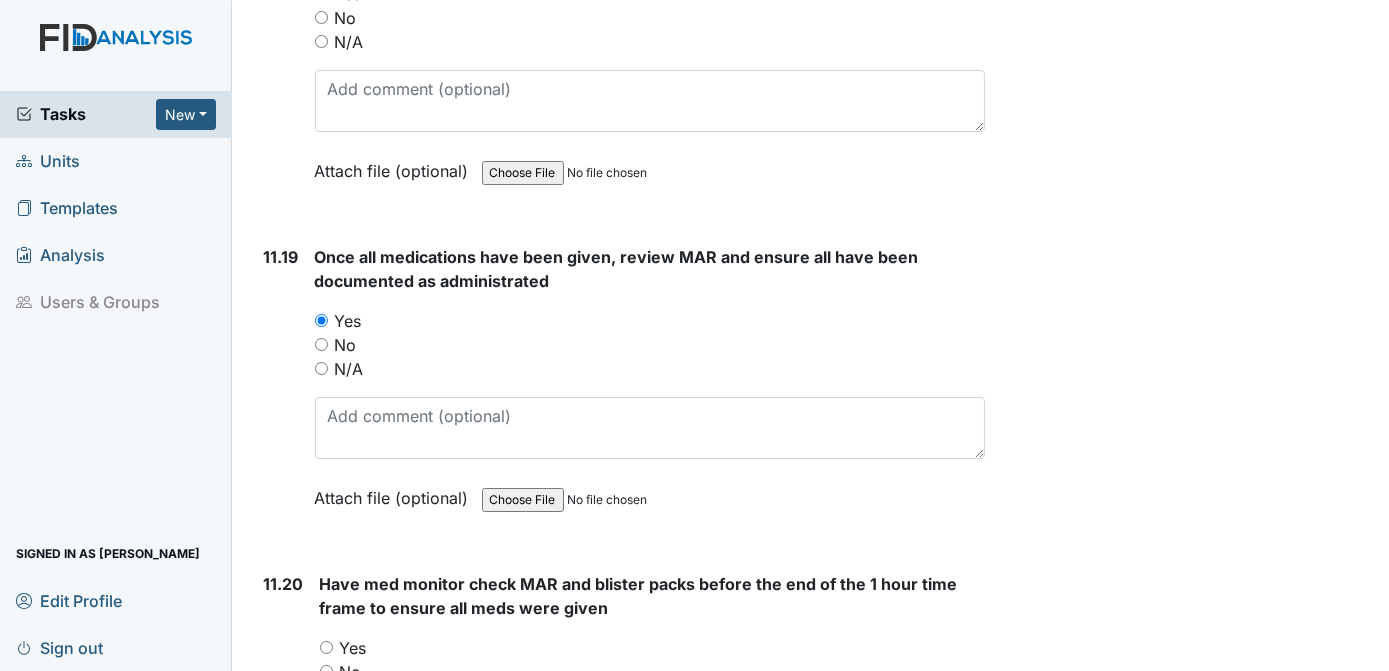 click on "Yes" at bounding box center [326, 647] 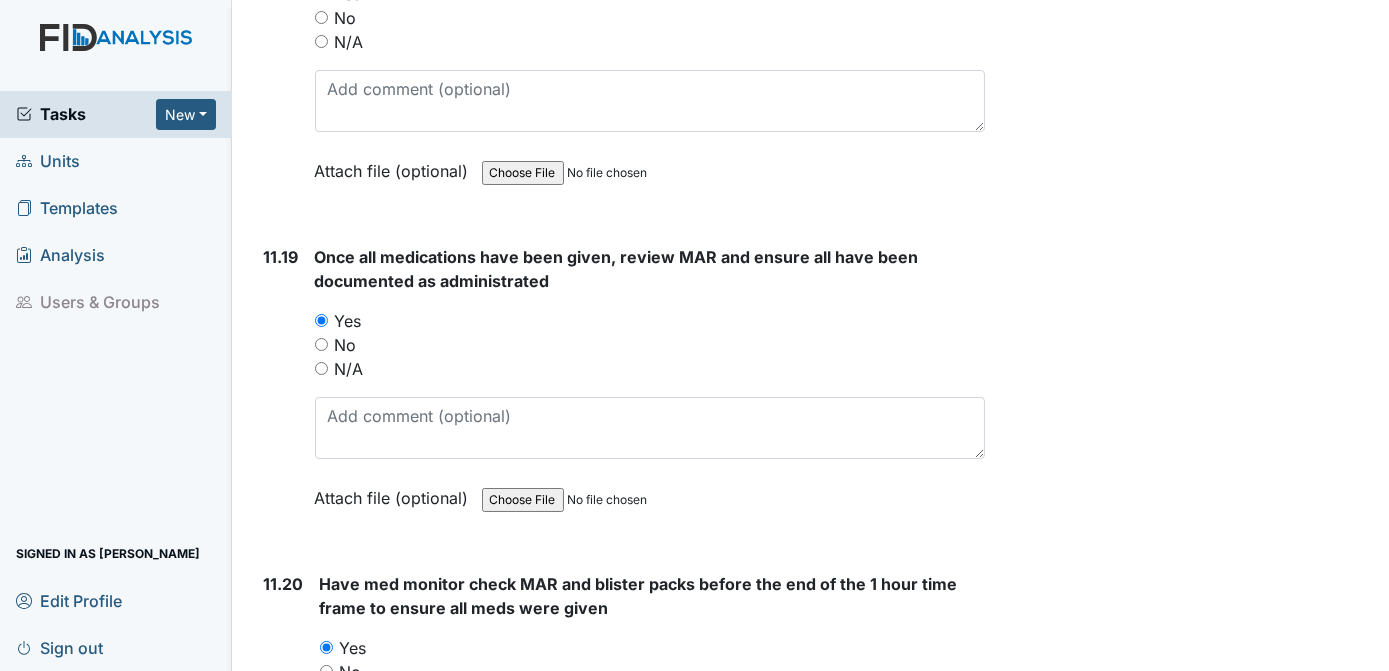 click on "Archive Task
×
Are you sure you want to archive this task? It will appear as incomplete on reports.
Archive
Delete Task
×
Are you sure you want to delete this task?
Delete
Save
Tracie Ponton assigned on Jul 10, 2025." at bounding box center [1190, -8787] 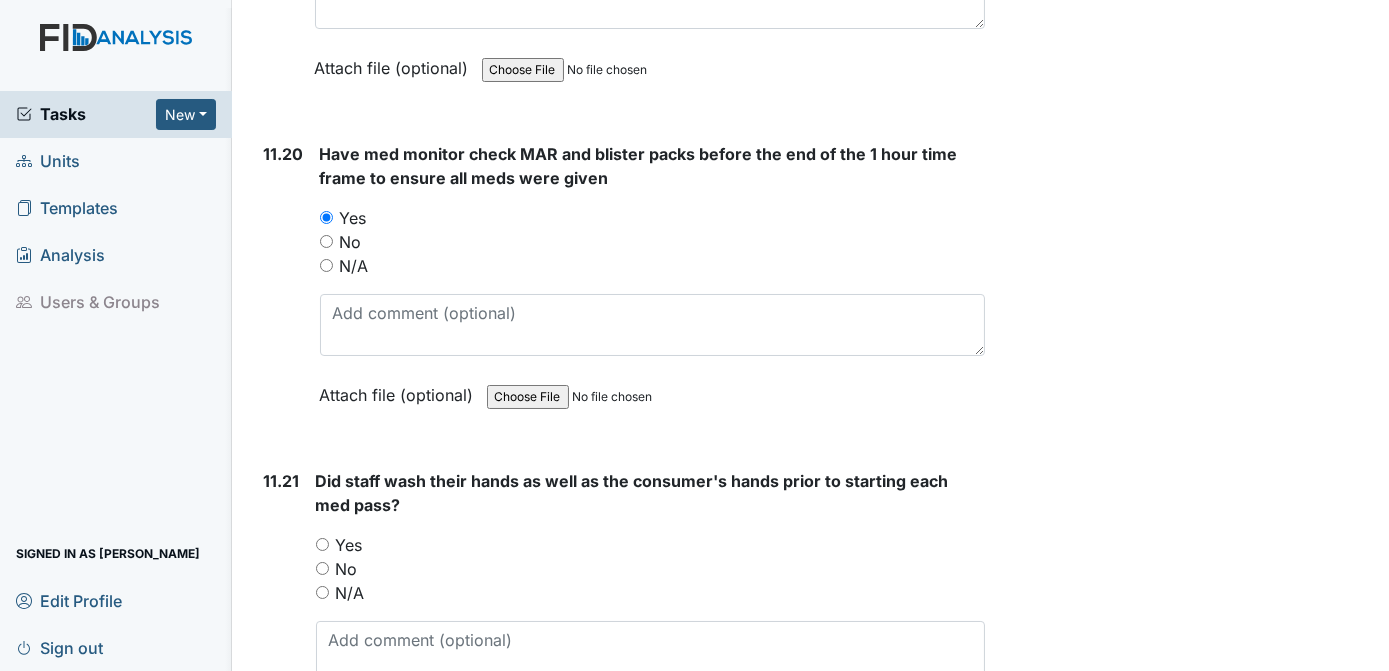 scroll, scrollTop: 28793, scrollLeft: 0, axis: vertical 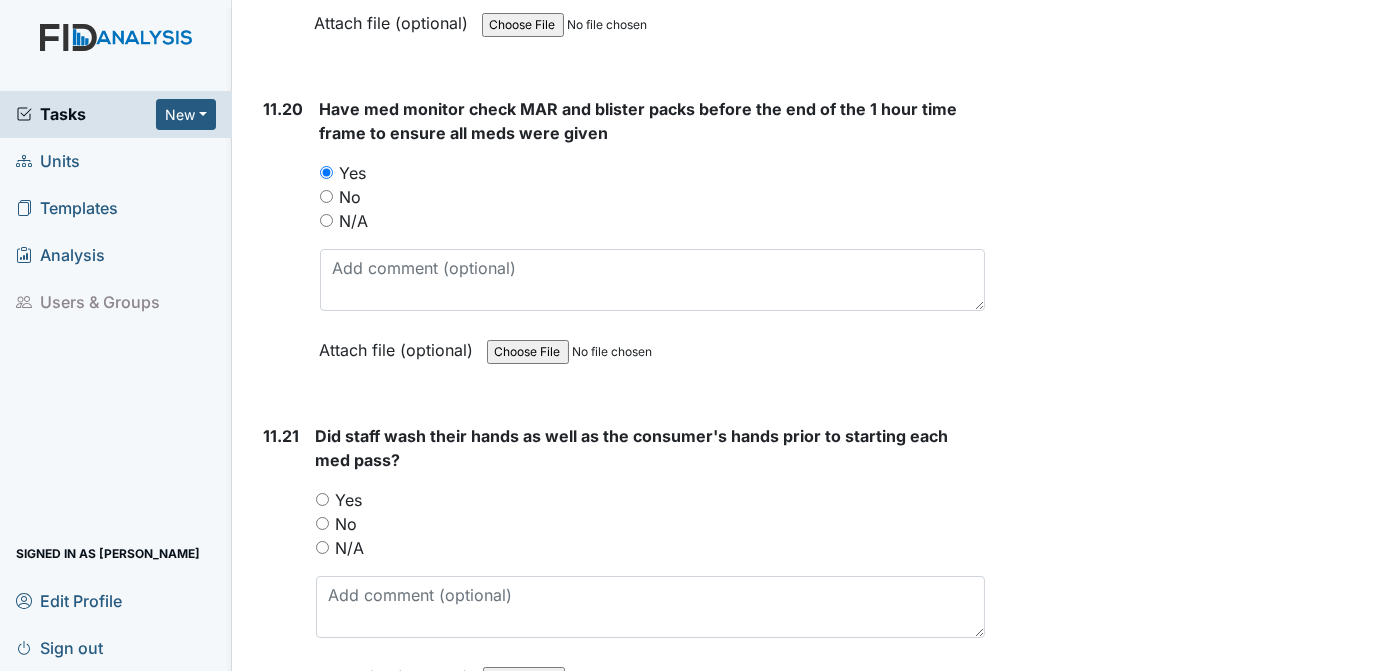 click on "Yes" at bounding box center [322, 499] 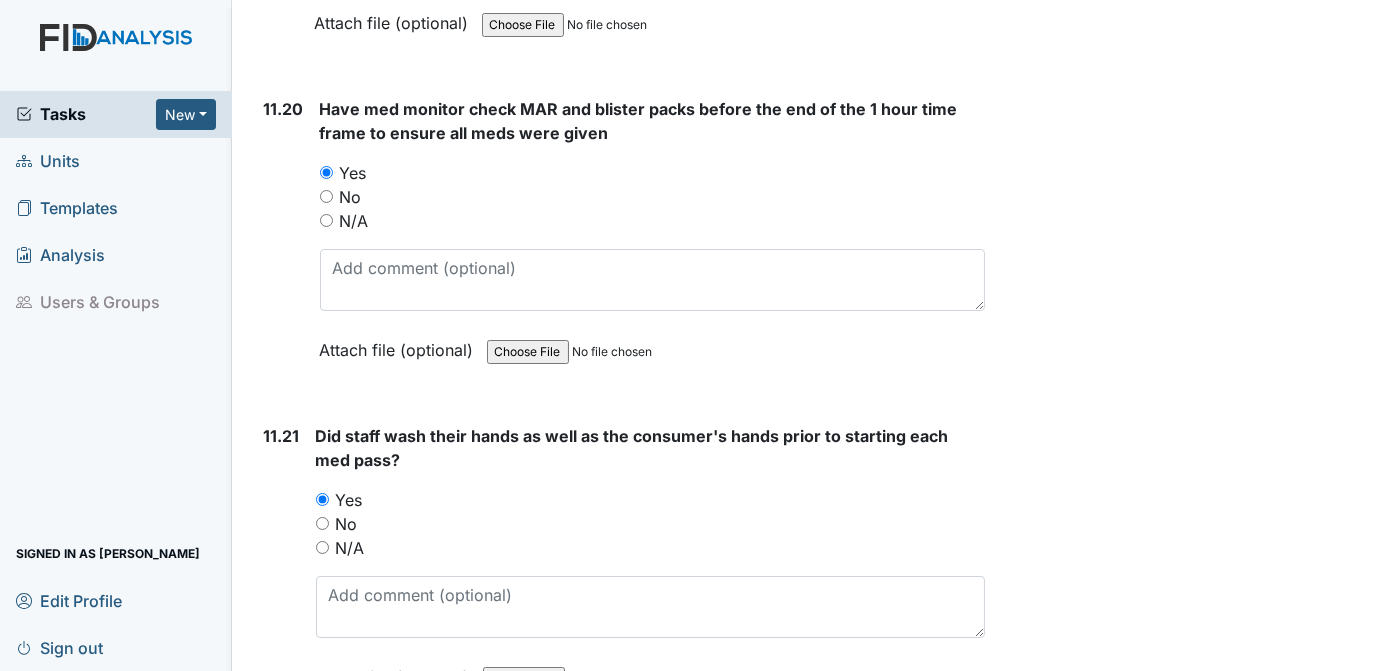 click on "Yes" at bounding box center [325, 802] 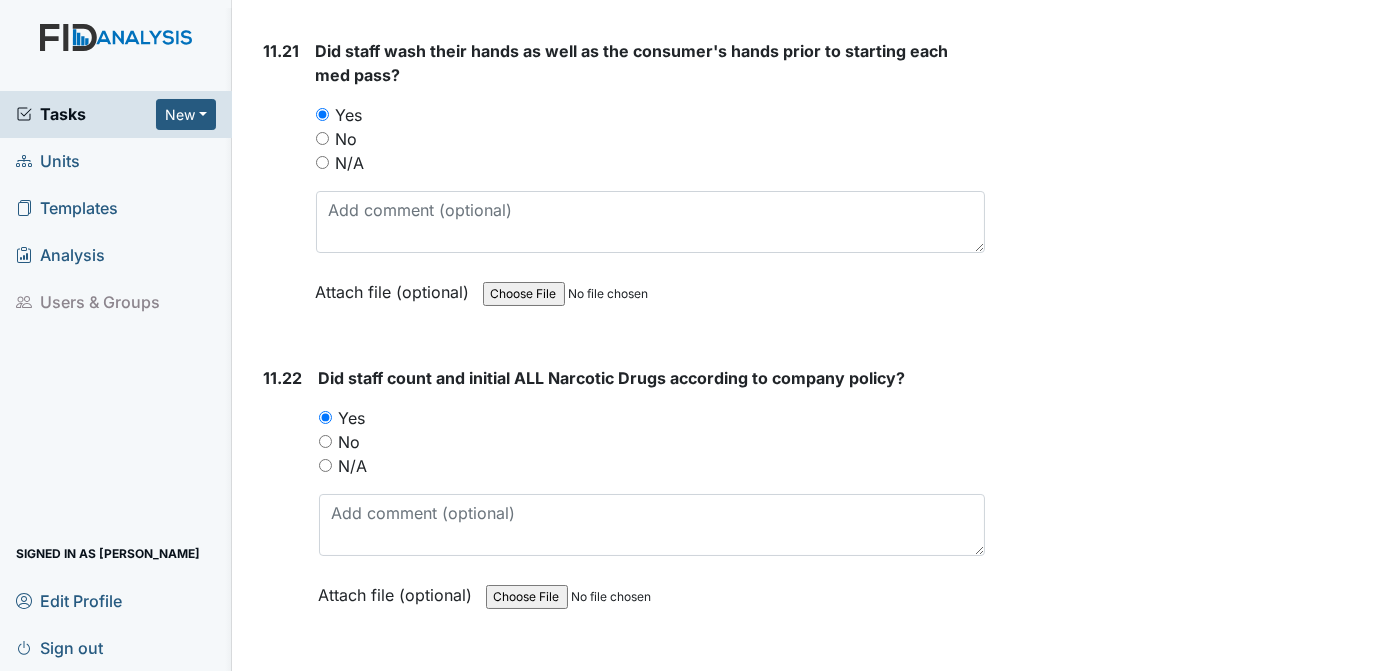 scroll, scrollTop: 29223, scrollLeft: 0, axis: vertical 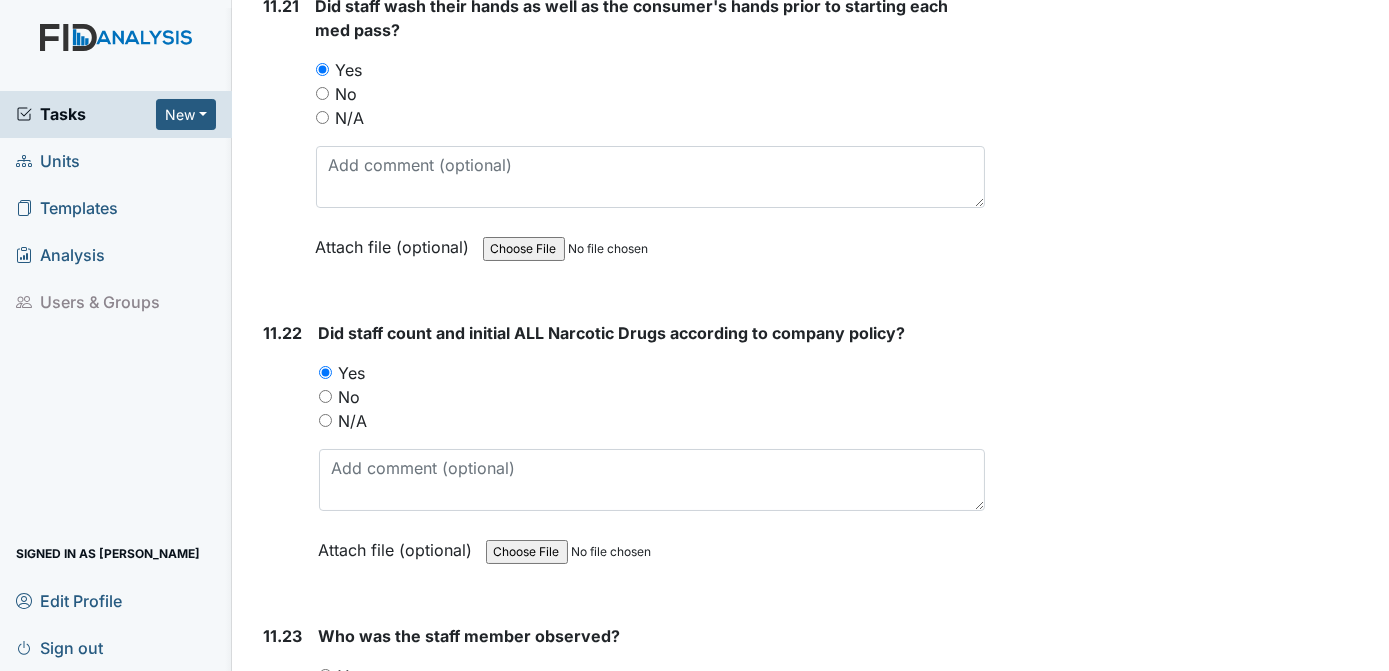click on "Yes" at bounding box center (325, 675) 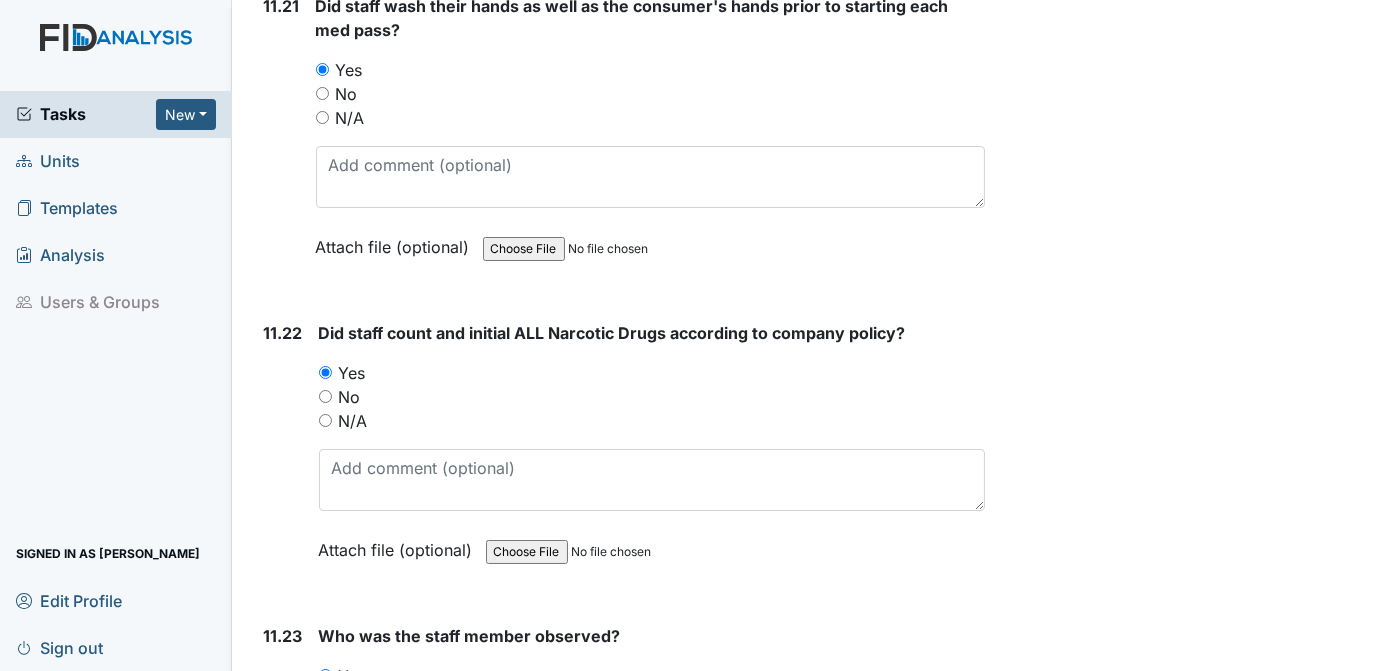 click at bounding box center [652, 783] 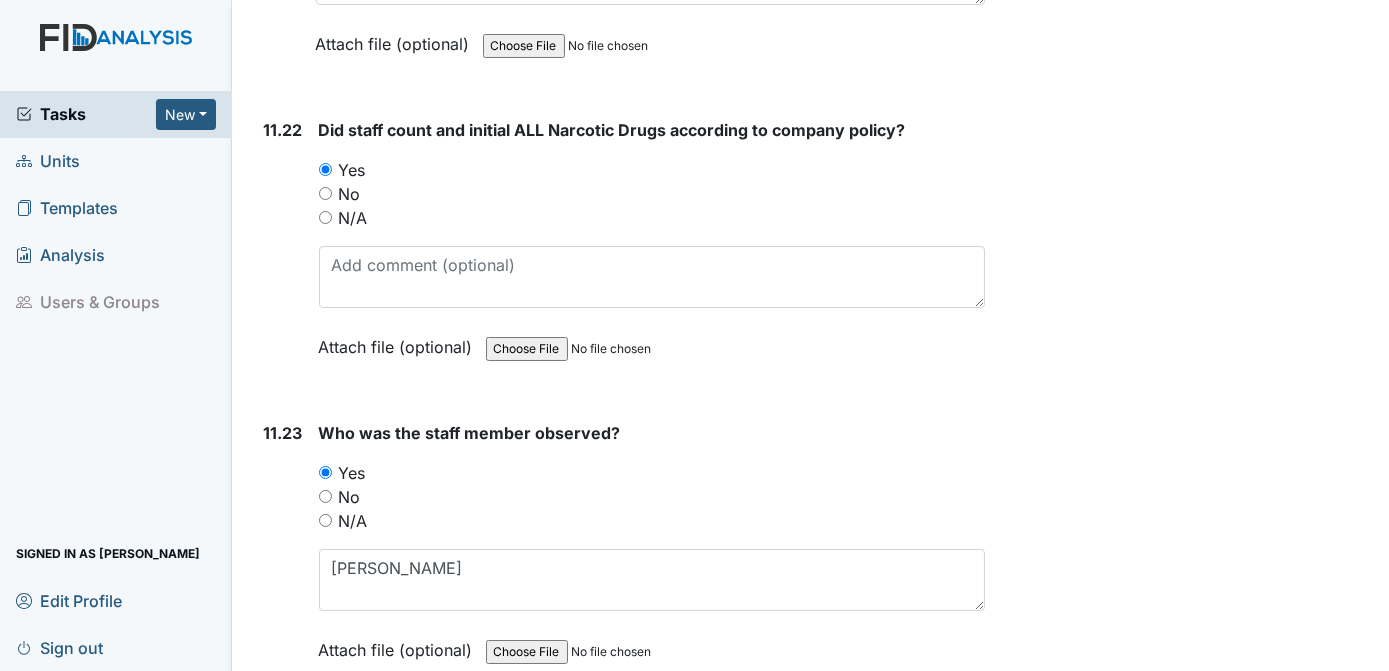 scroll, scrollTop: 29517, scrollLeft: 0, axis: vertical 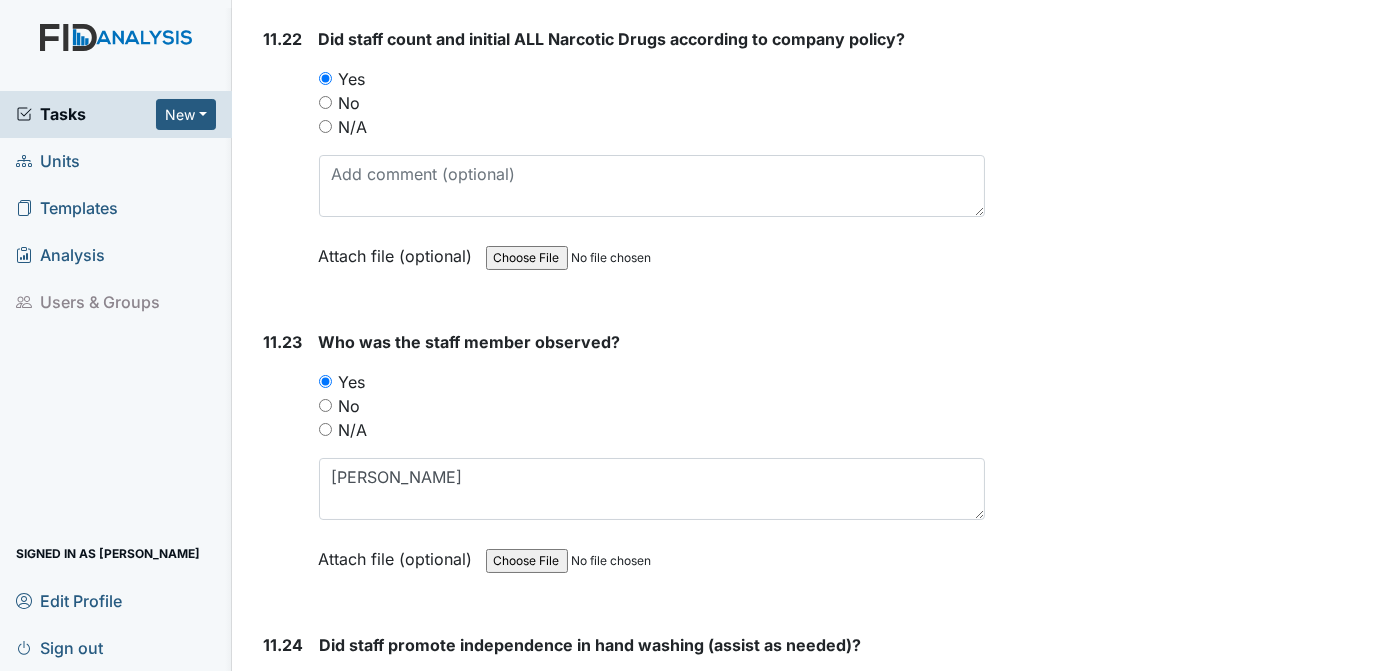 click on "Yes" at bounding box center (326, 684) 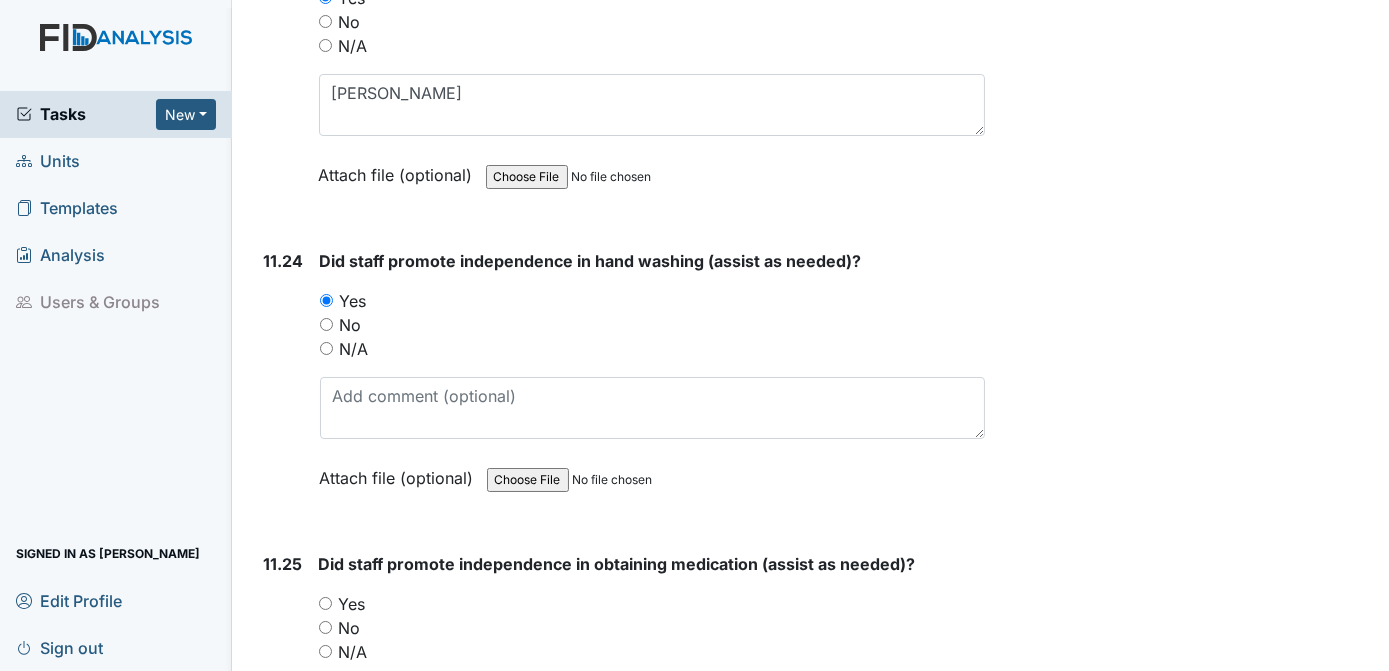 scroll, scrollTop: 29856, scrollLeft: 0, axis: vertical 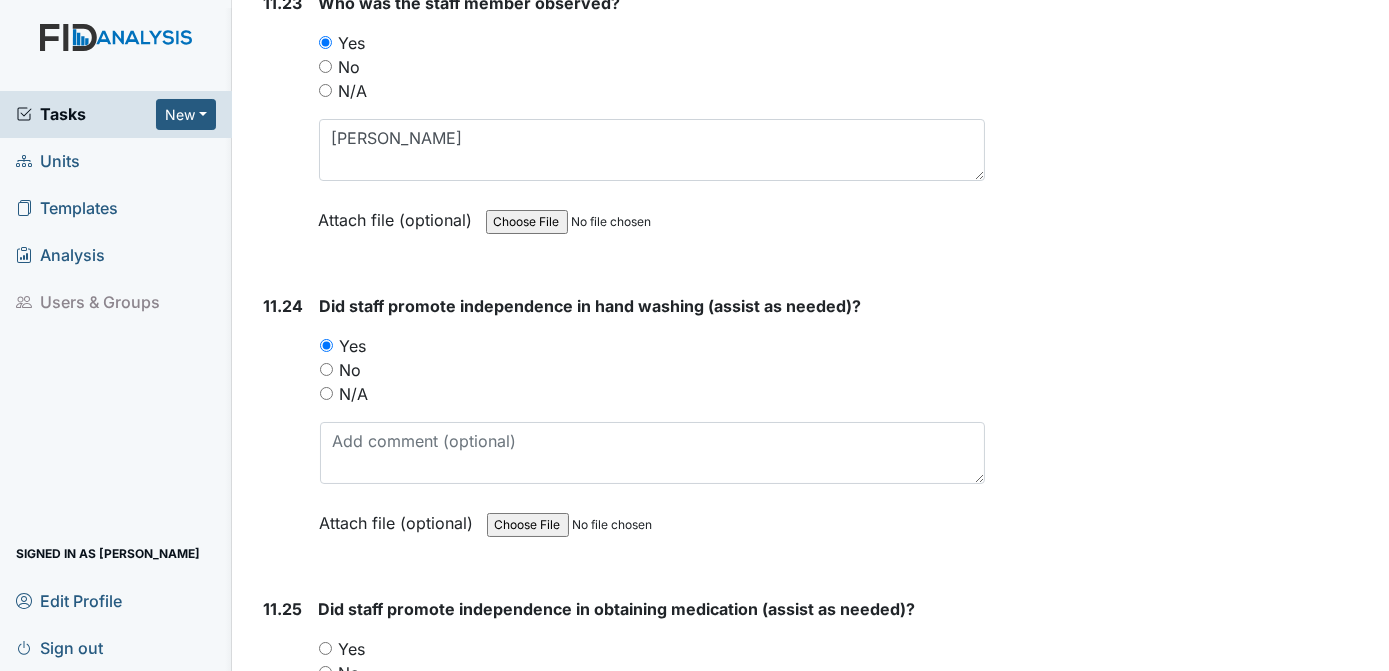 click on "Yes" at bounding box center (325, 648) 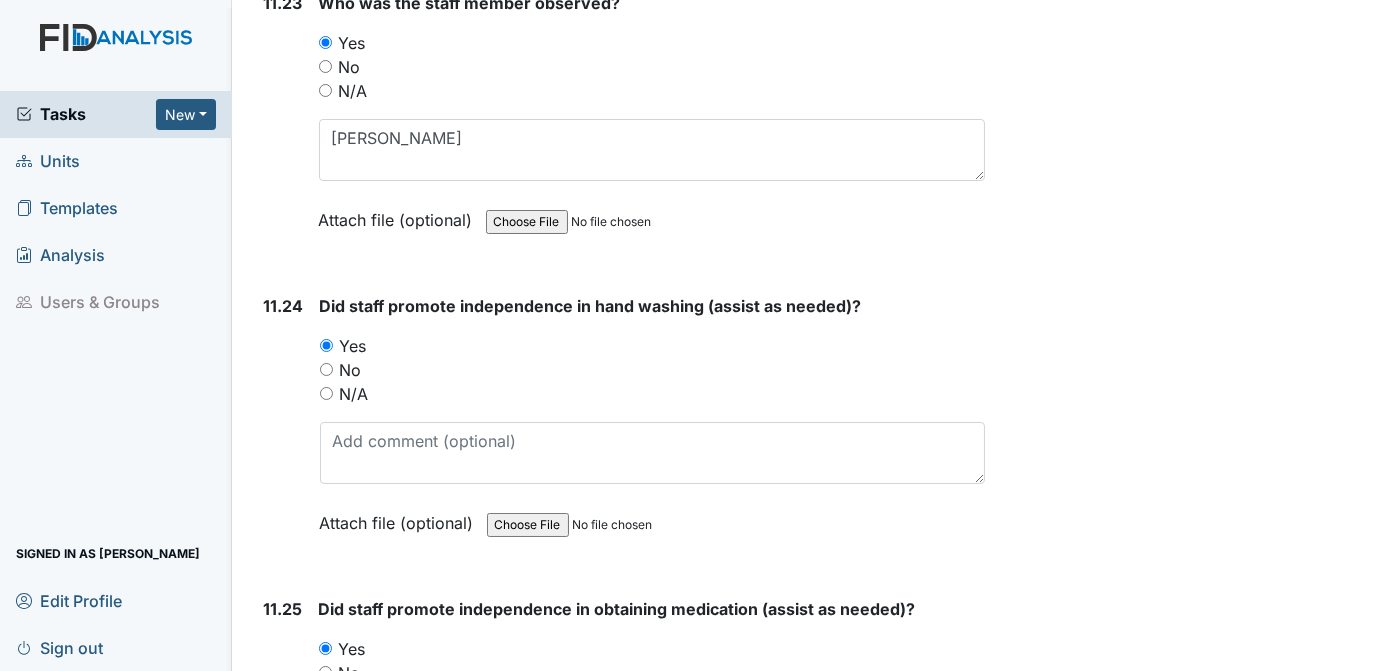 click on "Archive Task
×
Are you sure you want to archive this task? It will appear as incomplete on reports.
Archive
Delete Task
×
Are you sure you want to delete this task?
Delete
Save
Tracie Ponton assigned on Jul 10, 2025." at bounding box center [1190, -10325] 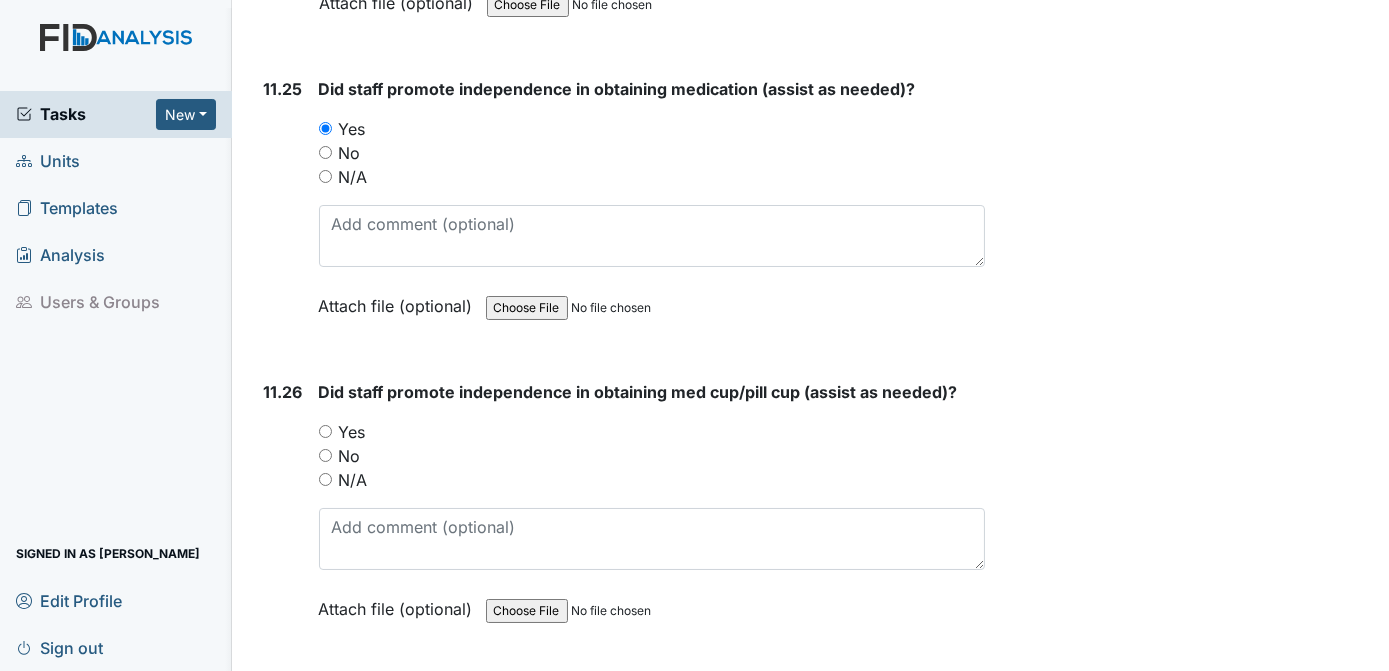 scroll, scrollTop: 30512, scrollLeft: 0, axis: vertical 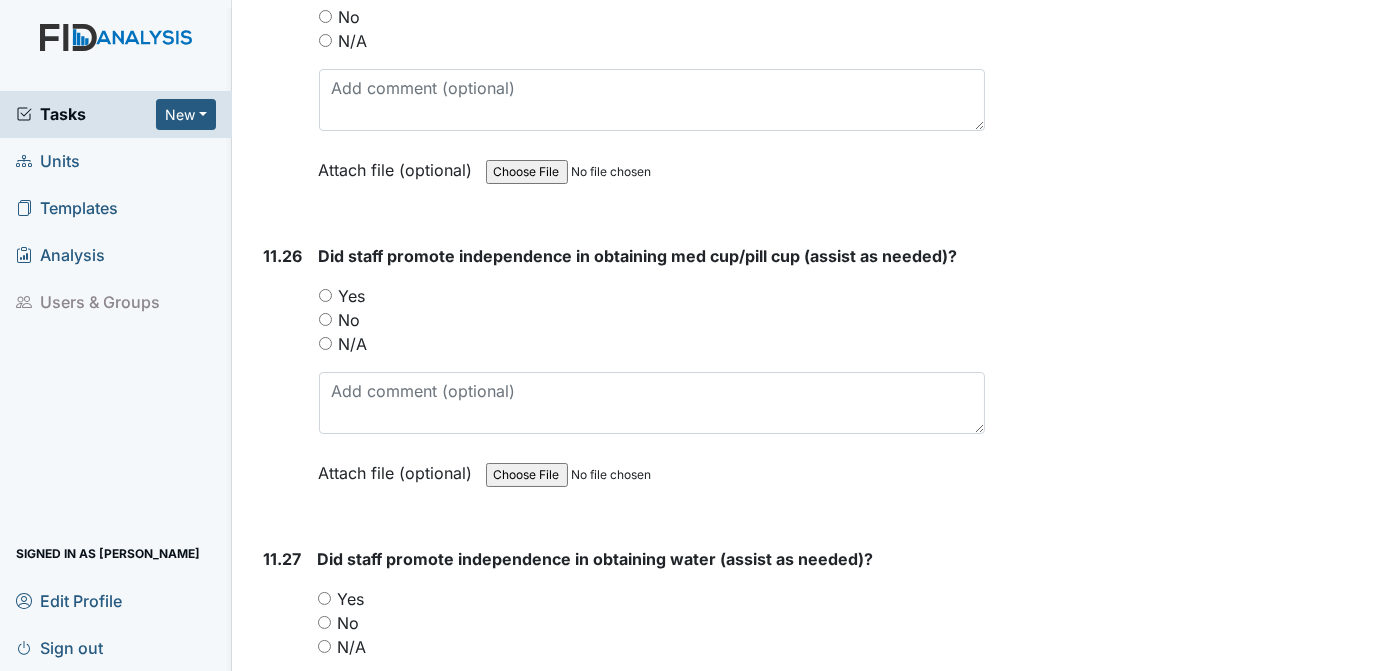 click on "Yes" at bounding box center (325, 295) 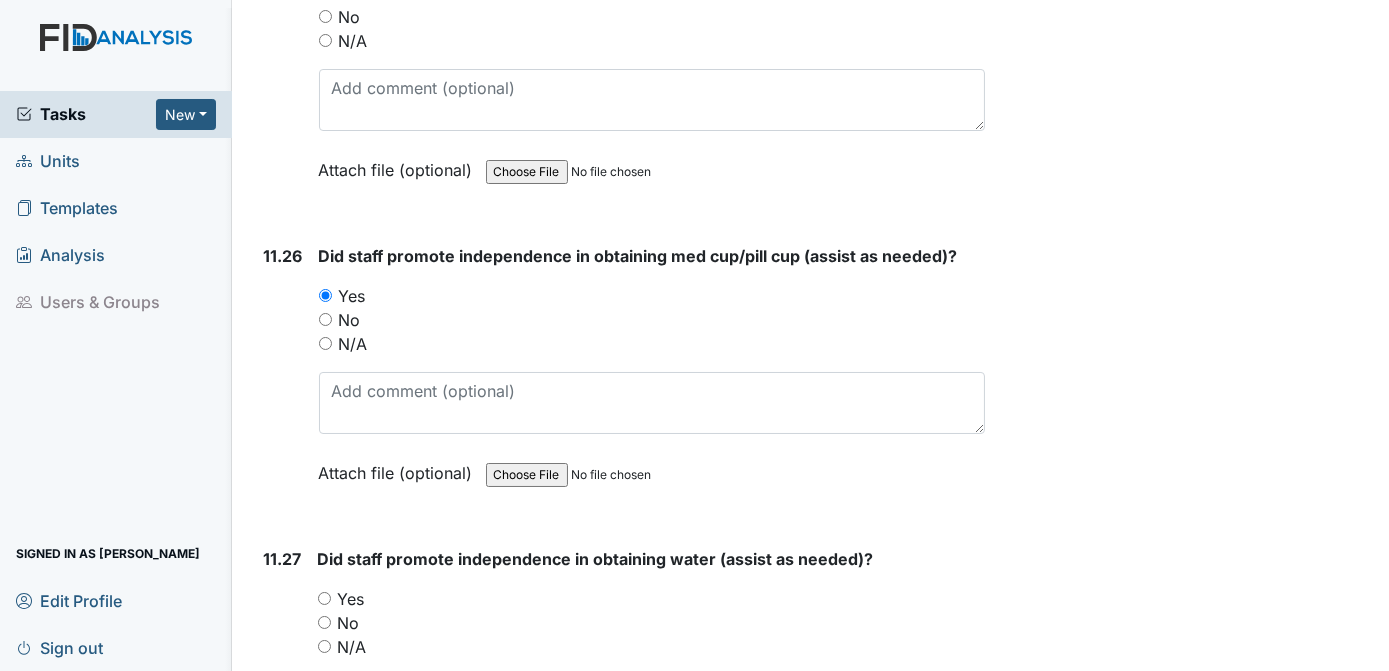 click on "Yes" at bounding box center (324, 598) 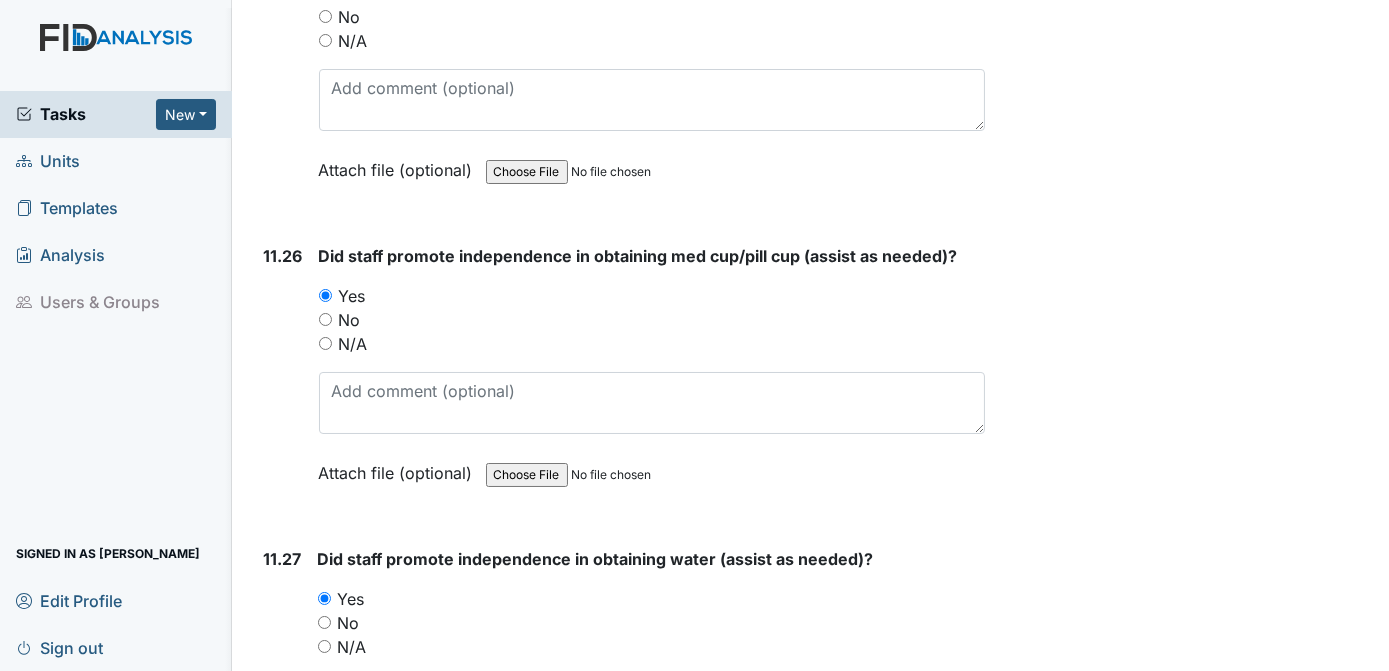 click on "Archive Task
×
Are you sure you want to archive this task? It will appear as incomplete on reports.
Archive
Delete Task
×
Are you sure you want to delete this task?
Delete
Save
Tracie Ponton assigned on Jul 10, 2025." at bounding box center [1190, -10981] 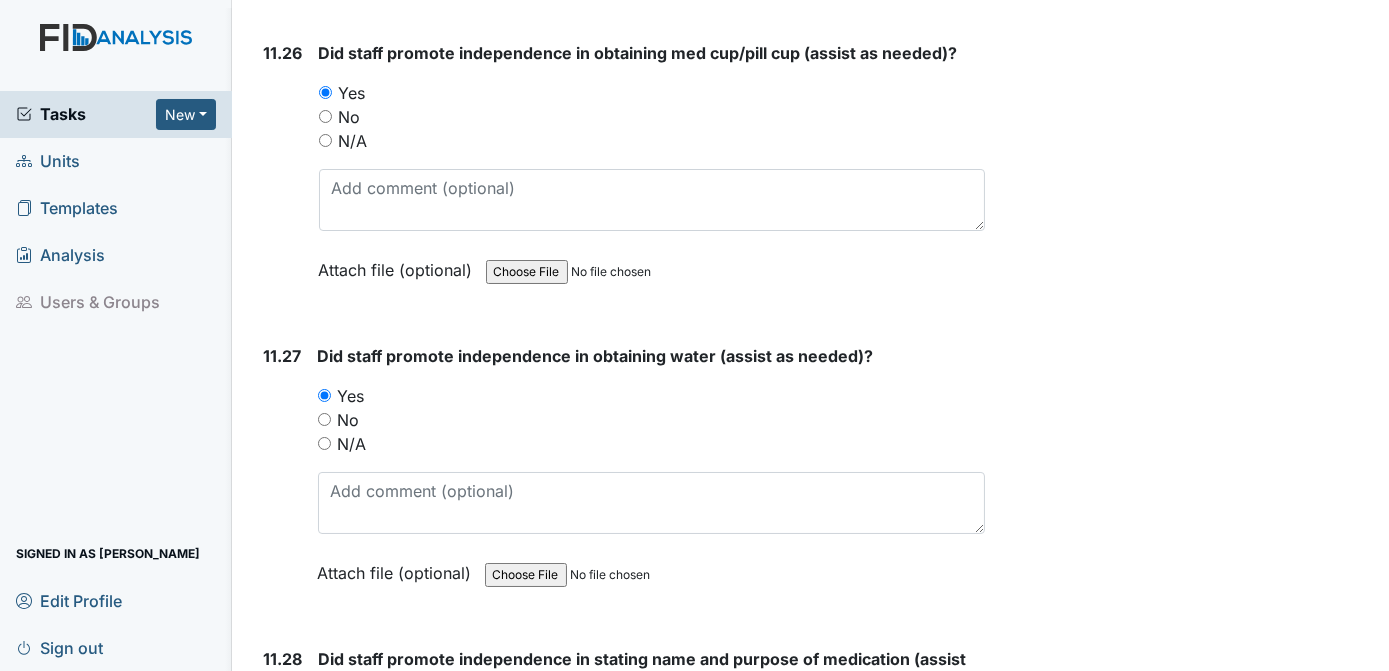 scroll, scrollTop: 30850, scrollLeft: 0, axis: vertical 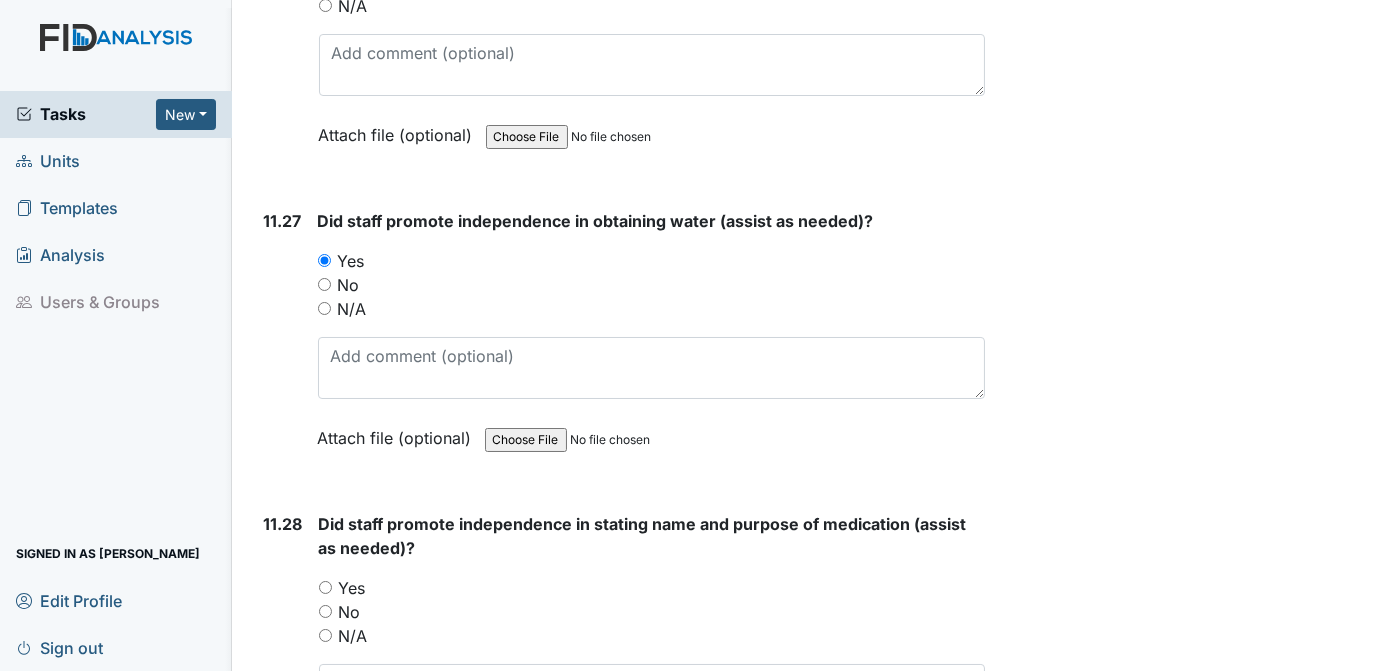 click on "Yes" at bounding box center [325, 587] 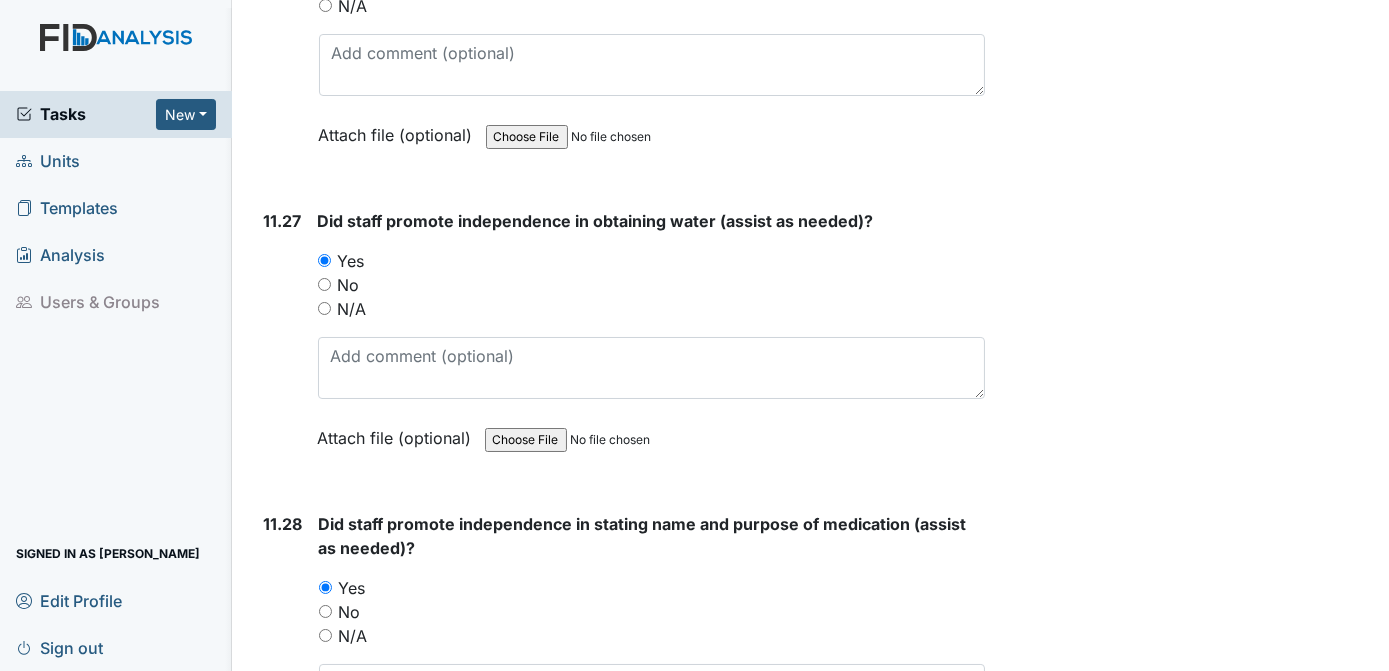 click on "Archive Task
×
Are you sure you want to archive this task? It will appear as incomplete on reports.
Archive
Delete Task
×
Are you sure you want to delete this task?
Delete
Save
Tracie Ponton assigned on Jul 10, 2025." at bounding box center (1190, -11319) 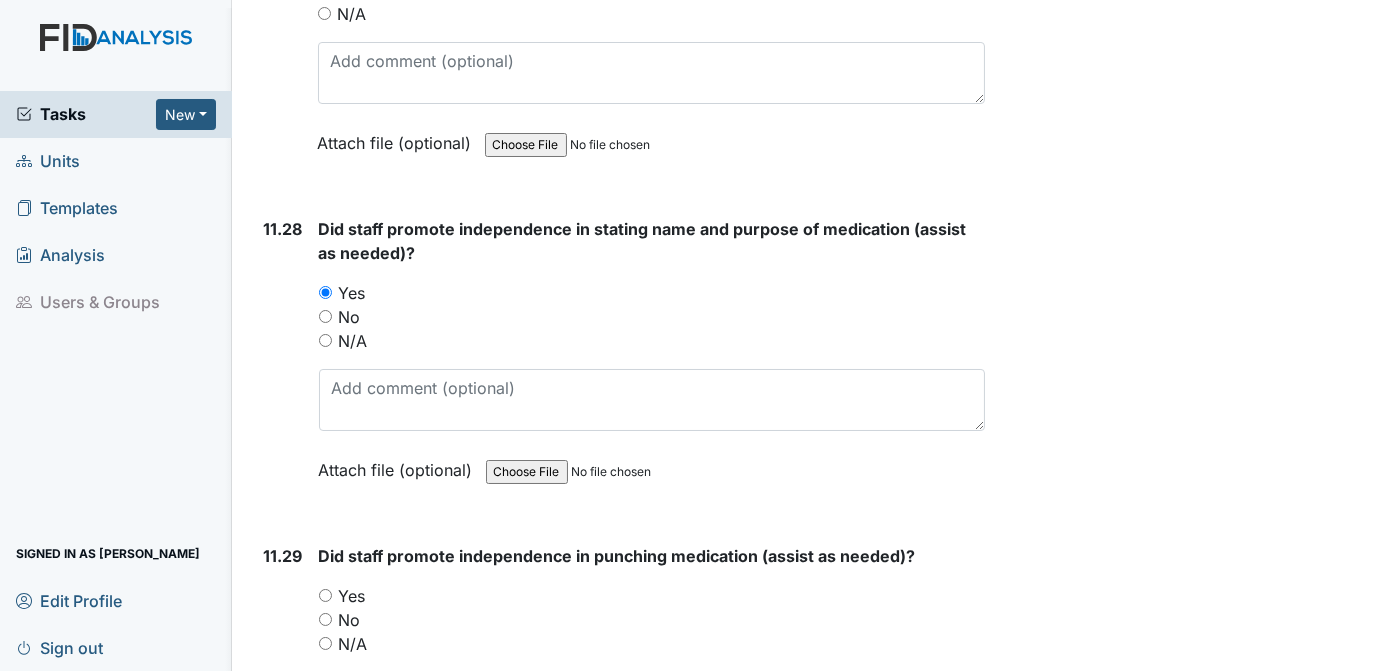 scroll, scrollTop: 31235, scrollLeft: 0, axis: vertical 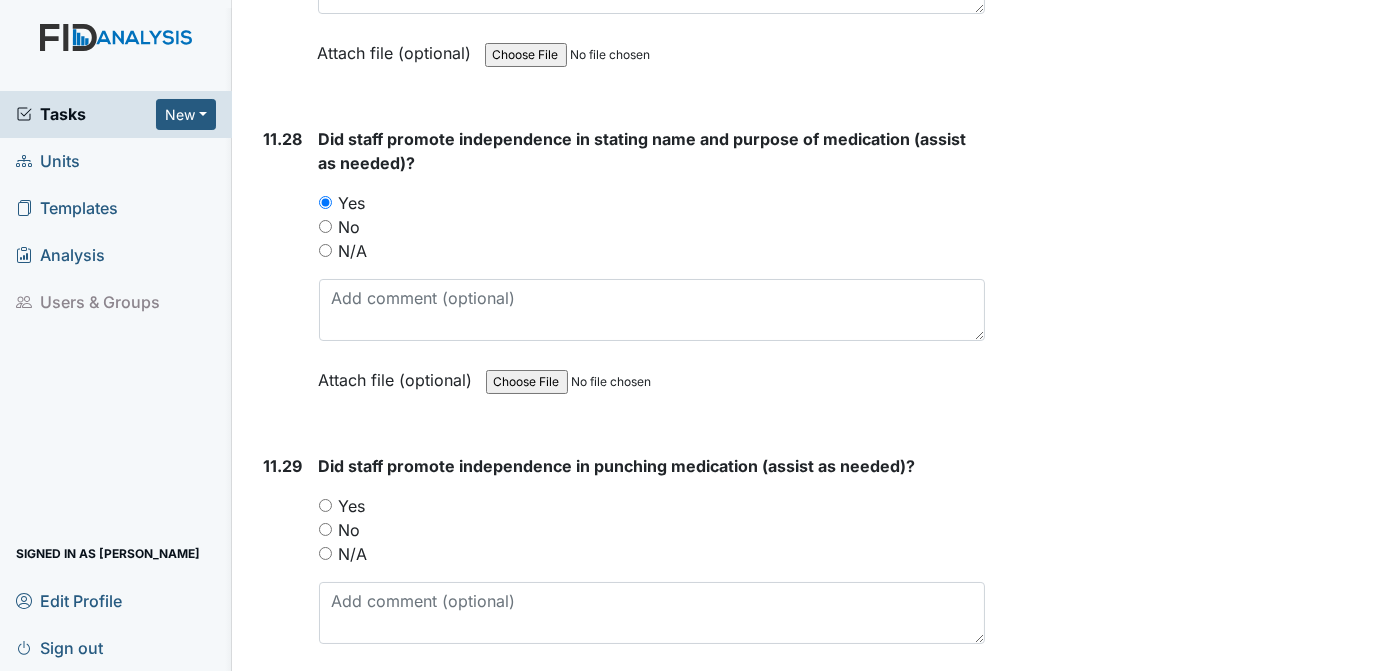 click on "Yes" at bounding box center [325, 505] 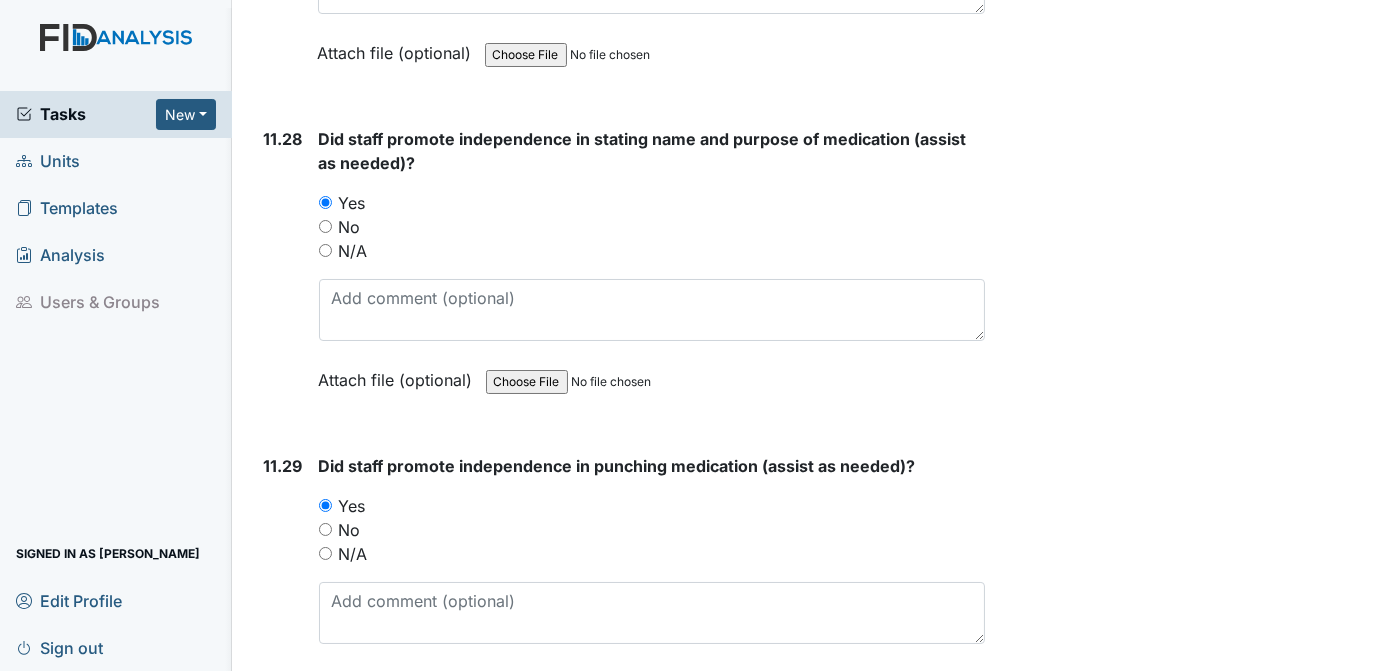 click on "Archive Task
×
Are you sure you want to archive this task? It will appear as incomplete on reports.
Archive
Delete Task
×
Are you sure you want to delete this task?
Delete
Save
Tracie Ponton assigned on Jul 10, 2025." at bounding box center [1190, -11704] 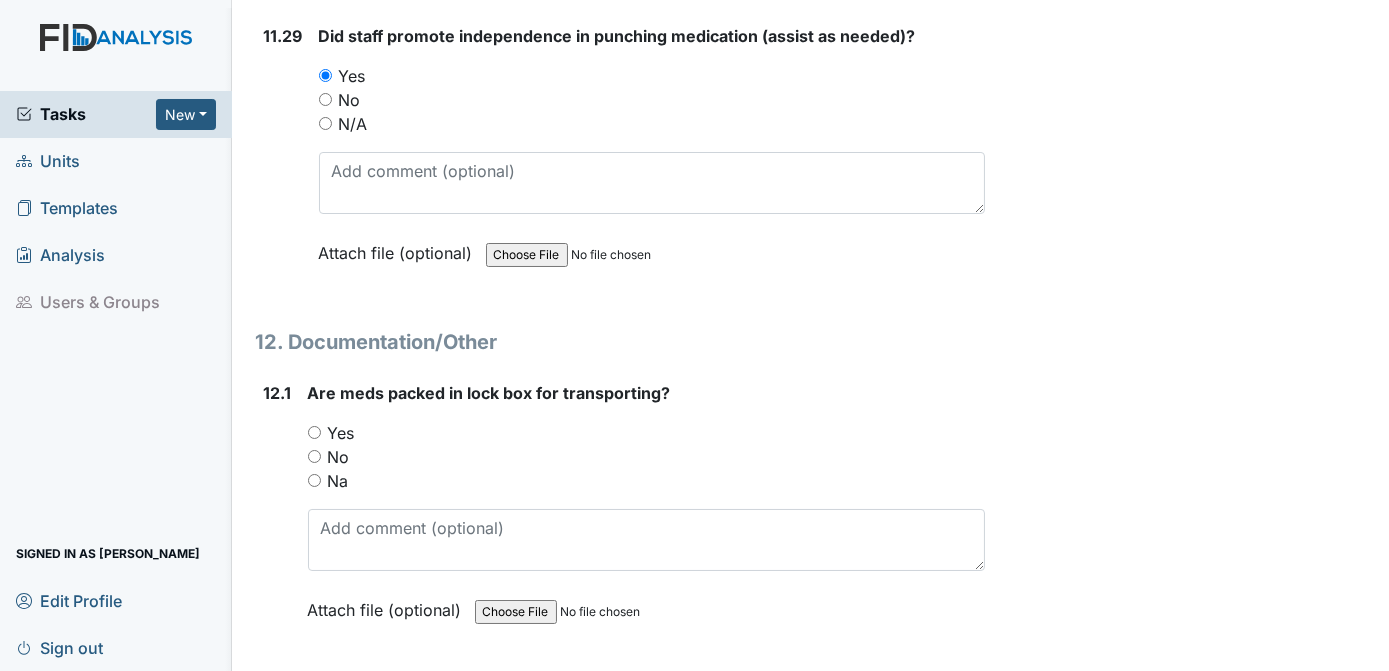 scroll, scrollTop: 31755, scrollLeft: 0, axis: vertical 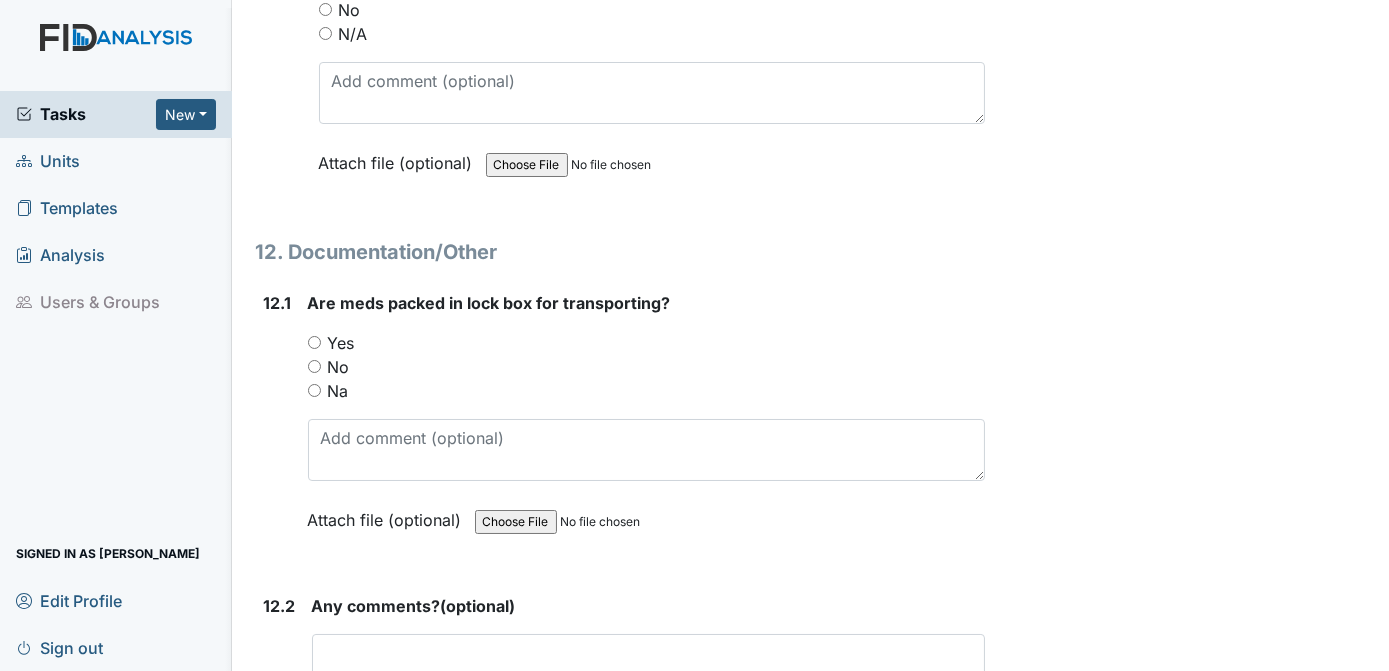 click on "Yes" at bounding box center [314, 342] 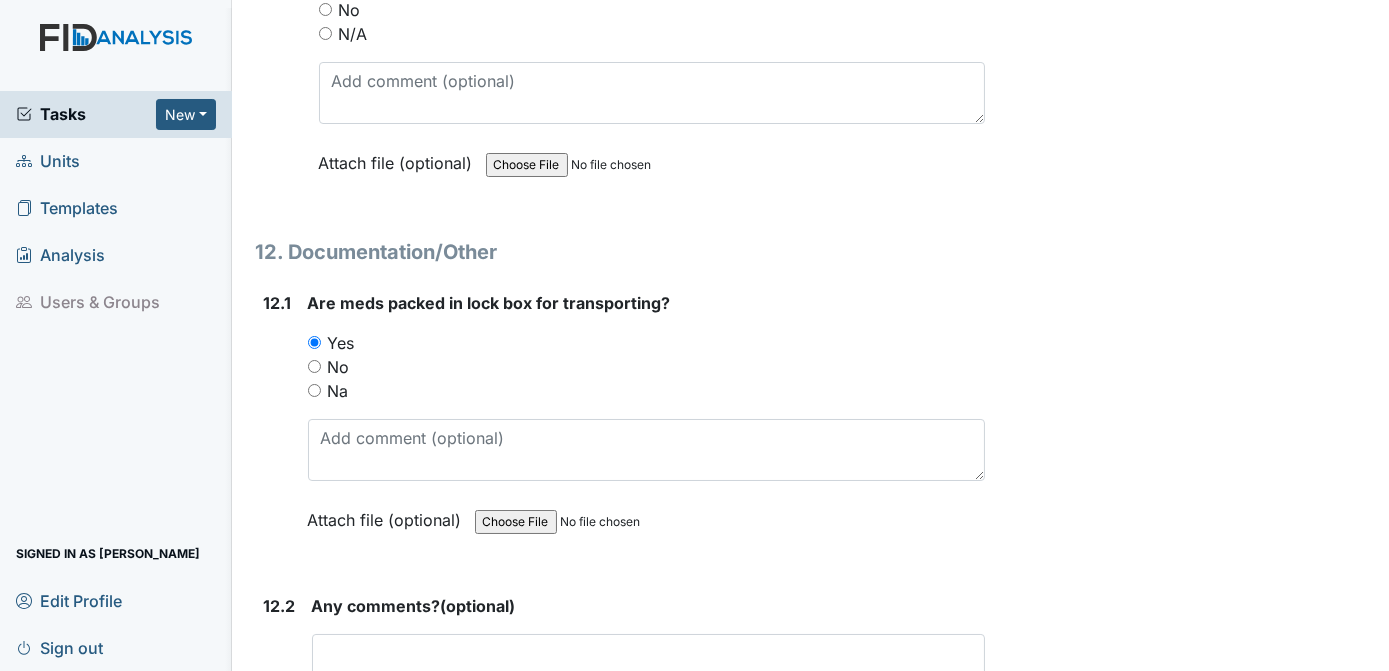 click on "Archive Task
×
Are you sure you want to archive this task? It will appear as incomplete on reports.
Archive
Delete Task
×
Are you sure you want to delete this task?
Delete
Save
Tracie Ponton assigned on Jul 10, 2025." at bounding box center [1190, -12224] 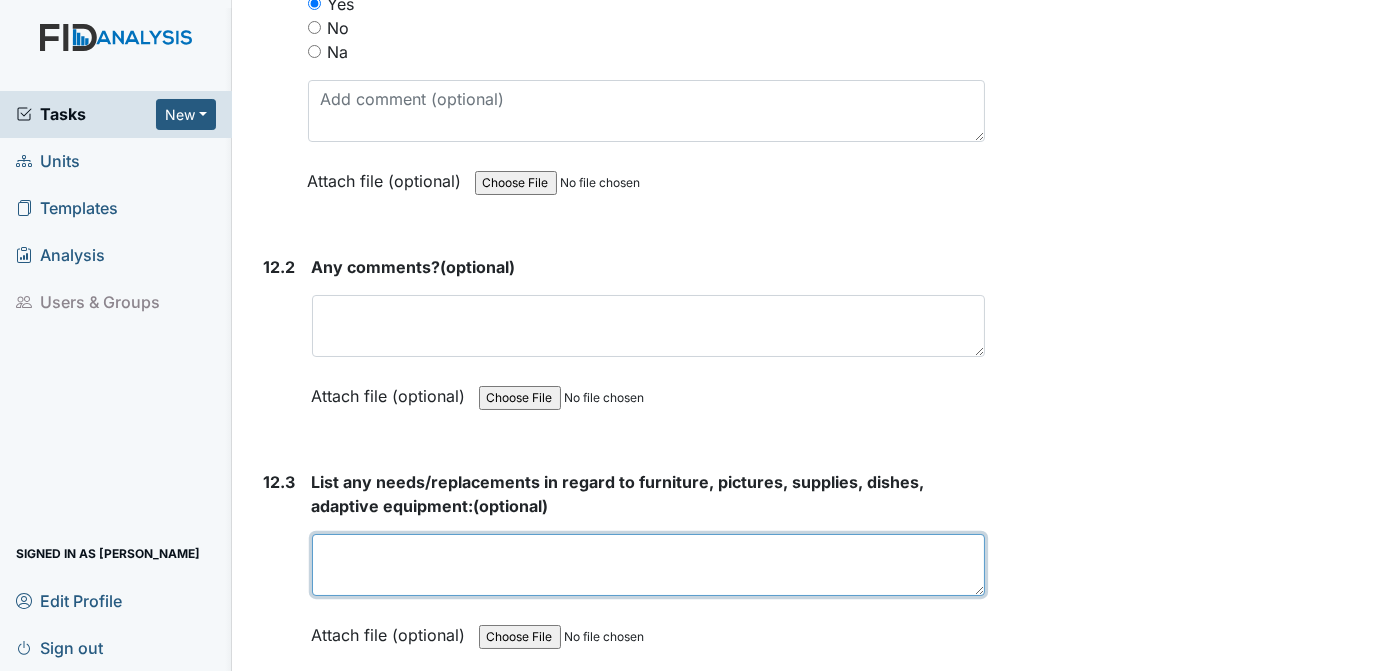 click at bounding box center (649, 565) 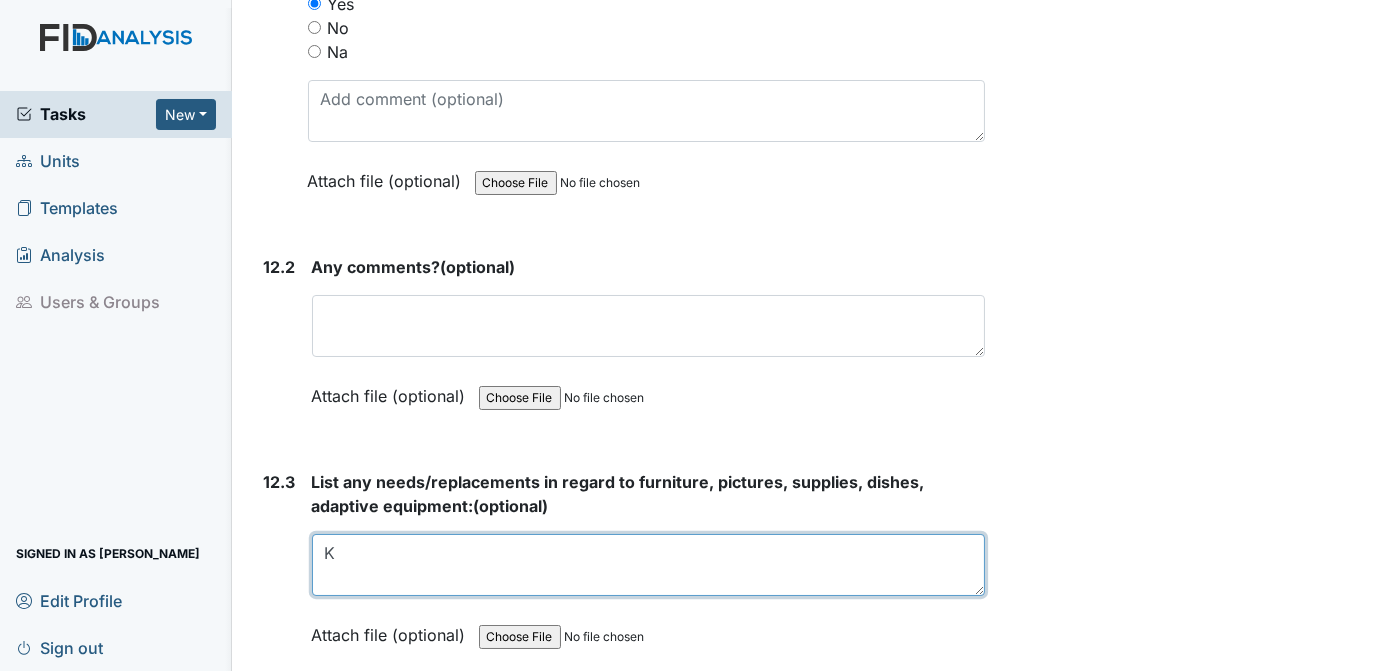 click on "K" at bounding box center [649, 565] 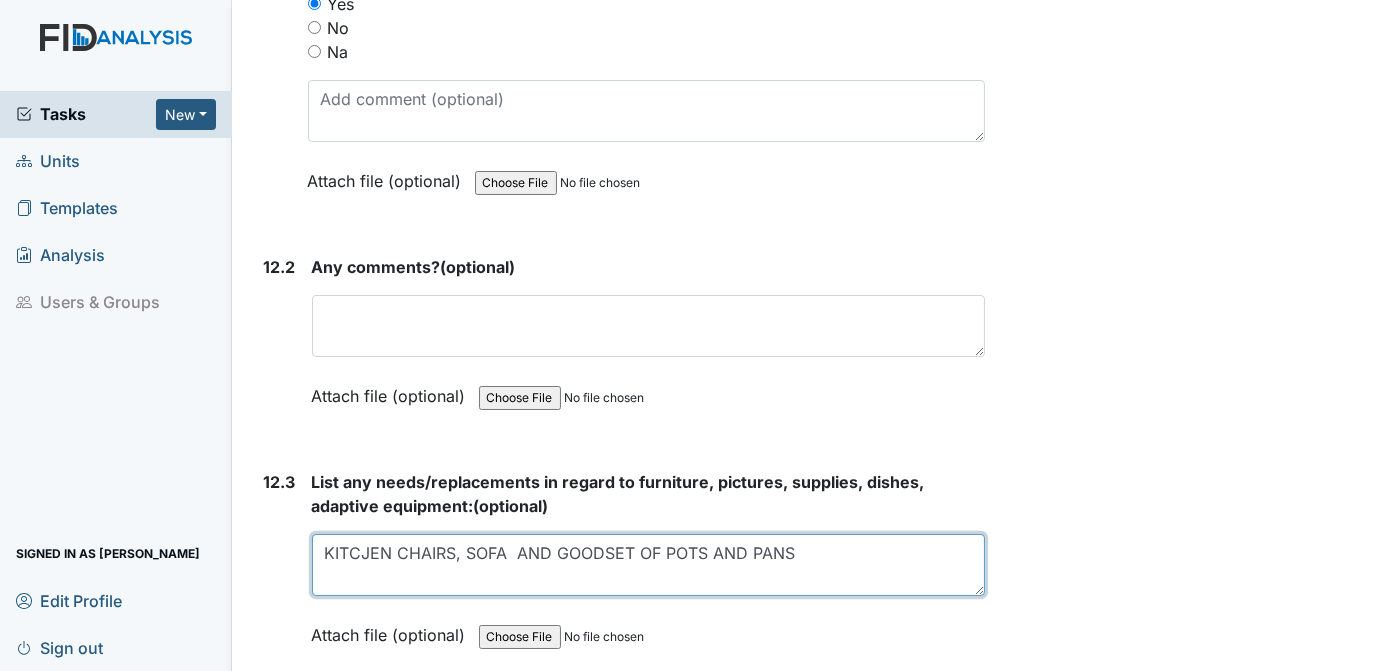 type on "KITCJEN CHAIRS, SOFA  AND GOODSET OF POTS AND PANS" 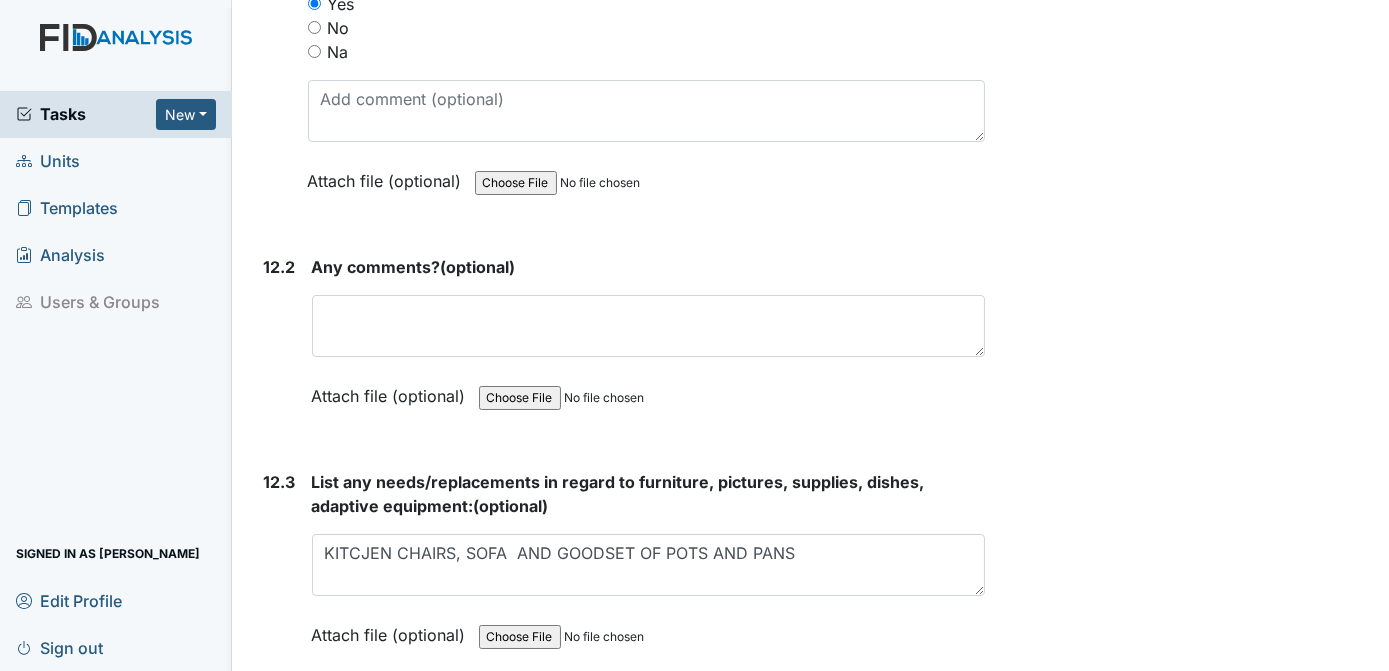 click on "Yes" at bounding box center [319, 760] 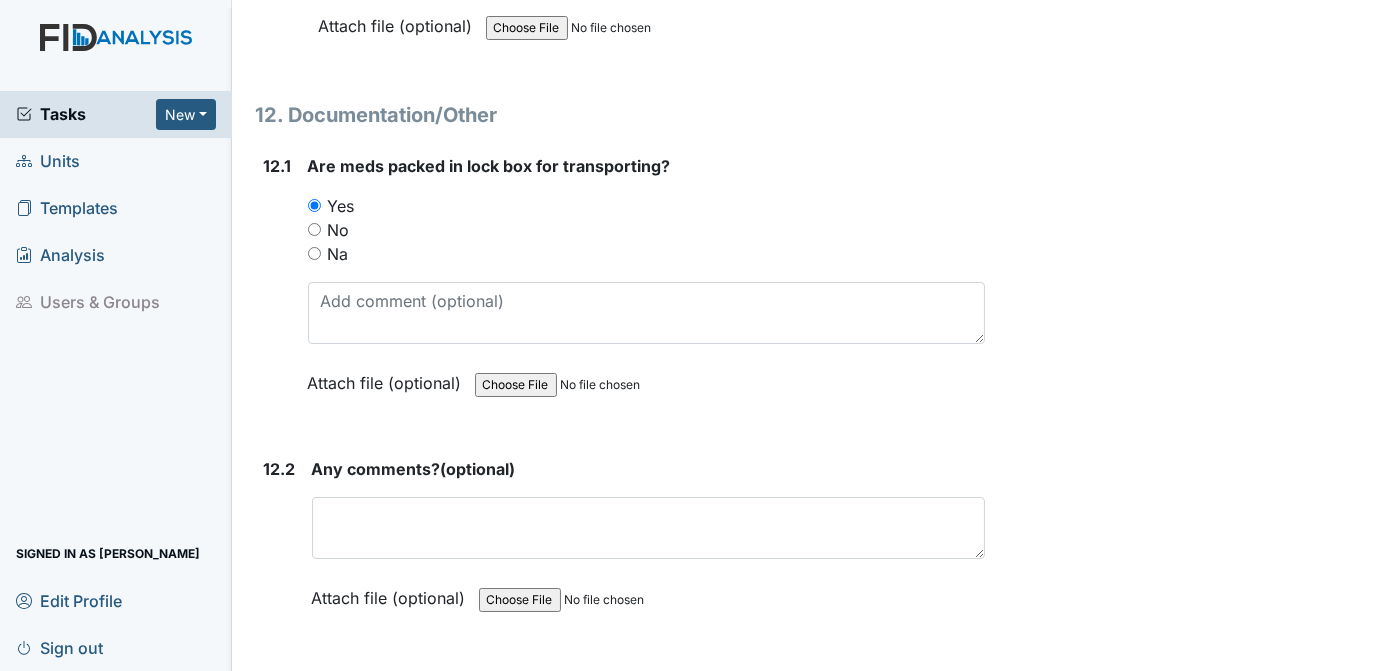 scroll, scrollTop: 31937, scrollLeft: 0, axis: vertical 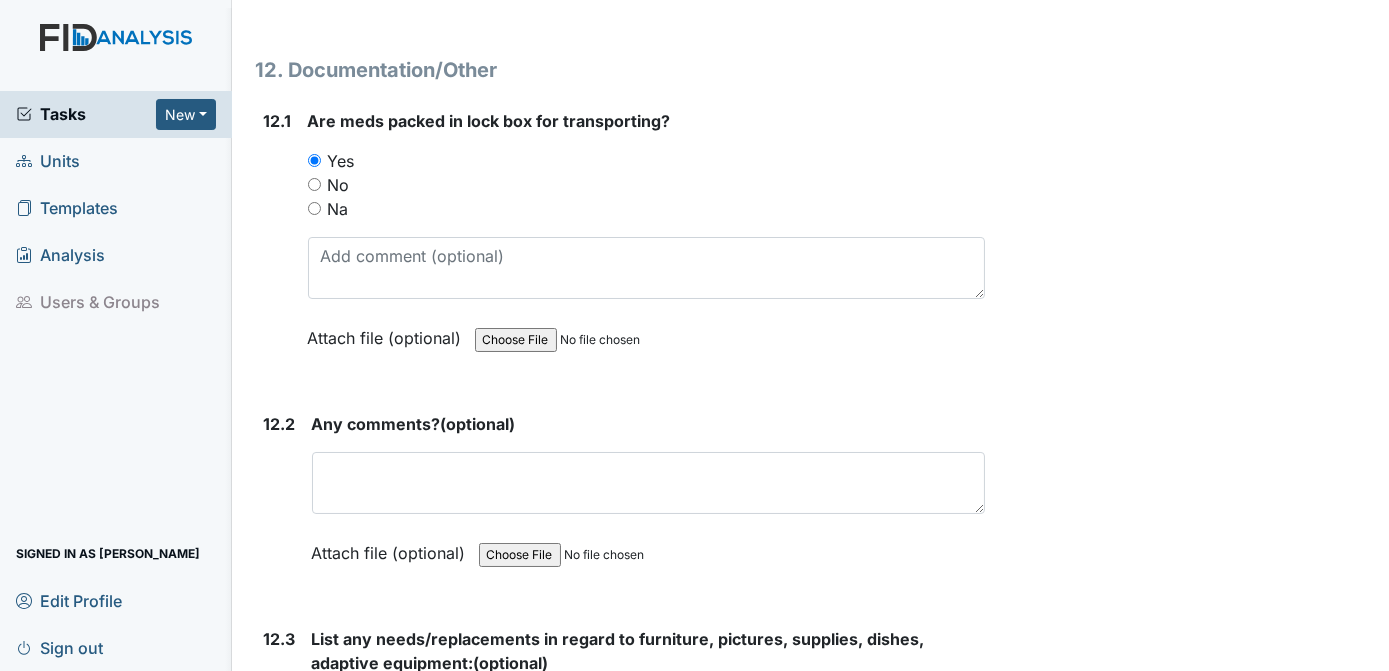 click on "Archive Task
×
Are you sure you want to archive this task? It will appear as incomplete on reports.
Archive
Delete Task
×
Are you sure you want to delete this task?
Delete
Save
Tracie Ponton assigned on Jul 10, 2025." at bounding box center [1190, -12406] 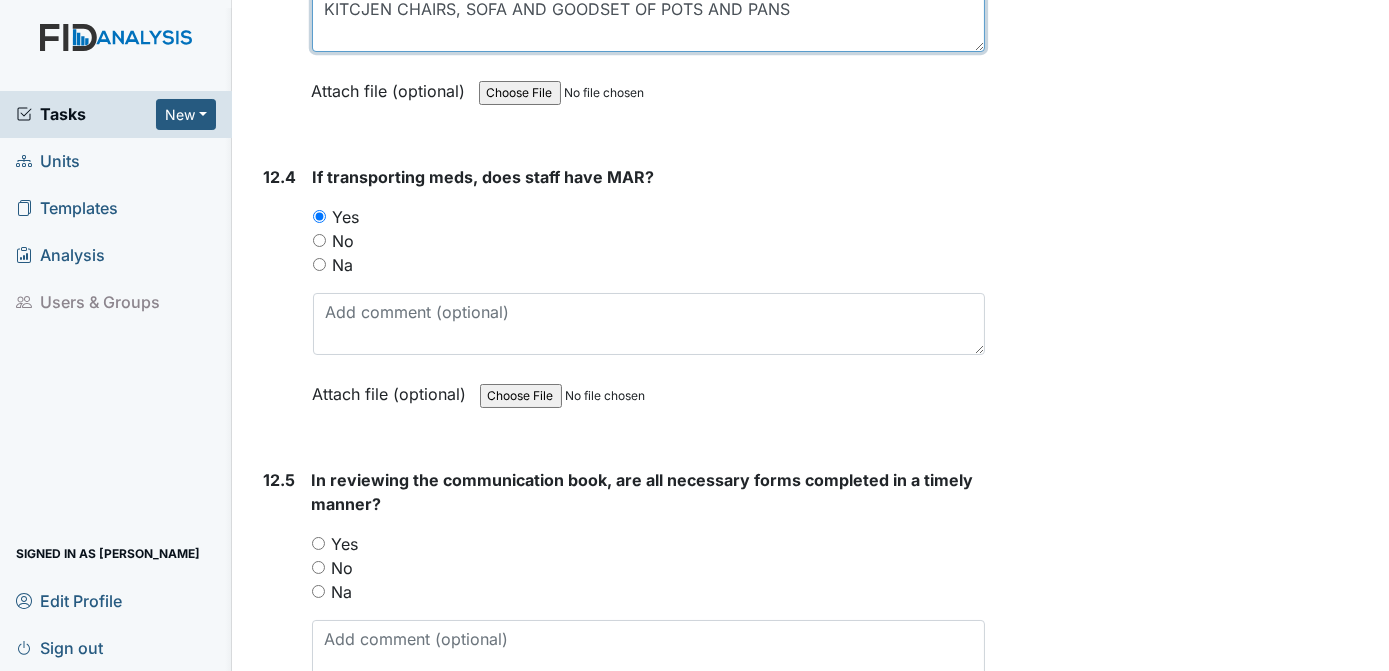 scroll, scrollTop: 32683, scrollLeft: 0, axis: vertical 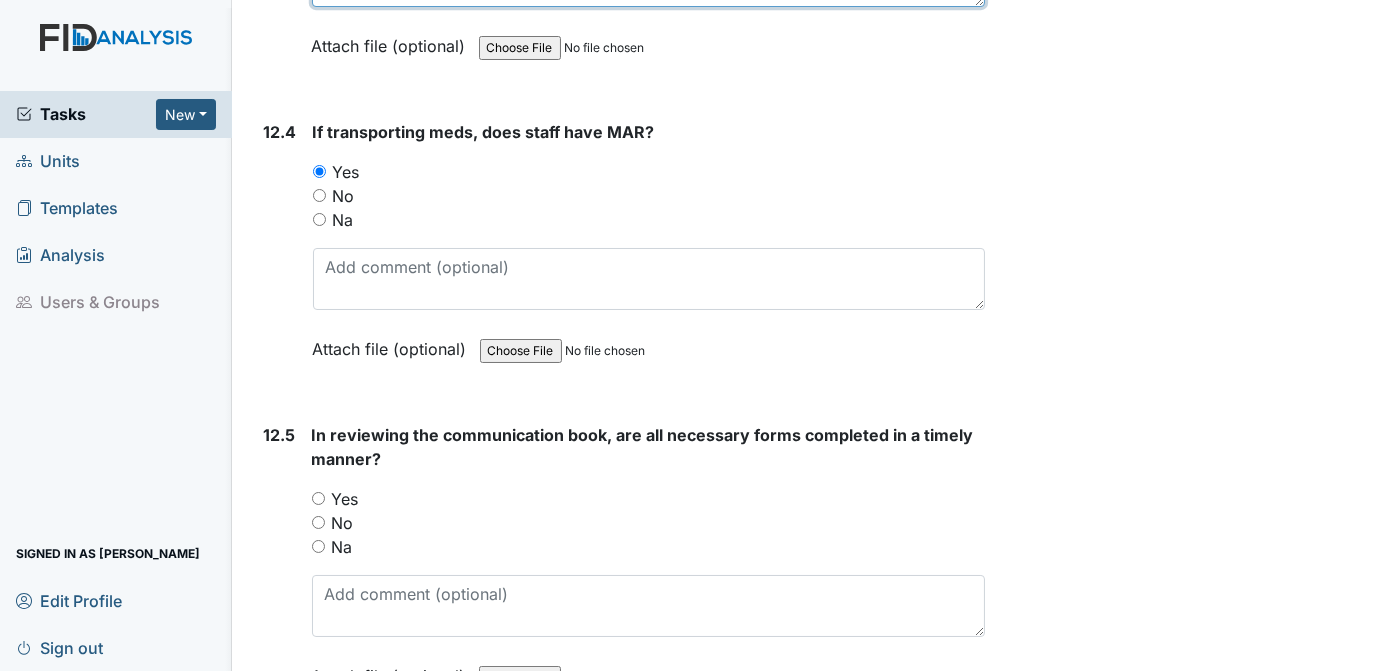 type on "KITCJEN CHAIRS, SOFA AND GOODSET OF POTS AND PANS" 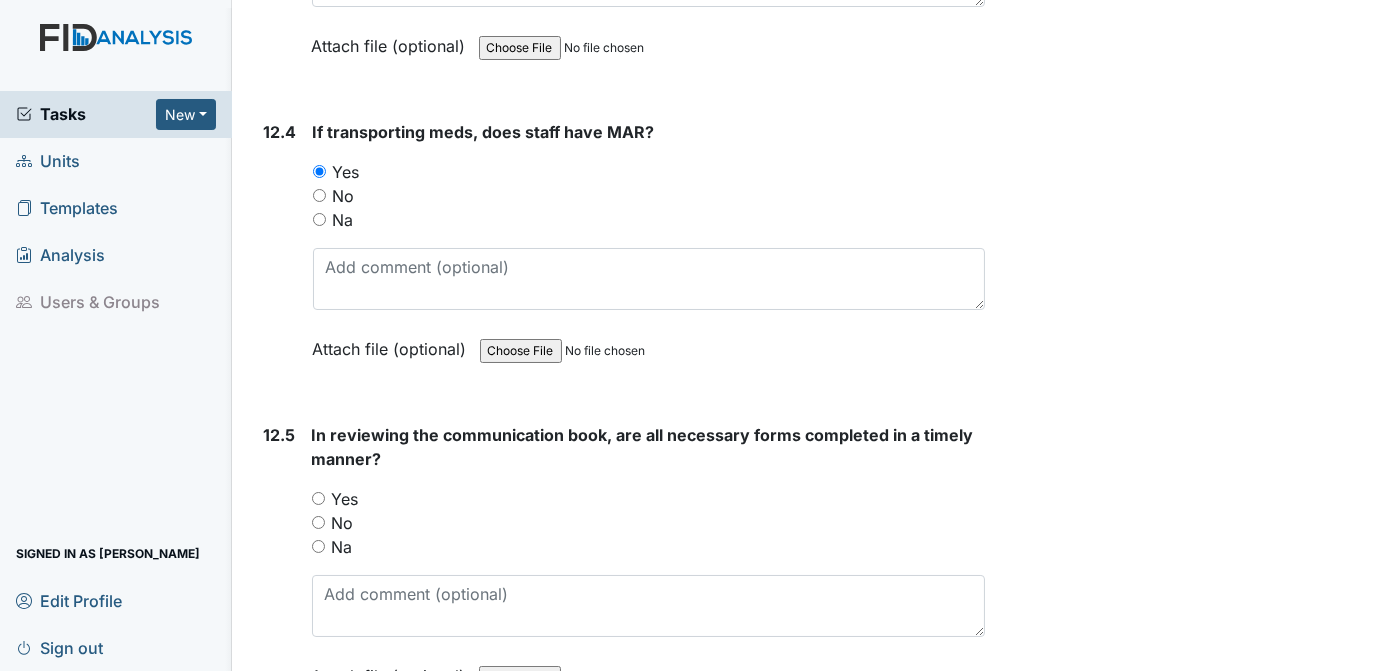 click on "Yes" at bounding box center [318, 498] 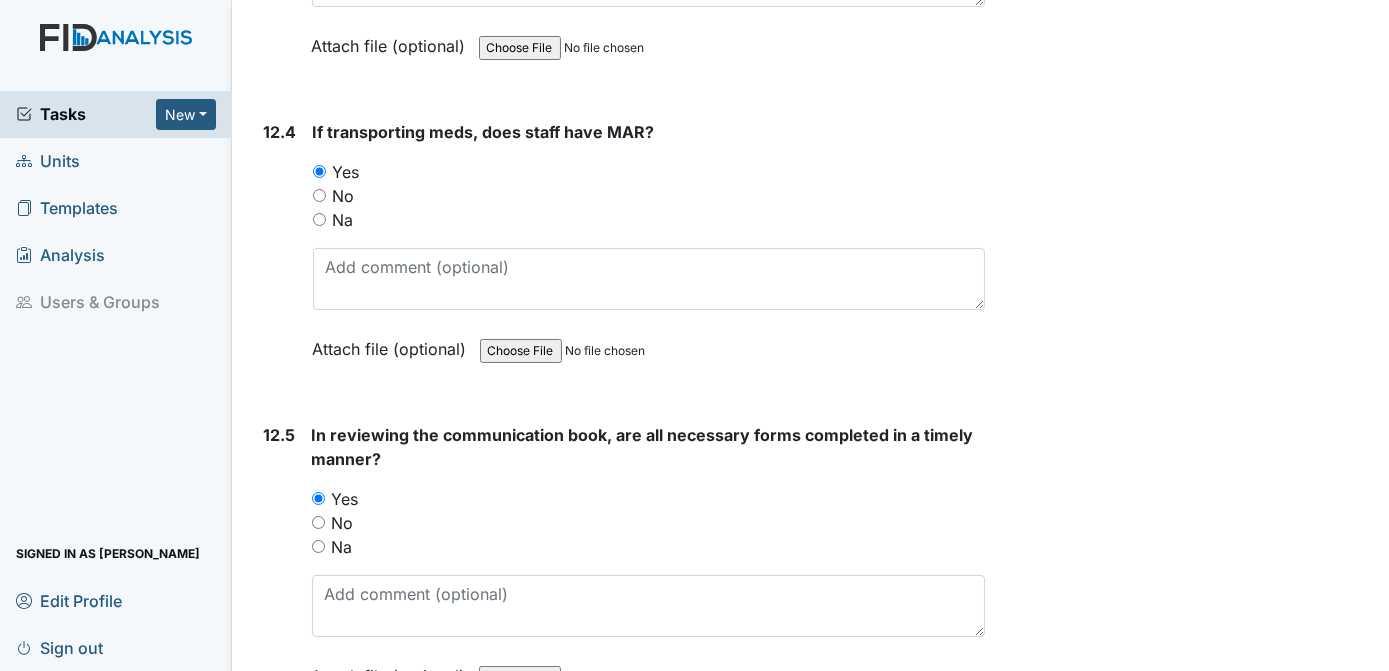 click on "Yes" at bounding box center [318, 801] 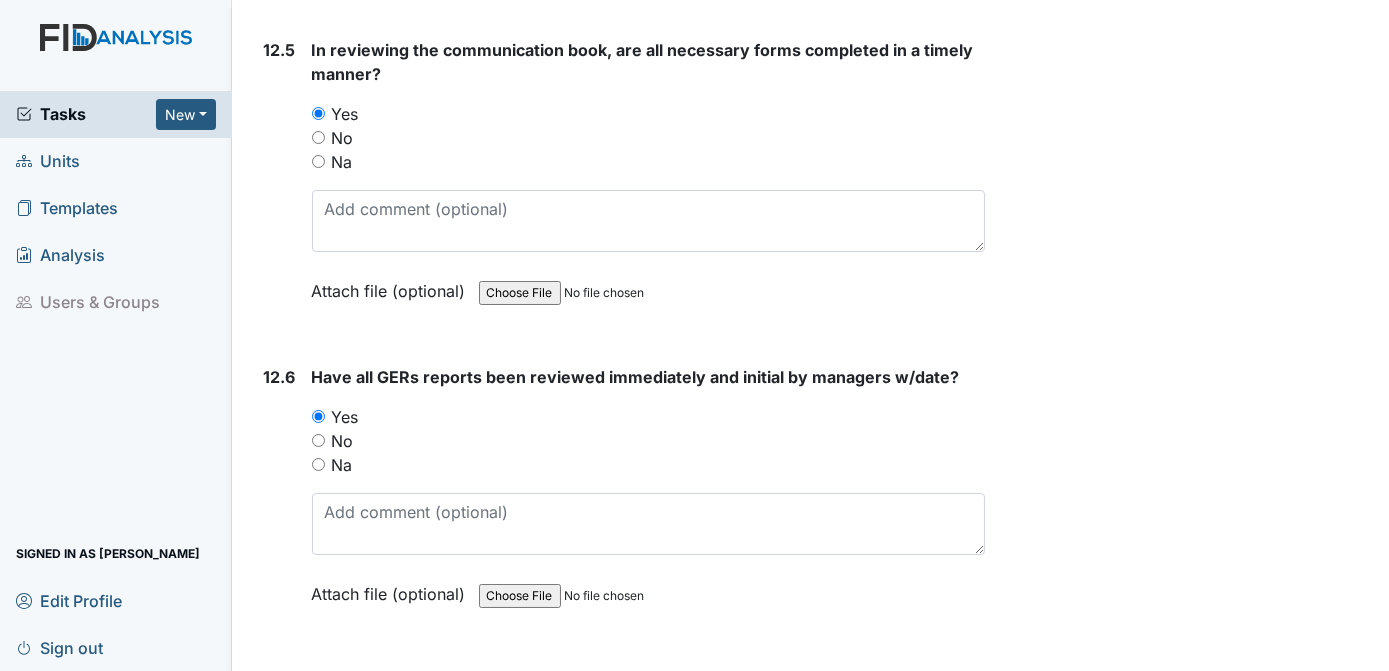 scroll, scrollTop: 33113, scrollLeft: 0, axis: vertical 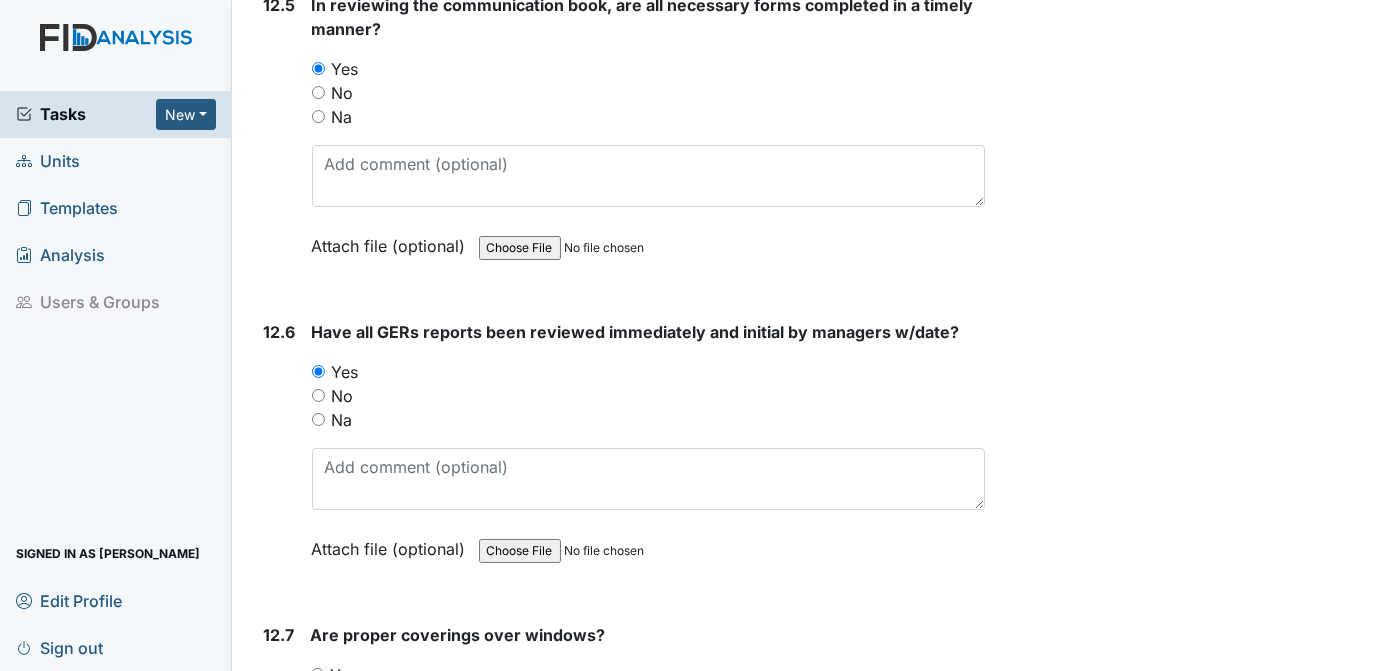 click on "Yes" at bounding box center (317, 674) 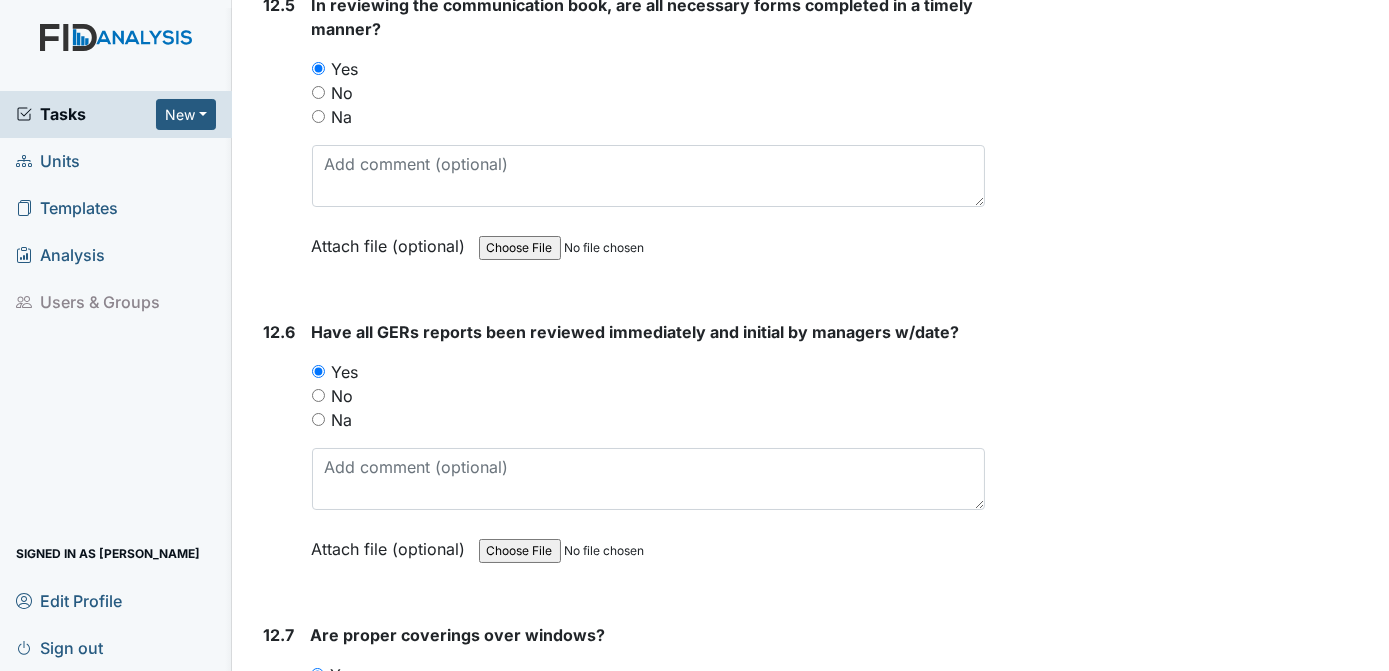 click on "Archive Task
×
Are you sure you want to archive this task? It will appear as incomplete on reports.
Archive
Delete Task
×
Are you sure you want to delete this task?
Delete
Save
Tracie Ponton assigned on Jul 10, 2025." at bounding box center (1190, -13582) 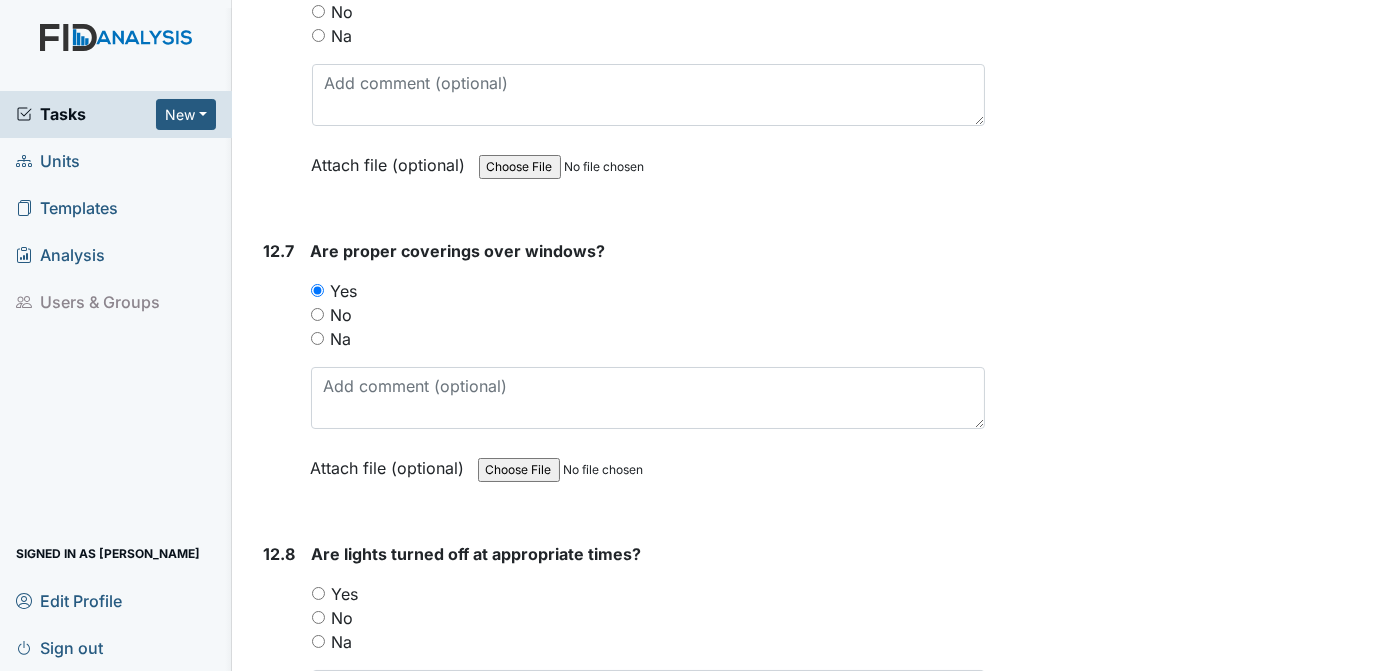 scroll, scrollTop: 33543, scrollLeft: 0, axis: vertical 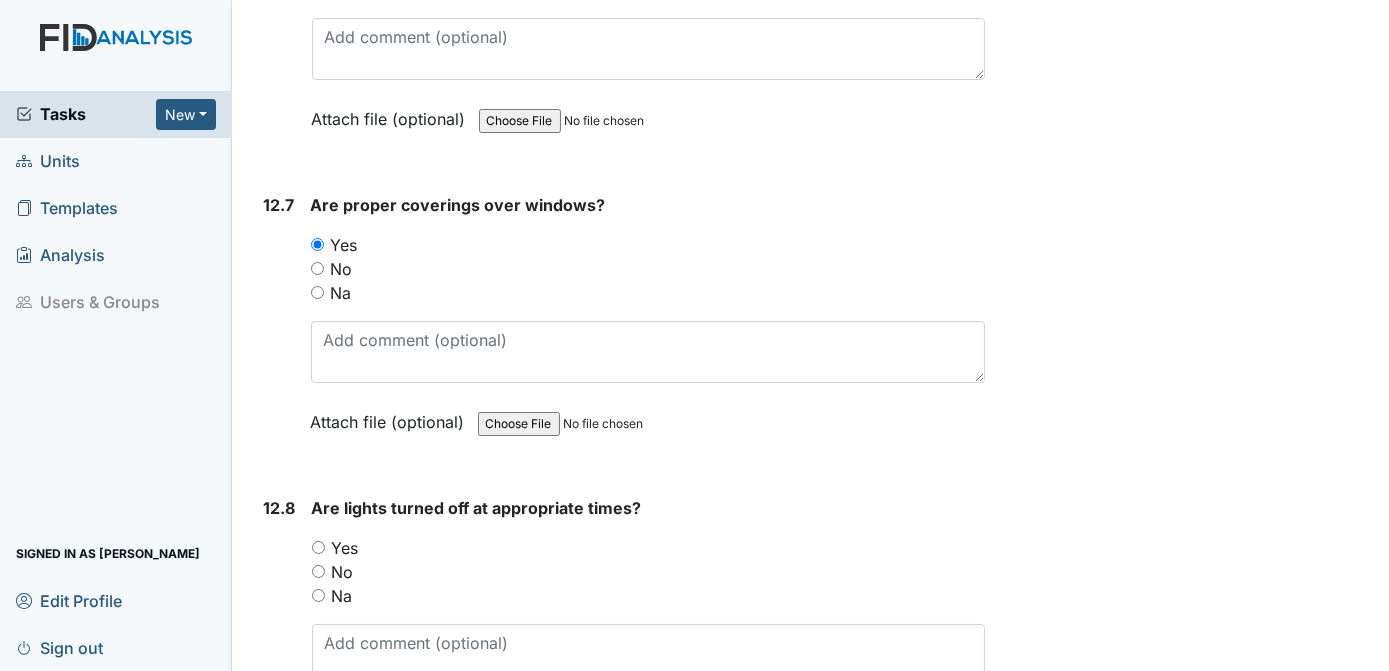 click on "Yes" at bounding box center [318, 547] 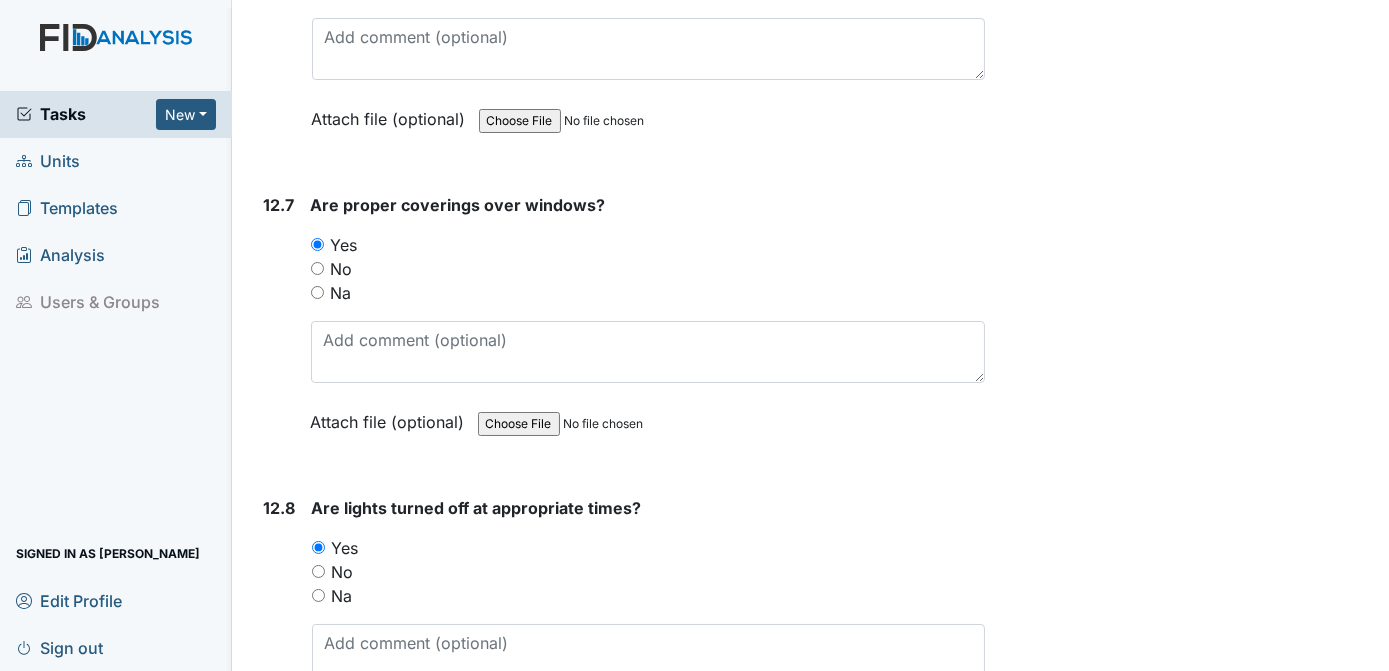 click on "Yes" at bounding box center (318, 850) 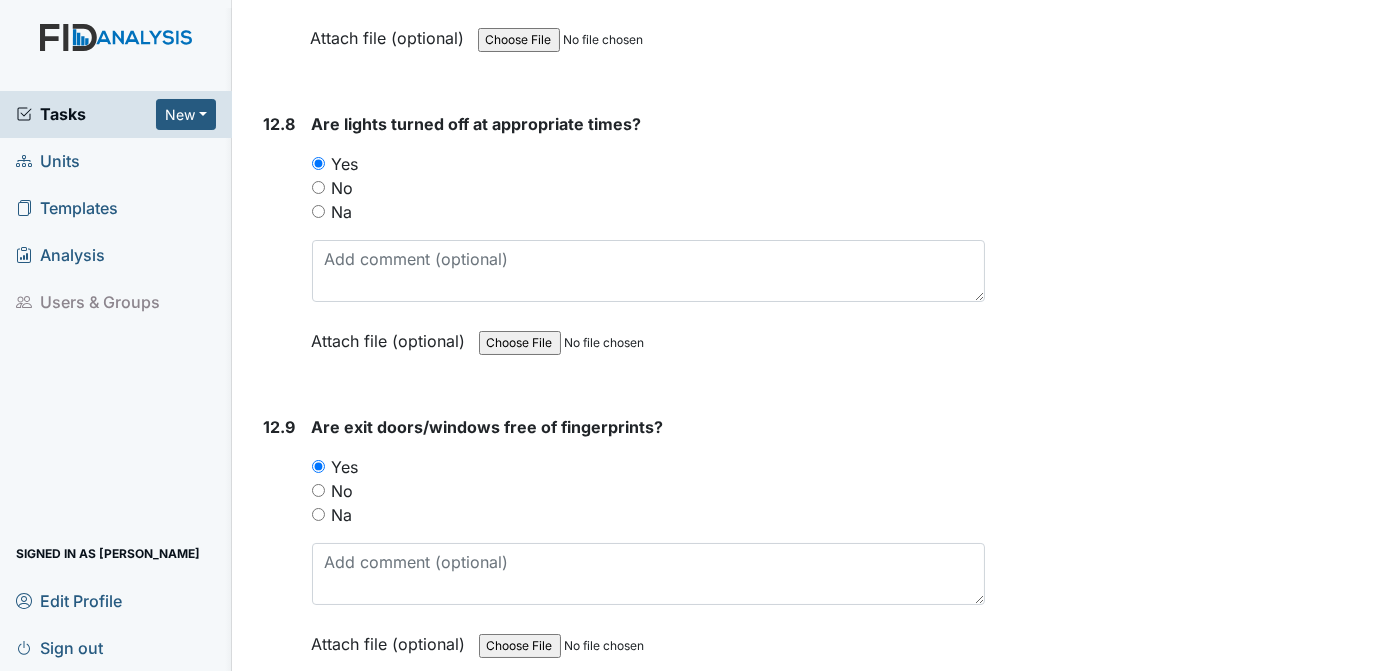 scroll, scrollTop: 33972, scrollLeft: 0, axis: vertical 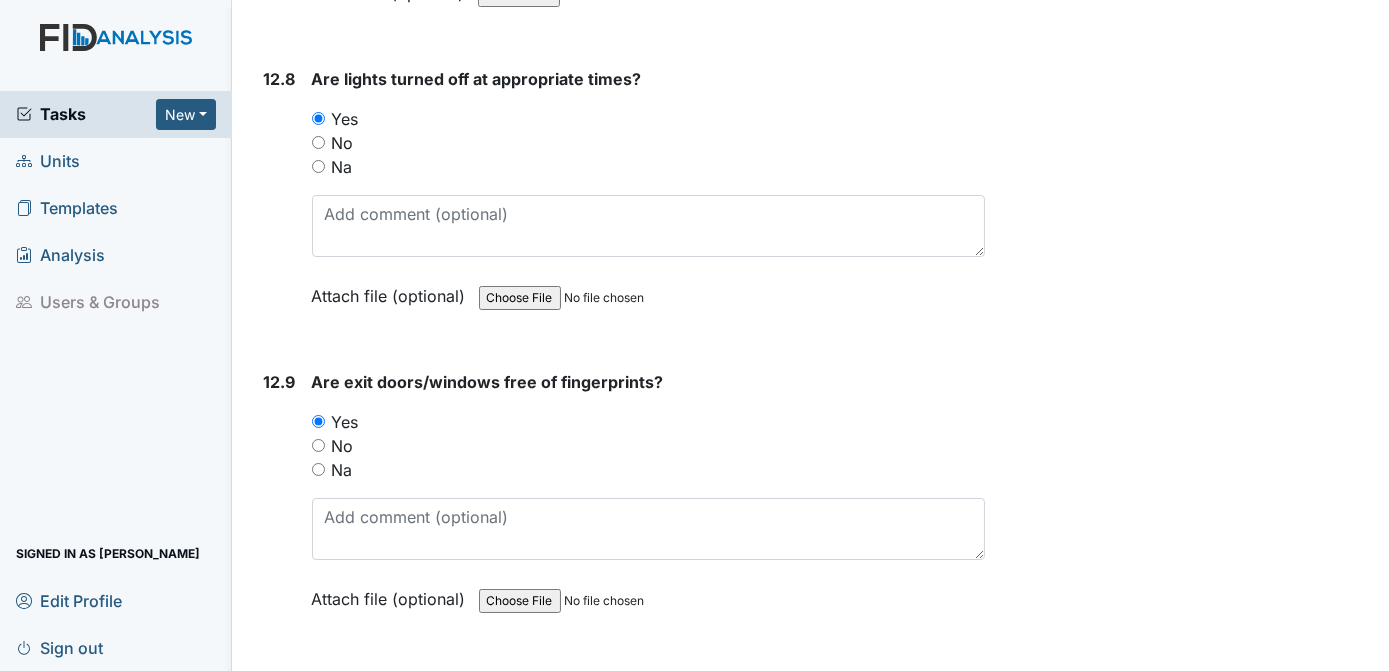 click on "Yes" at bounding box center (325, 748) 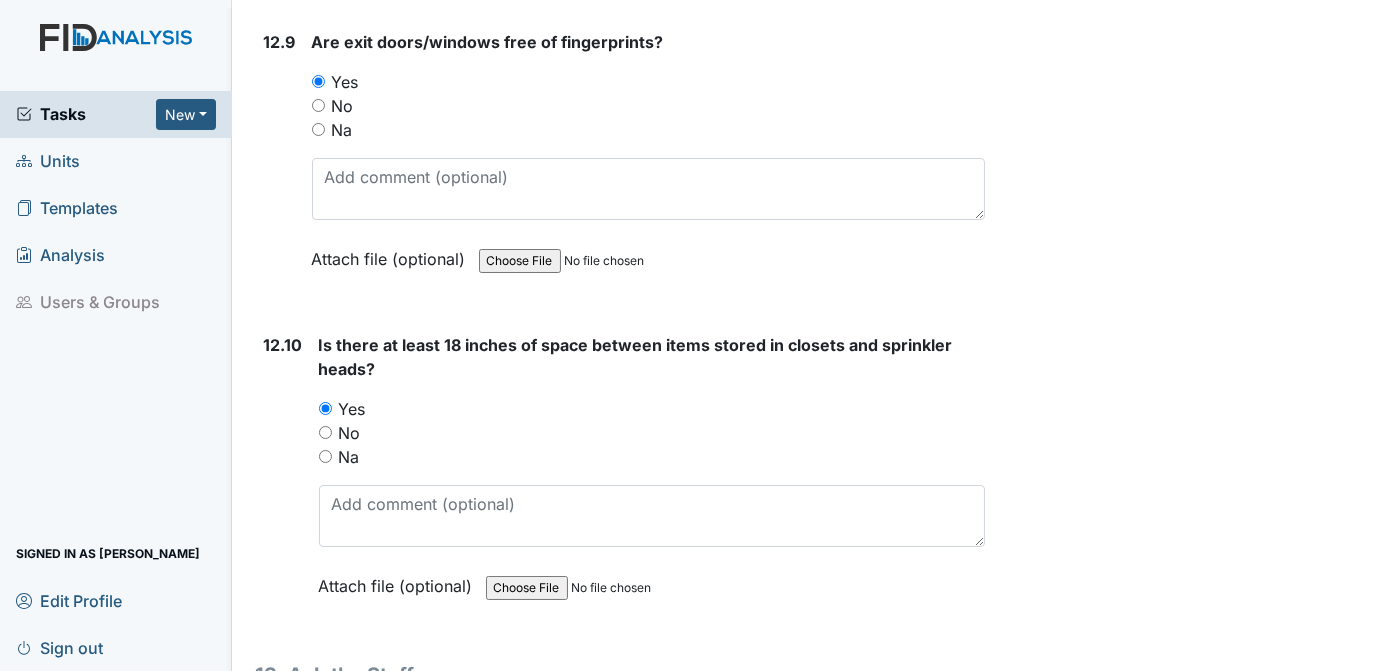 scroll, scrollTop: 34447, scrollLeft: 0, axis: vertical 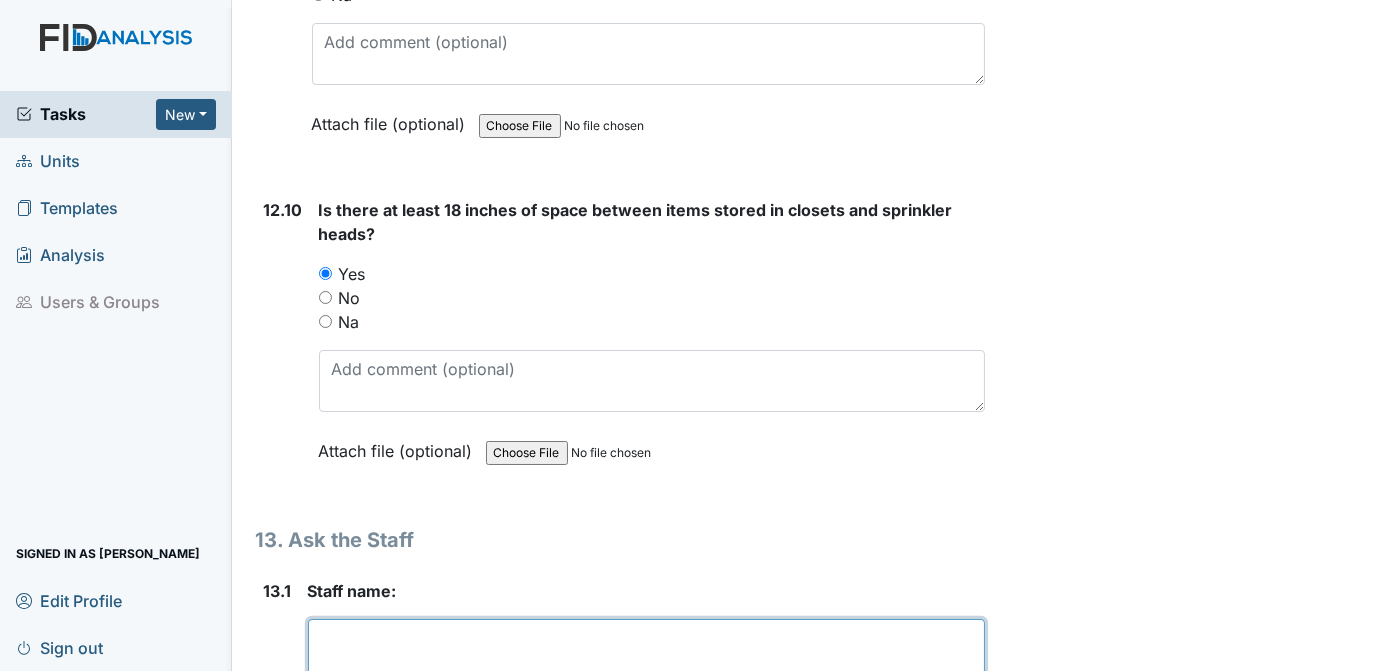click at bounding box center [647, 650] 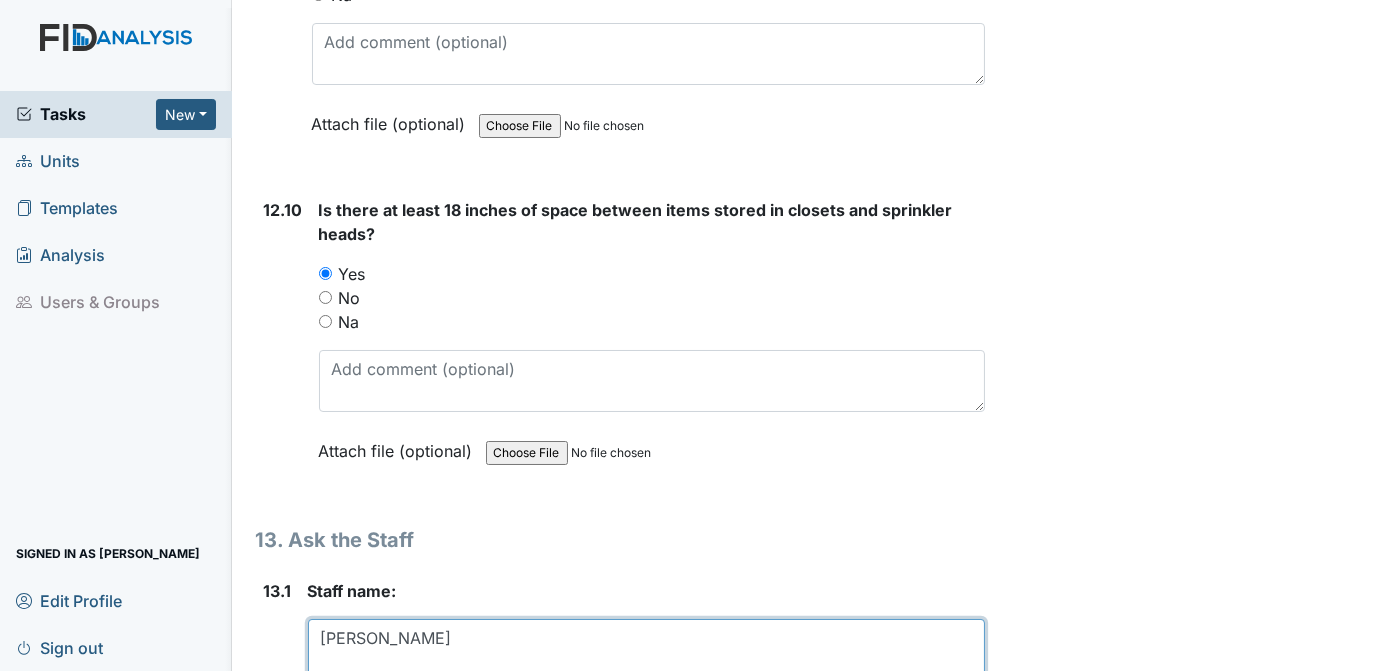 type on "O.HAMMIEL" 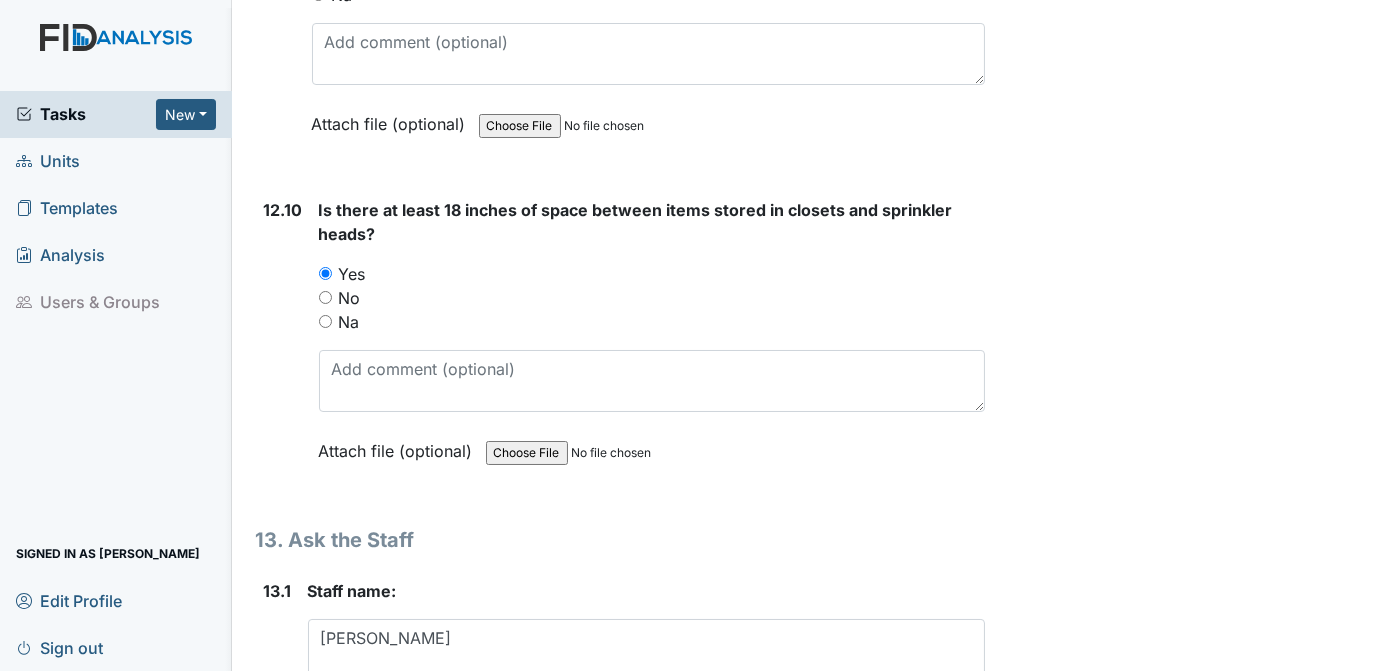 click at bounding box center (649, 865) 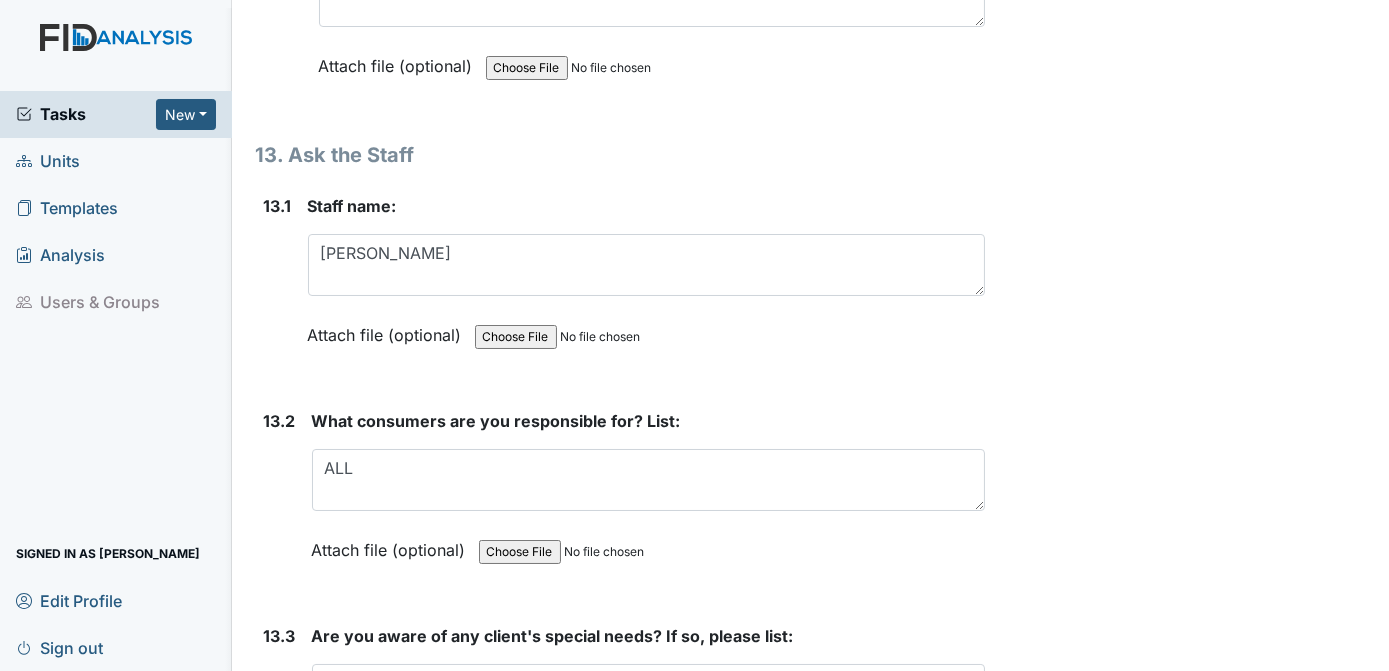 scroll, scrollTop: 34922, scrollLeft: 0, axis: vertical 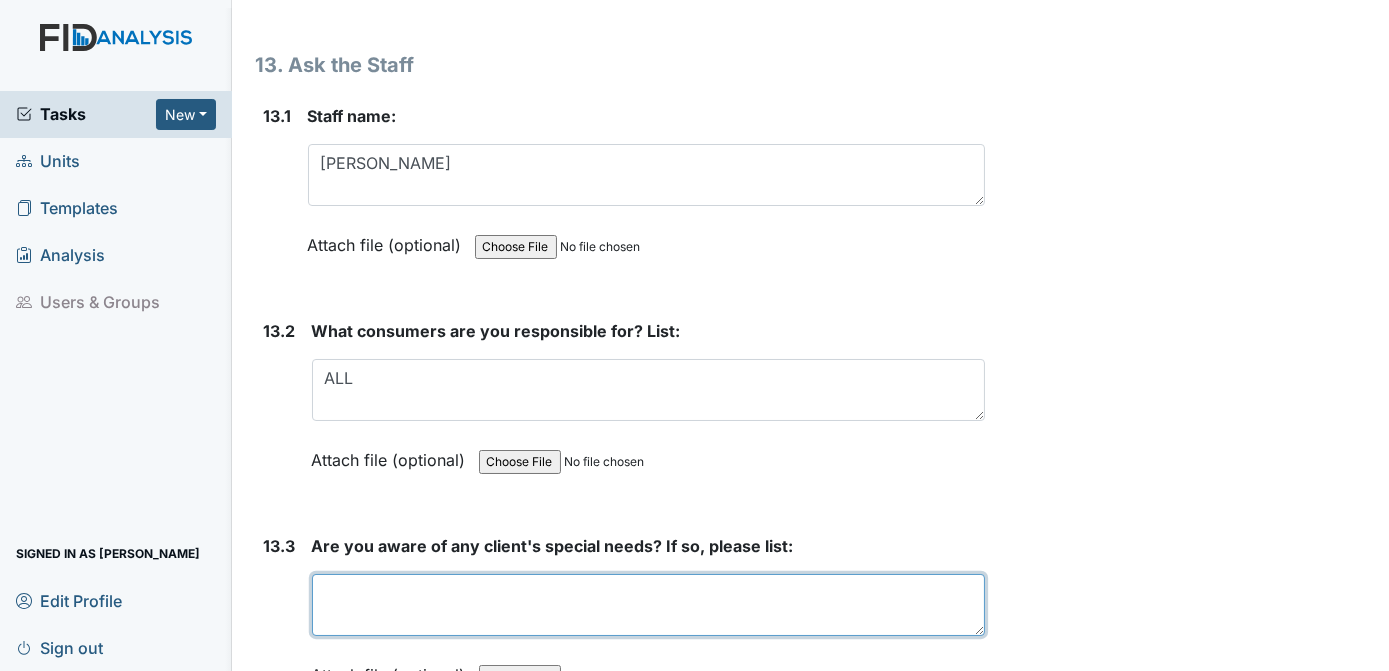 click at bounding box center [649, 605] 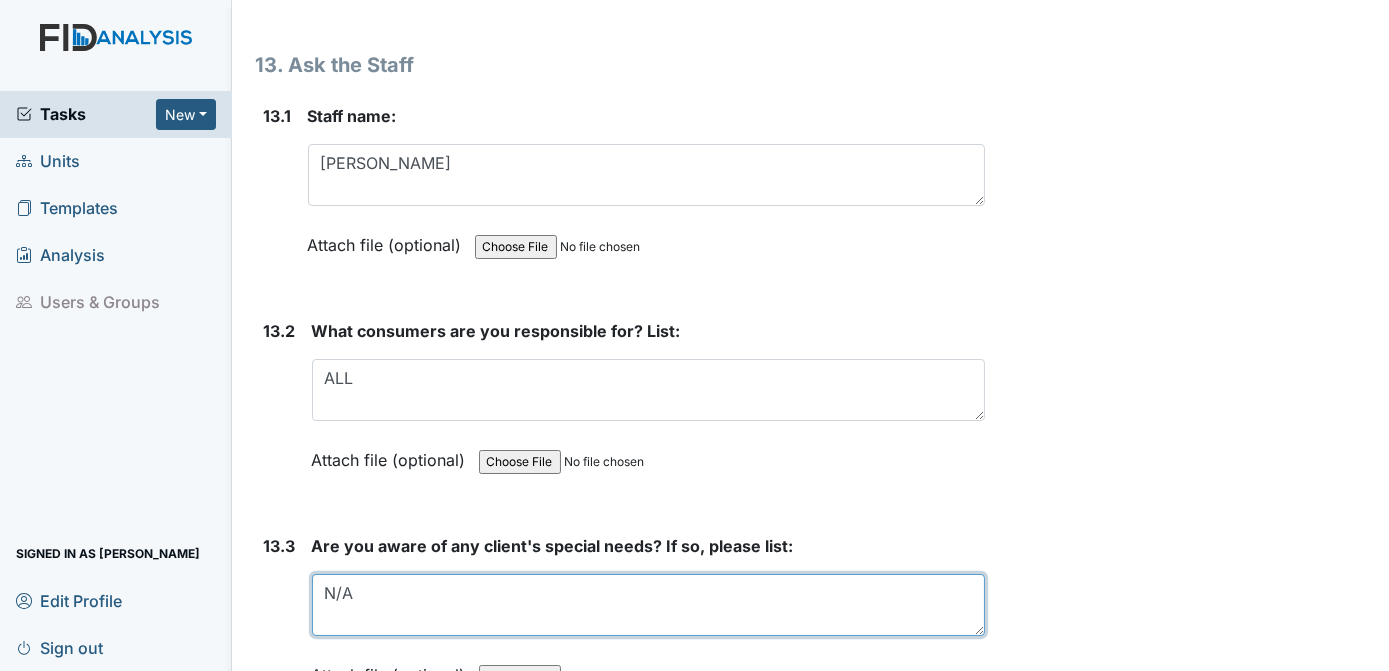 type on "N/A" 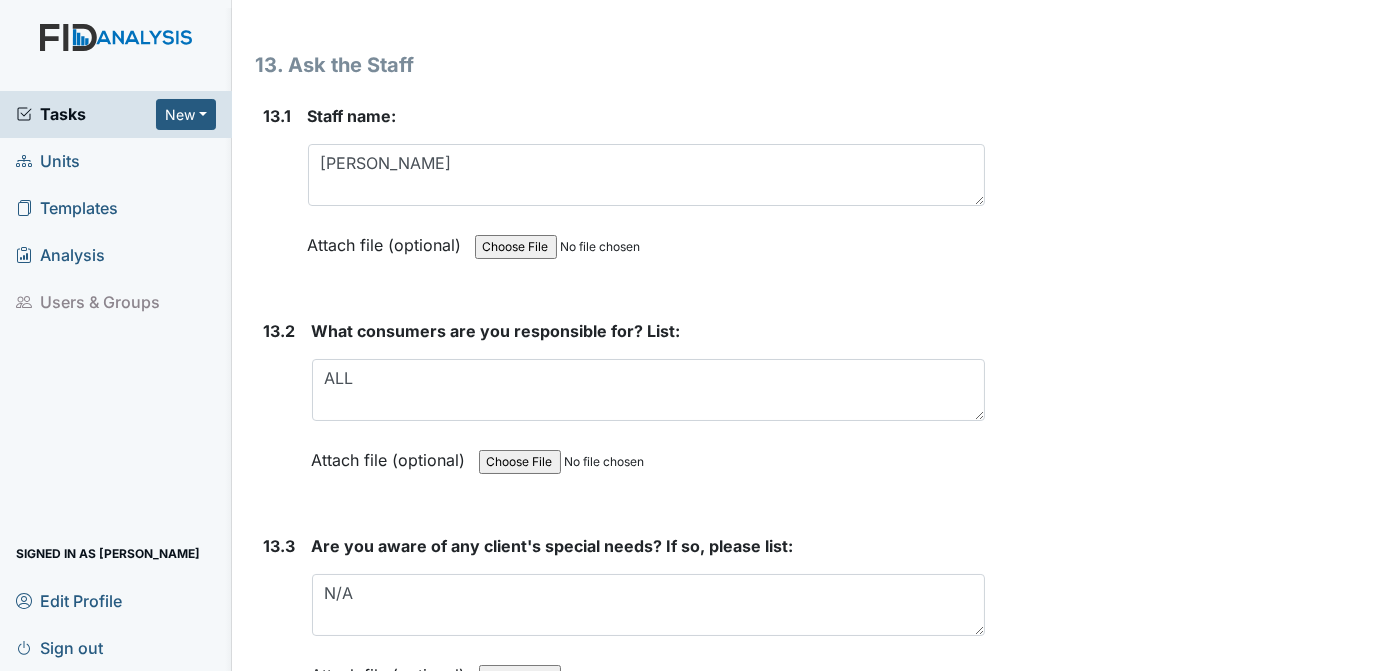 click at bounding box center (649, 820) 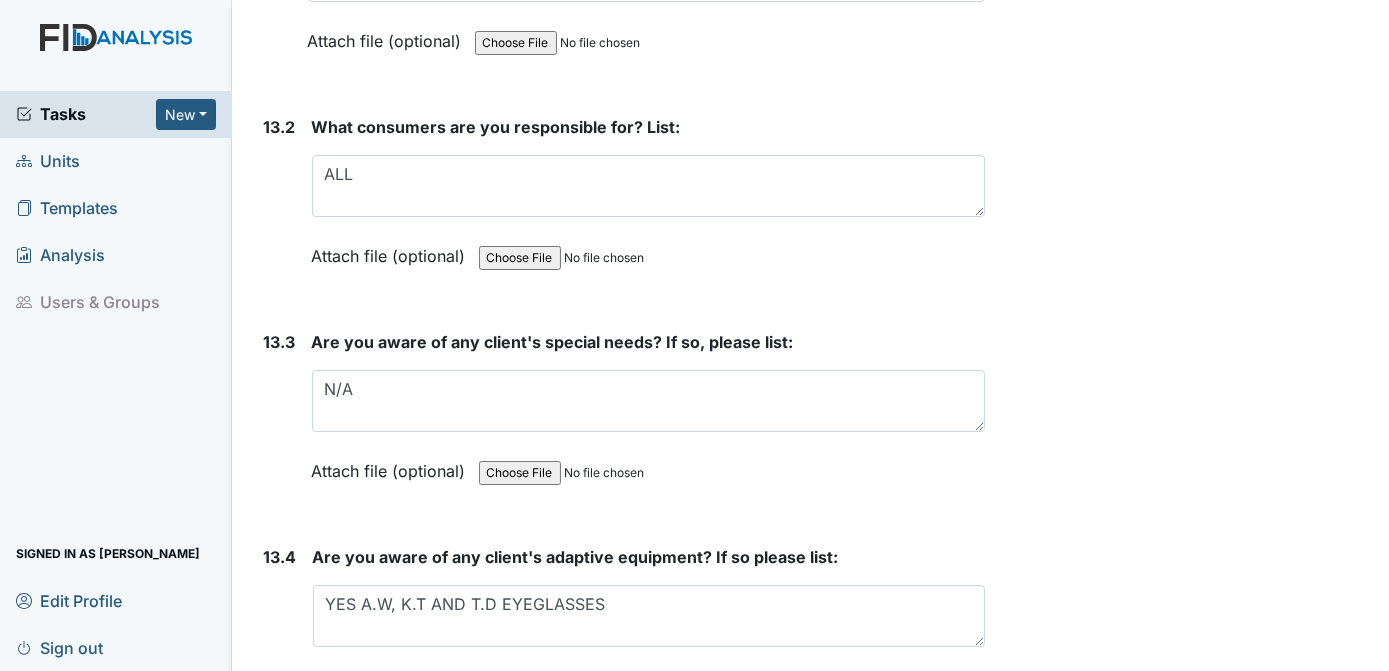 scroll, scrollTop: 35307, scrollLeft: 0, axis: vertical 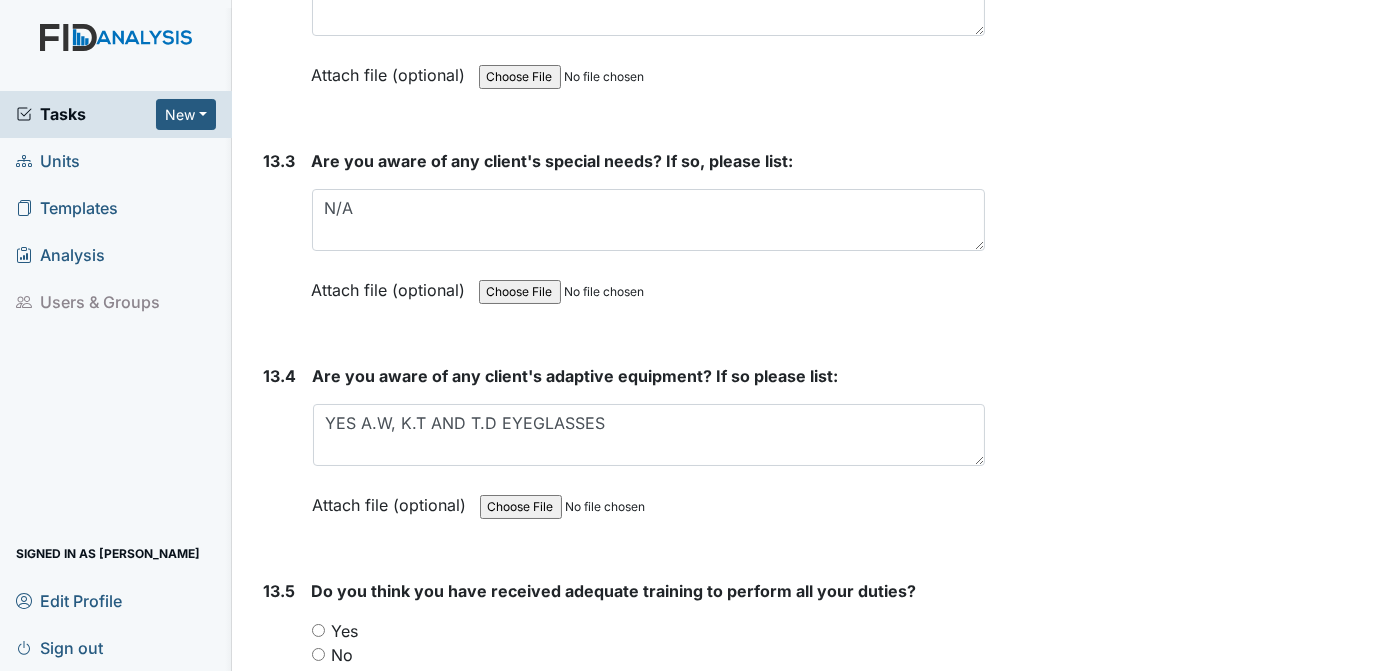 click on "Yes" at bounding box center (318, 630) 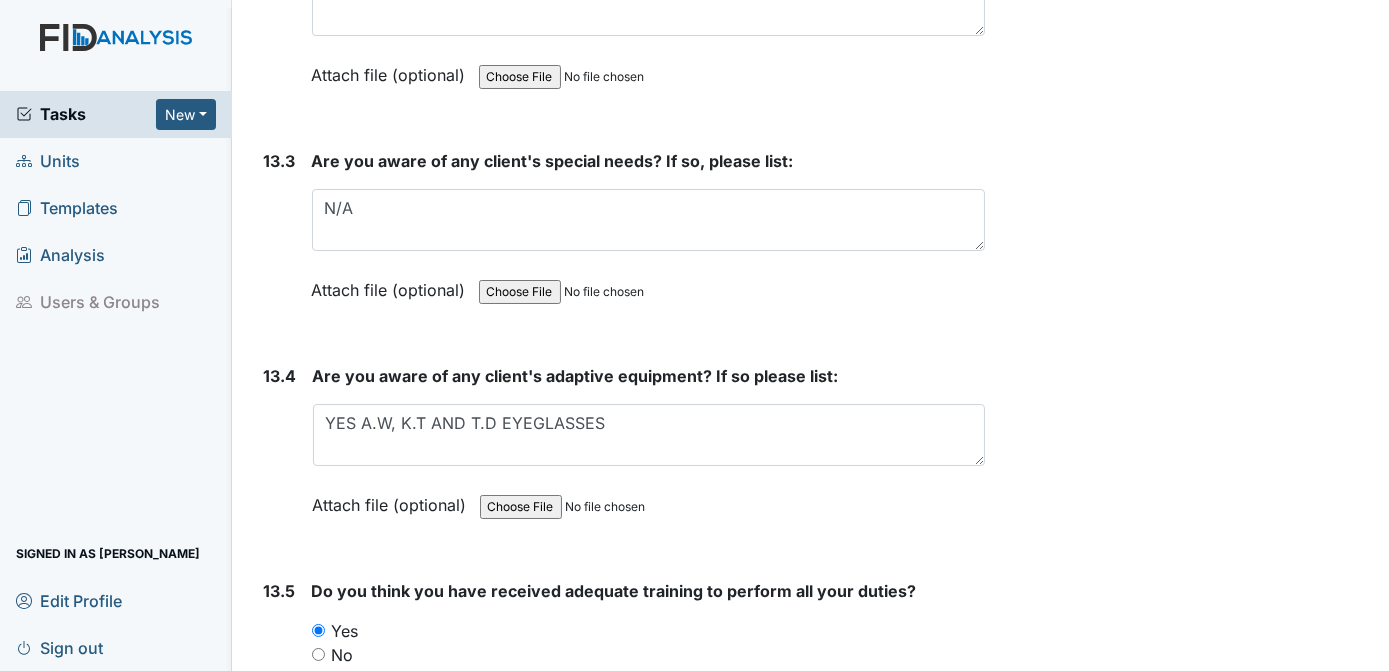 click on "Archive Task
×
Are you sure you want to archive this task? It will appear as incomplete on reports.
Archive
Delete Task
×
Are you sure you want to delete this task?
Delete
Save
Tracie Ponton assigned on Jul 10, 2025." at bounding box center [1190, -15776] 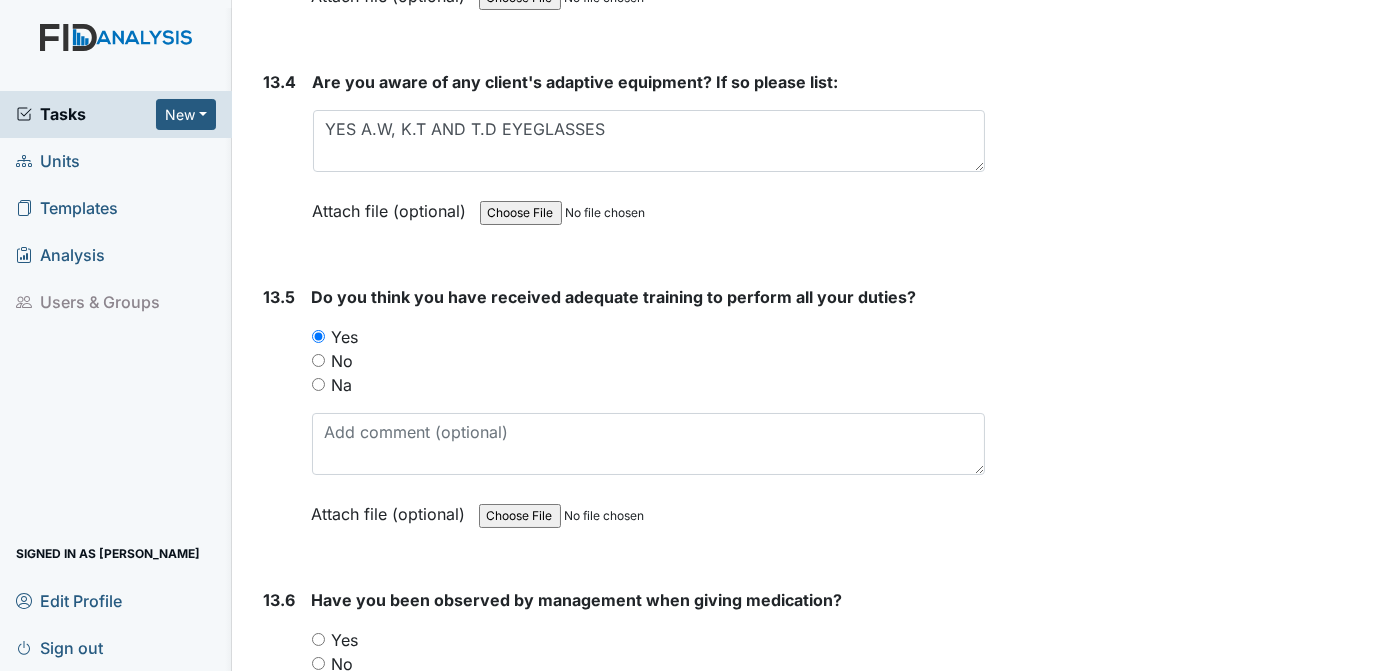 scroll, scrollTop: 35646, scrollLeft: 0, axis: vertical 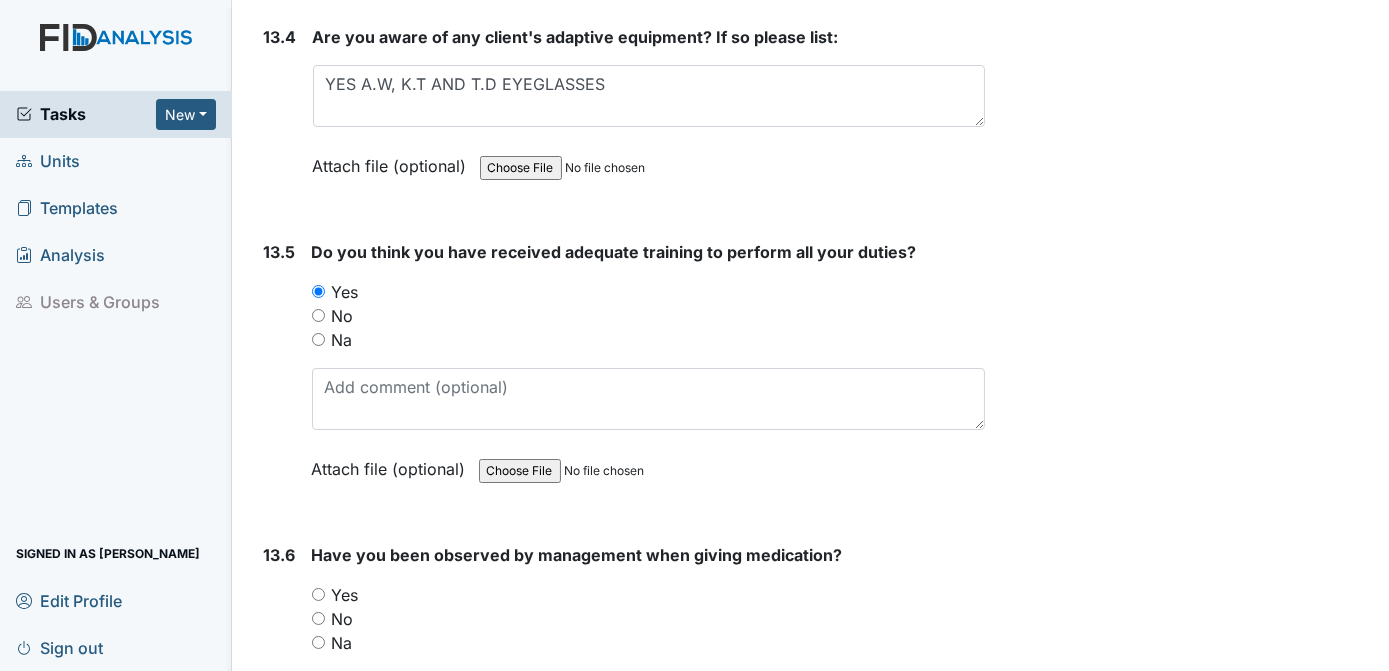 click on "Yes" at bounding box center [318, 594] 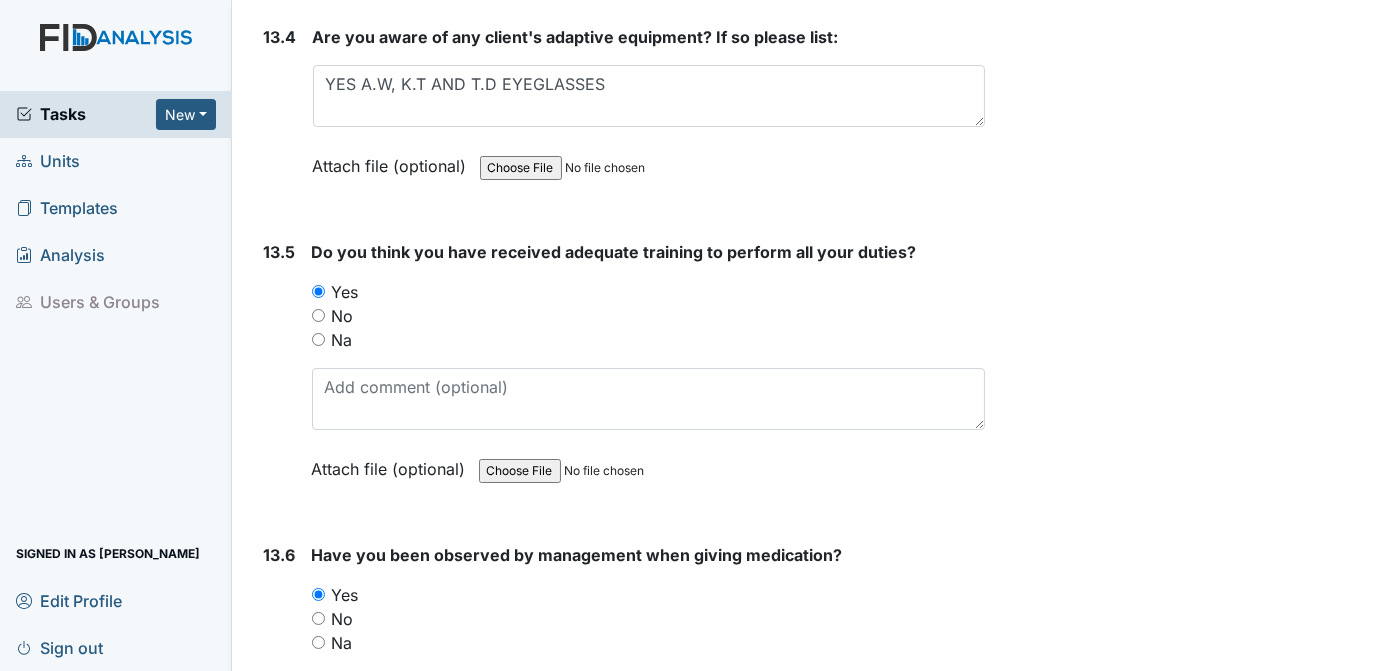scroll, scrollTop: 35059, scrollLeft: 0, axis: vertical 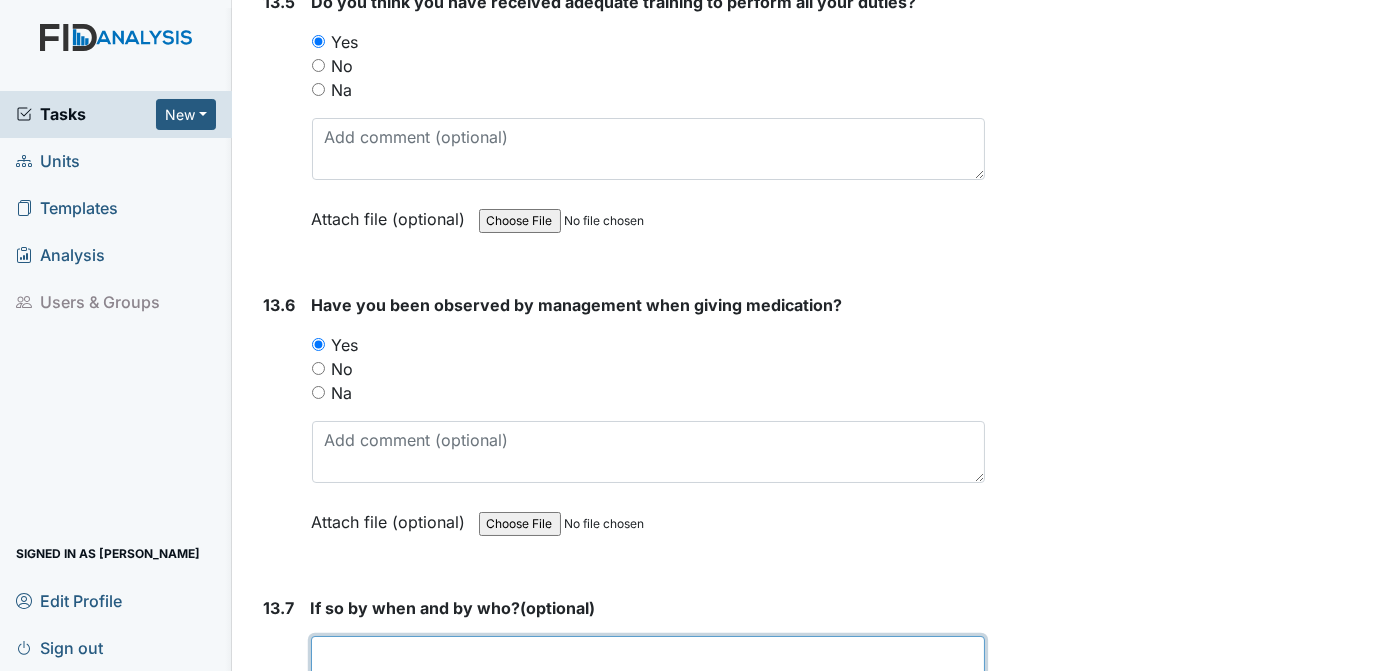 click at bounding box center (648, 667) 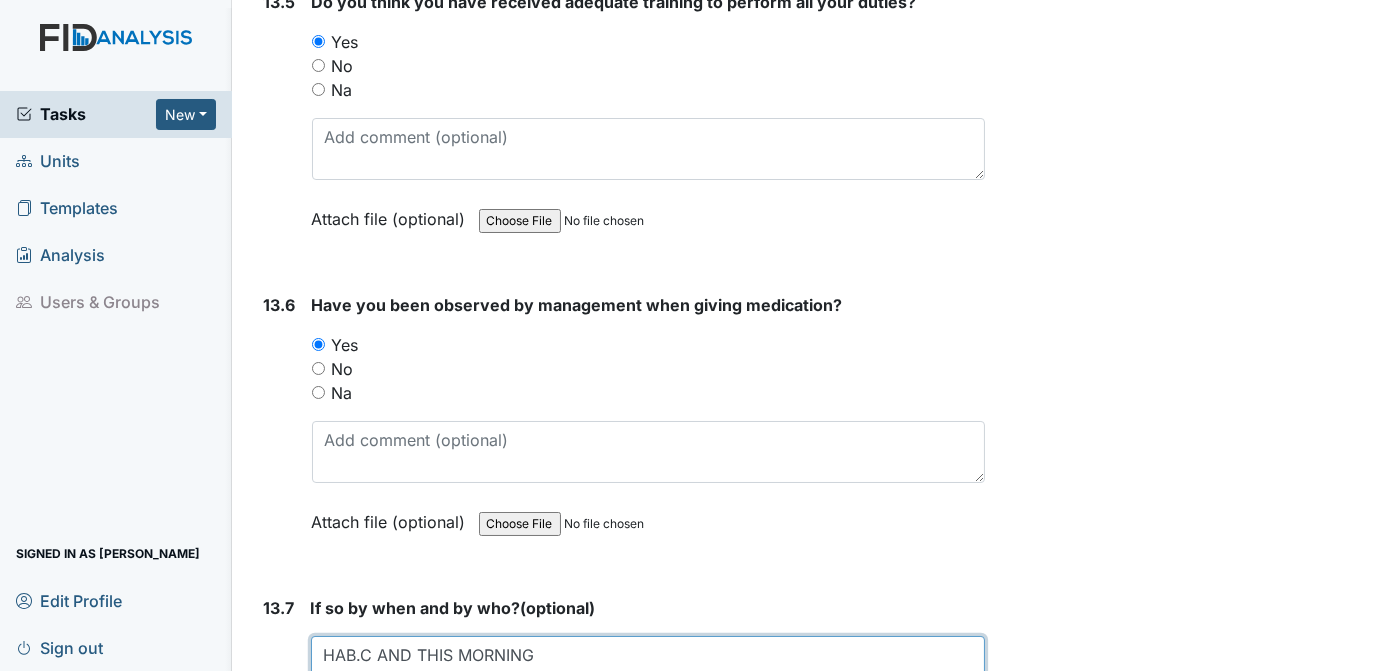 type on "HAB.C AND THIS MORNING" 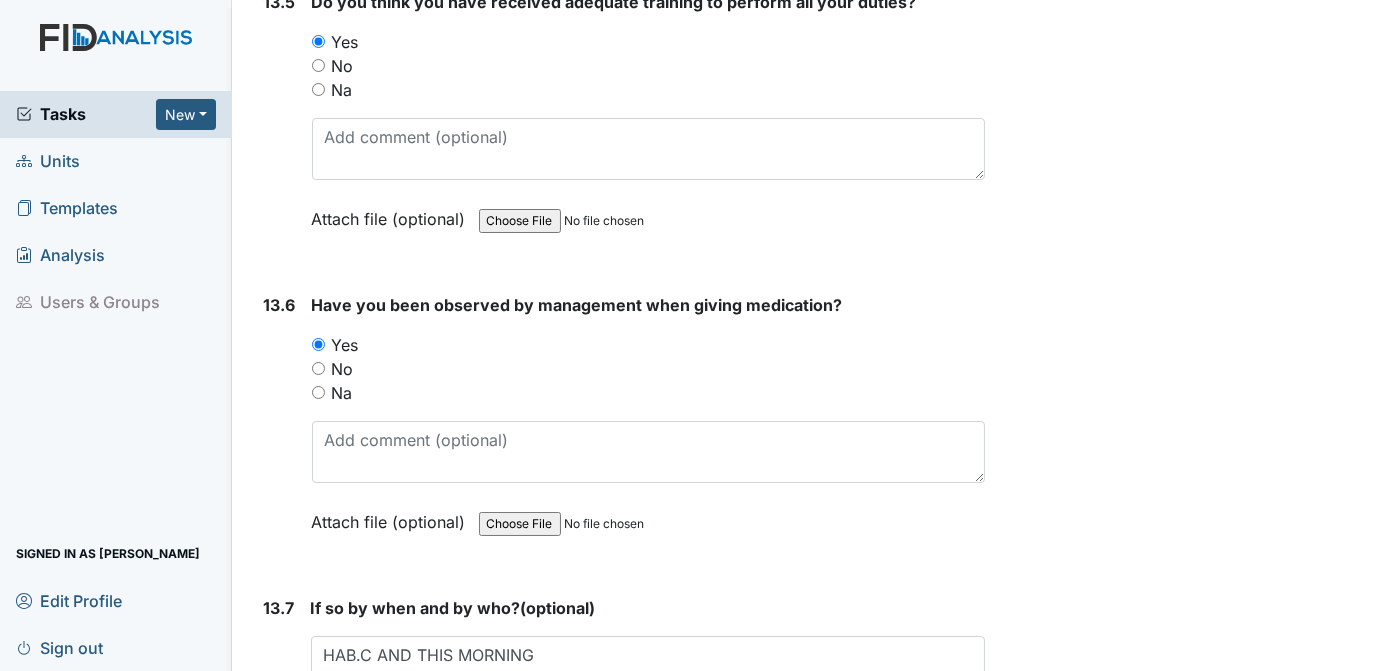 click at bounding box center (649, 882) 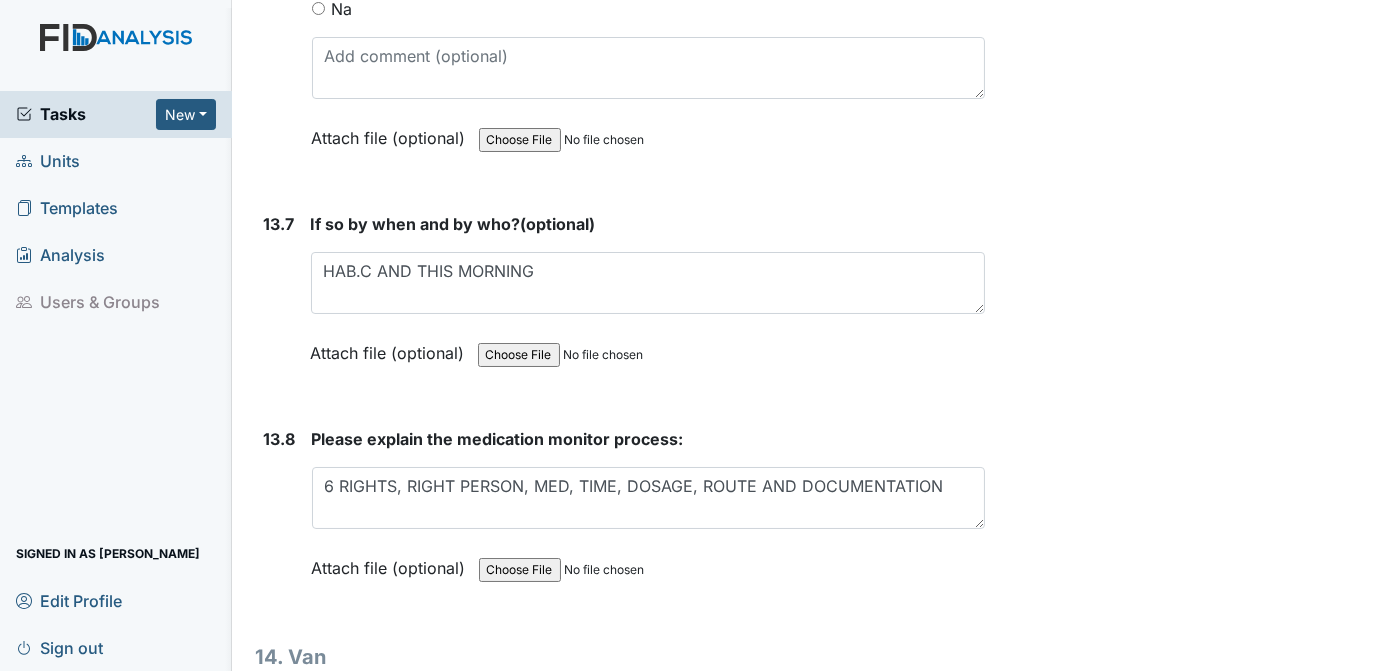 scroll, scrollTop: 36416, scrollLeft: 0, axis: vertical 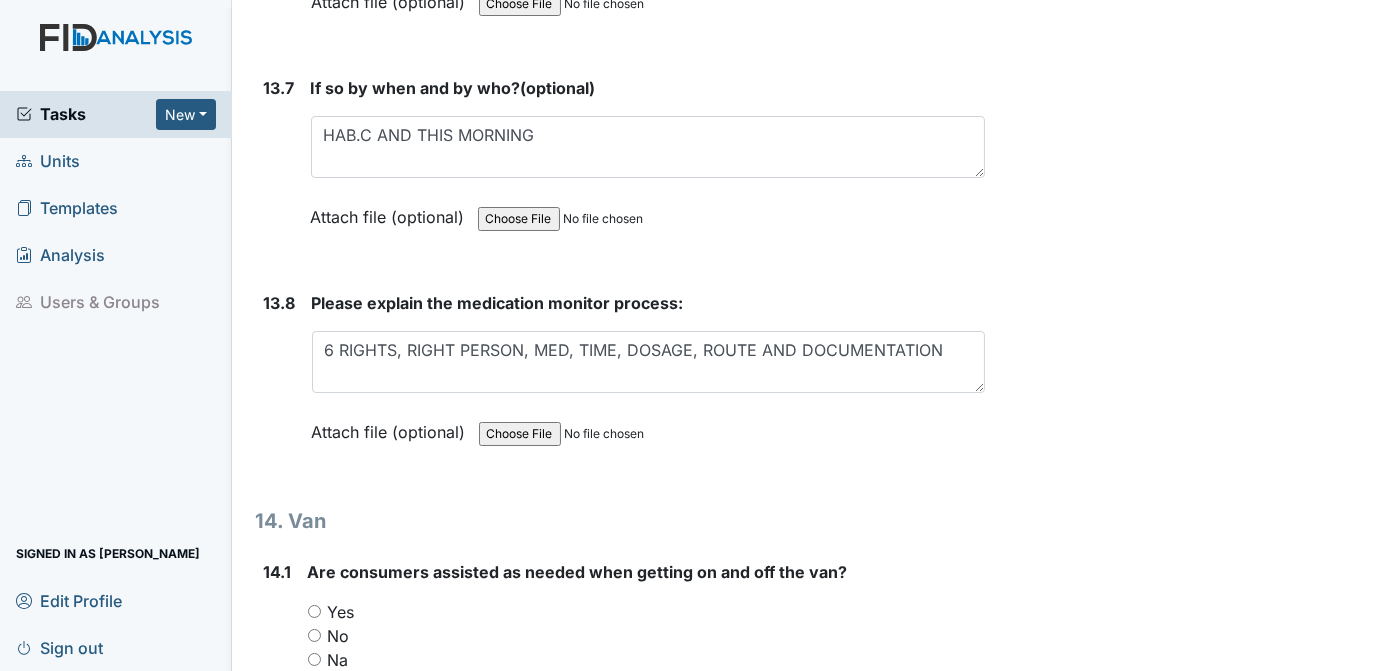 click on "Yes" at bounding box center [314, 611] 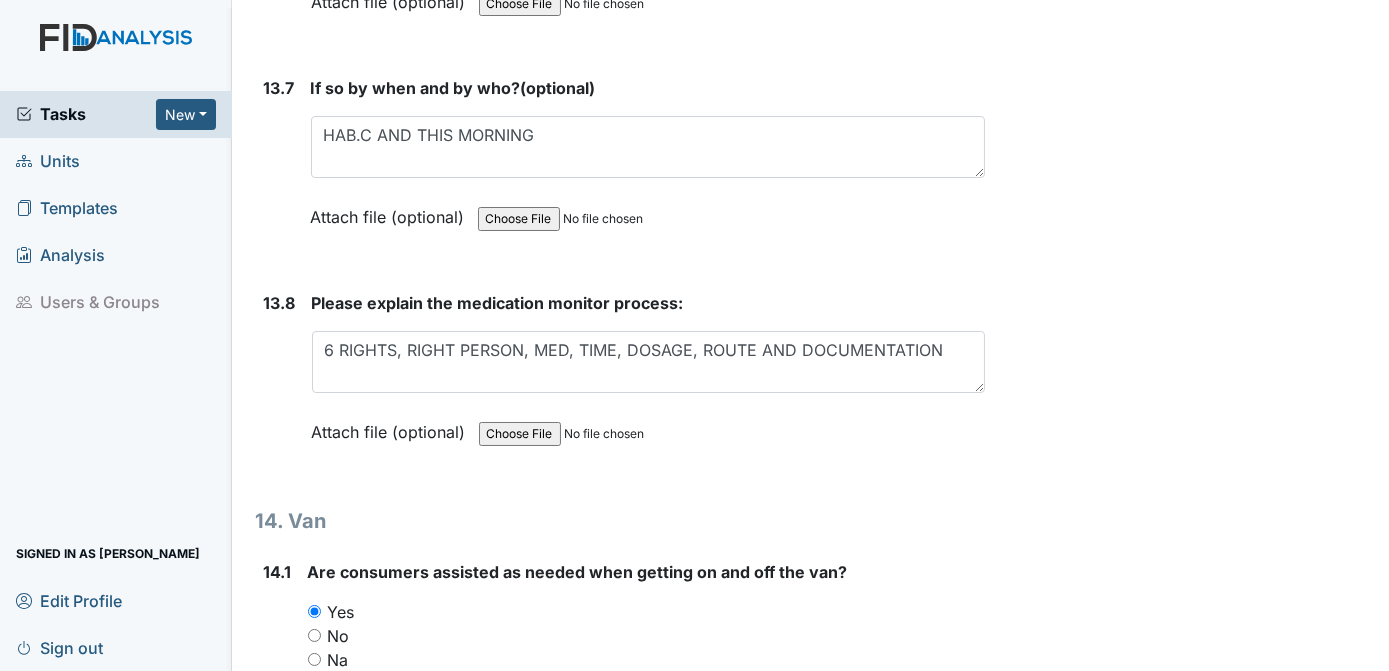 click on "Archive Task
×
Are you sure you want to archive this task? It will appear as incomplete on reports.
Archive
Delete Task
×
Are you sure you want to delete this task?
Delete
Save
Tracie Ponton assigned on Jul 10, 2025." at bounding box center (1190, -16885) 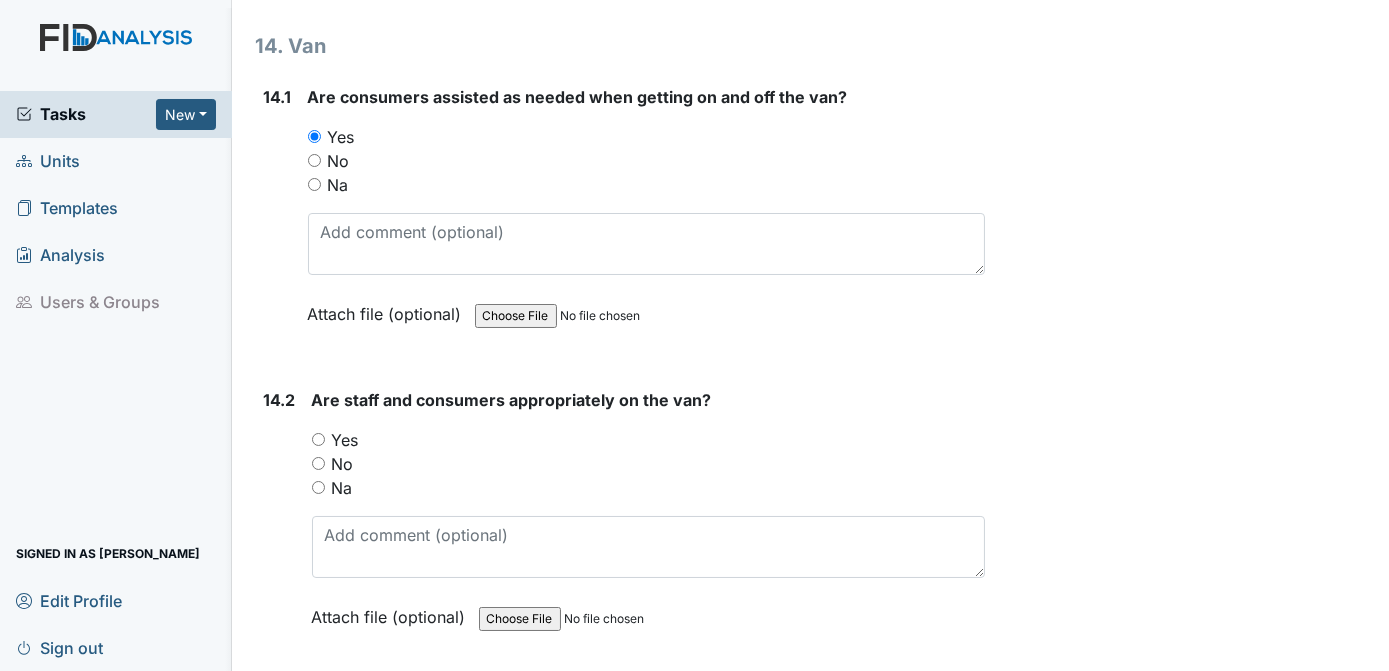 scroll, scrollTop: 36981, scrollLeft: 0, axis: vertical 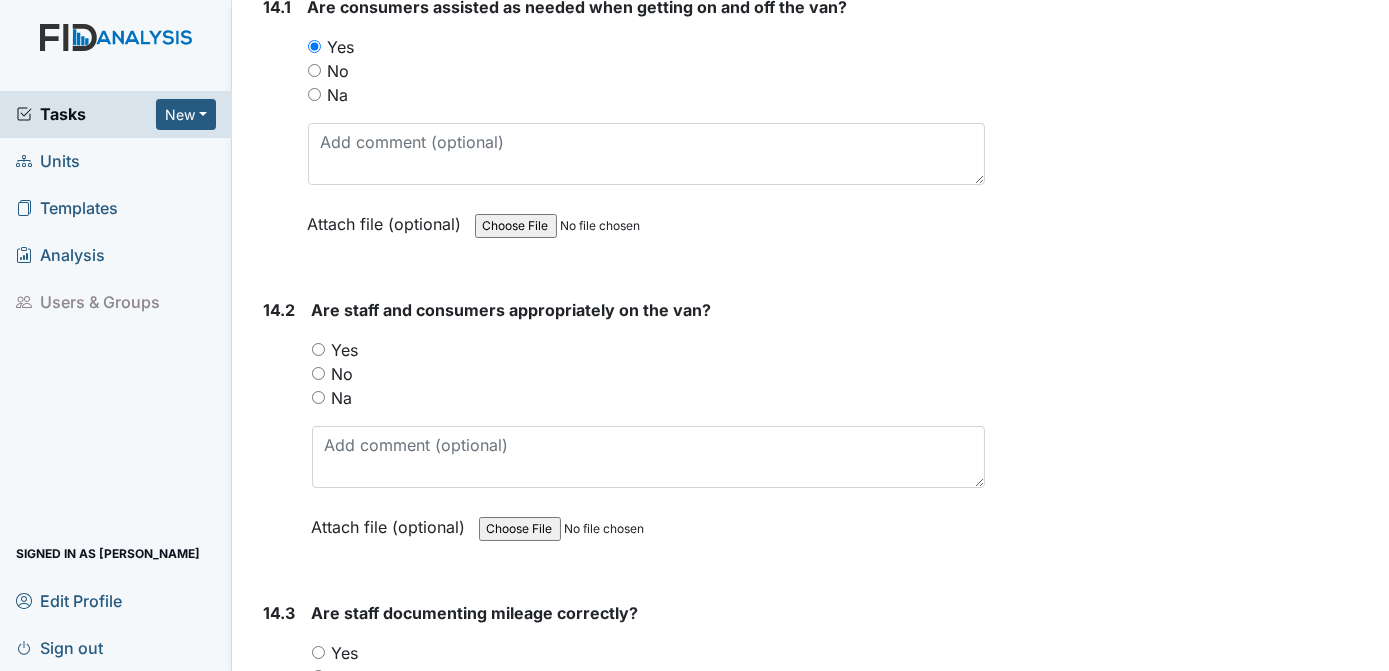 click on "Yes" at bounding box center [318, 349] 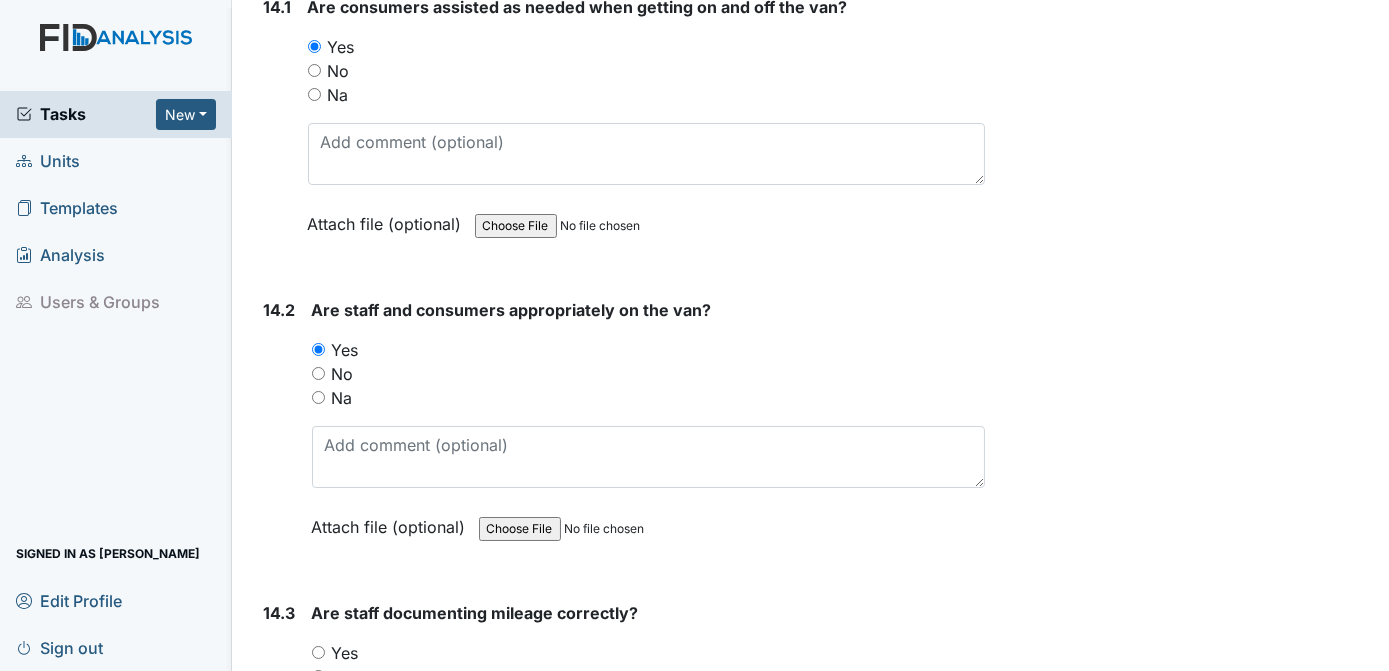 click on "Yes" at bounding box center [318, 652] 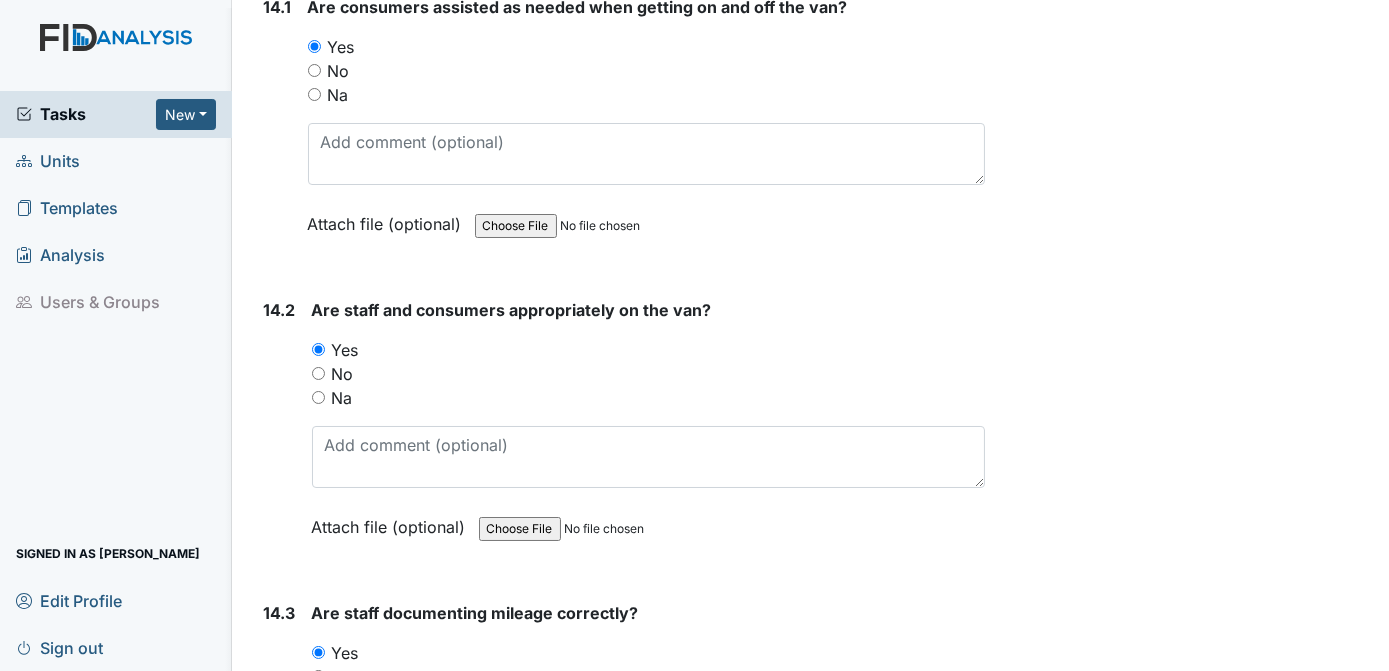 click on "Archive Task
×
Are you sure you want to archive this task? It will appear as incomplete on reports.
Archive
Delete Task
×
Are you sure you want to delete this task?
Delete
Save
Tracie Ponton assigned on Jul 10, 2025." at bounding box center [1190, -17450] 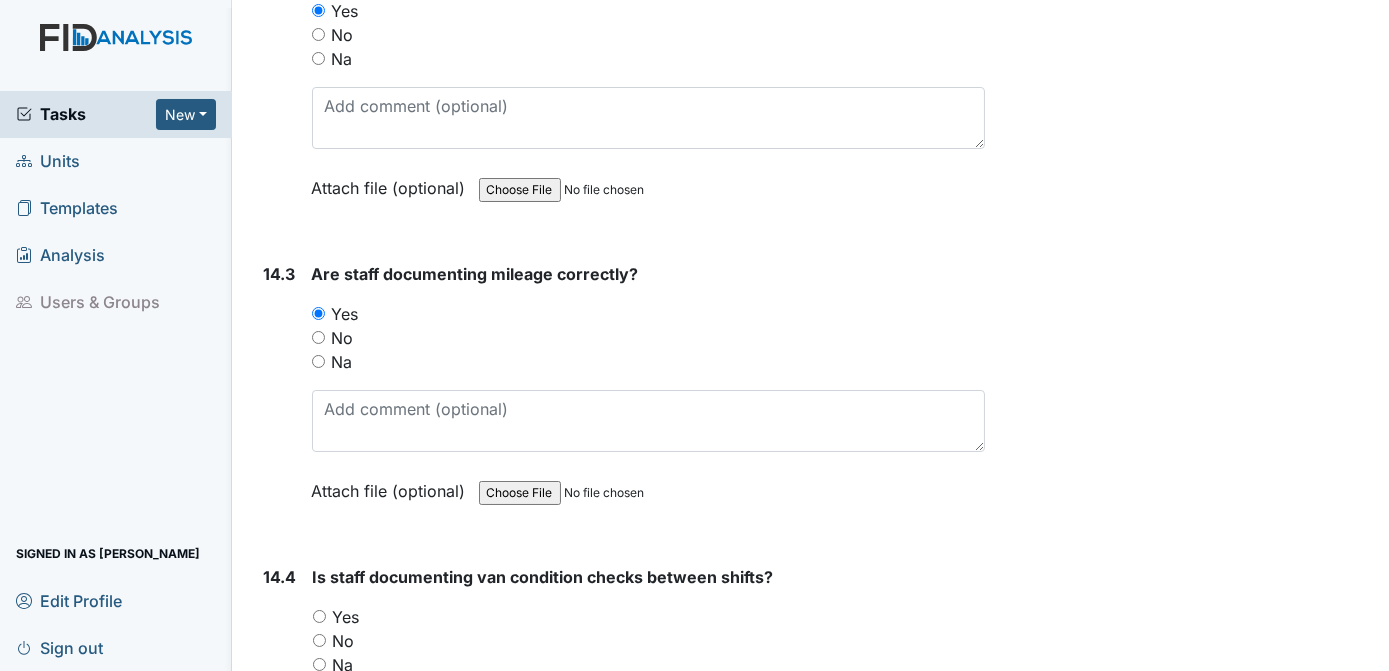 scroll, scrollTop: 37366, scrollLeft: 0, axis: vertical 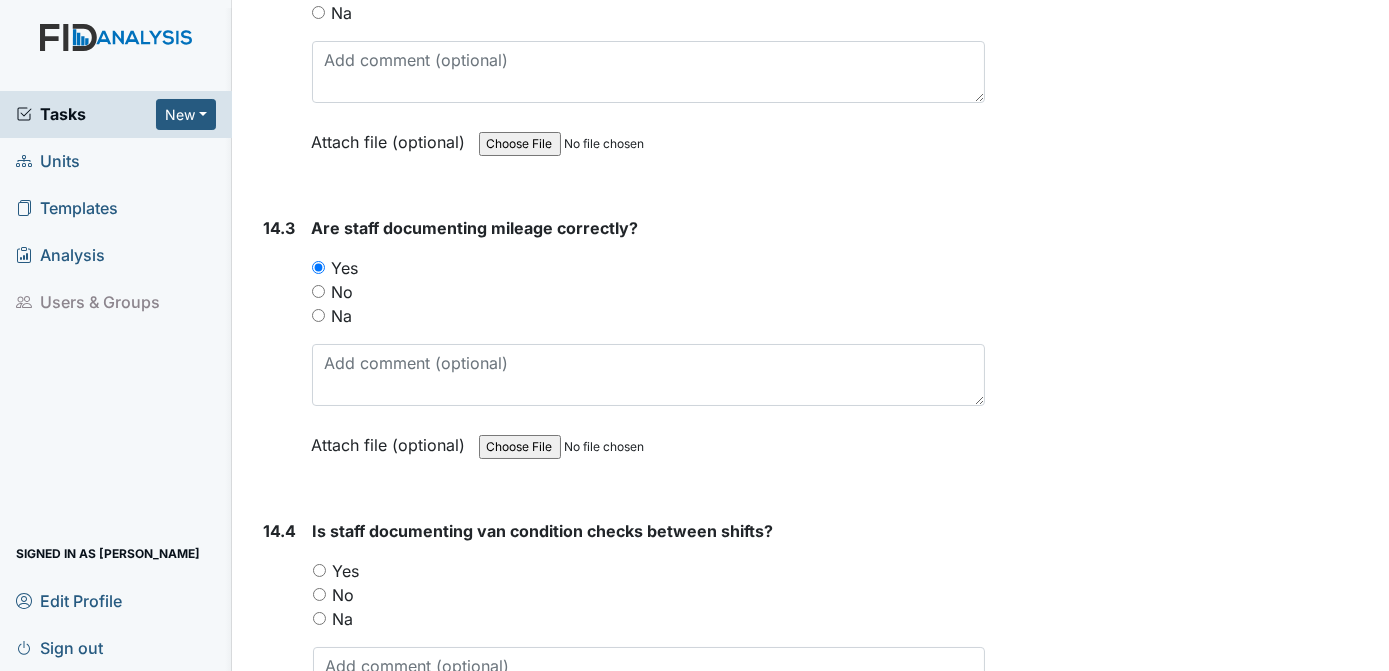 click on "Yes" at bounding box center [319, 570] 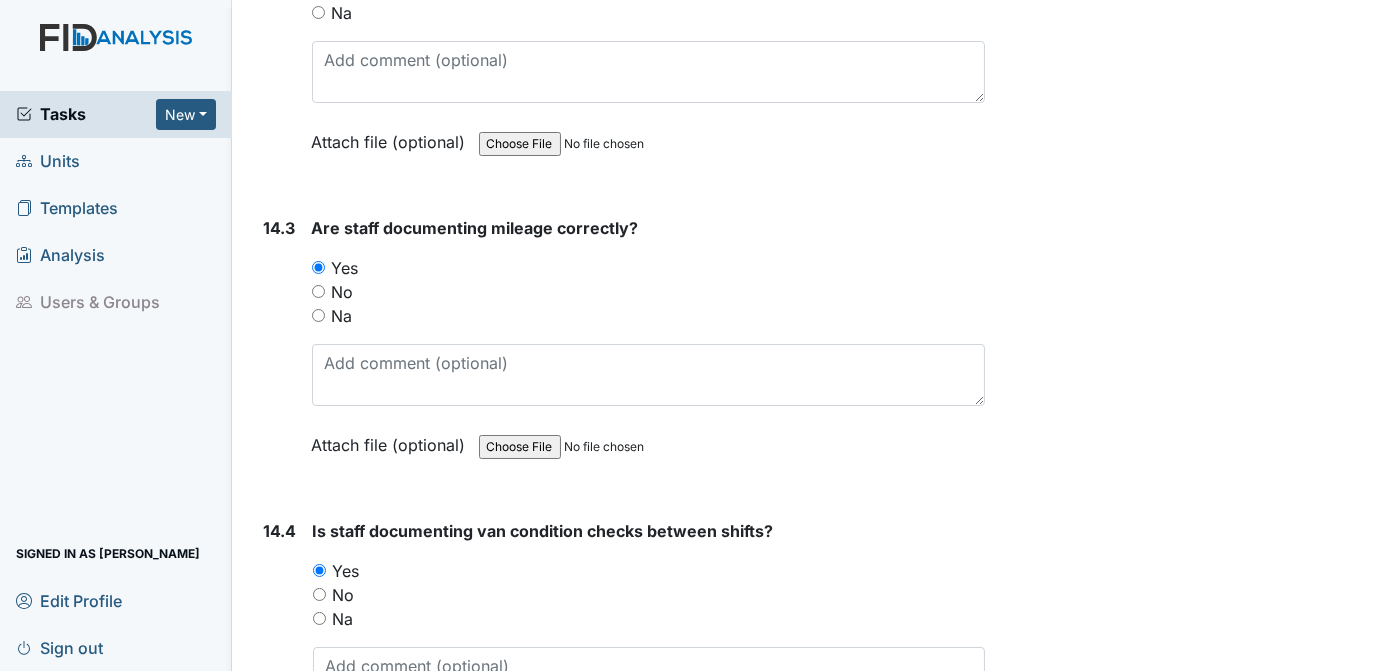 click on "Yes" at bounding box center [649, 874] 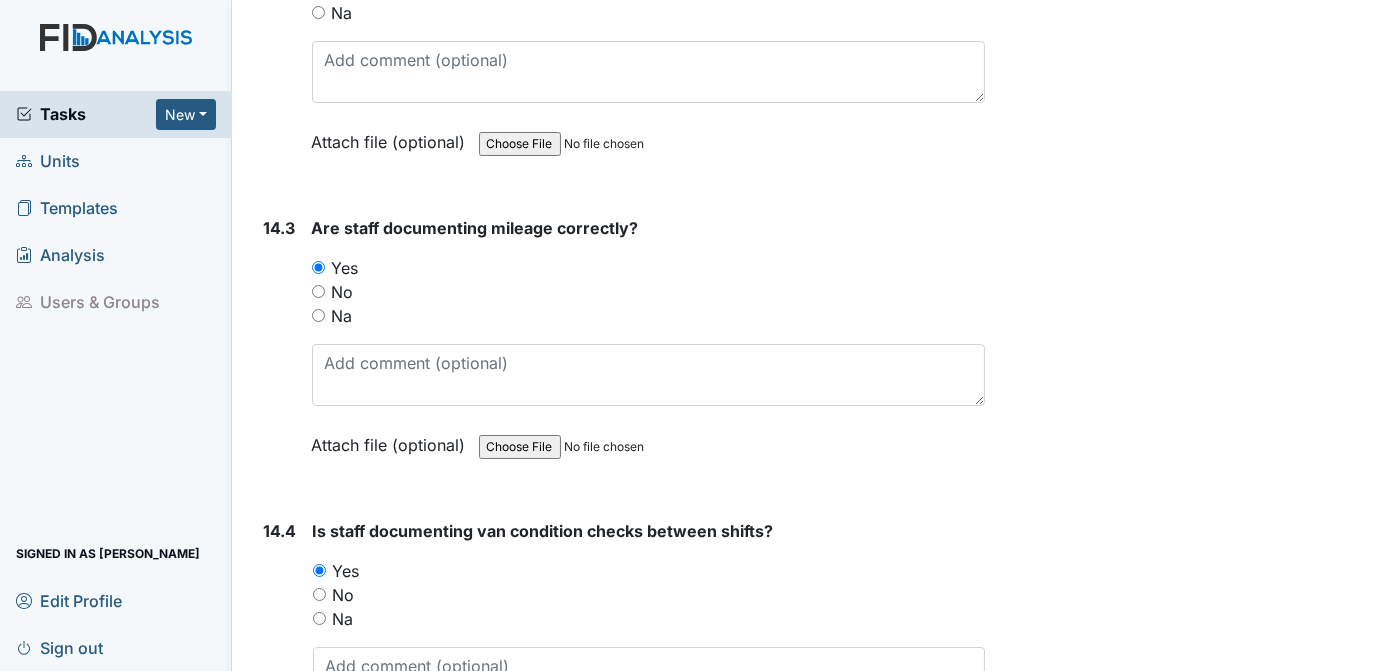 click on "Yes" at bounding box center (318, 873) 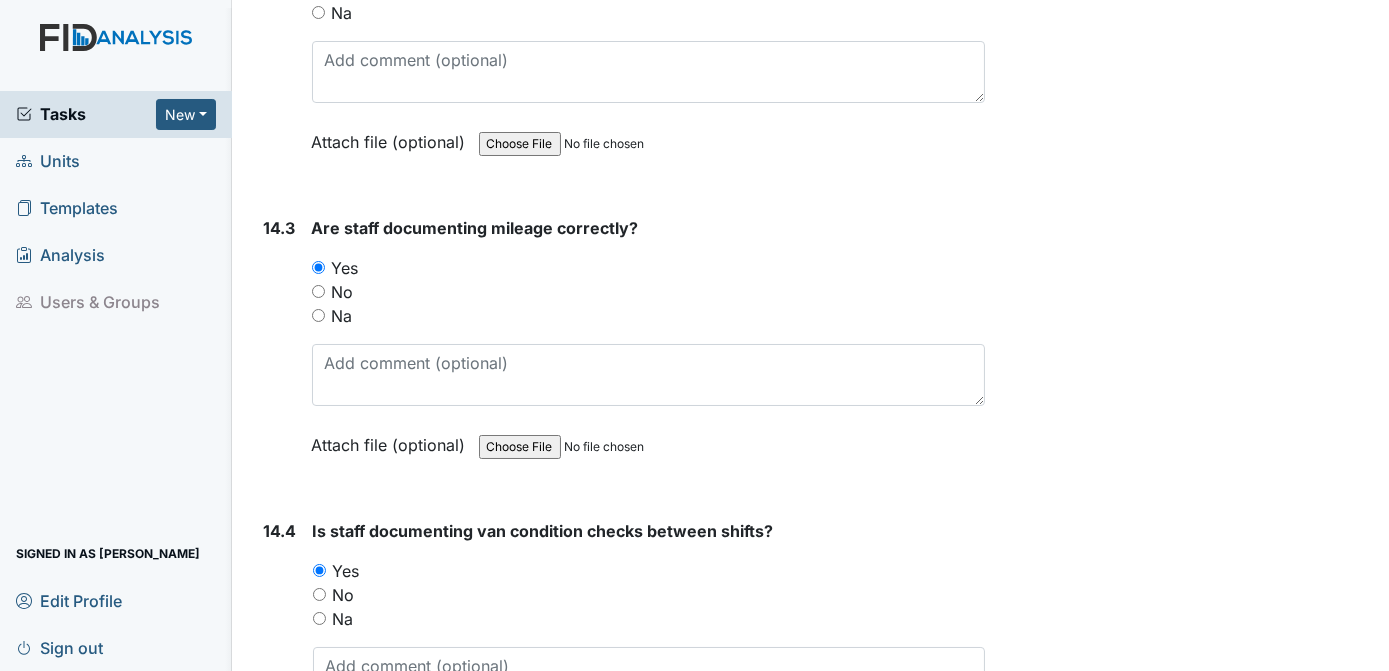 click on "Archive Task
×
Are you sure you want to archive this task? It will appear as incomplete on reports.
Archive
Delete Task
×
Are you sure you want to delete this task?
Delete
Save
Tracie Ponton assigned on Jul 10, 2025." at bounding box center [1190, -17835] 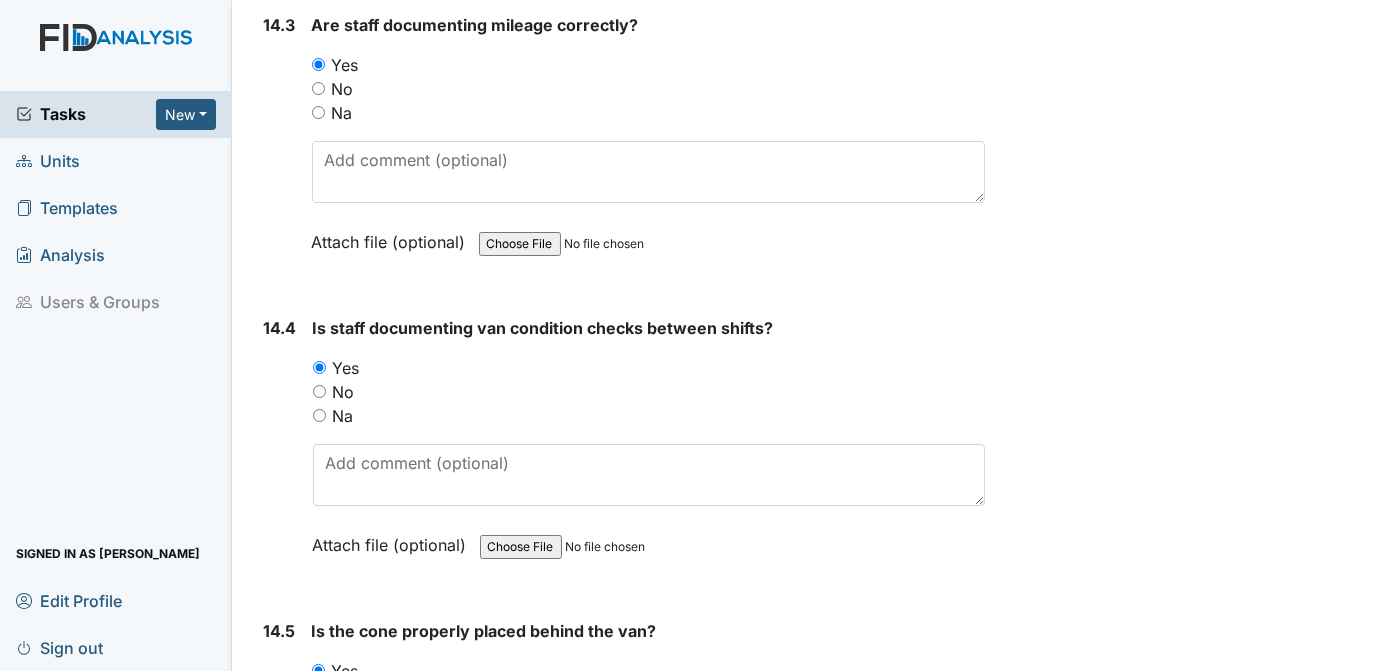 scroll, scrollTop: 37705, scrollLeft: 0, axis: vertical 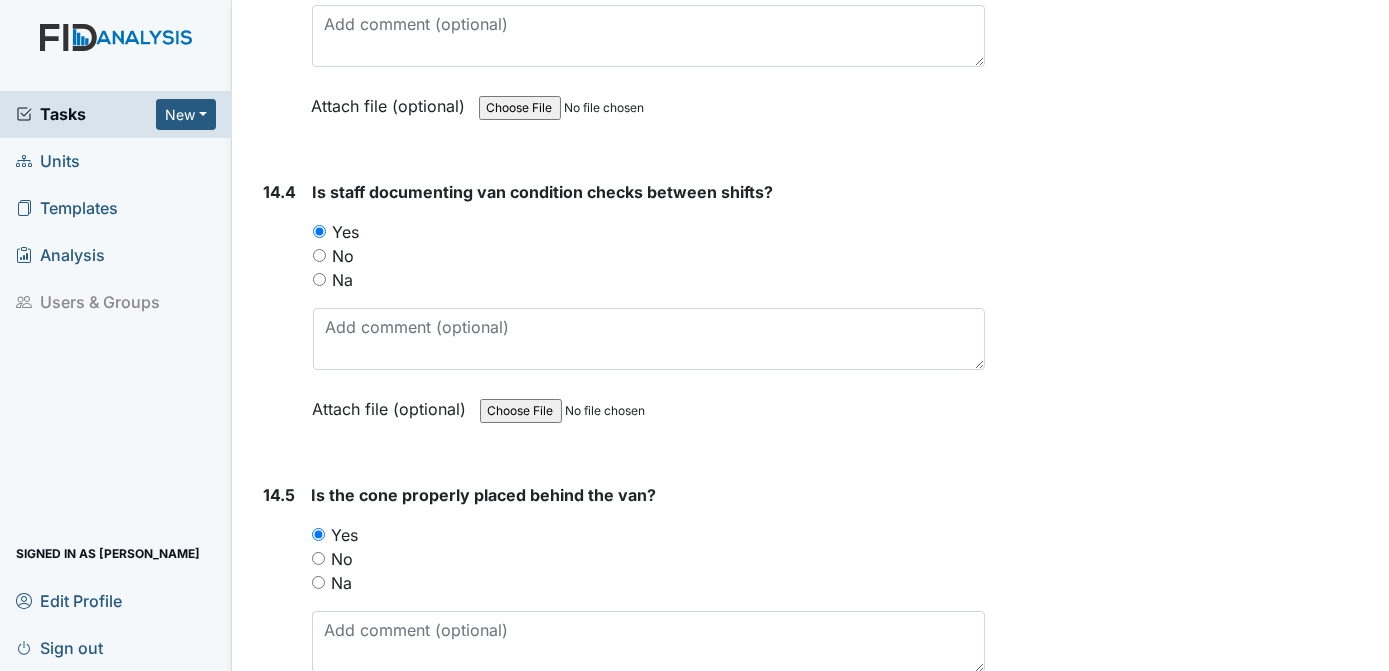 click on "Yes" at bounding box center [318, 837] 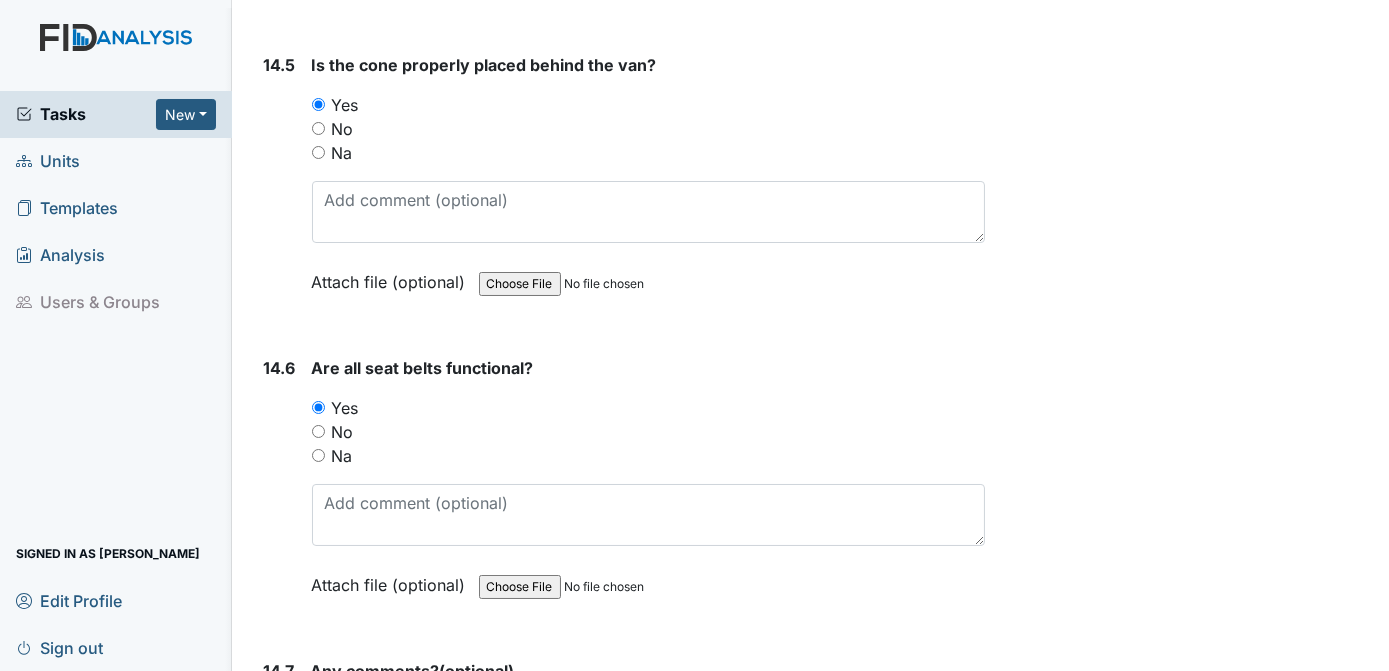 scroll, scrollTop: 38168, scrollLeft: 0, axis: vertical 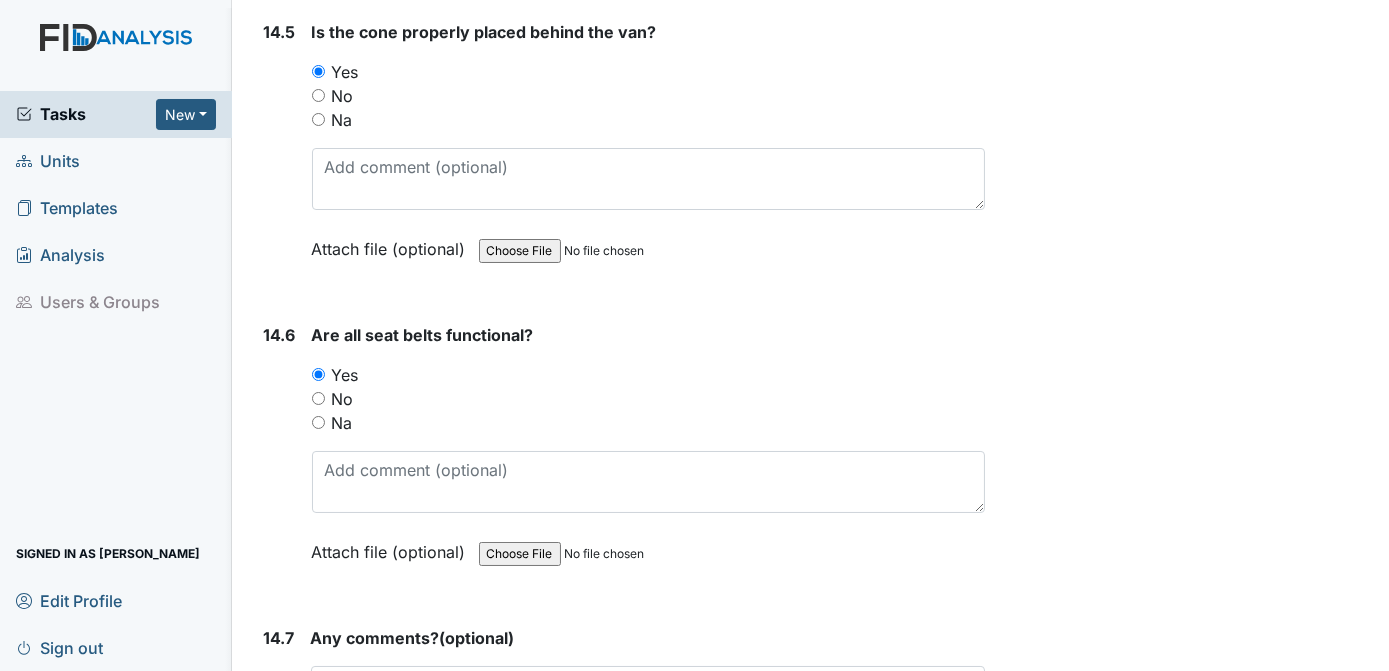 click on "Submit" at bounding box center [307, 860] 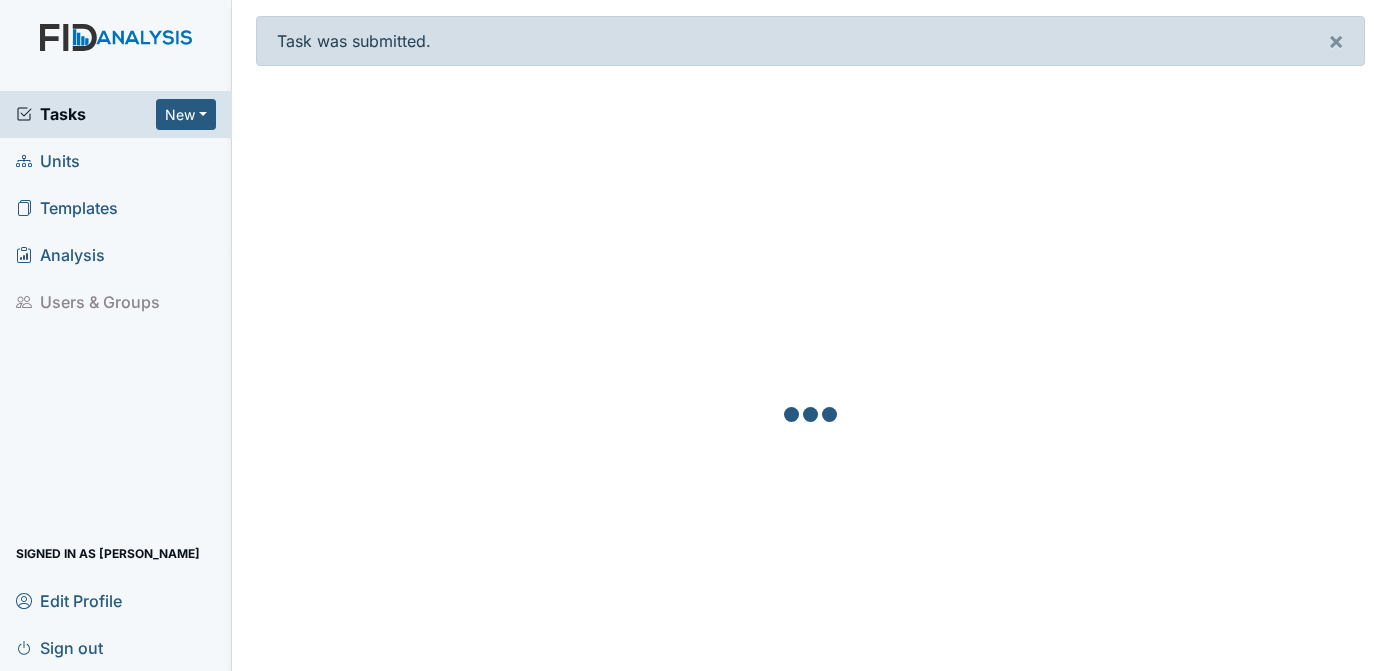 scroll, scrollTop: 0, scrollLeft: 0, axis: both 